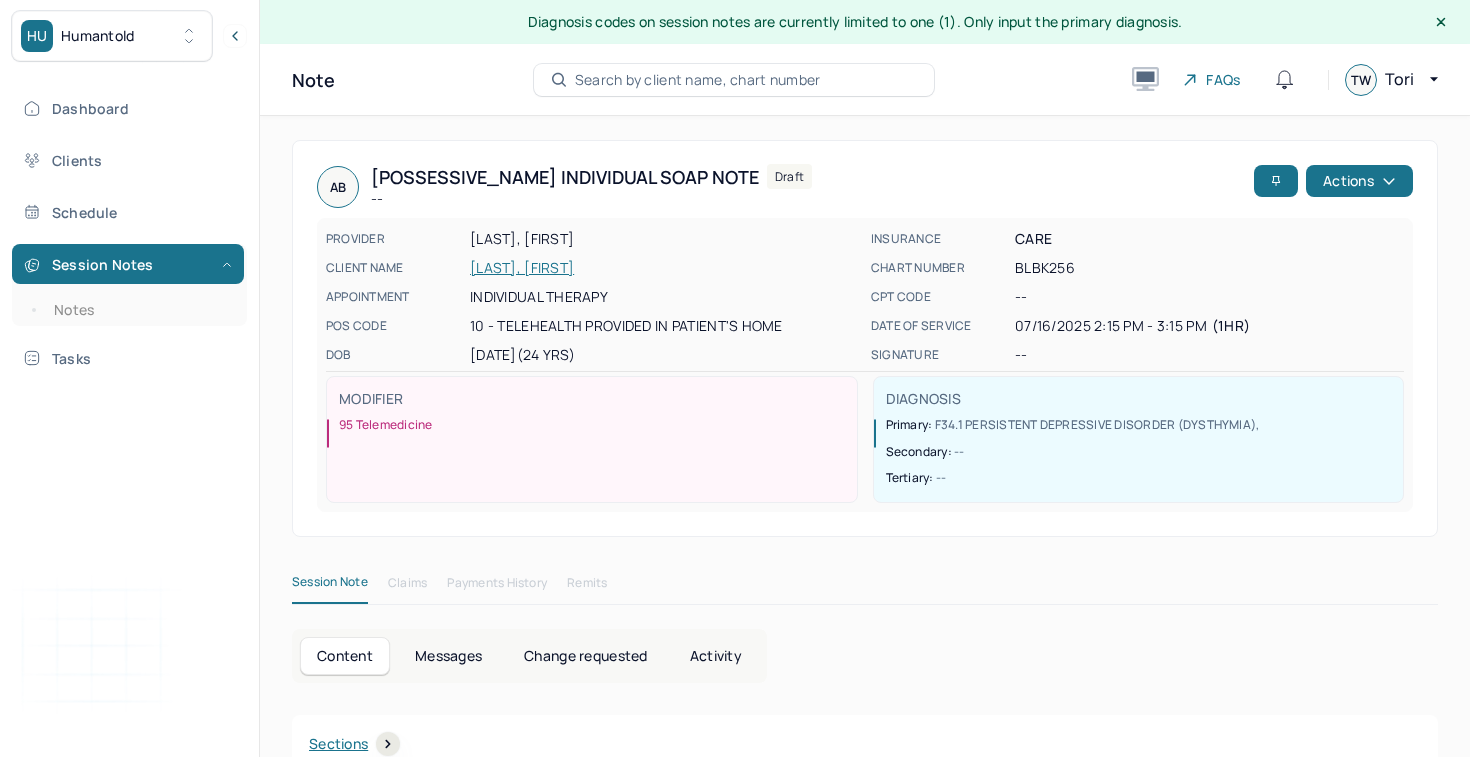 scroll, scrollTop: 0, scrollLeft: 0, axis: both 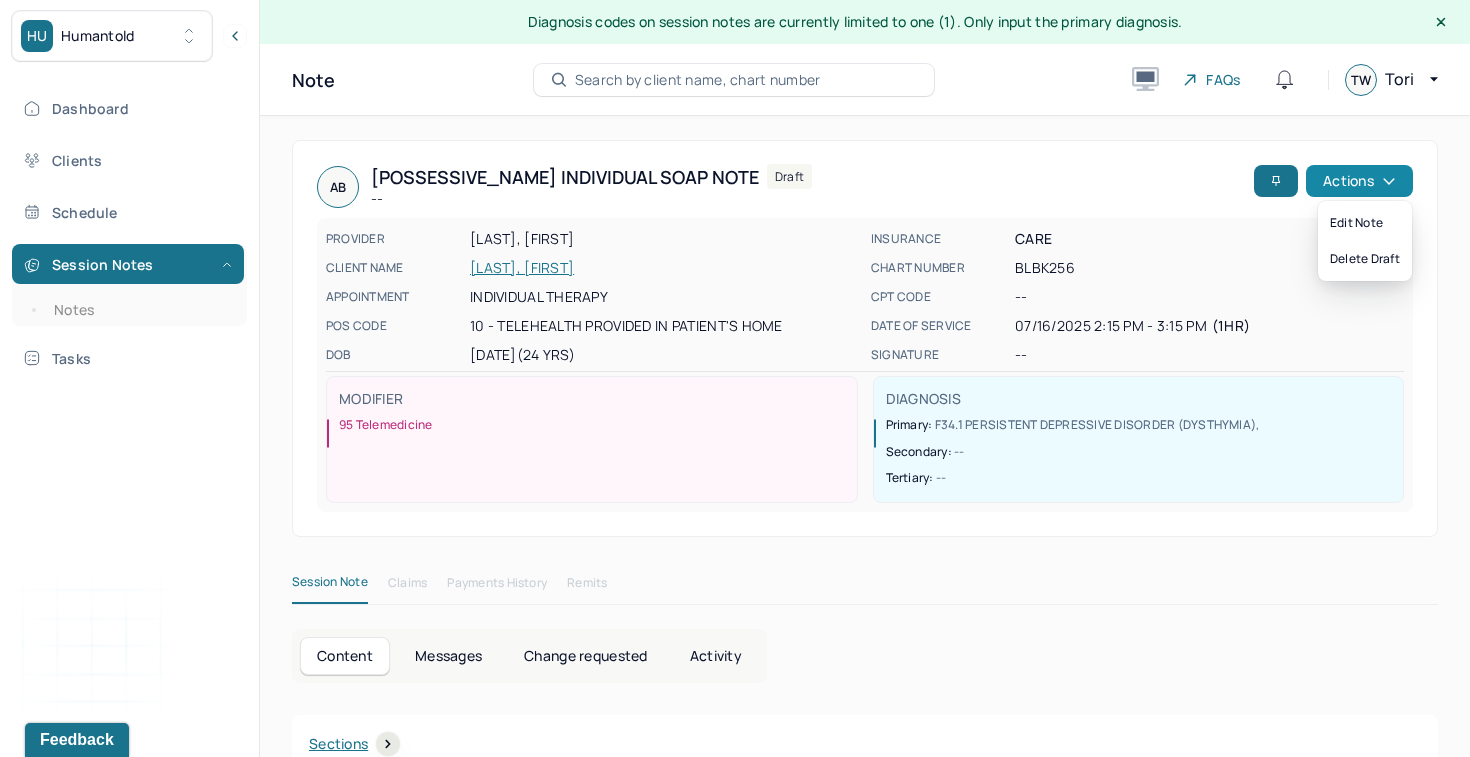click on "Actions" at bounding box center (1359, 181) 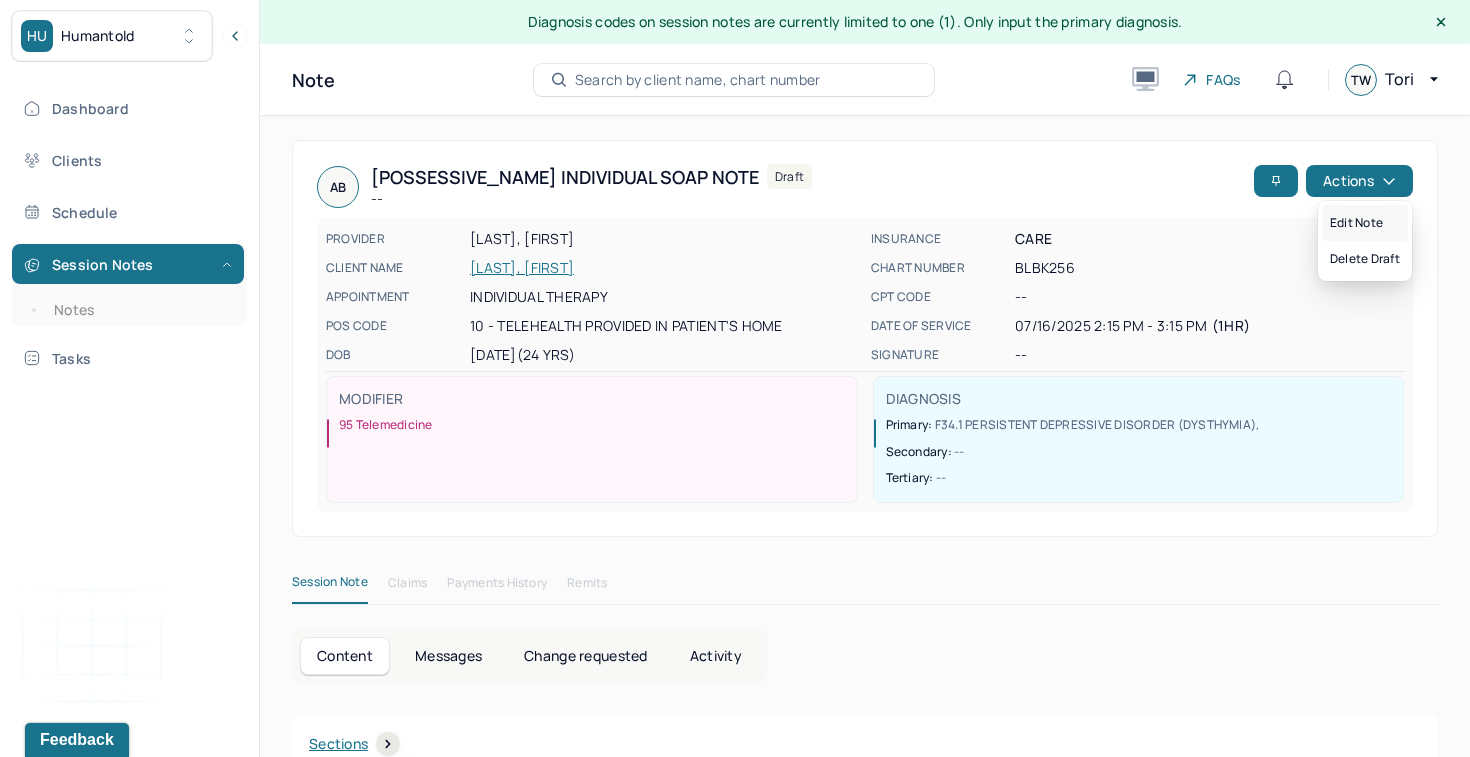 click on "Edit note" at bounding box center [1365, 223] 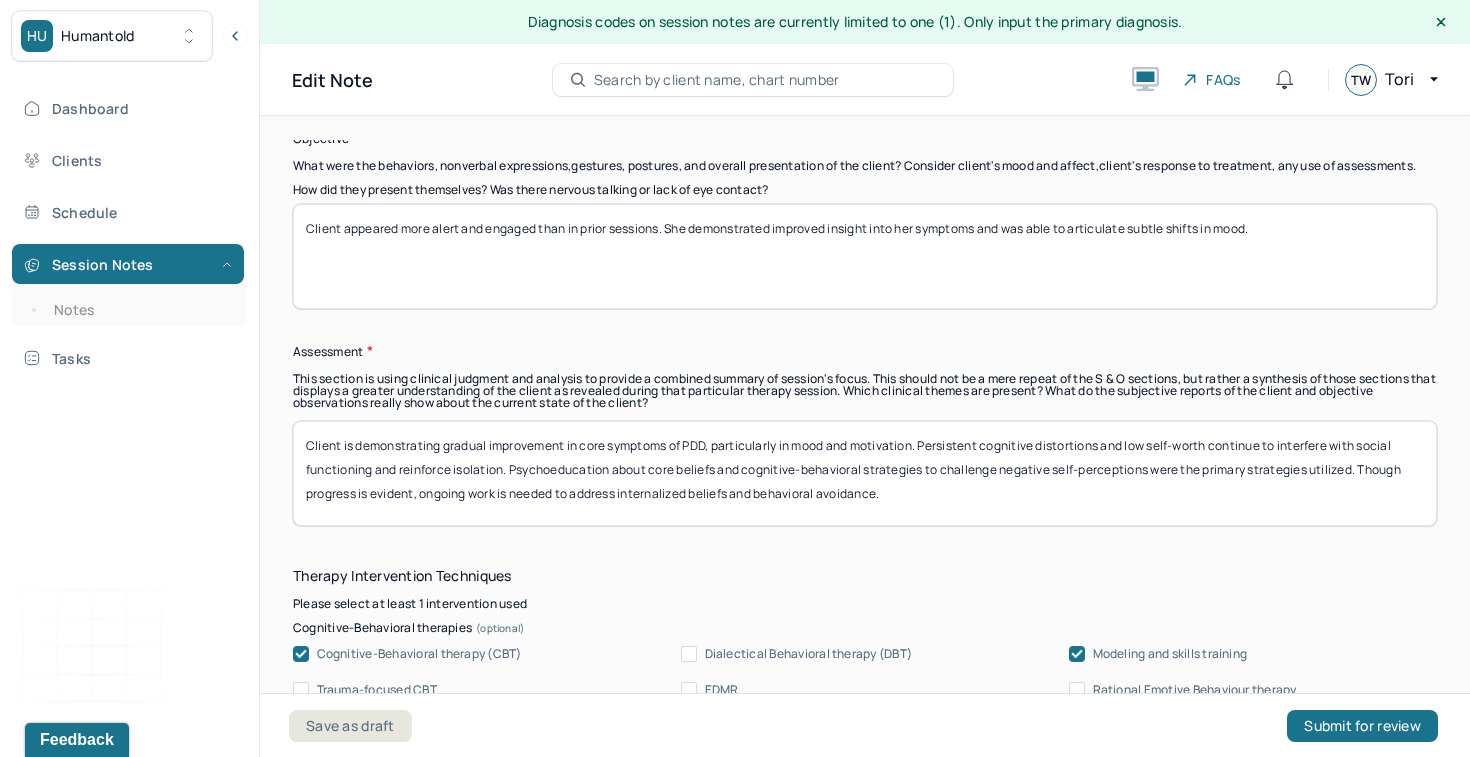 scroll, scrollTop: 1678, scrollLeft: 0, axis: vertical 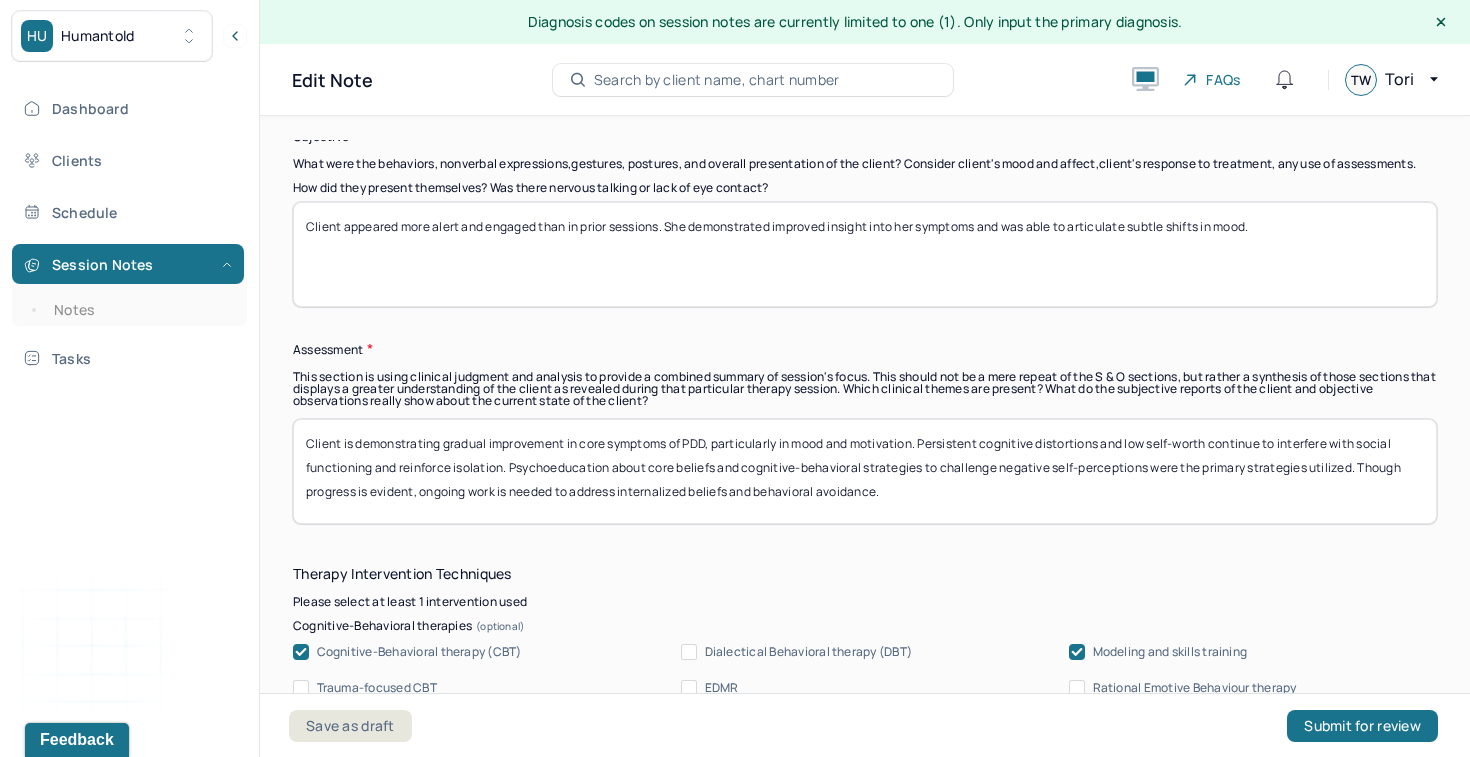 click on "Client is demonstrating gradual improvement in core symptoms of PDD, particularly in mood and motivation. Persistent cognitive distortions and low self-worth continue to interfere with social functioning and reinforce isolation. Psychoeducation about core beliefs and cognitive-behavioral strategies to challenge negative self-perceptions were the primary strategies utilized. Though progress is evident, ongoing work is needed to address internalized beliefs and behavioral avoidance." at bounding box center [865, 471] 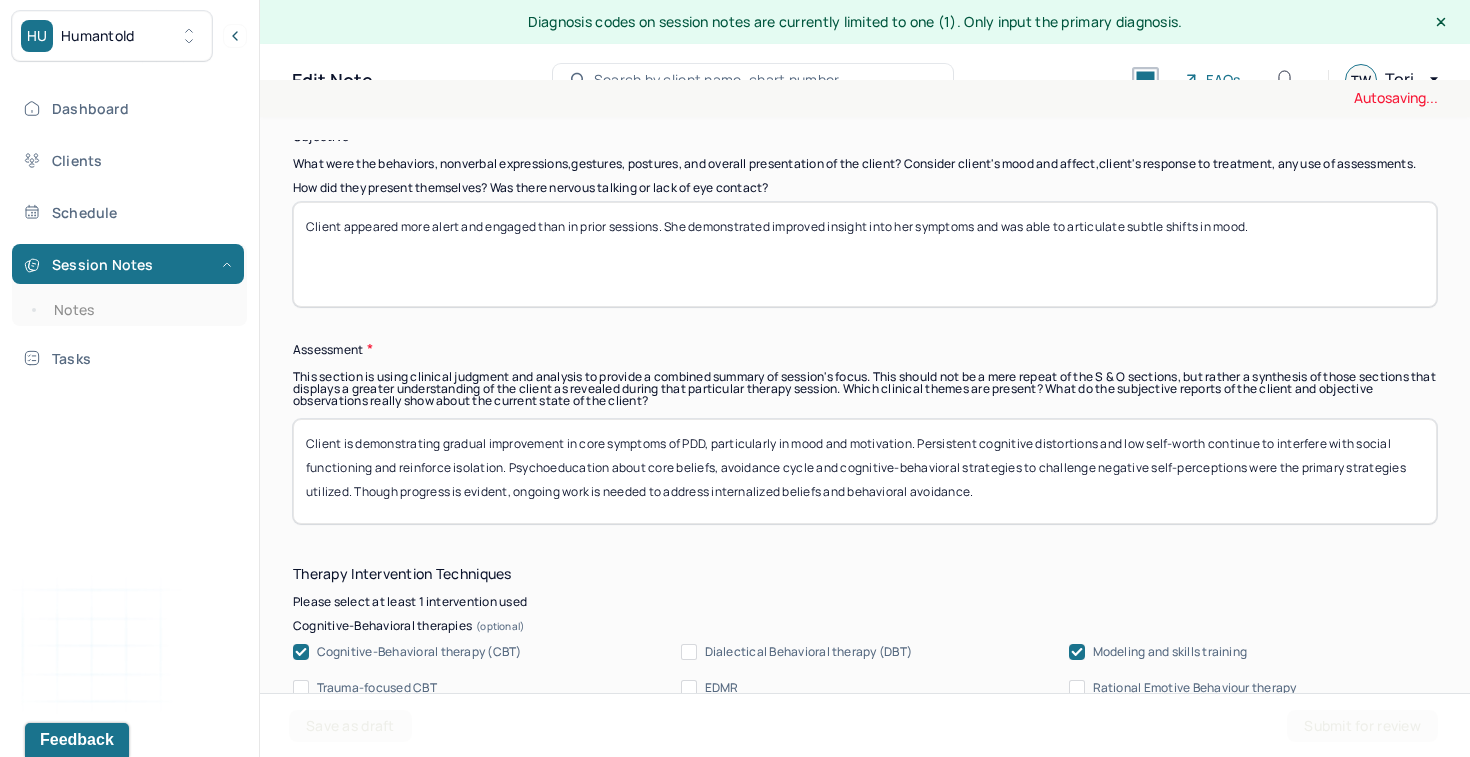 click on "Client is demonstrating gradual improvement in core symptoms of PDD, particularly in mood and motivation. Persistent cognitive distortions and low self-worth continue to interfere with social functioning and reinforce isolation. Psychoeducation about core beliefs and cognitive-behavioral strategies to challenge negative self-perceptions were the primary strategies utilized. Though progress is evident, ongoing work is needed to address internalized beliefs and behavioral avoidance." at bounding box center [865, 471] 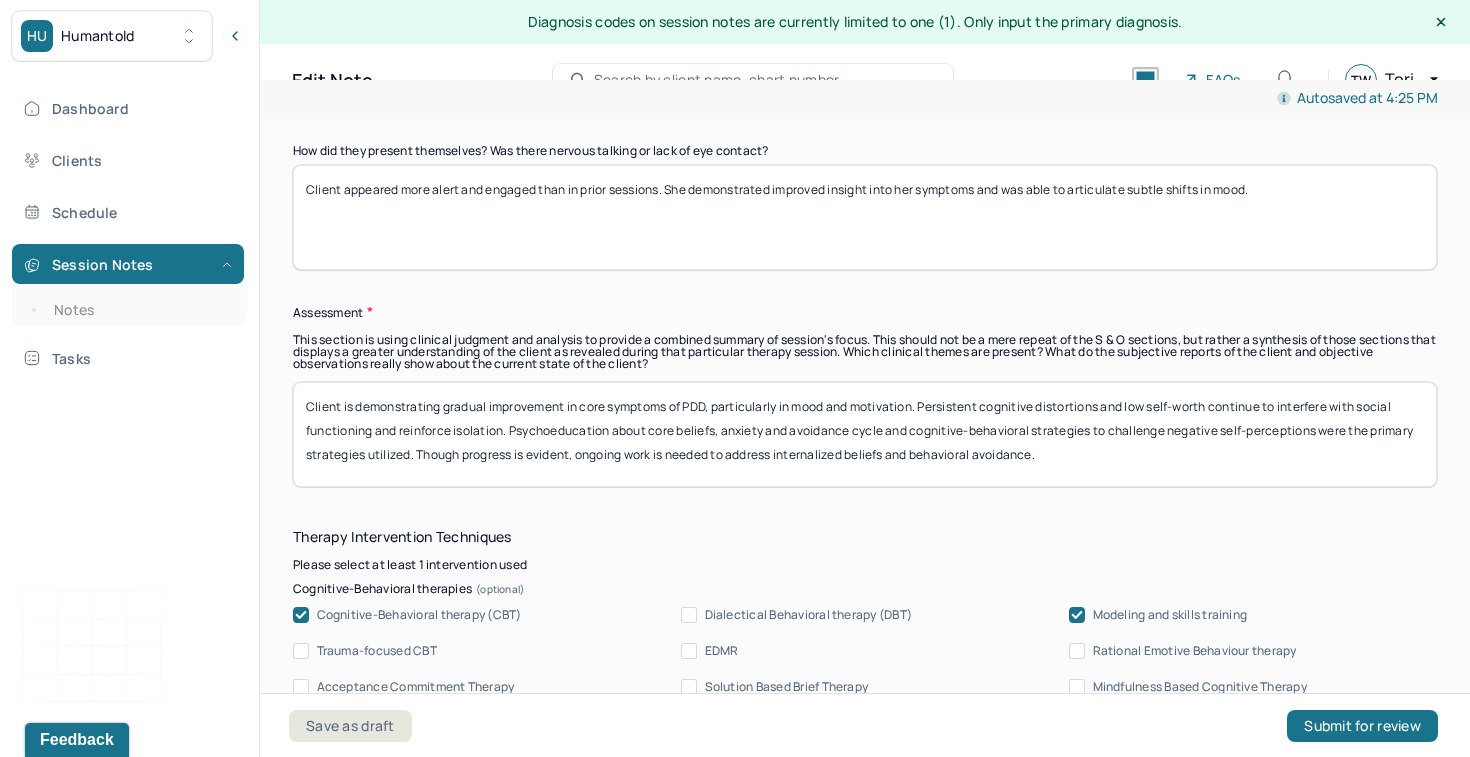 scroll, scrollTop: 1722, scrollLeft: 0, axis: vertical 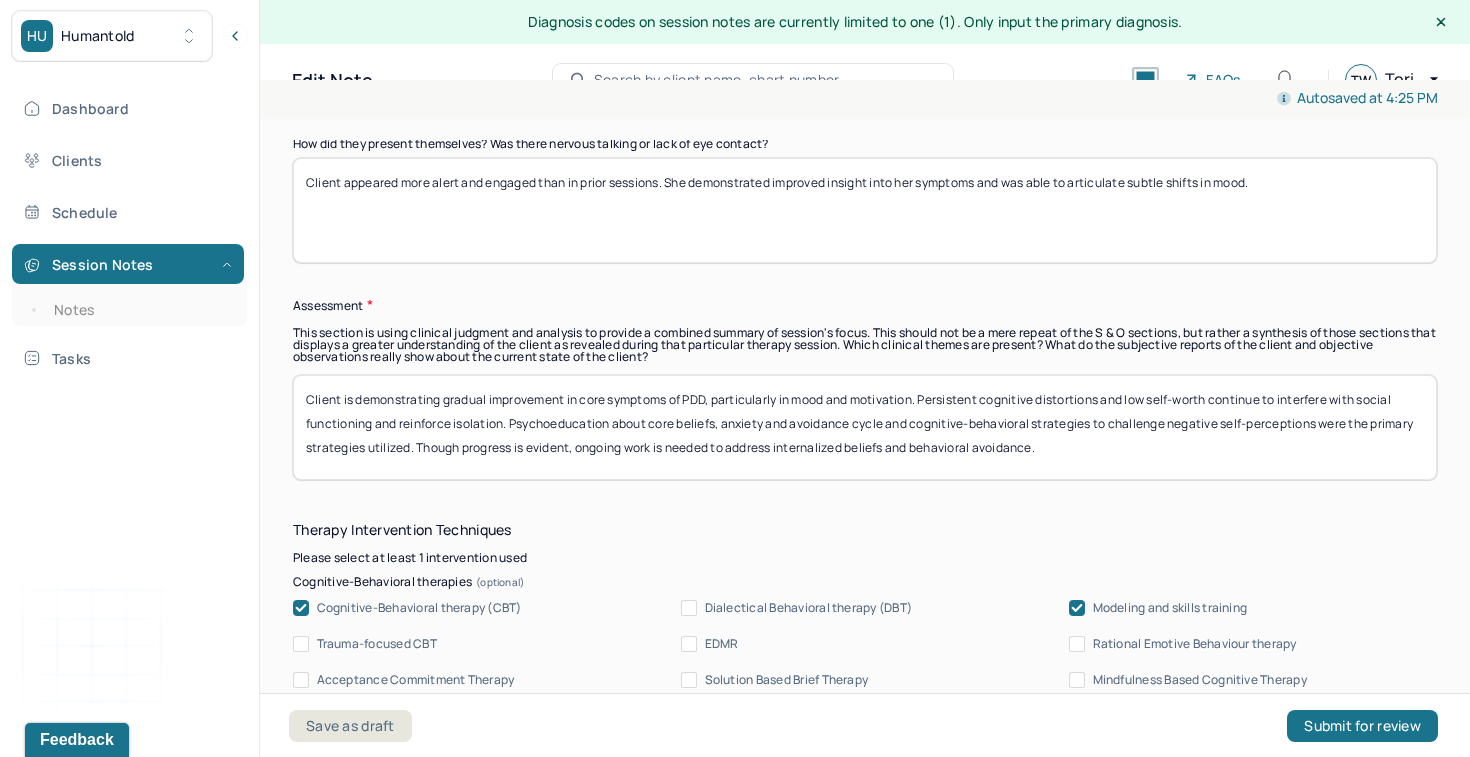 drag, startPoint x: 365, startPoint y: 457, endPoint x: 306, endPoint y: 456, distance: 59.008472 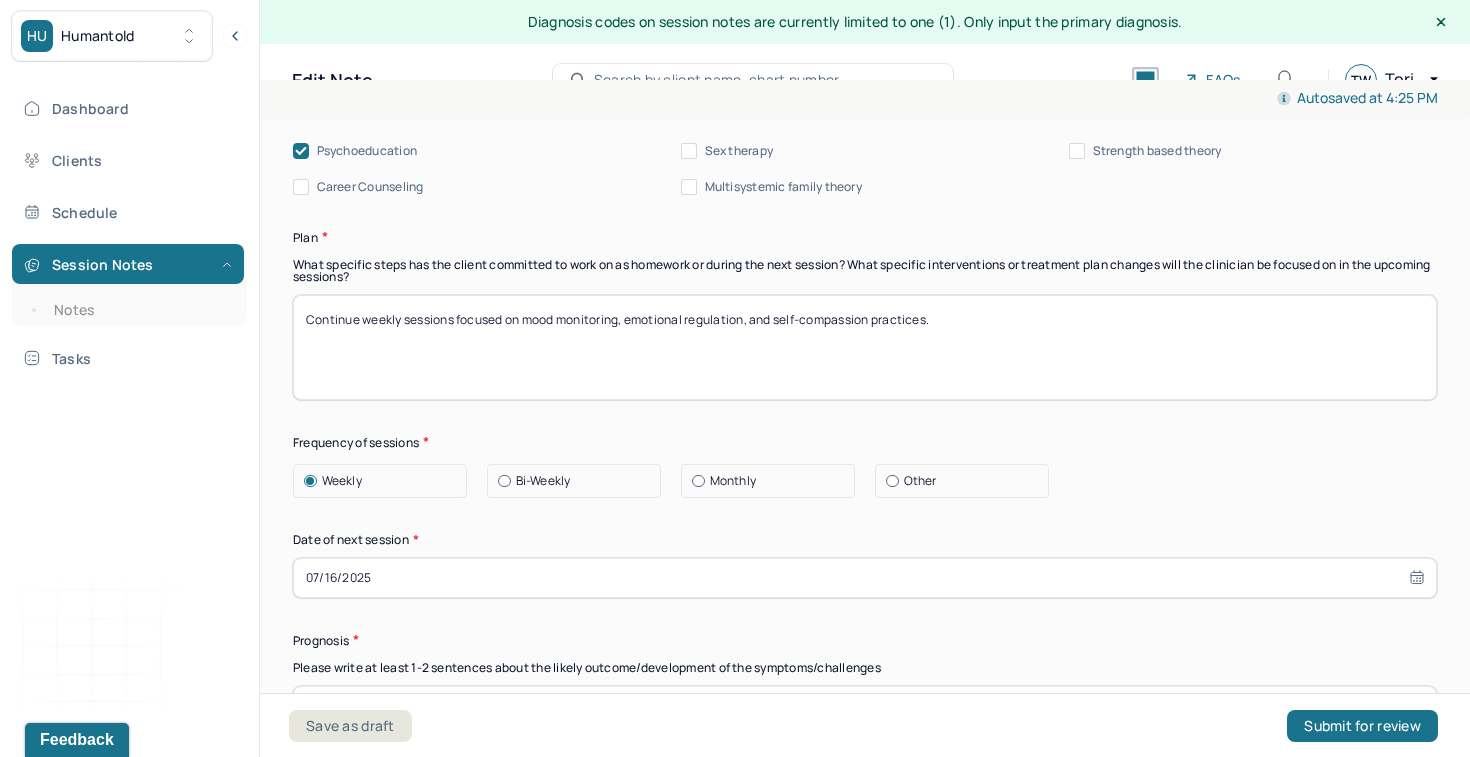 scroll, scrollTop: 2506, scrollLeft: 0, axis: vertical 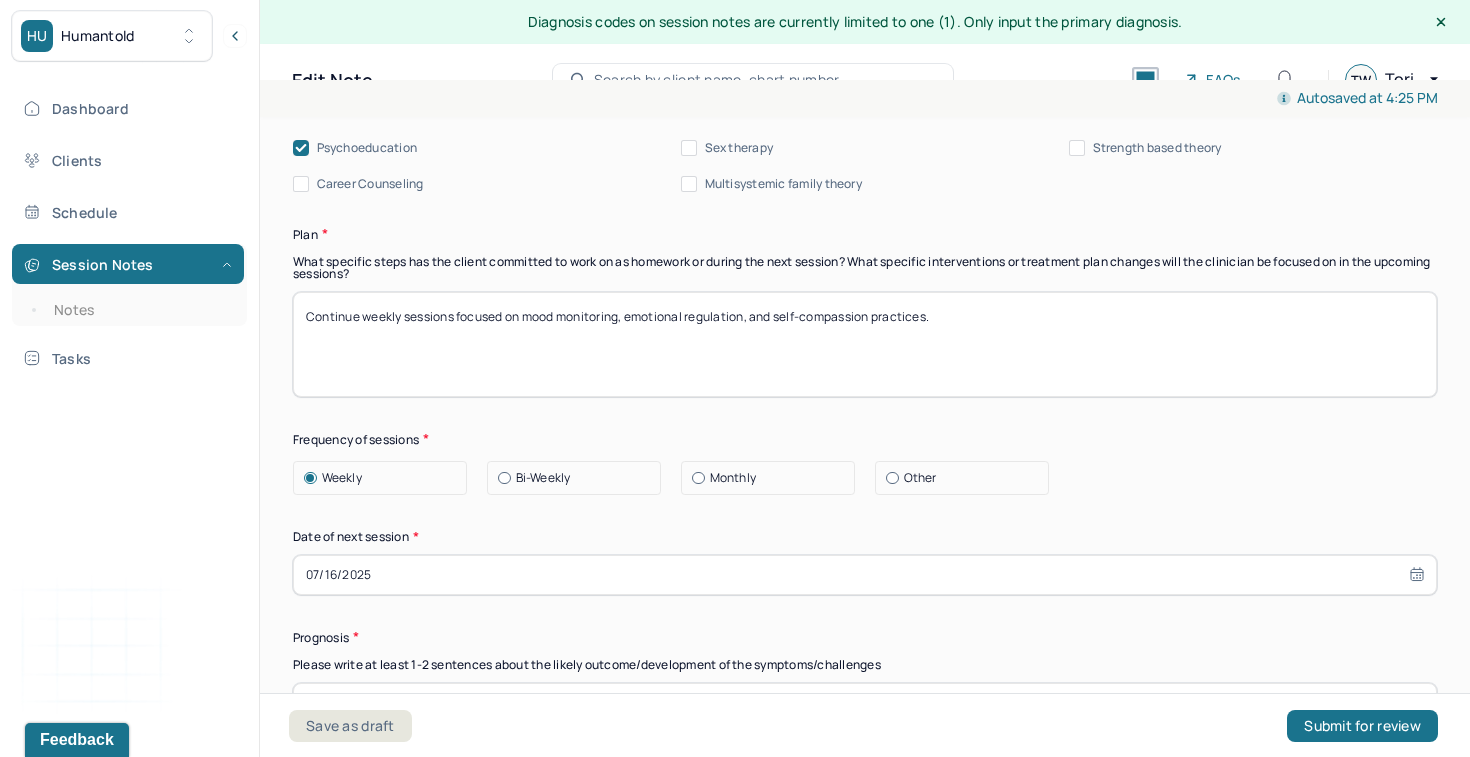 type on "Client is demonstrating gradual improvement in core symptoms of PDD, particularly in mood and motivation. Persistent cognitive distortions and low self-worth continue to interfere with social functioning and reinforce isolation. Psychoeducation about core beliefs, anxiety and avoidance cycle and cognitive-behavioral strategies to challenge negative self-perceptions were the primary interventions utilized. Though progress is evident, ongoing work is needed to address internalized beliefs and behavioral avoidance." 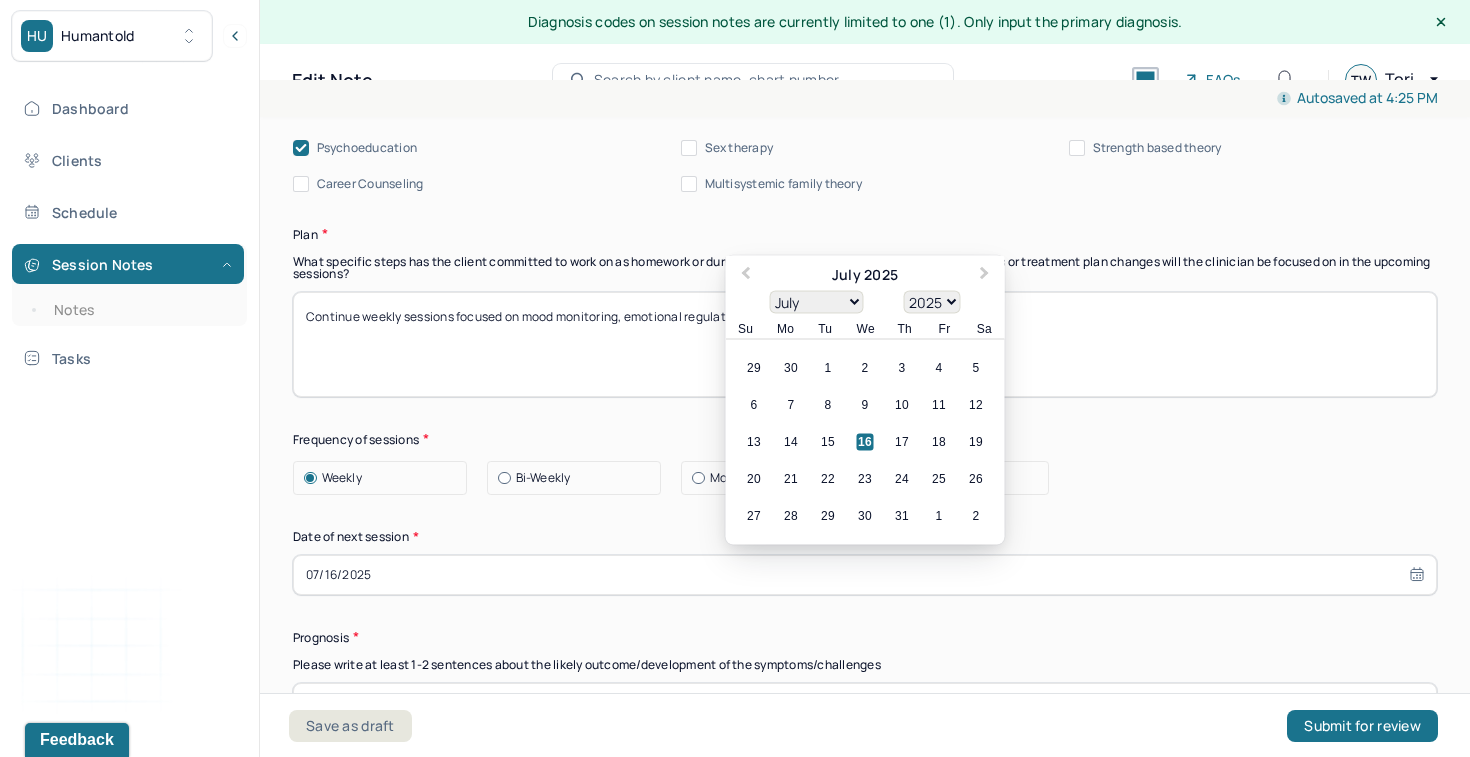 click on "07/16/2025" at bounding box center [865, 575] 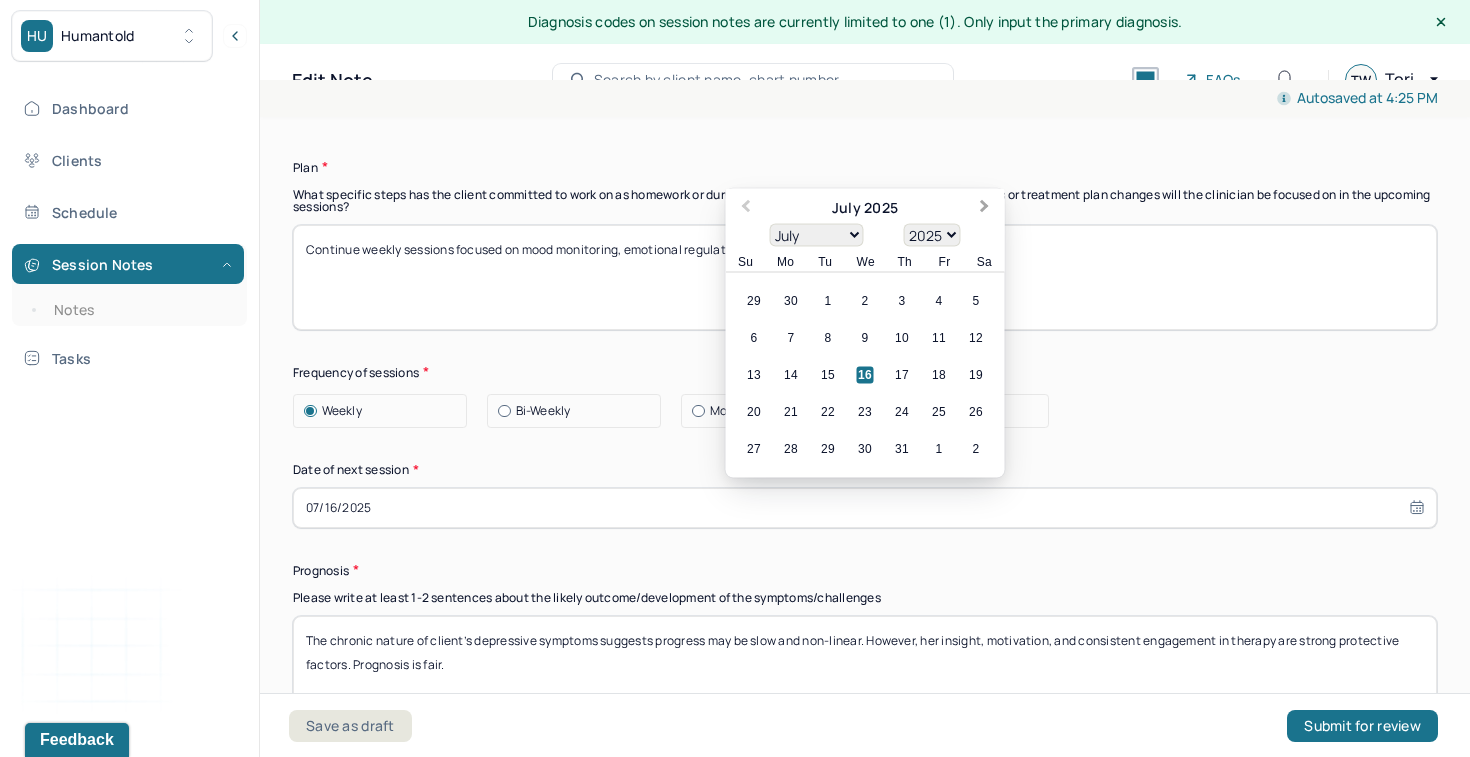 click on "Next Month" at bounding box center [985, 208] 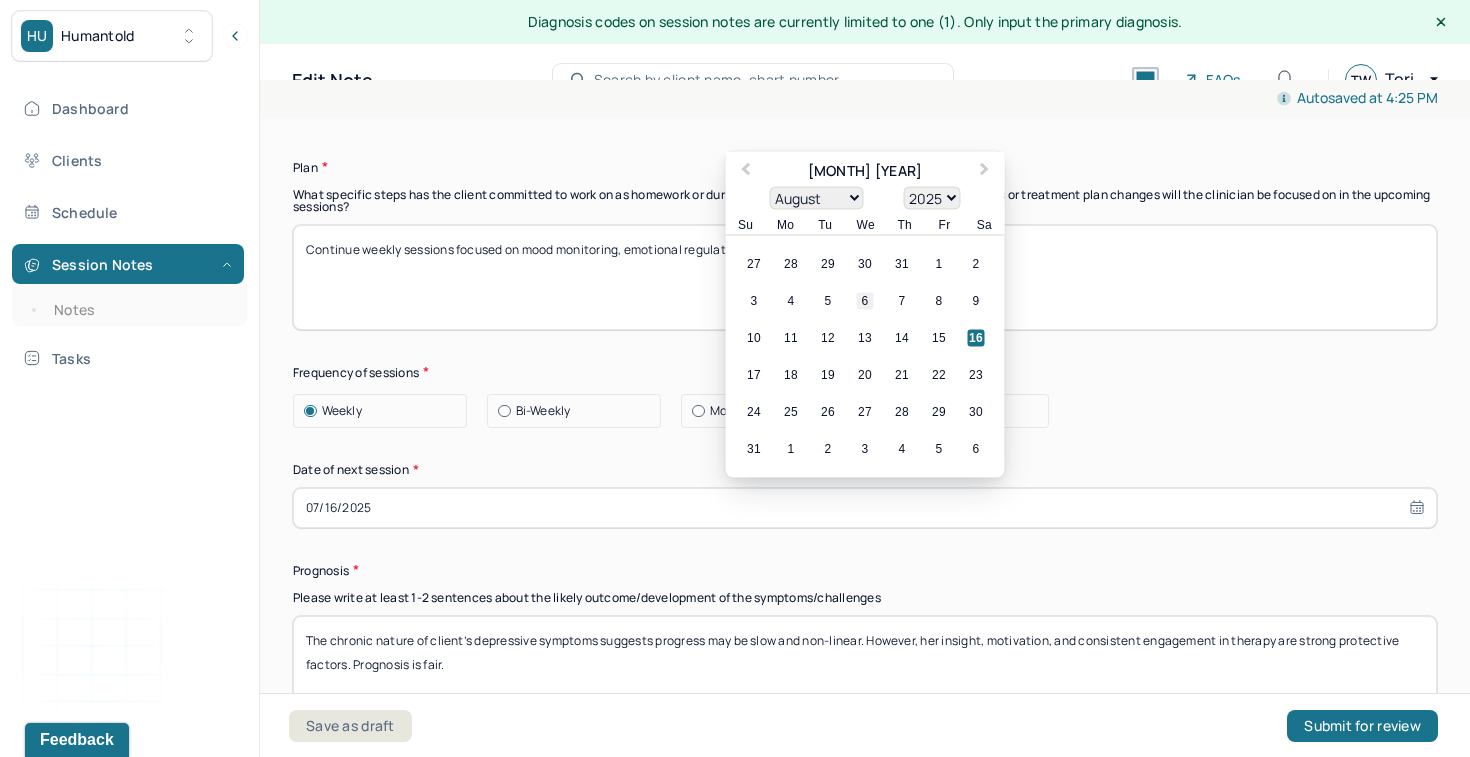 click on "6" at bounding box center [865, 300] 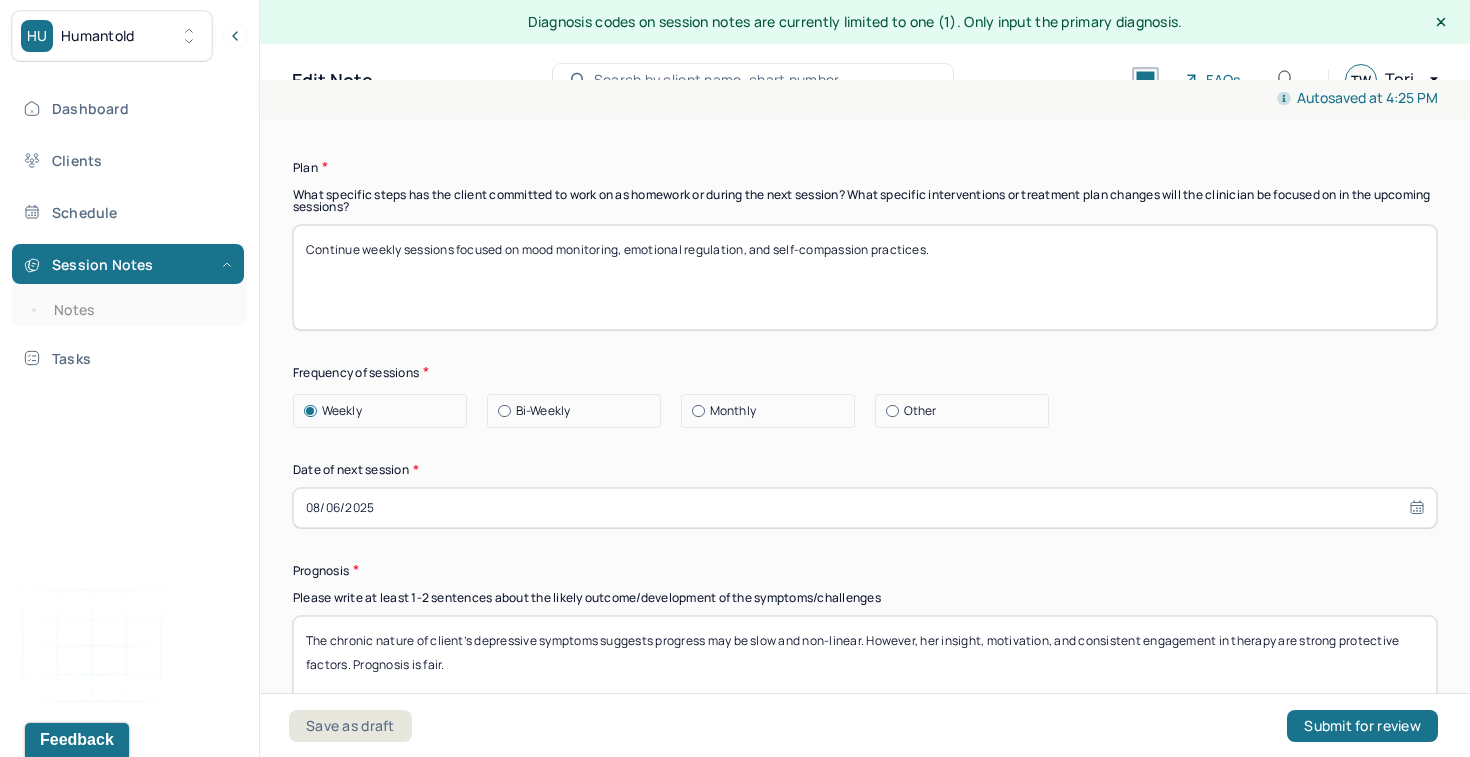 click at bounding box center (892, 411) 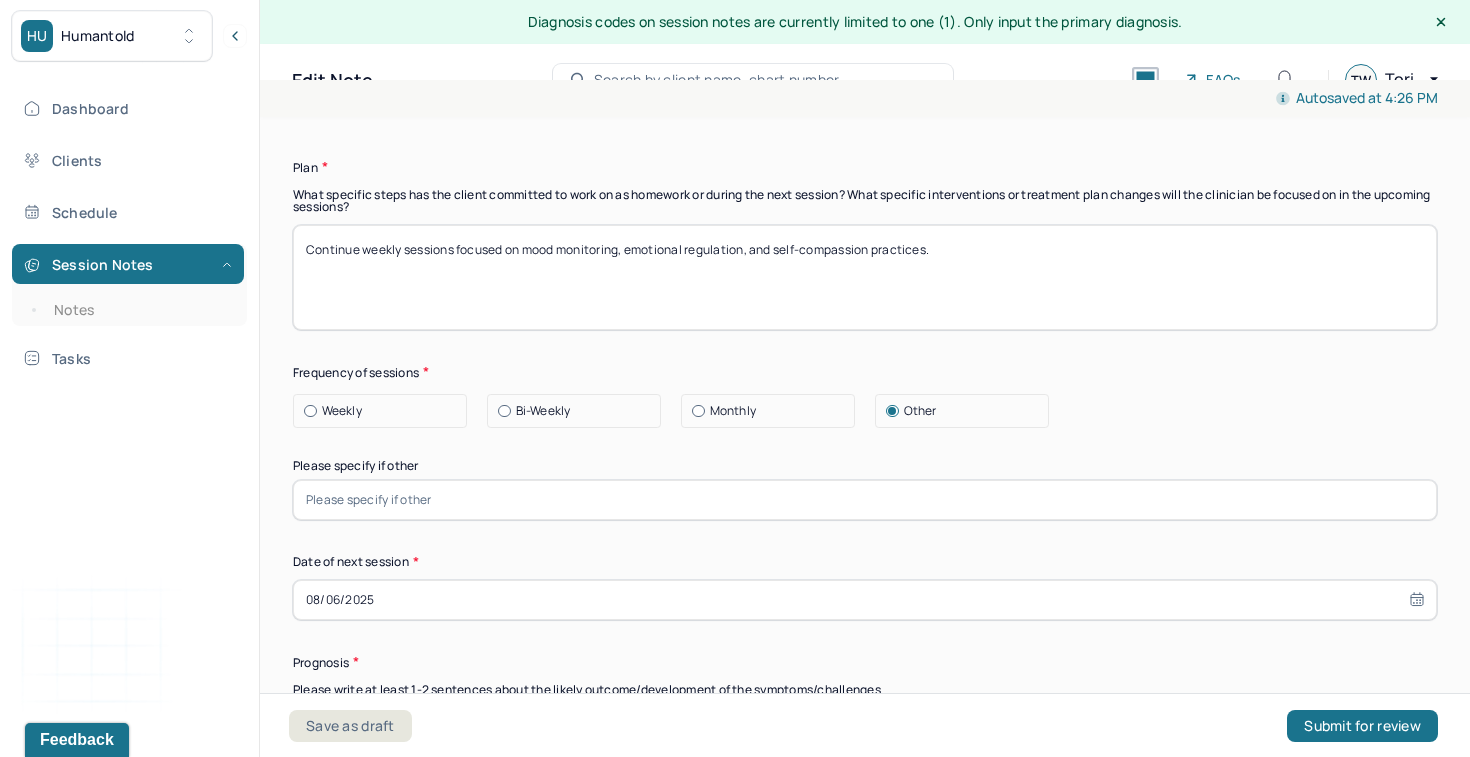 click at bounding box center [865, 500] 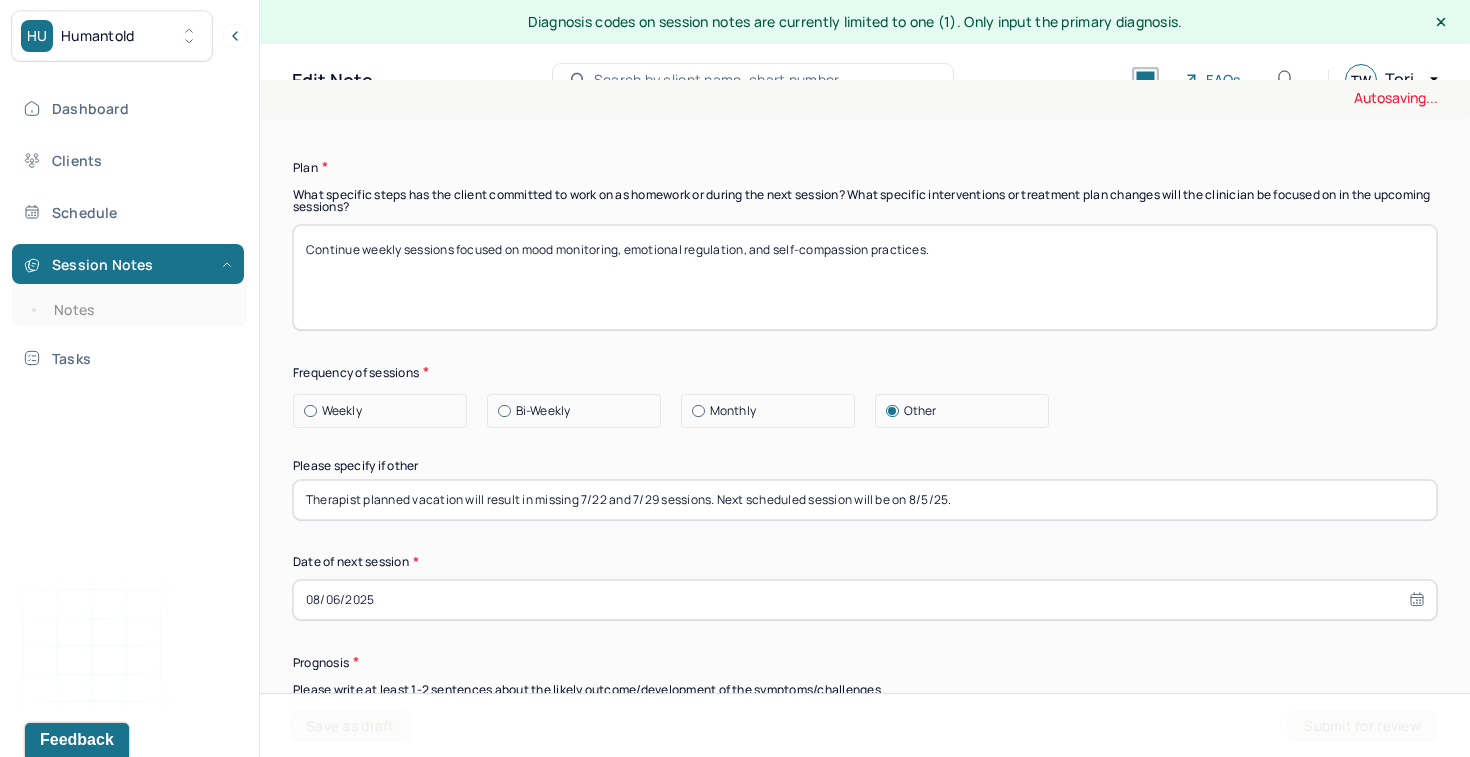 click on "Therapist planned vacation will result in missing 7/22 and 7/29 sessions. Next scheduled session will be on 8/5/25." at bounding box center [865, 500] 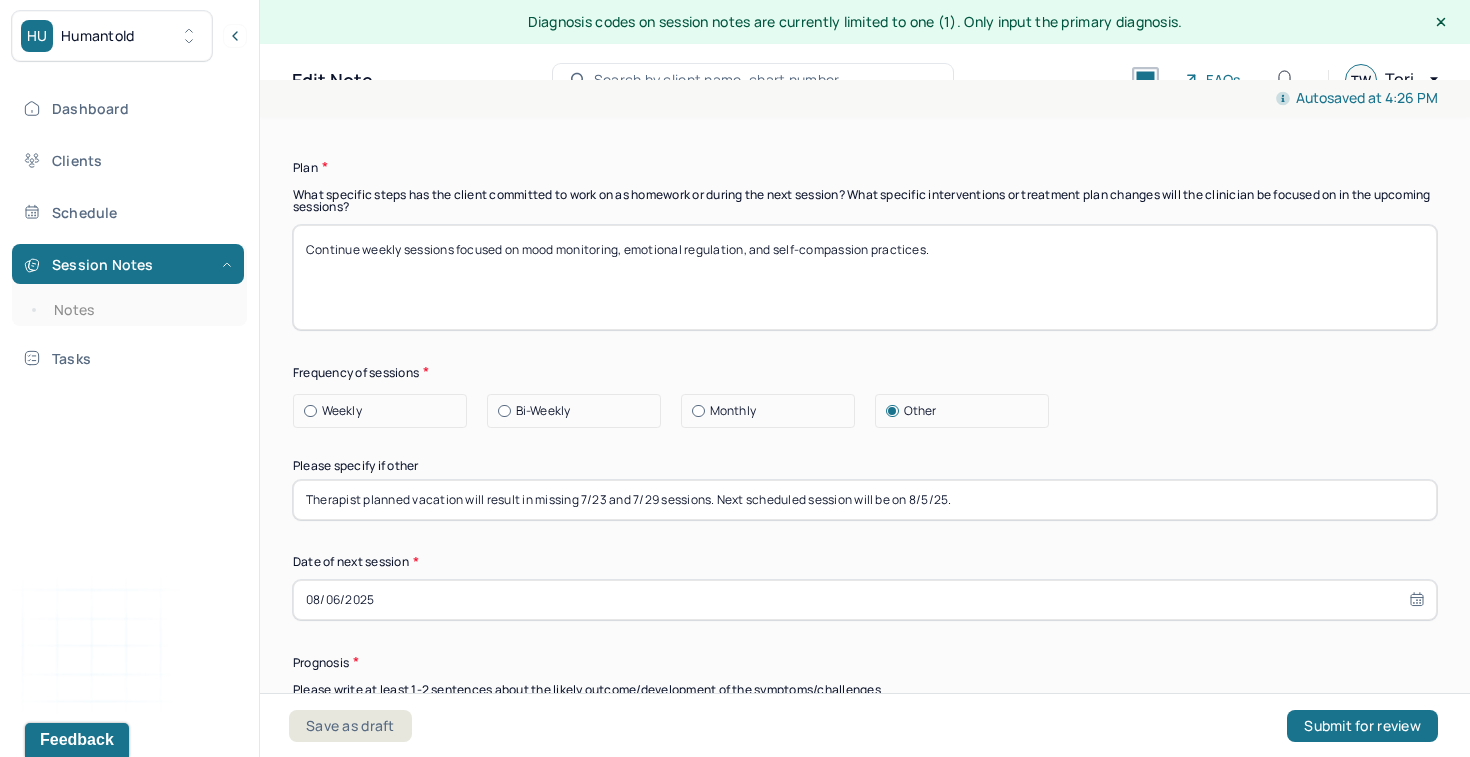 click on "Therapist planned vacation will result in missing 7/23 and 7/29 sessions. Next scheduled session will be on 8/5/25." at bounding box center (865, 500) 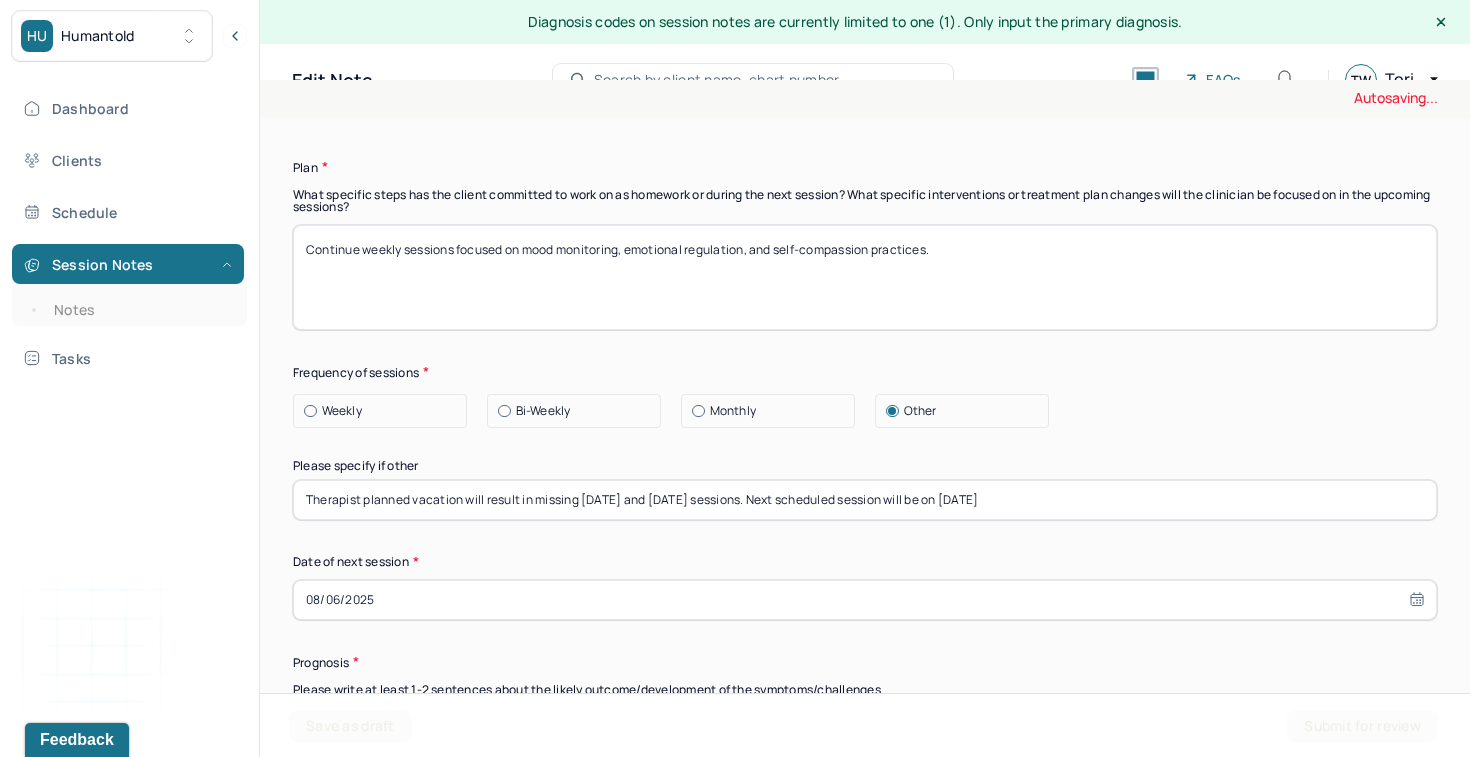 click on "Therapist planned vacation will result in missing [DATE] and [DATE] sessions. Next scheduled session will be on [DATE]" at bounding box center [865, 500] 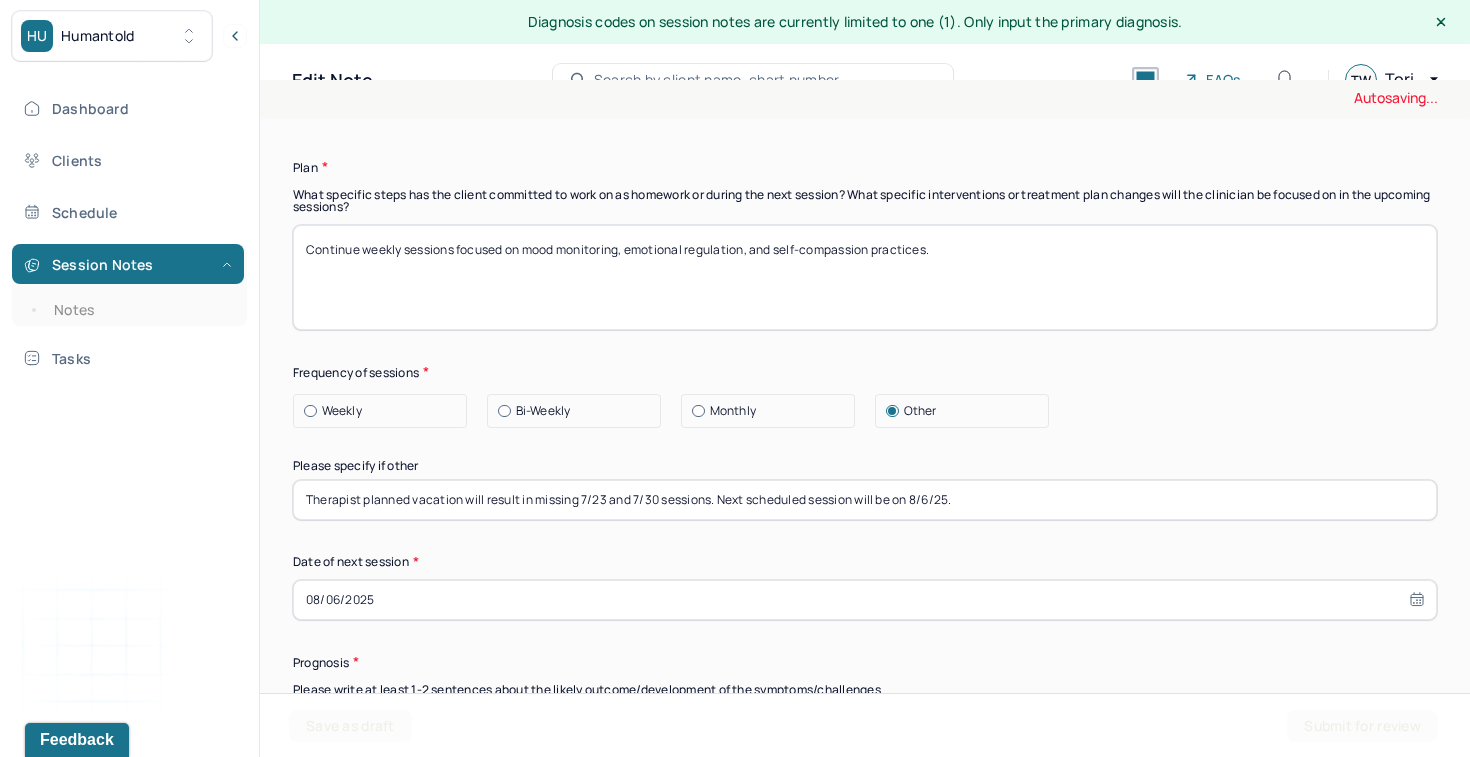 click on "Therapist planned vacation will result in missing 7/23 and 7/30 sessions. Next scheduled session will be on 8/6/25." at bounding box center [865, 500] 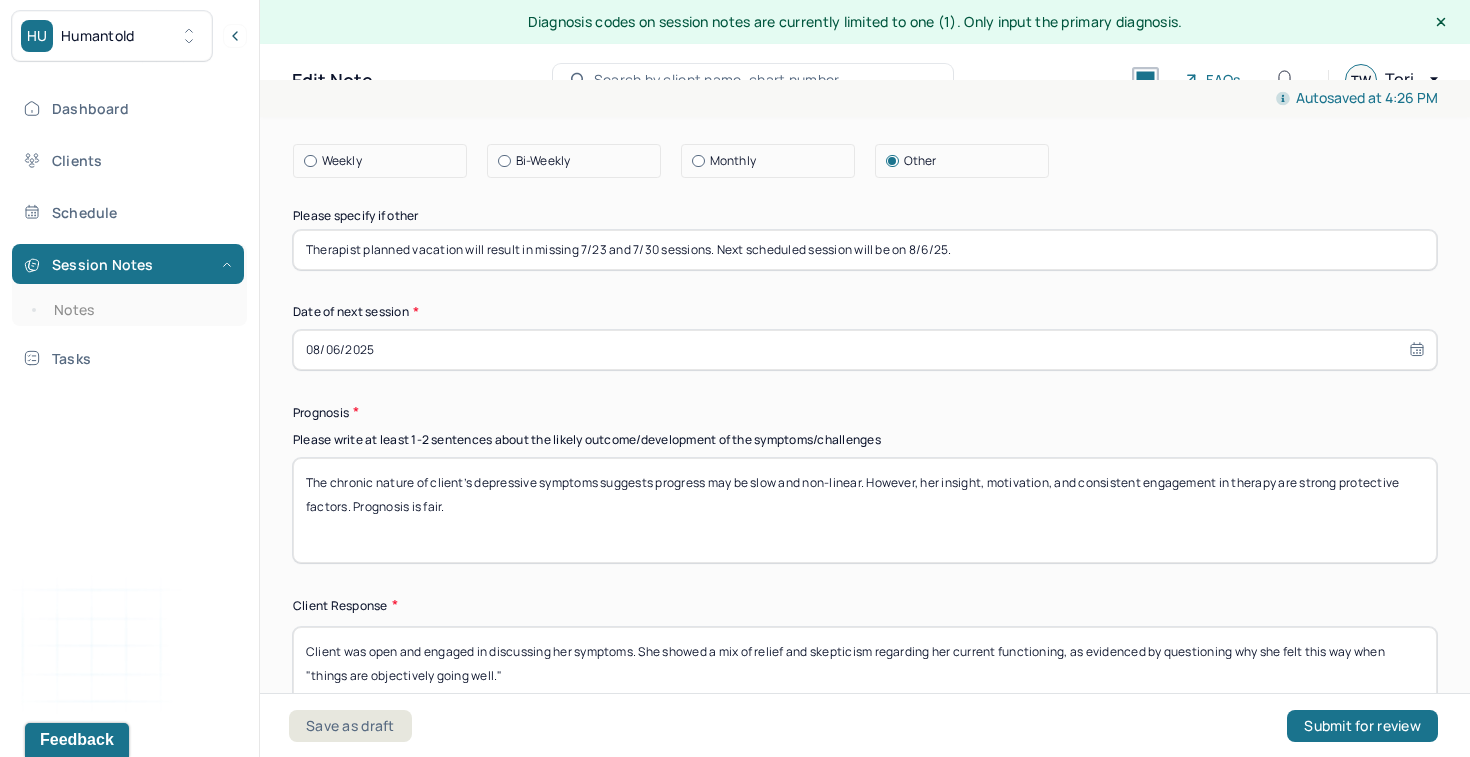scroll, scrollTop: 2880, scrollLeft: 0, axis: vertical 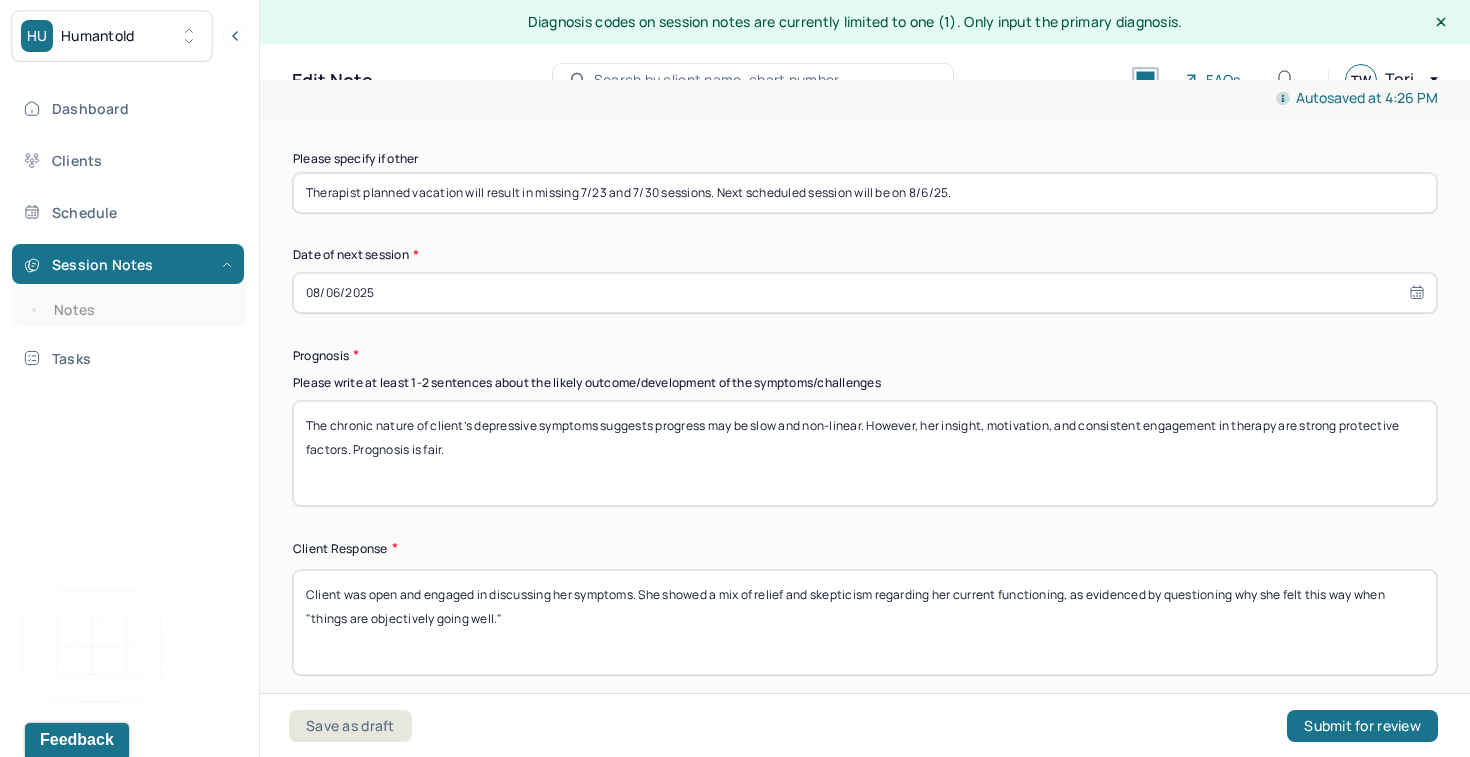 type on "Therapist planned vacation will result in missing 7/23 and 7/30 sessions. Next scheduled session will be on 8/6/25." 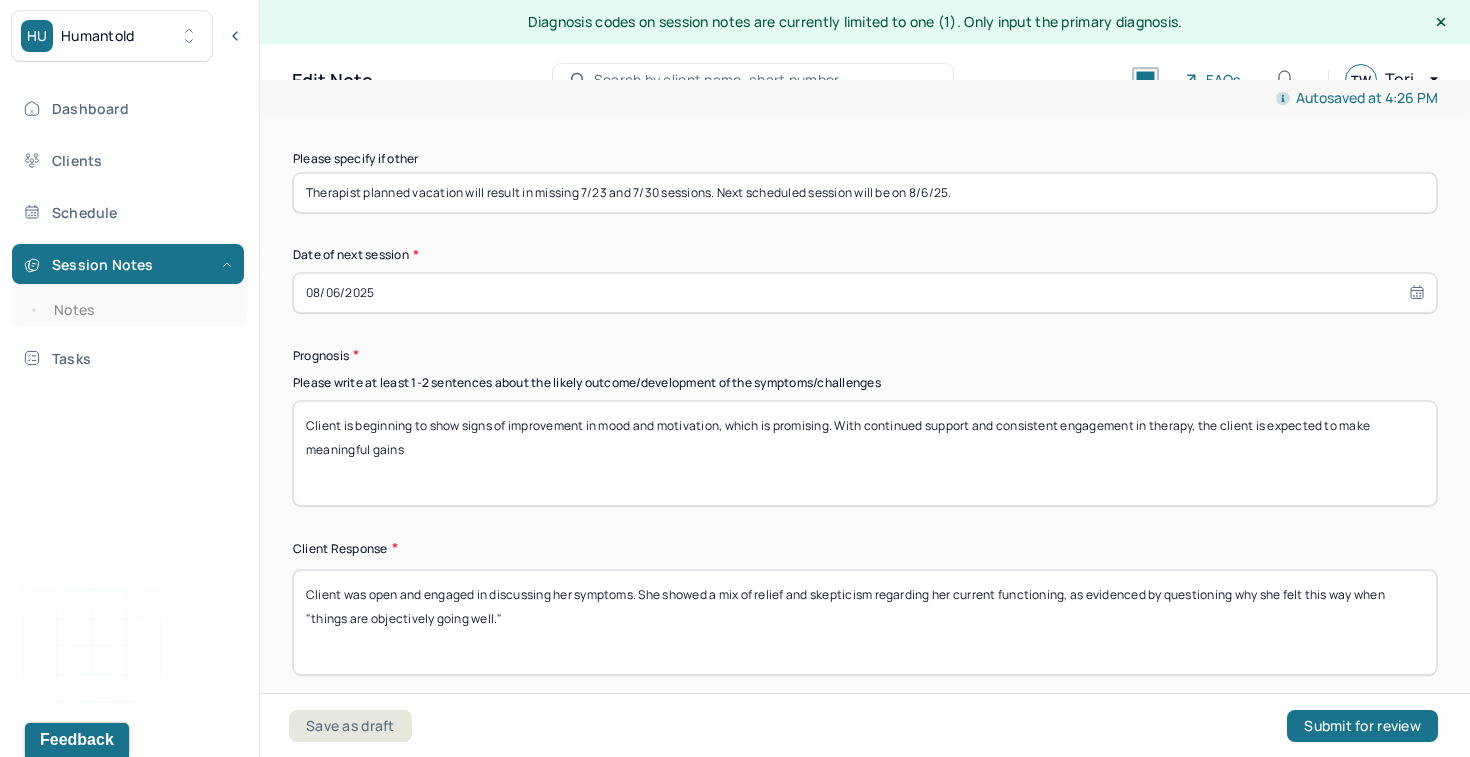 drag, startPoint x: 839, startPoint y: 433, endPoint x: 737, endPoint y: 432, distance: 102.0049 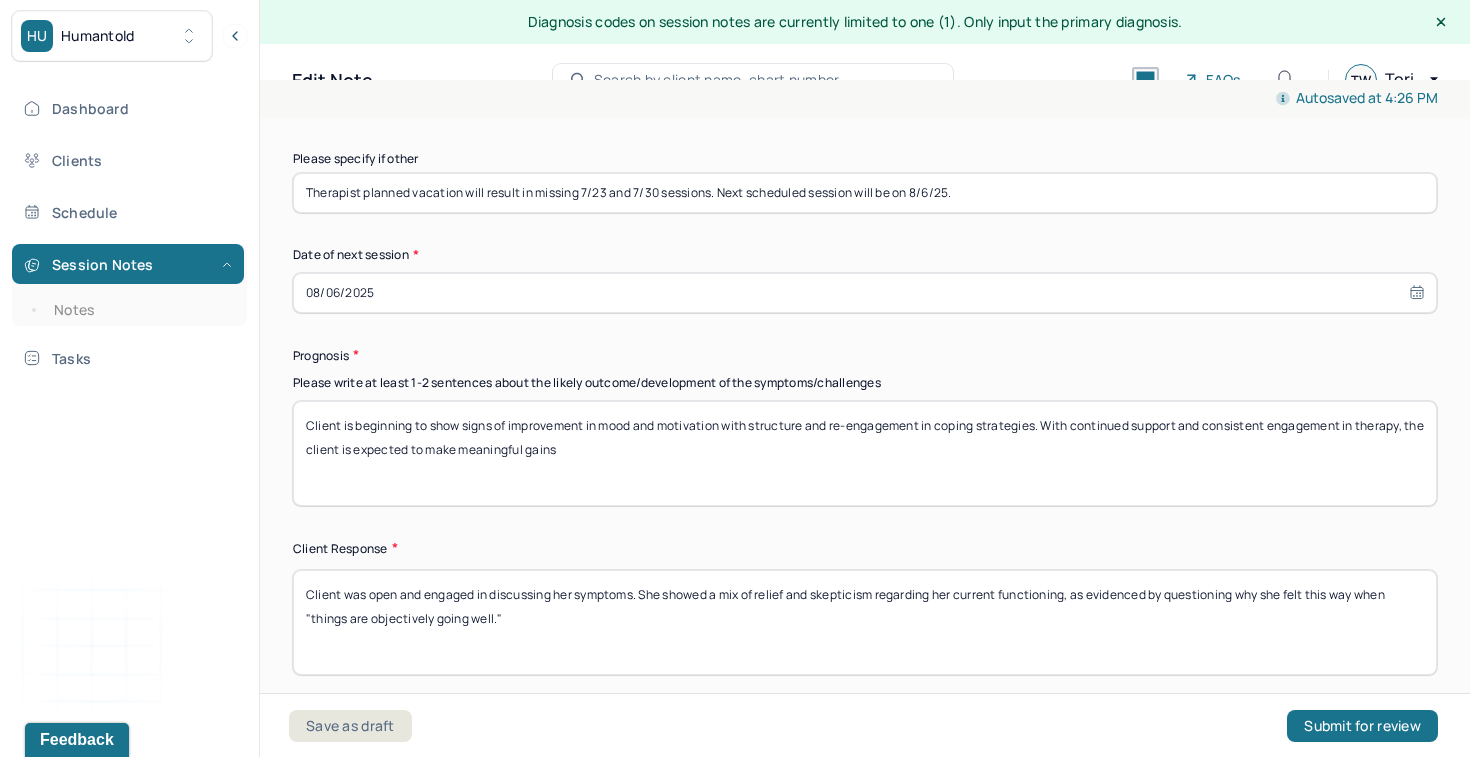 click on "Client is beginning to show signs of improvement in mood and motivation with structure and re-engagement in coping strategies. With continued support and consistent engagement in therapy, the client is expected to make meaningful gains" at bounding box center [865, 453] 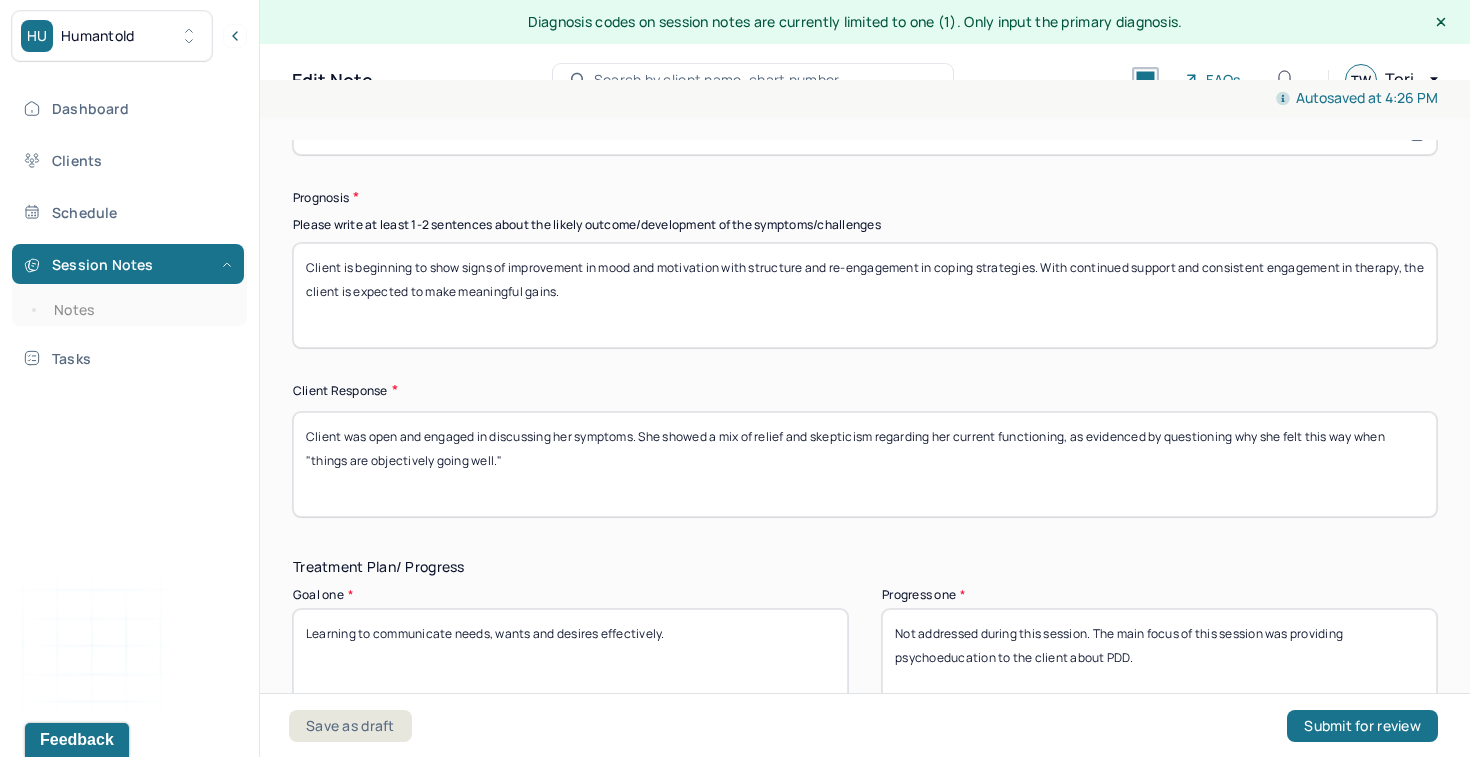 scroll, scrollTop: 3095, scrollLeft: 0, axis: vertical 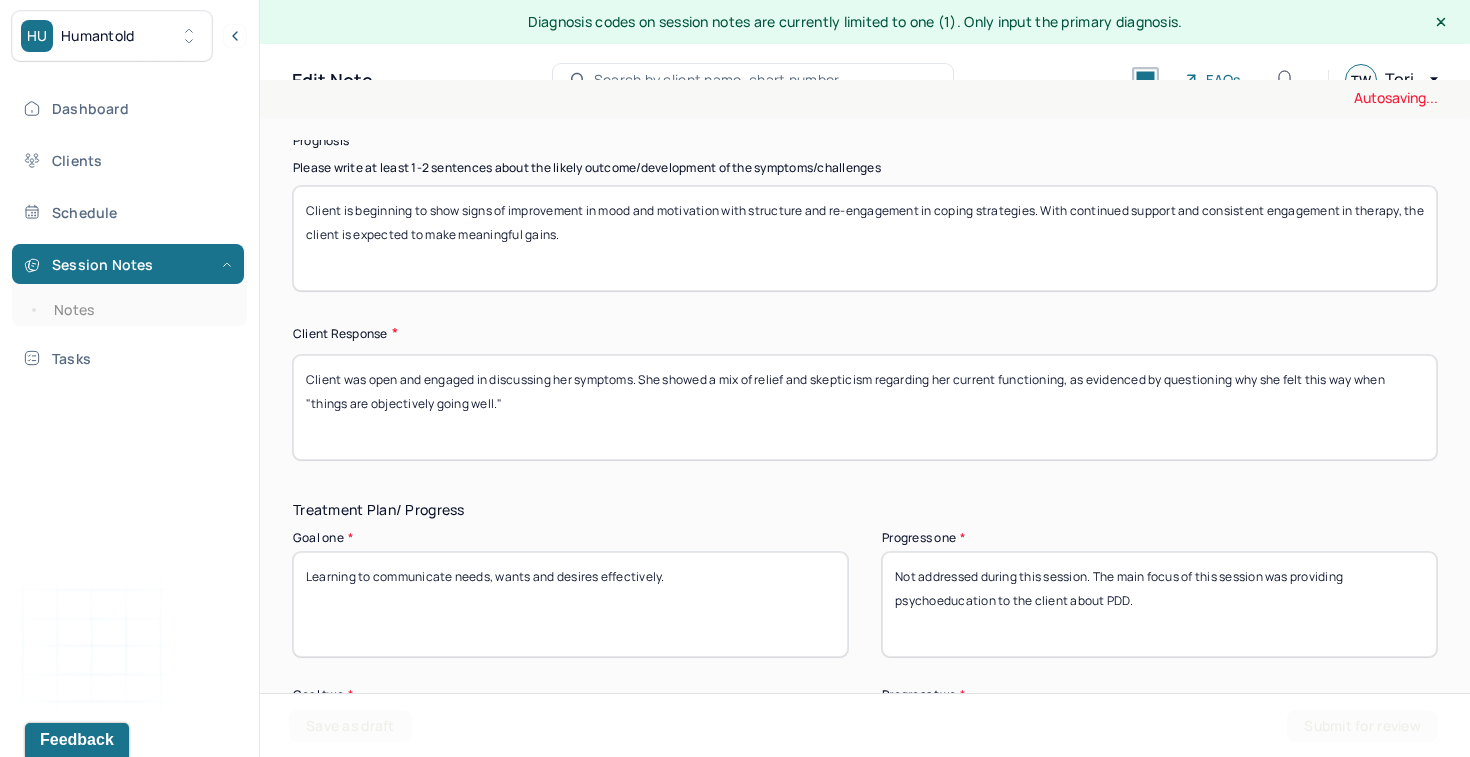 type on "Client is beginning to show signs of improvement in mood and motivation with structure and re-engagement in coping strategies. With continued support and consistent engagement in therapy, the client is expected to make meaningful gains." 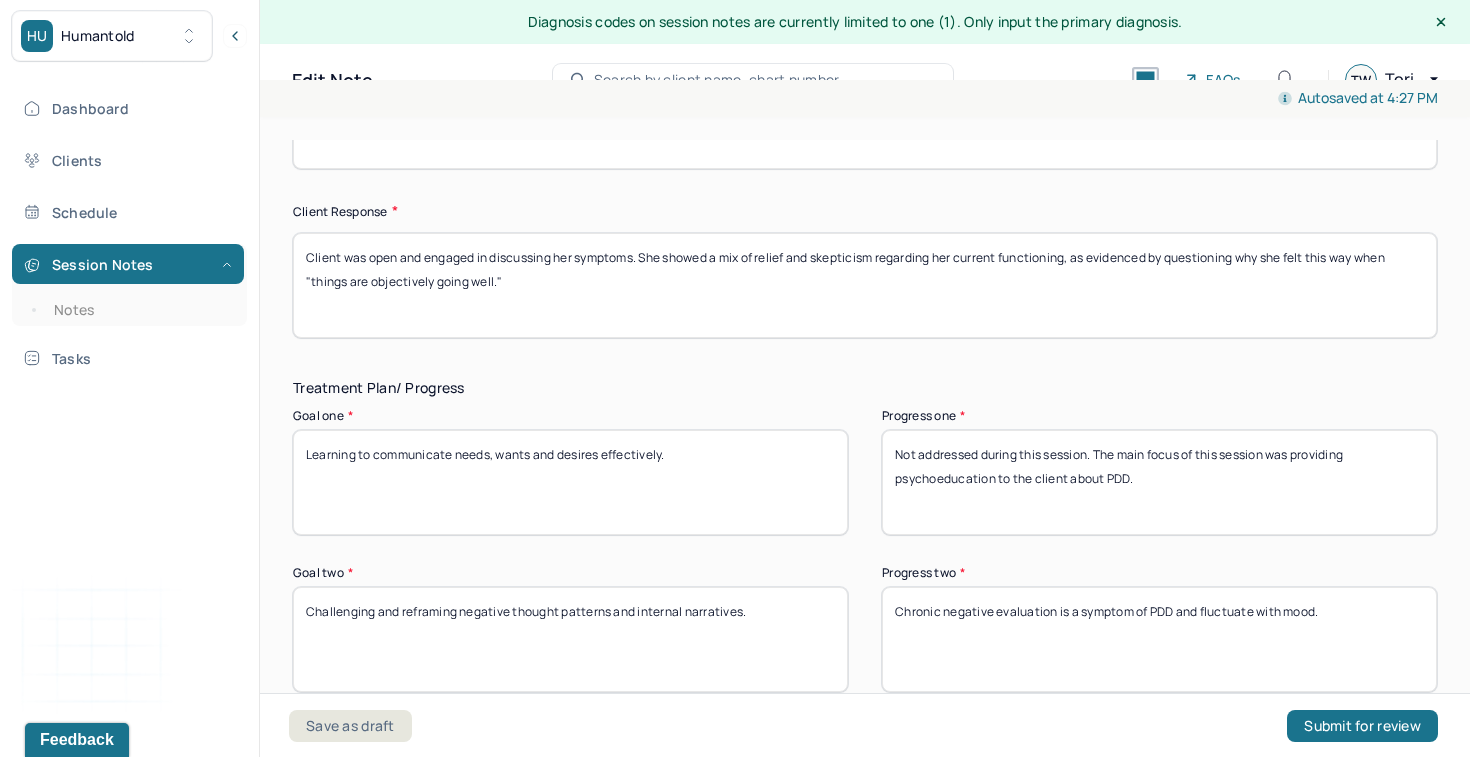 scroll, scrollTop: 3171, scrollLeft: 0, axis: vertical 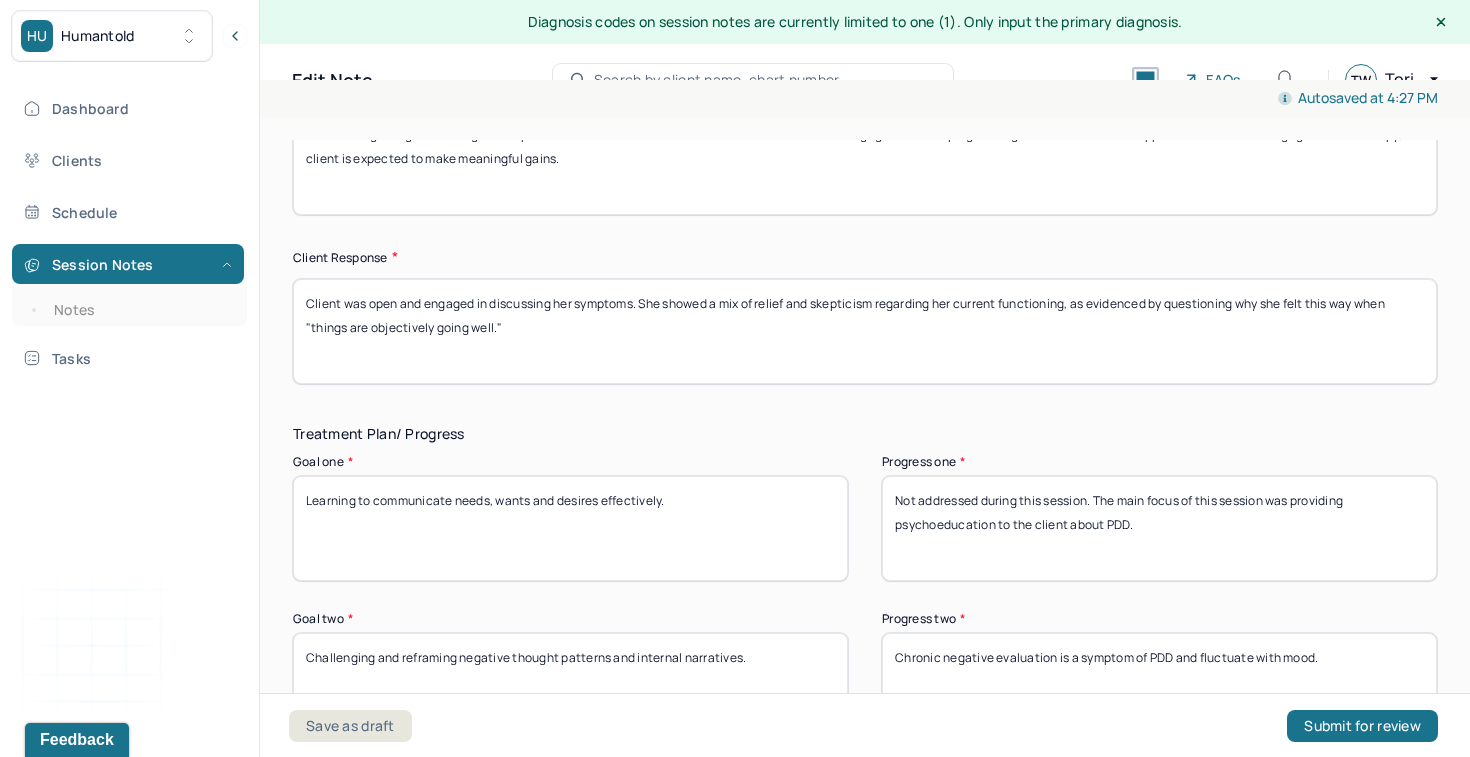 drag, startPoint x: 568, startPoint y: 332, endPoint x: 278, endPoint y: 293, distance: 292.61066 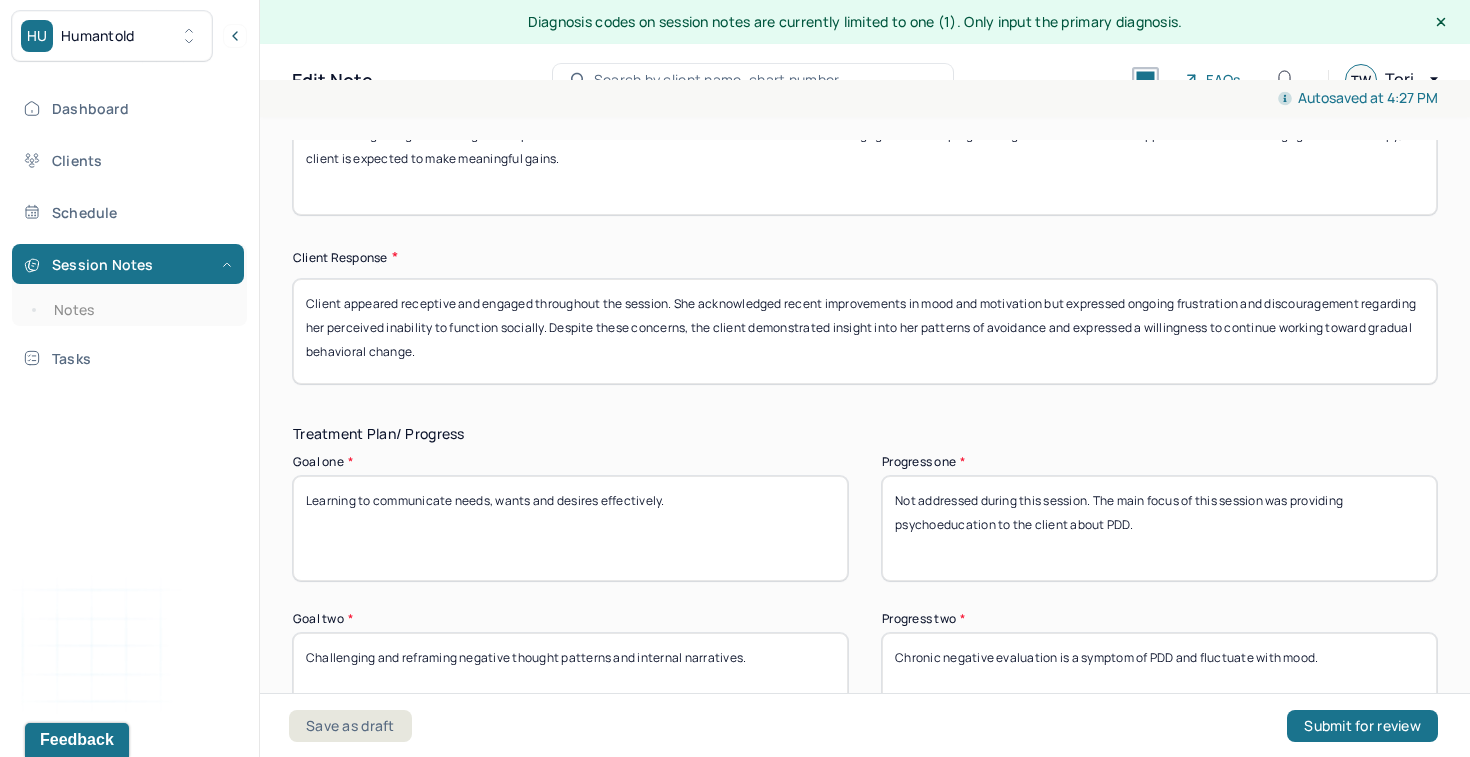 drag, startPoint x: 703, startPoint y: 312, endPoint x: 677, endPoint y: 311, distance: 26.019224 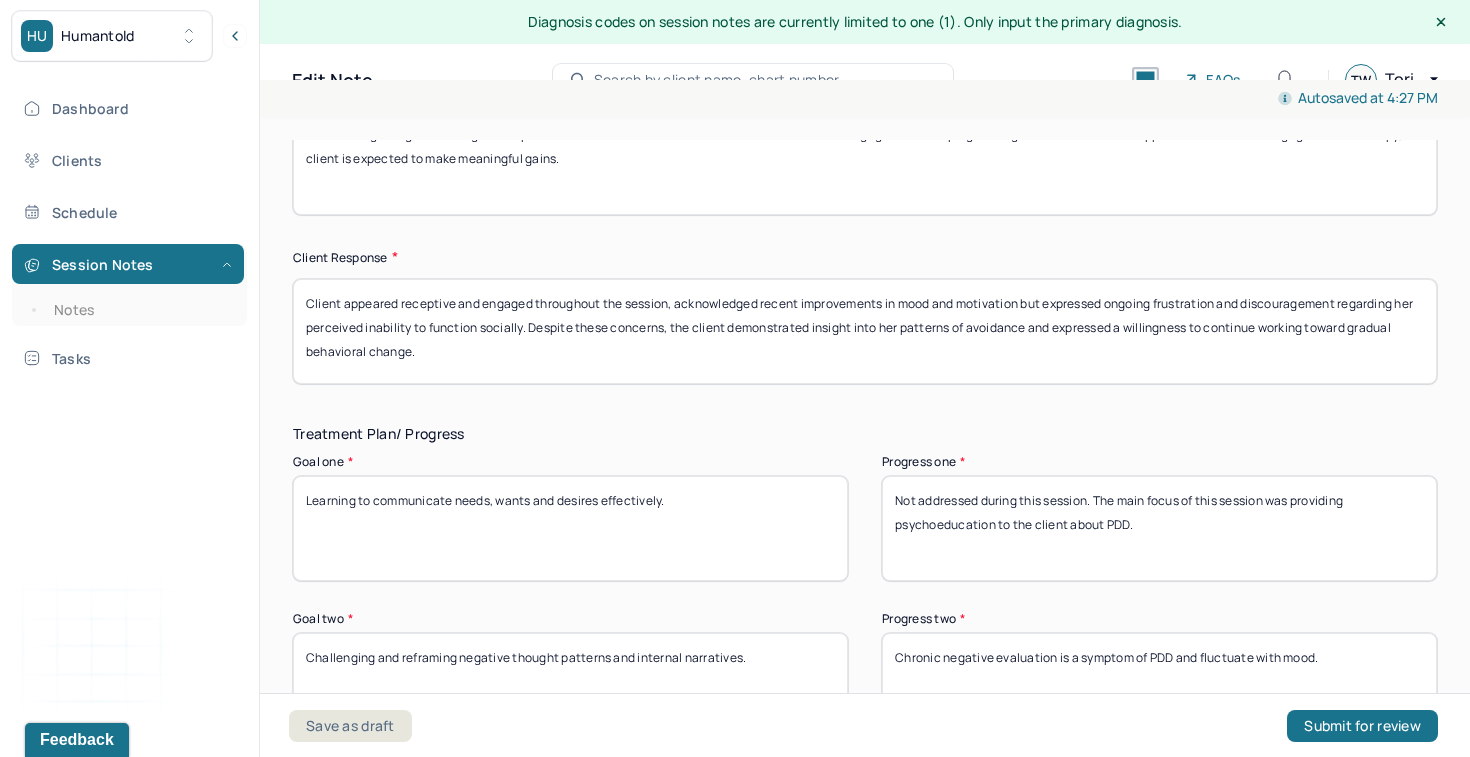 click on "Client appeared receptive and engaged throughout the session. She acknowledged recent improvements in mood and motivation but expressed ongoing frustration and discouragement regarding her perceived inability to function socially. Despite these concerns, the client demonstrated insight into her patterns of avoidance and expressed a willingness to continue working toward gradual behavioral change." at bounding box center [865, 331] 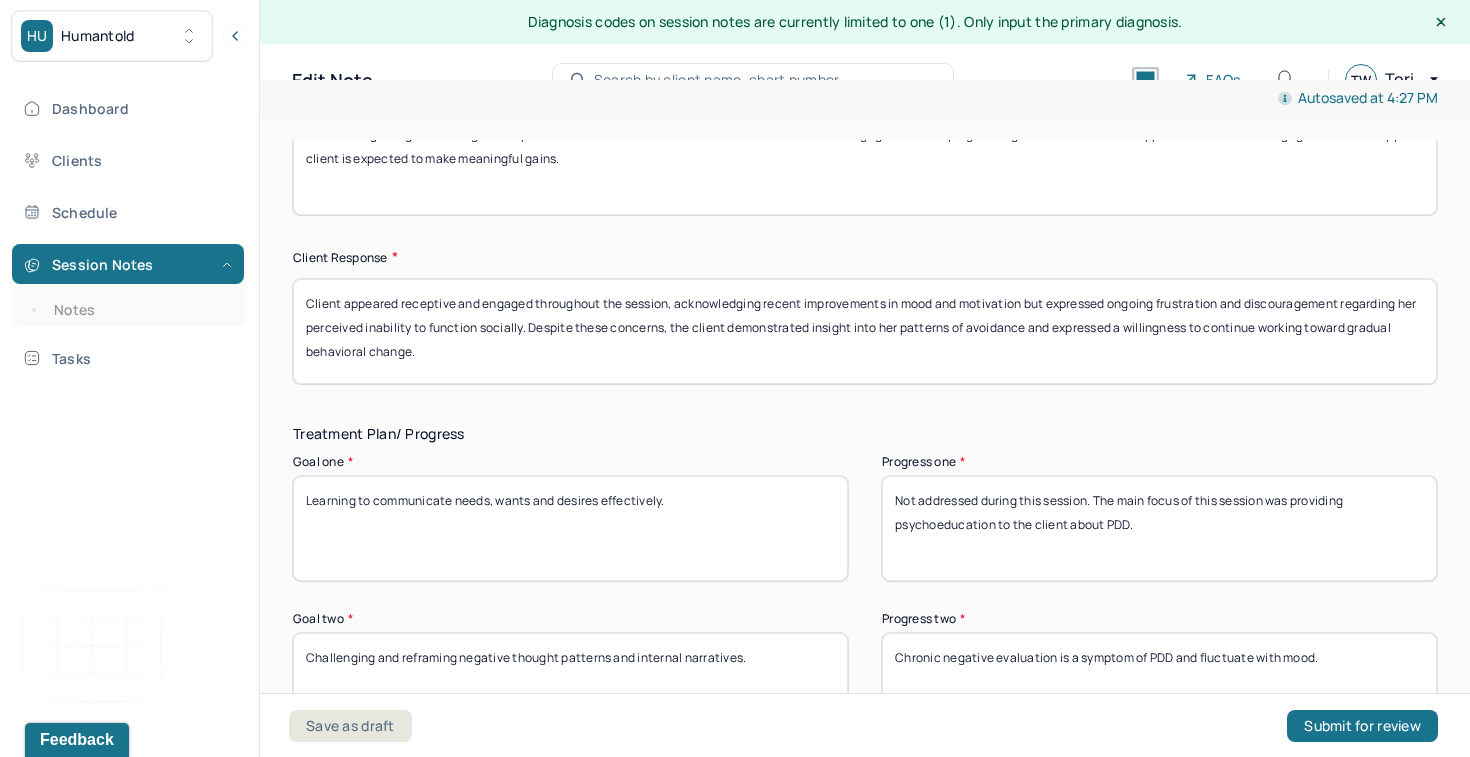 click on "Client appeared receptive and engaged throughout the session, acknowledging recent improvements in mood and motivation but expressed ongoing frustration and discouragement regarding her perceived inability to function socially. Despite these concerns, the client demonstrated insight into her patterns of avoidance and expressed a willingness to continue working toward gradual behavioral change." at bounding box center [865, 331] 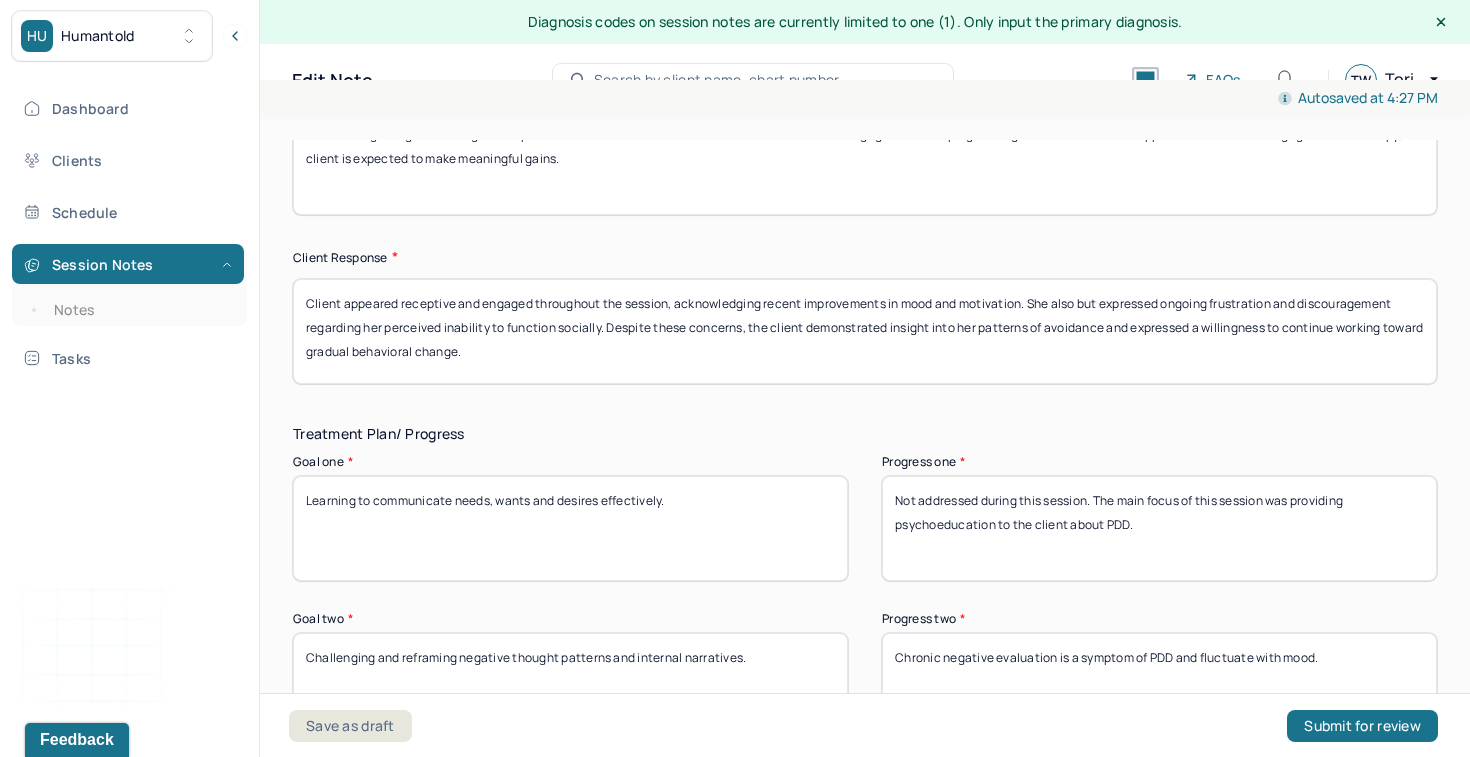 click on "Client appeared receptive and engaged throughout the session, acknowledging recent improvements in mood and motivation but expressed ongoing frustration and discouragement regarding her perceived inability to function socially. Despite these concerns, the client demonstrated insight into her patterns of avoidance and expressed a willingness to continue working toward gradual behavioral change." at bounding box center [865, 331] 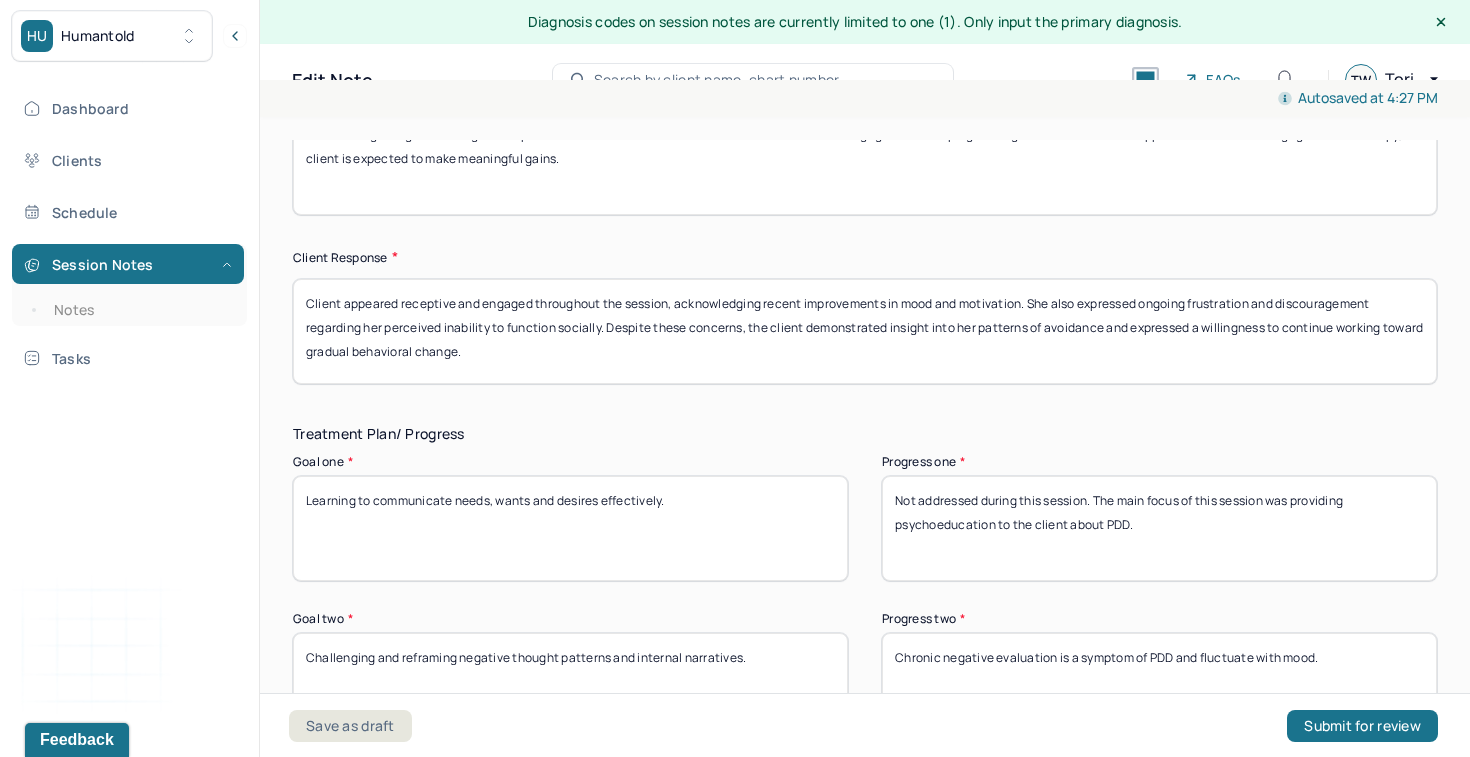 click on "Client appeared receptive and engaged throughout the session, acknowledging recent improvements in mood and motivation. She also expressed ongoing frustration and discouragement regarding her perceived inability to function socially. Despite these concerns, the client demonstrated insight into her patterns of avoidance and expressed a willingness to continue working toward gradual behavioral change." at bounding box center (865, 331) 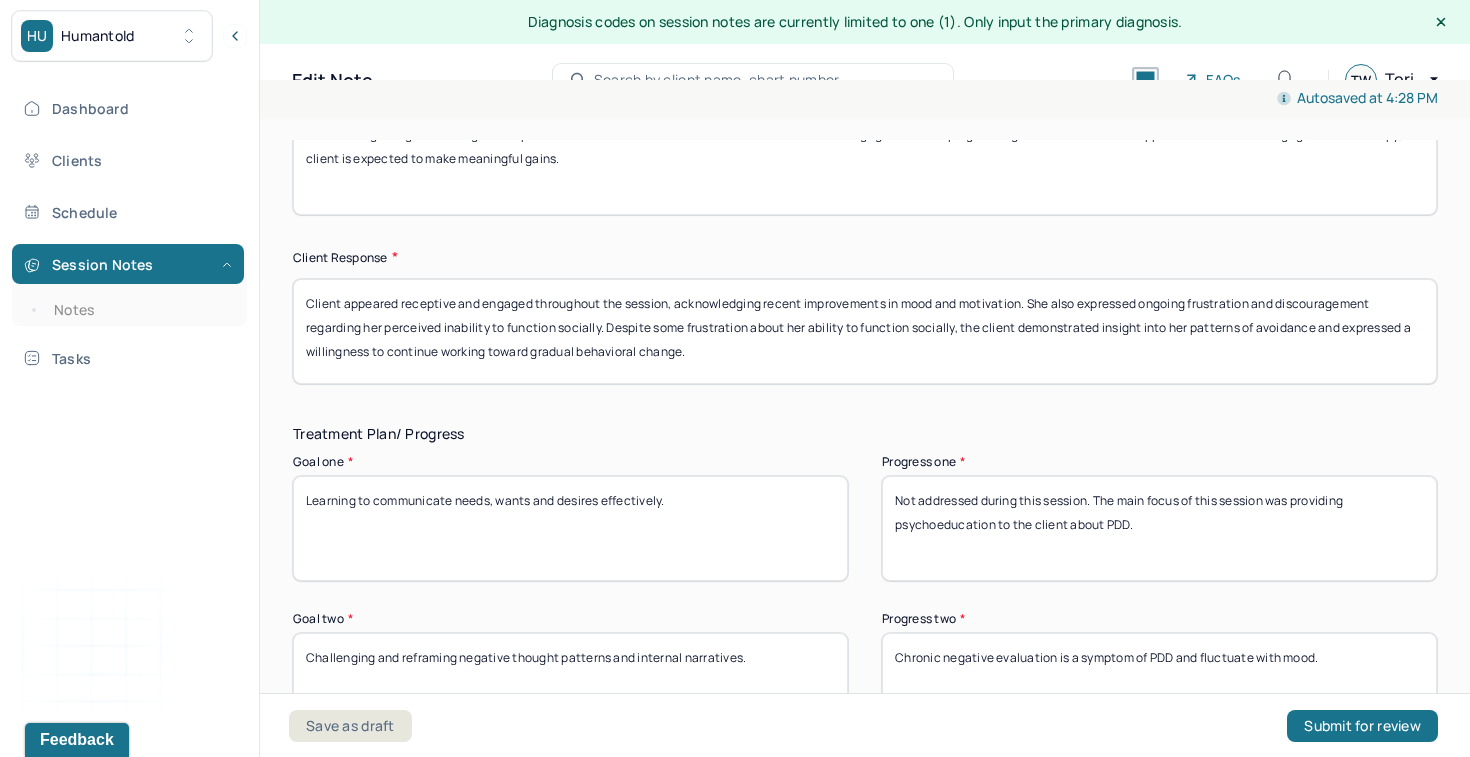 drag, startPoint x: 605, startPoint y: 332, endPoint x: 1030, endPoint y: 314, distance: 425.381 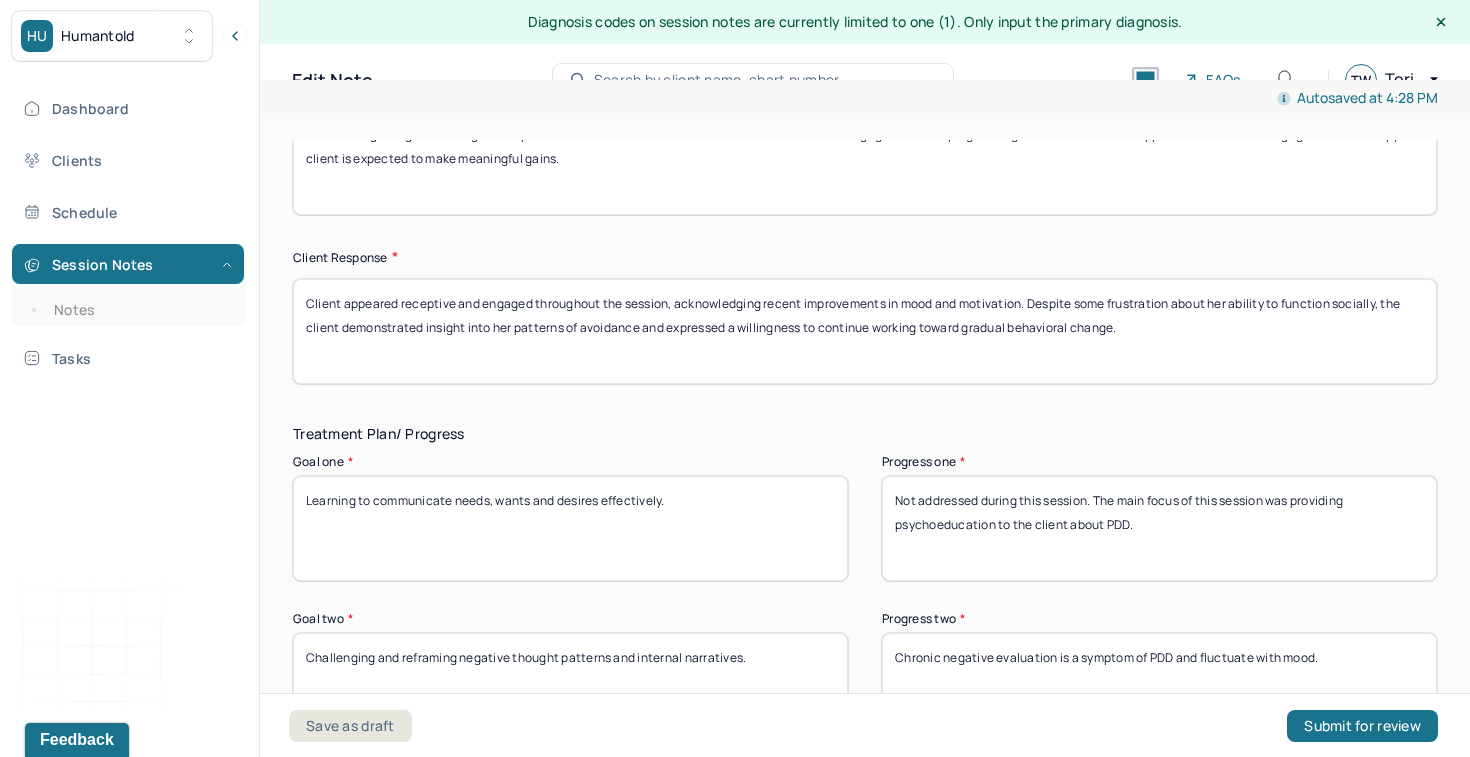click on "Client appeared receptive and engaged throughout the session, acknowledging recent improvements in mood and motivation. Despite some frustration about her ability to function socially, the client demonstrated insight into her patterns of avoidance and expressed a willingness to continue working toward gradual behavioral change." at bounding box center [865, 331] 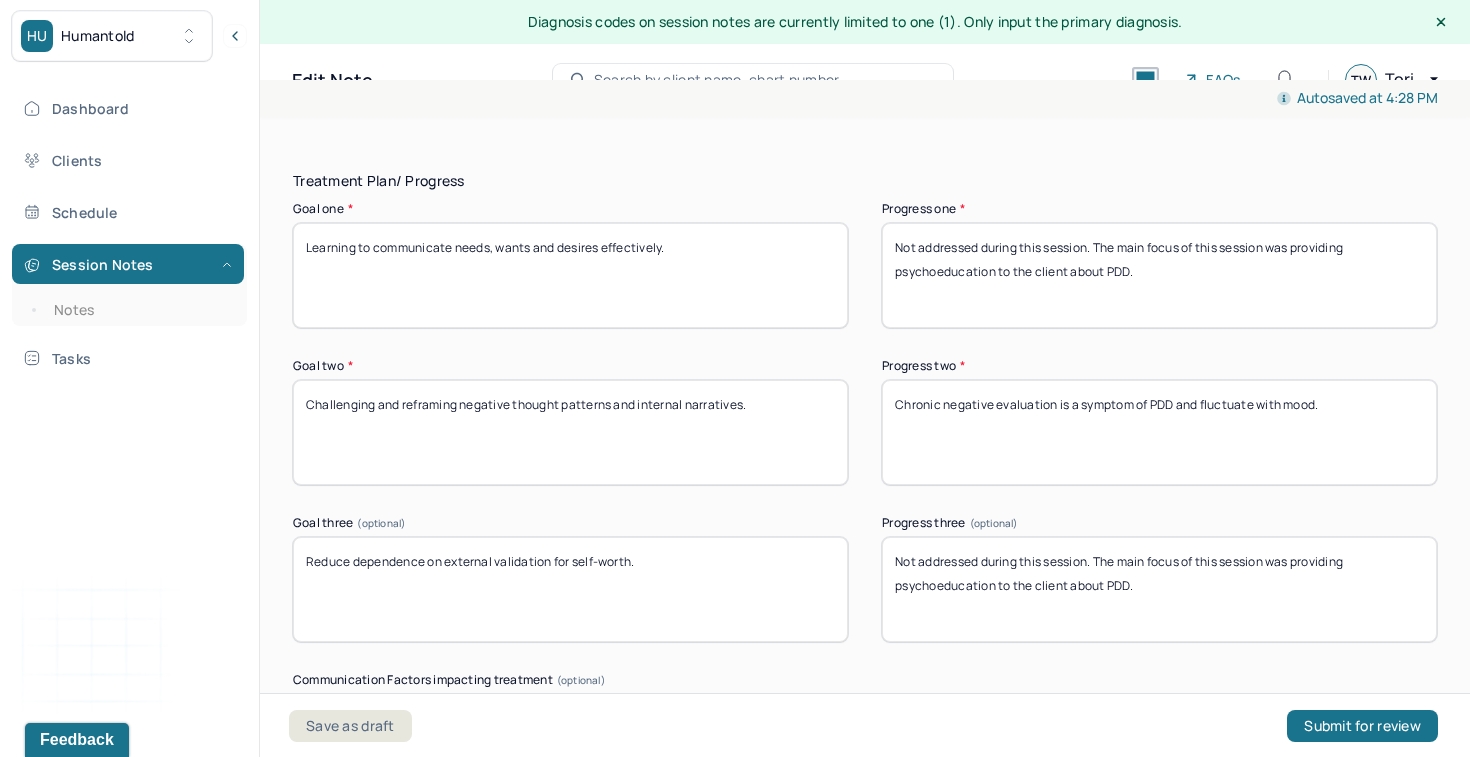 scroll, scrollTop: 3426, scrollLeft: 0, axis: vertical 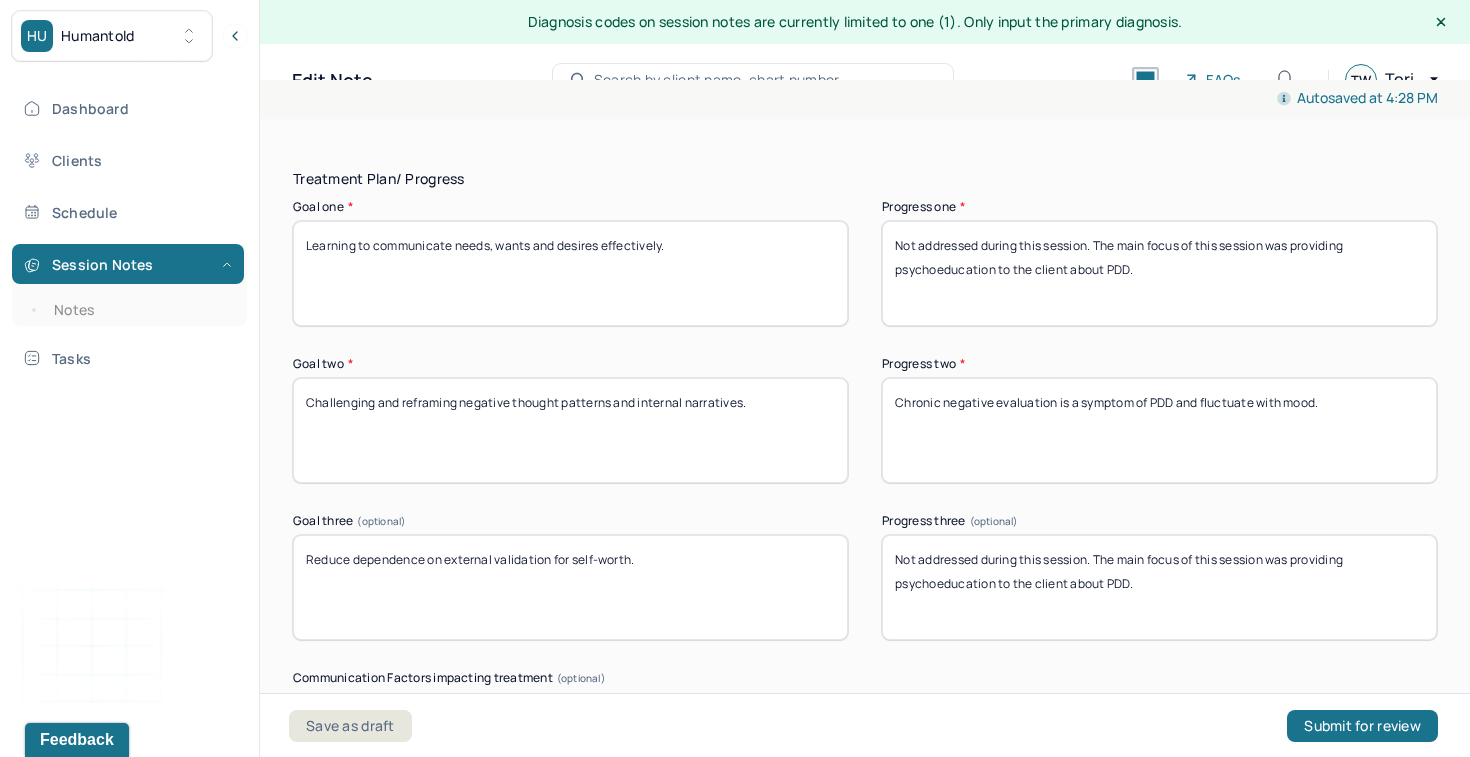 type on "Client appeared receptive and engaged throughout the session, acknowledging recent improvements in mood and motivation. Despite some frustration about her ability to function socially, the client demonstrated insight into her patterns of avoidance and expressed a willingness to continue working toward gradual behavioral change." 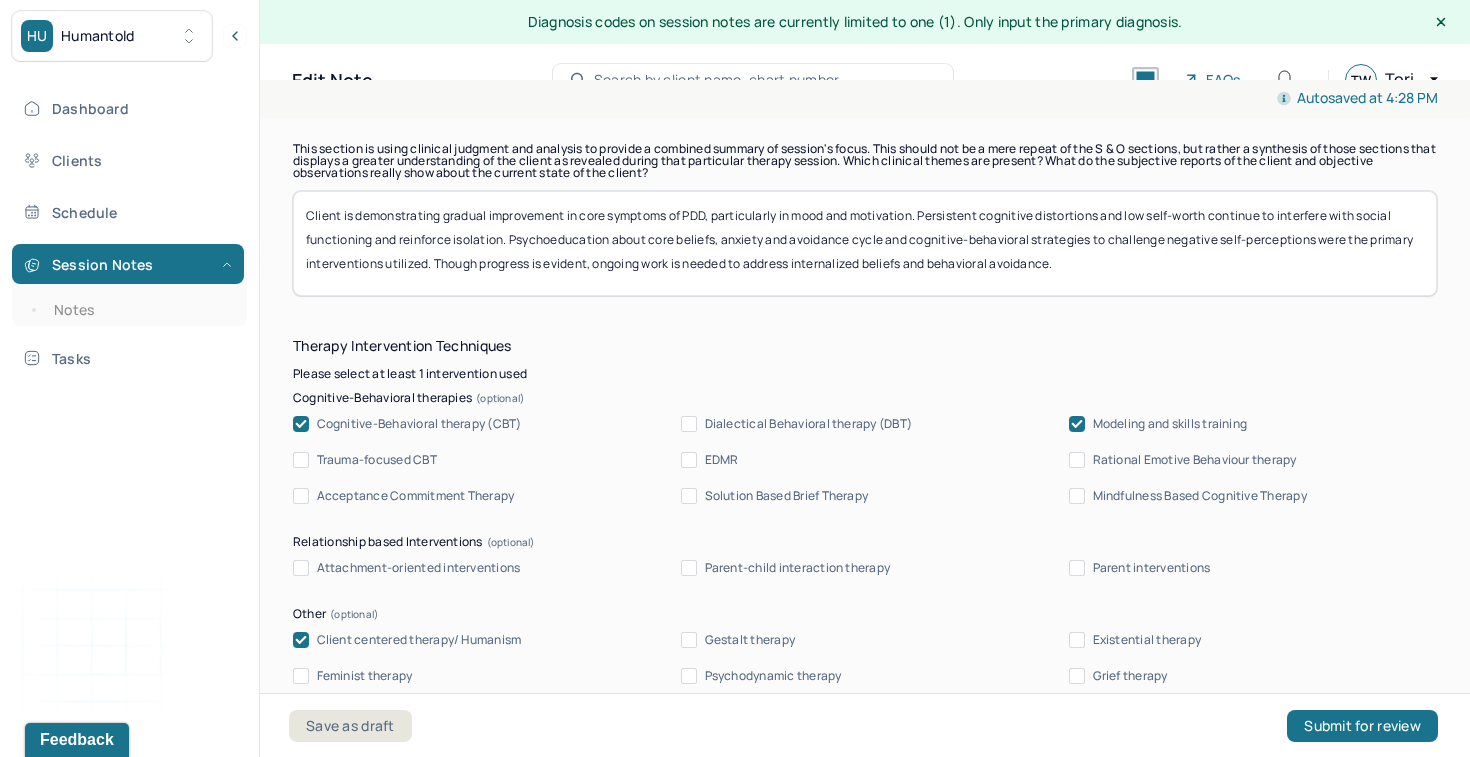 scroll, scrollTop: 1885, scrollLeft: 0, axis: vertical 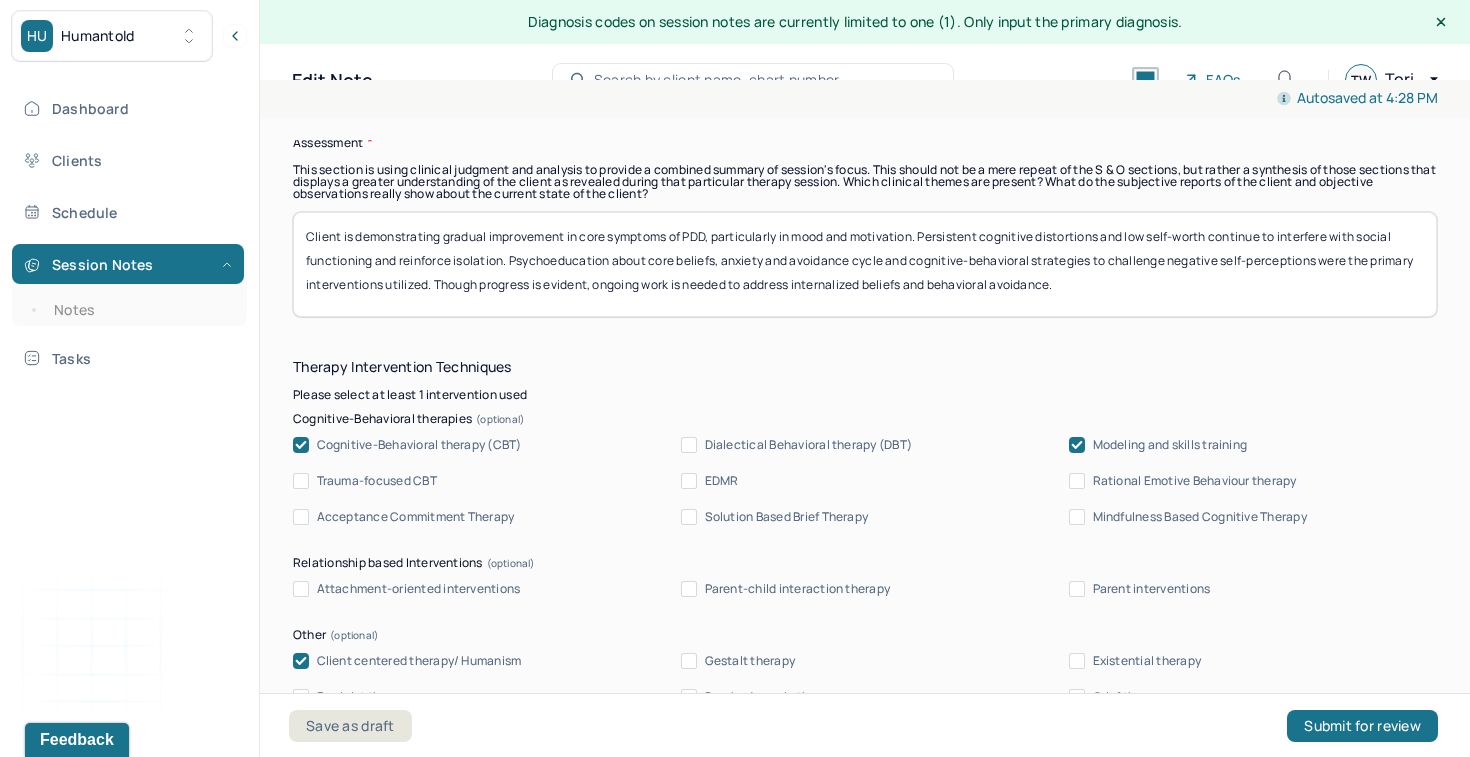 drag, startPoint x: 435, startPoint y: 293, endPoint x: 892, endPoint y: 240, distance: 460.06305 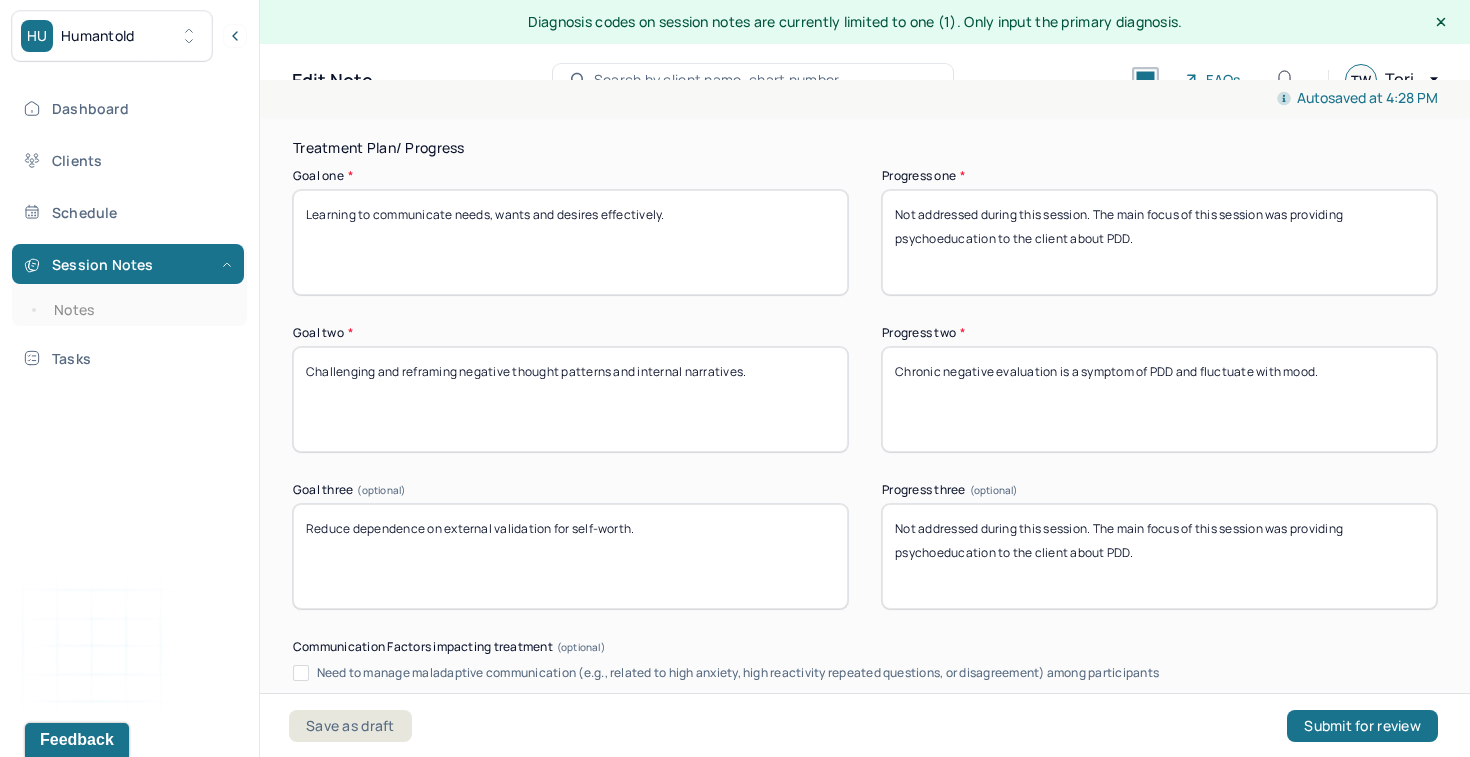 scroll, scrollTop: 3480, scrollLeft: 0, axis: vertical 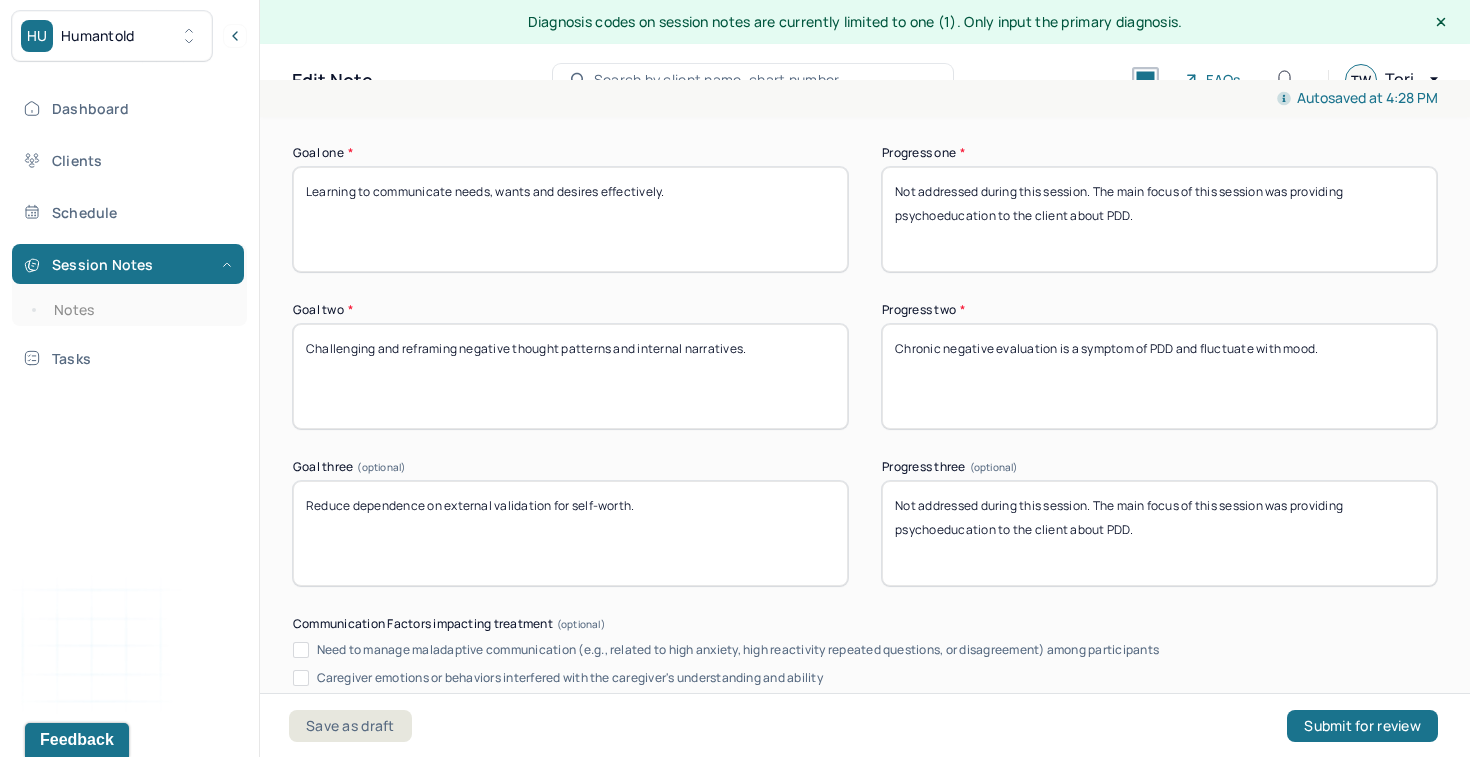 drag, startPoint x: 1364, startPoint y: 350, endPoint x: 956, endPoint y: 329, distance: 408.54007 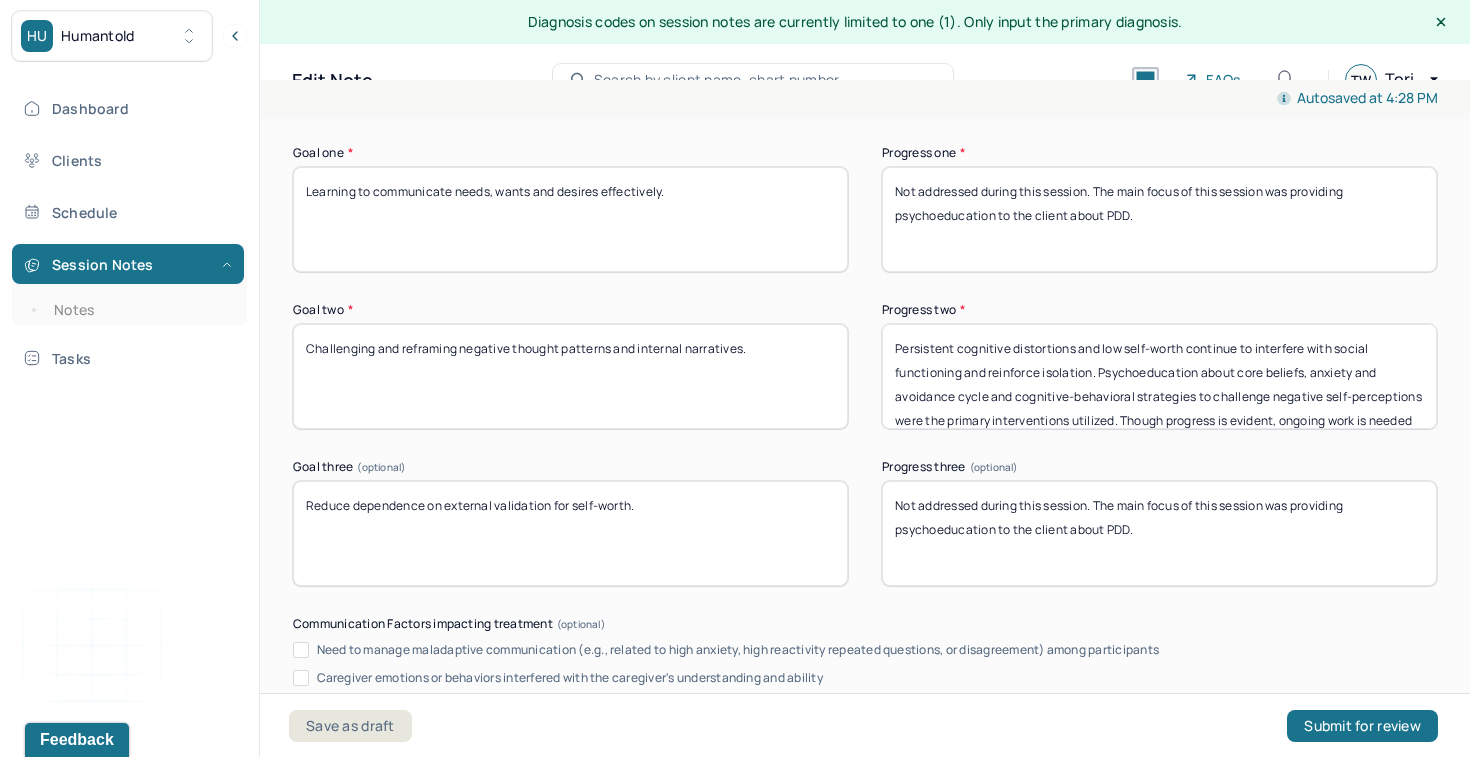 scroll, scrollTop: 24, scrollLeft: 0, axis: vertical 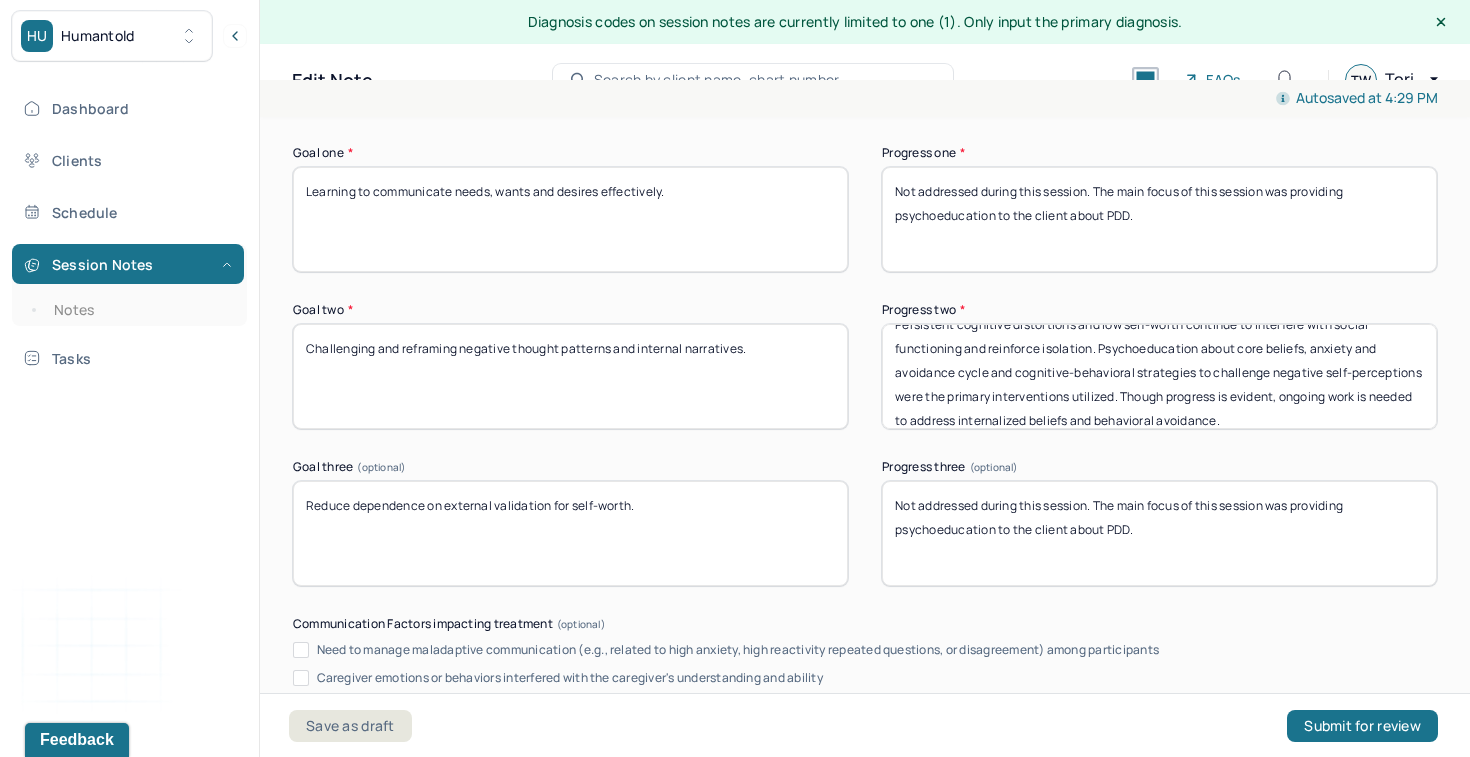 type on "Persistent cognitive distortions and low self-worth continue to interfere with social functioning and reinforce isolation. Psychoeducation about core beliefs, anxiety and avoidance cycle and cognitive-behavioral strategies to challenge negative self-perceptions were the primary interventions utilized. Though progress is evident, ongoing work is needed to address internalized beliefs and behavioral avoidance." 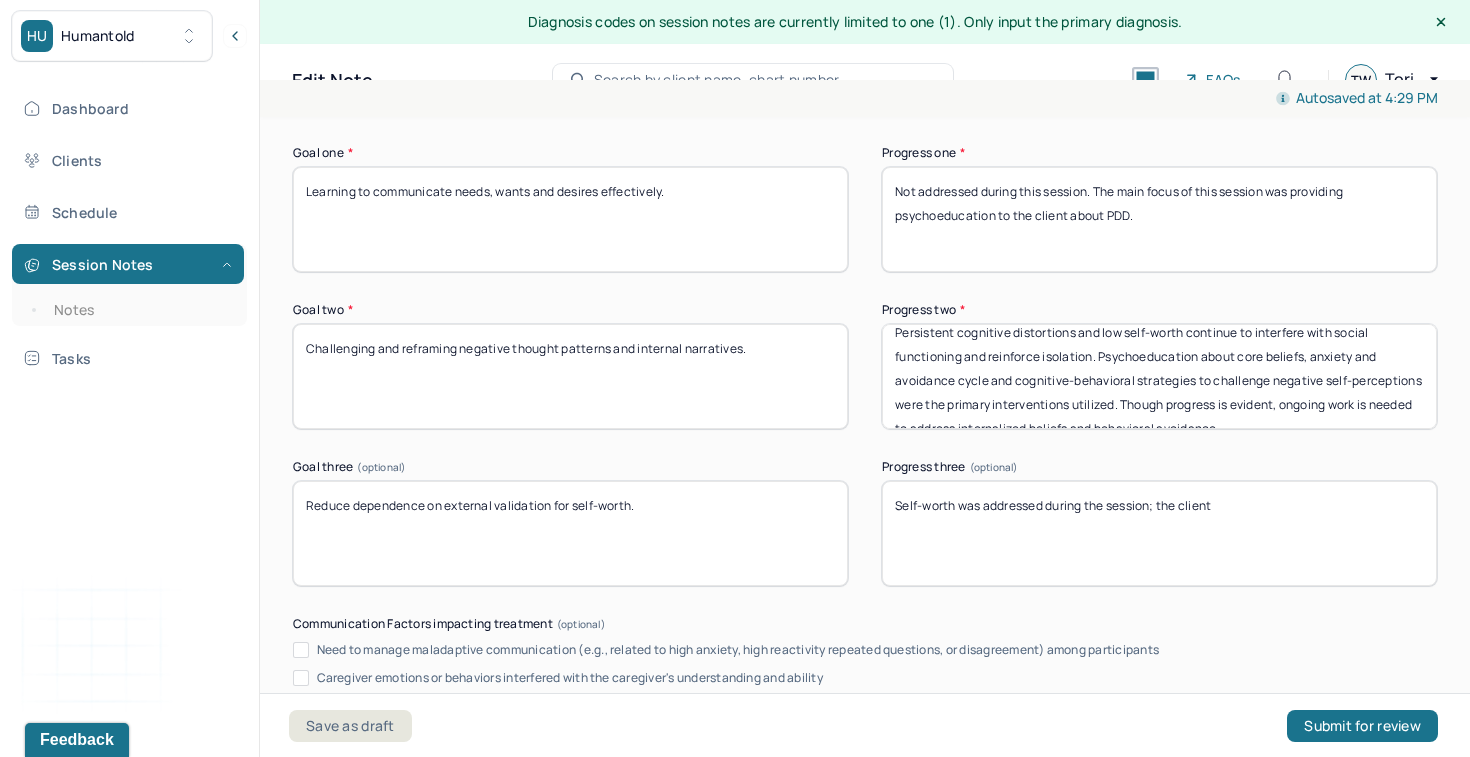 scroll, scrollTop: 40, scrollLeft: 0, axis: vertical 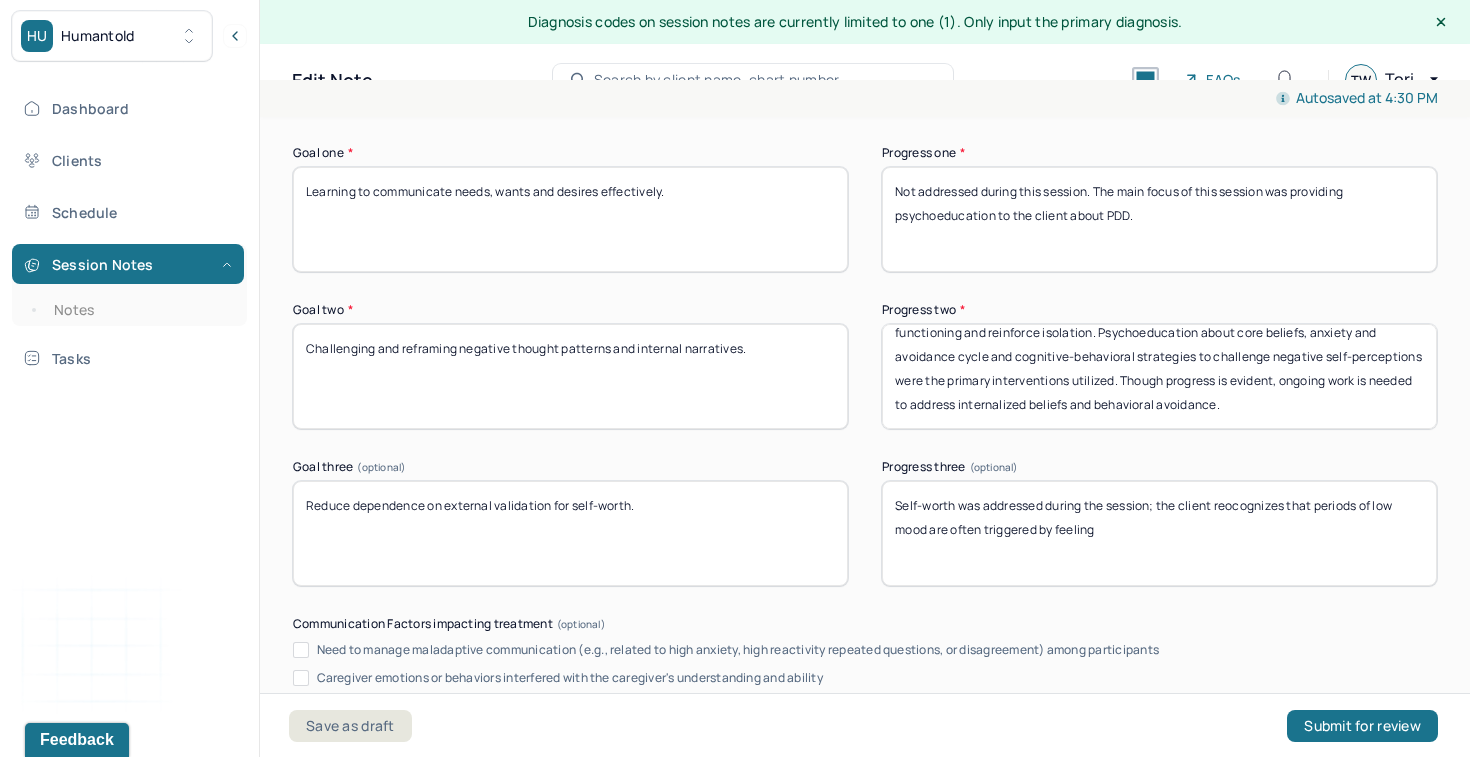 type on "Self-worth was addressed during the session; the client reocognizes that periods of low mood are often triggered by feeling" 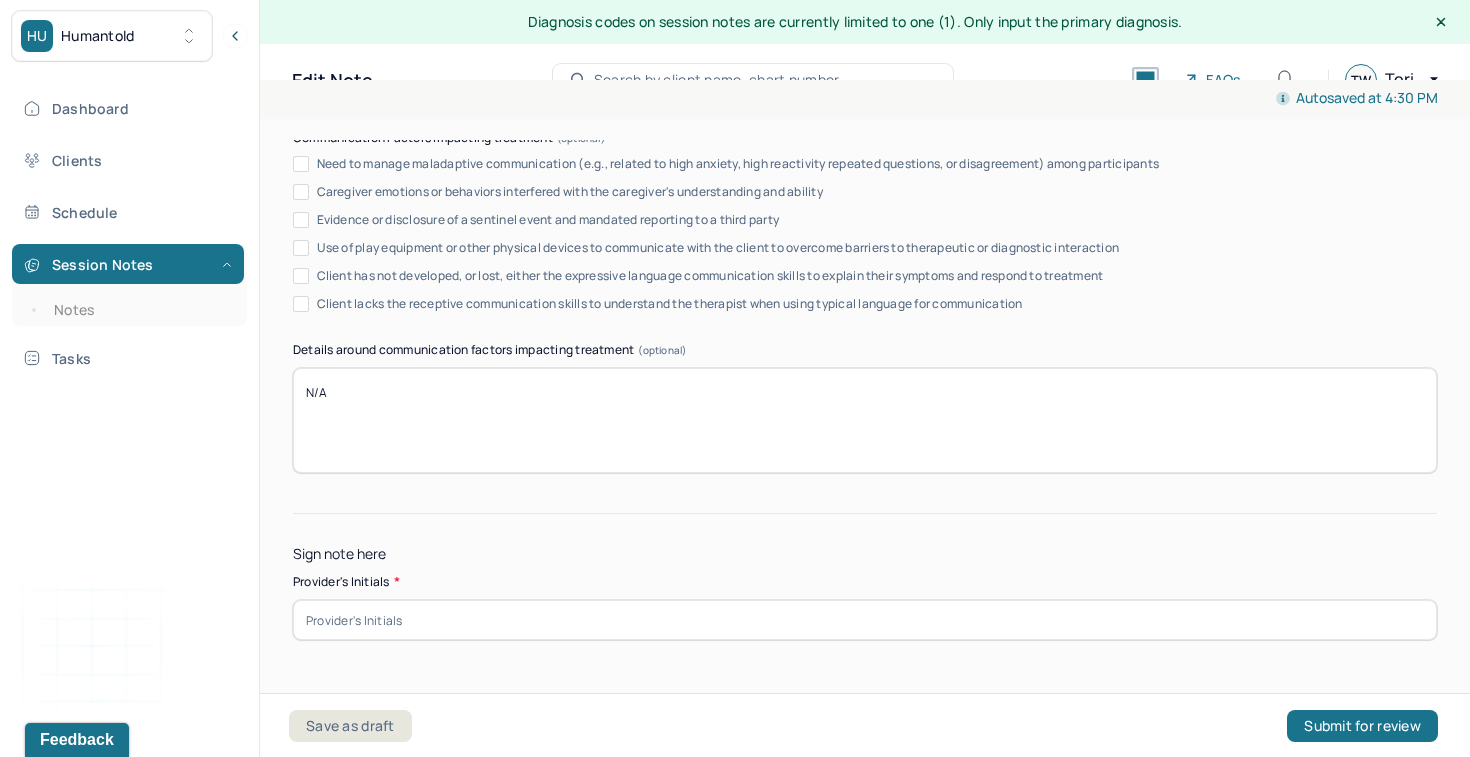 scroll, scrollTop: 3976, scrollLeft: 0, axis: vertical 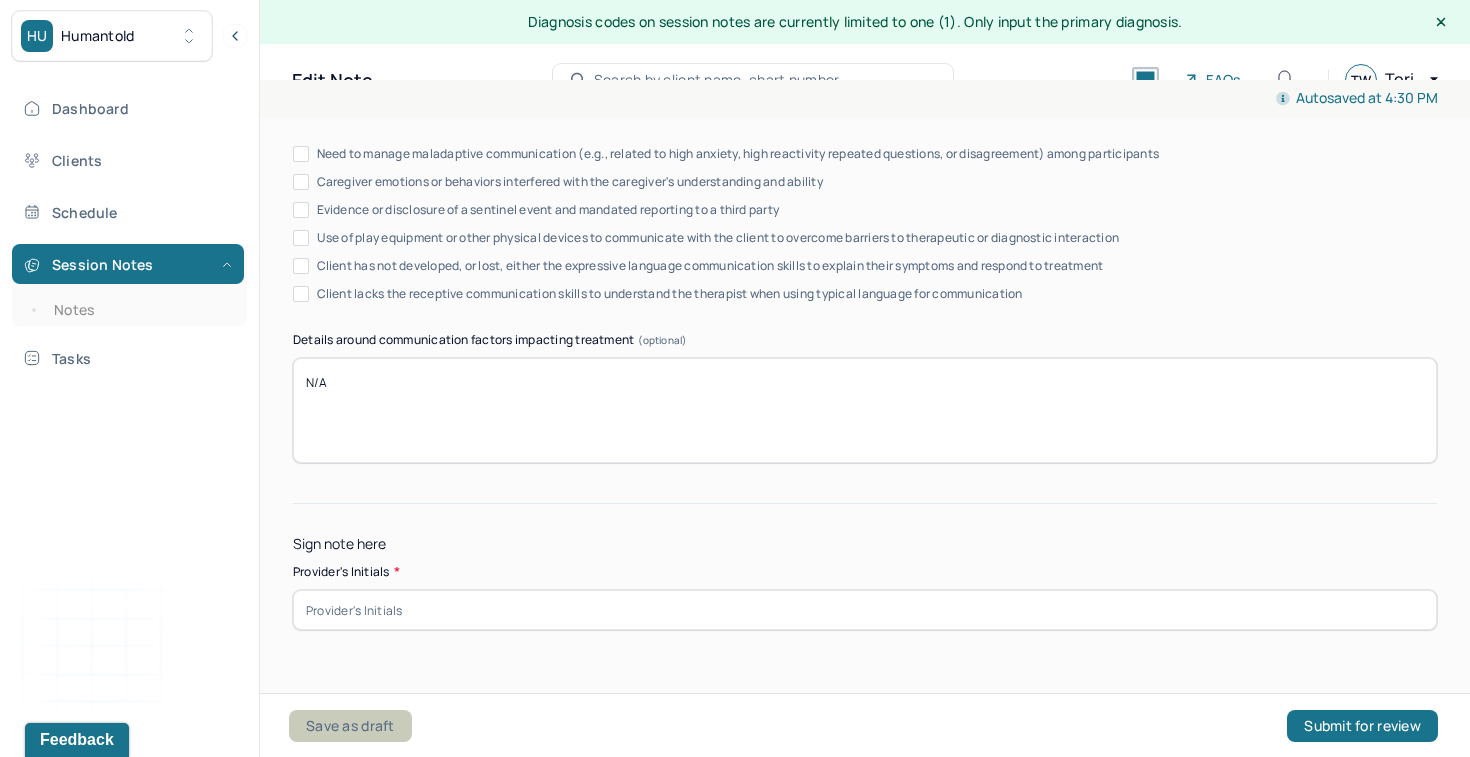 click on "Save as draft" at bounding box center [350, 726] 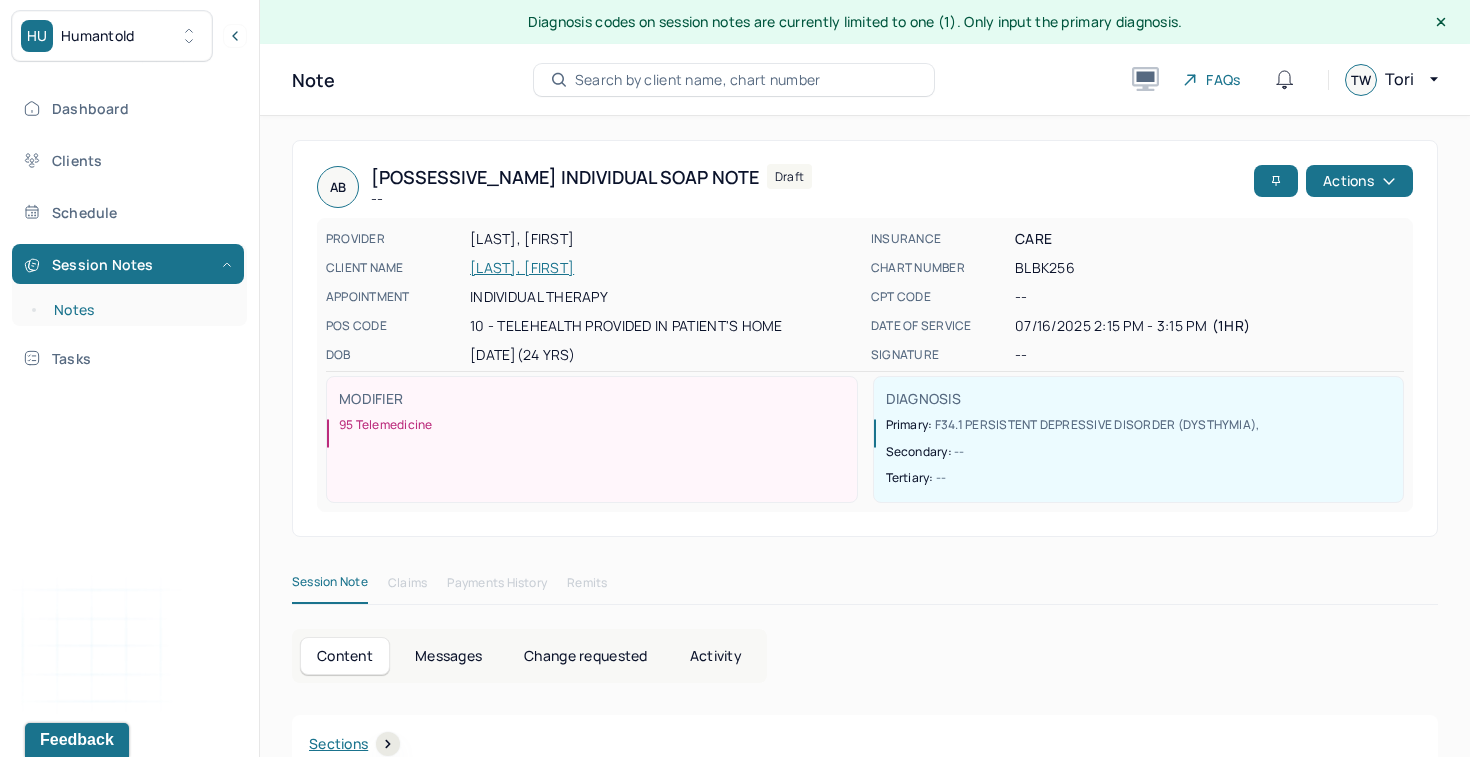 click on "Notes" at bounding box center [139, 310] 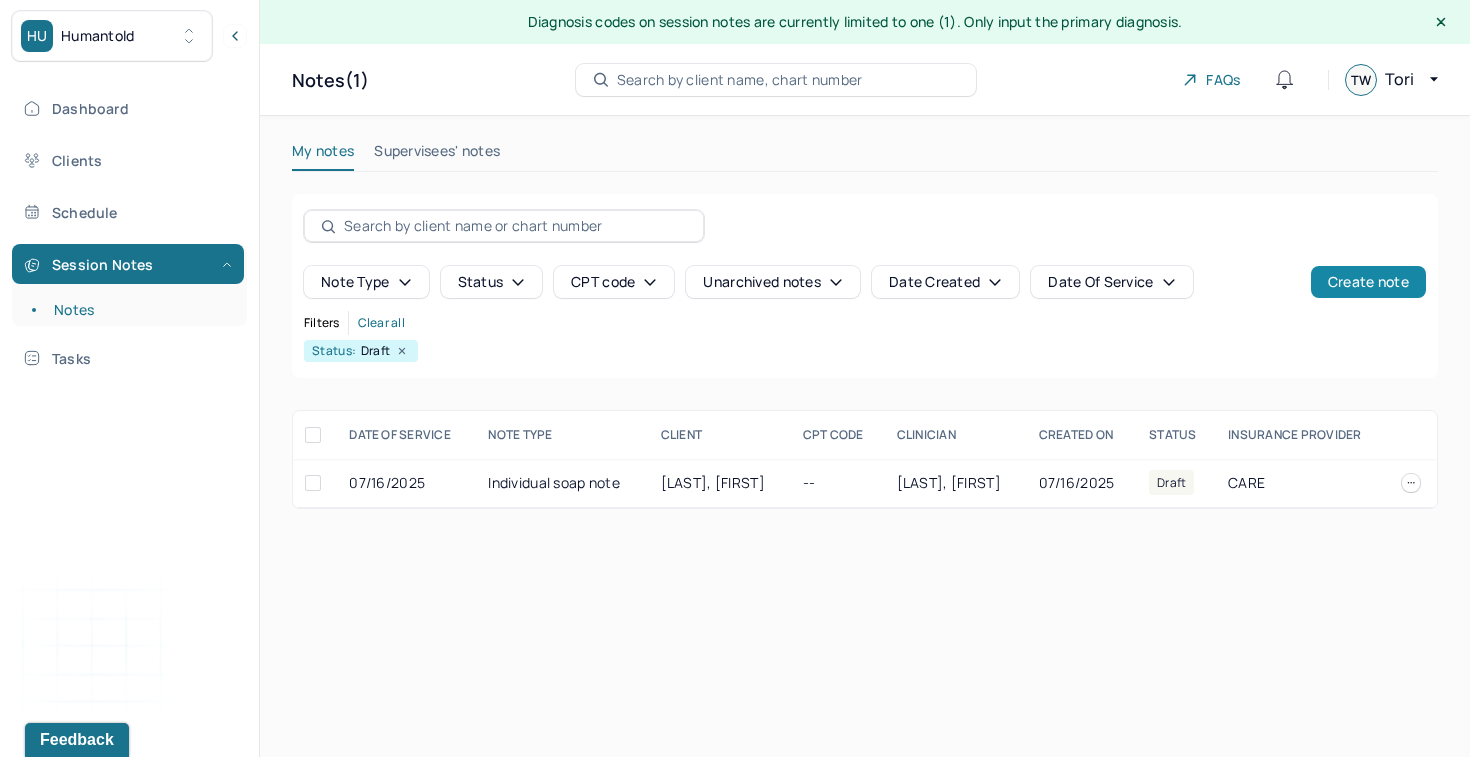 click on "Create note" at bounding box center (1368, 282) 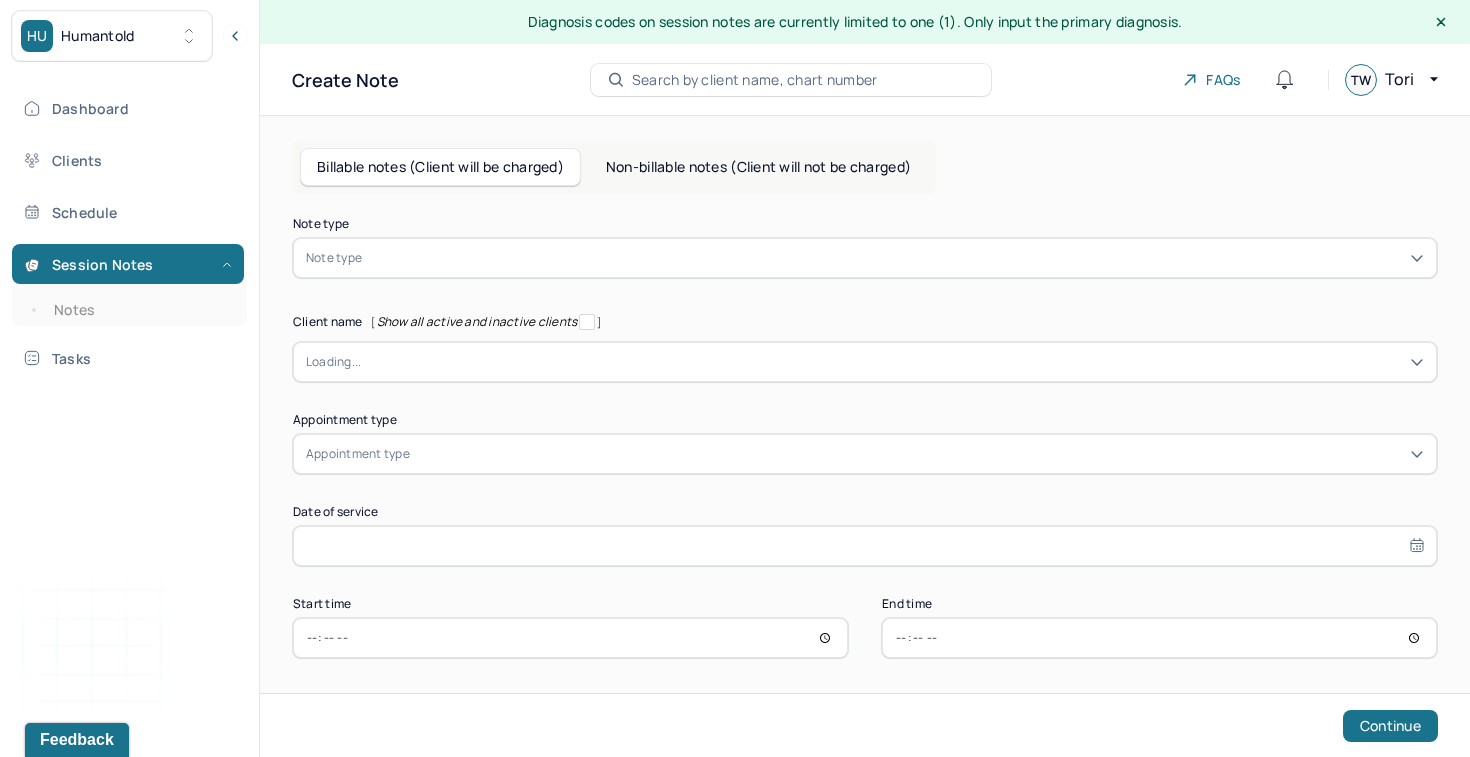 click on "Note type" at bounding box center [865, 258] 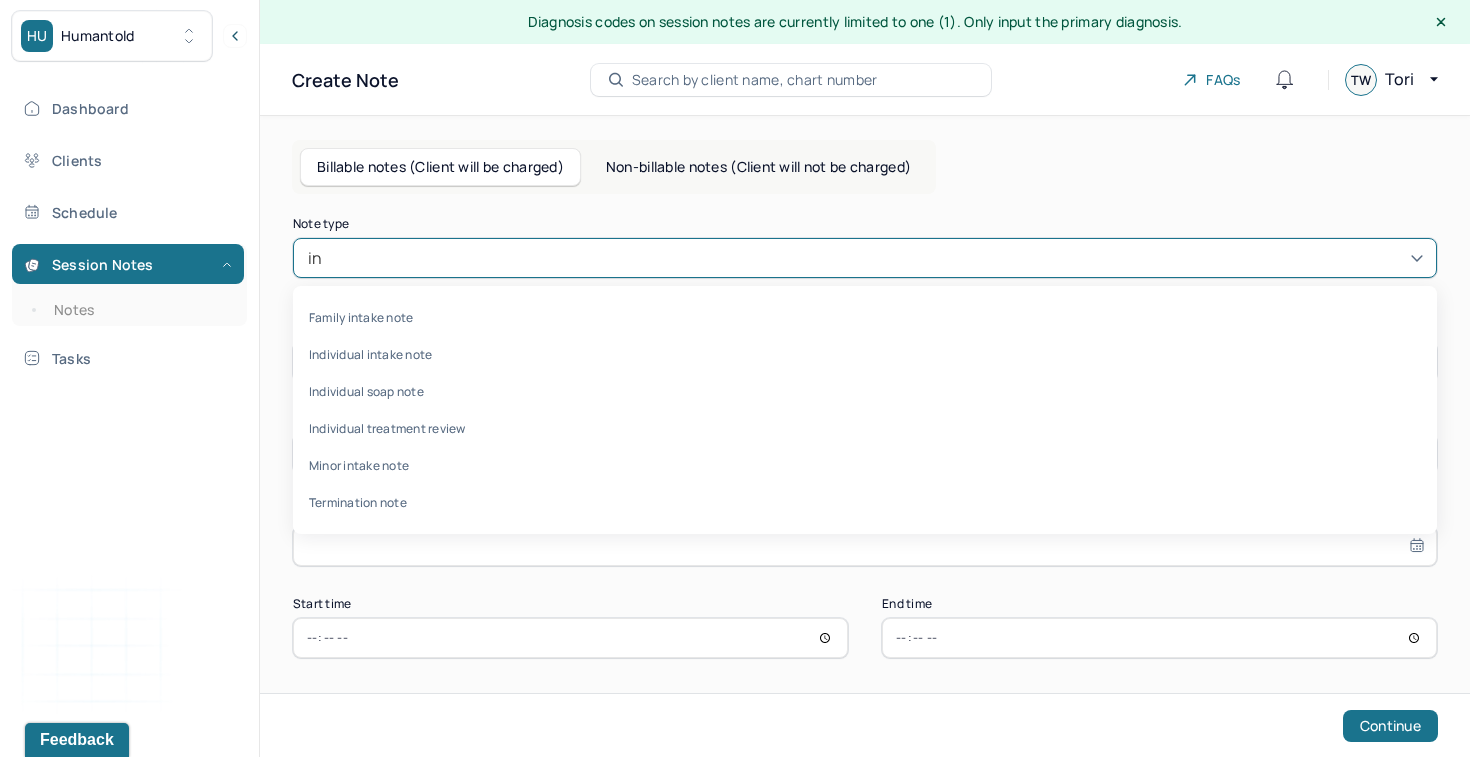type on "ind" 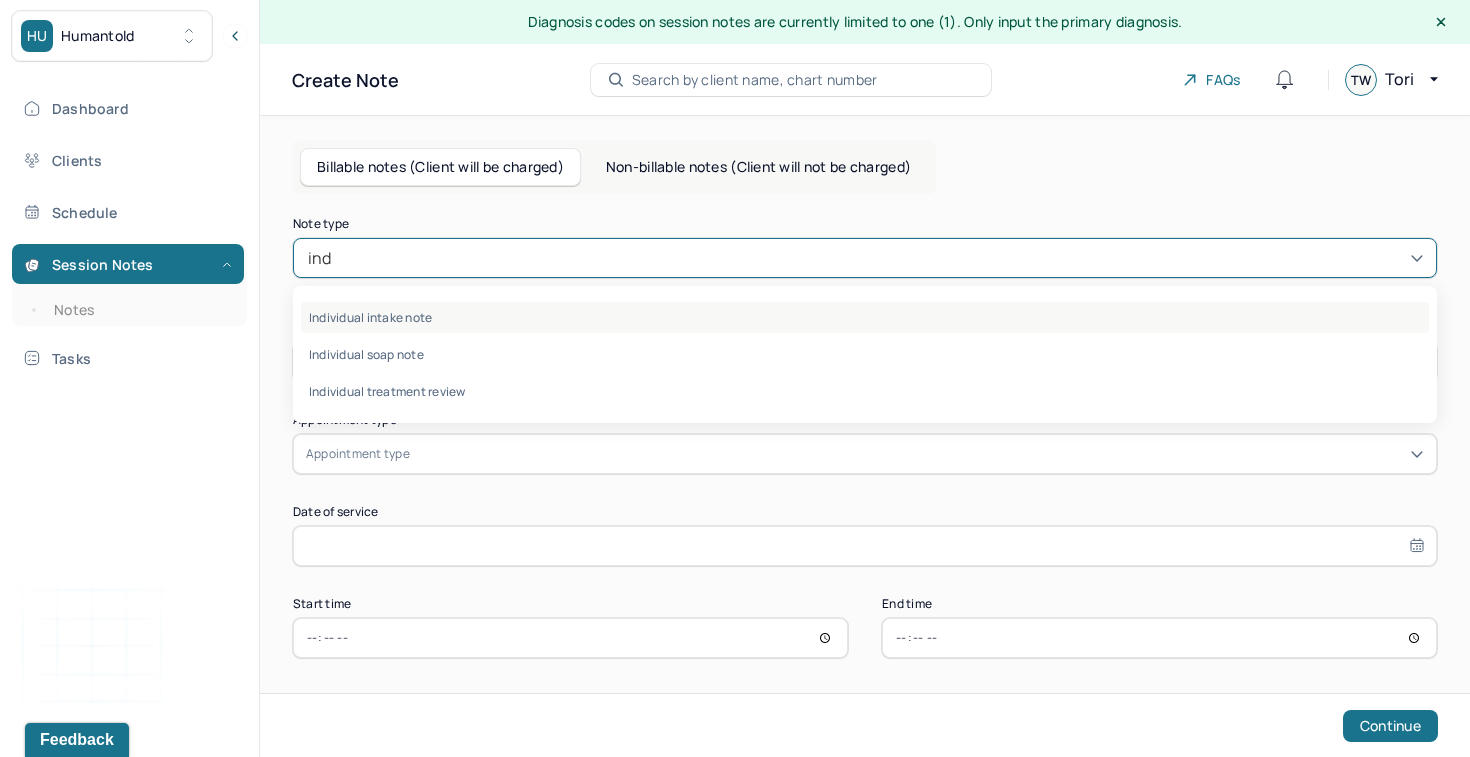 click on "Individual intake note" at bounding box center (865, 317) 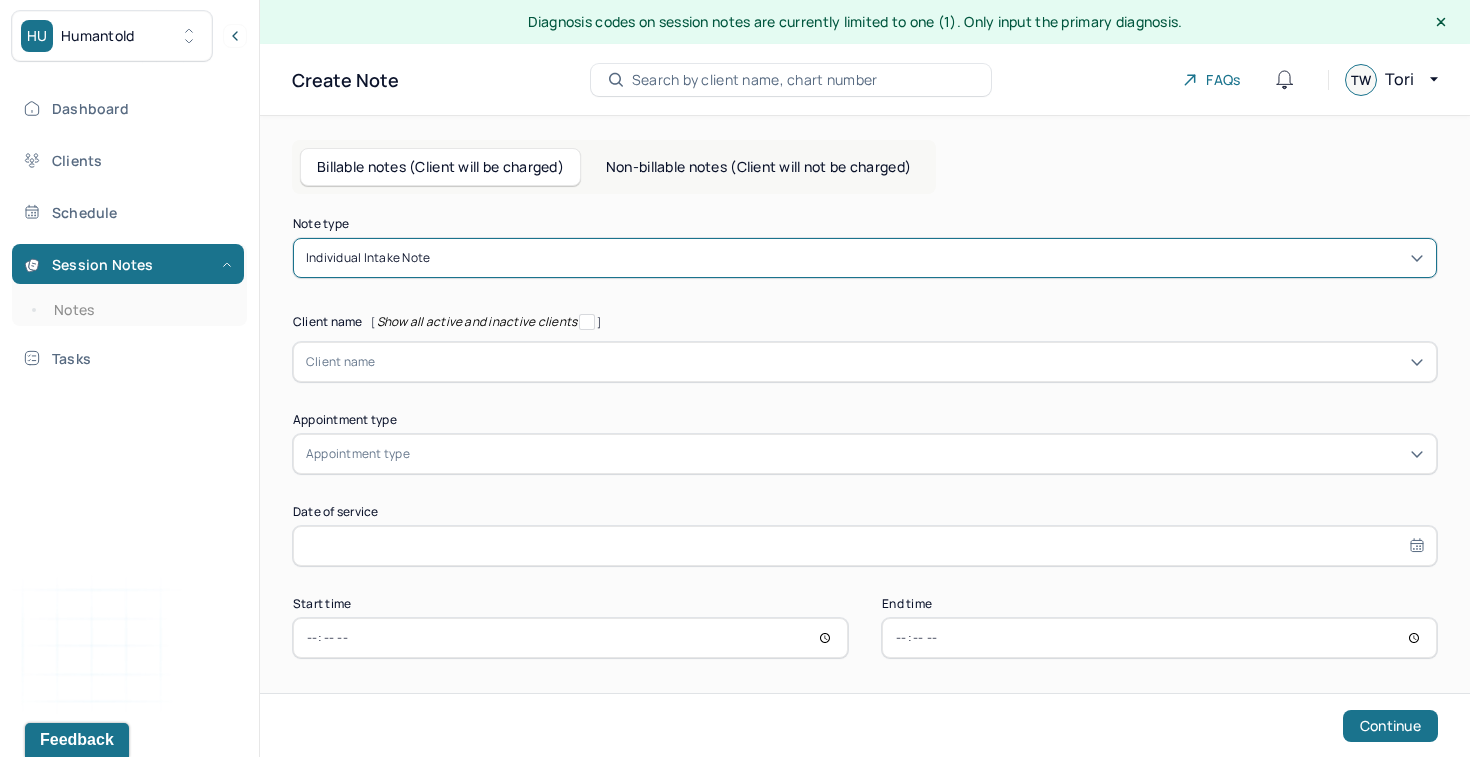 click at bounding box center (900, 362) 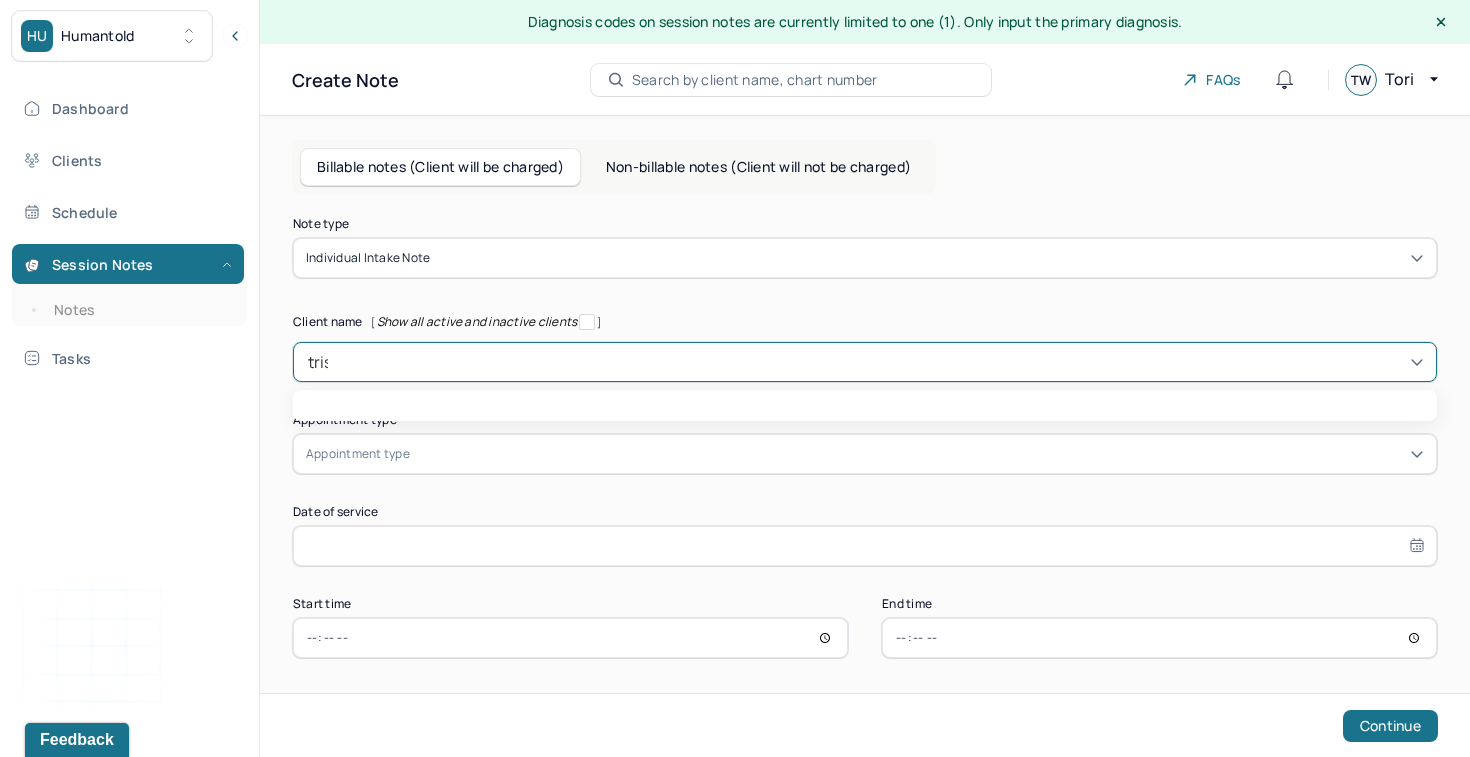 type on "[FIRST]" 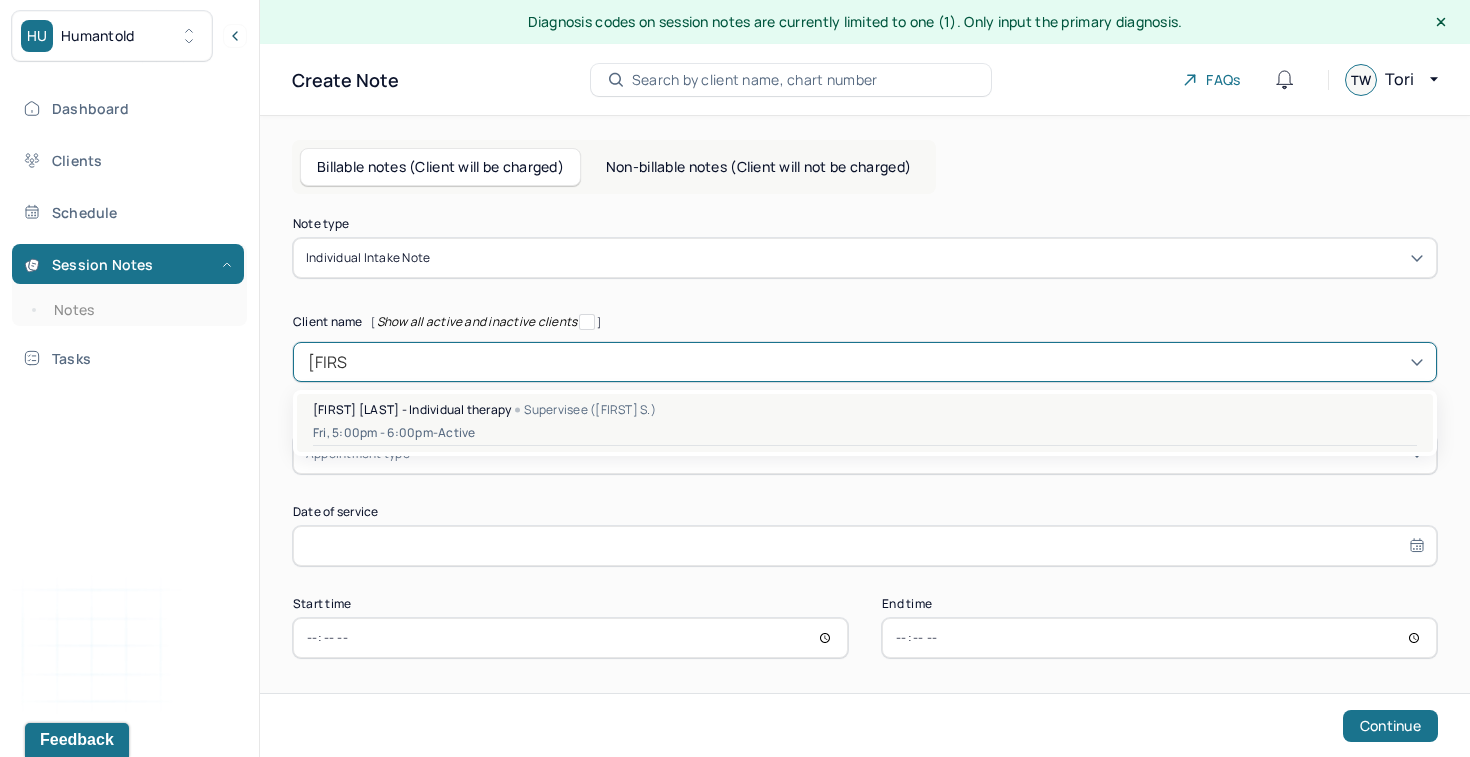 click on "Fri, 5:00pm - 6:00pm  -  active" at bounding box center [865, 433] 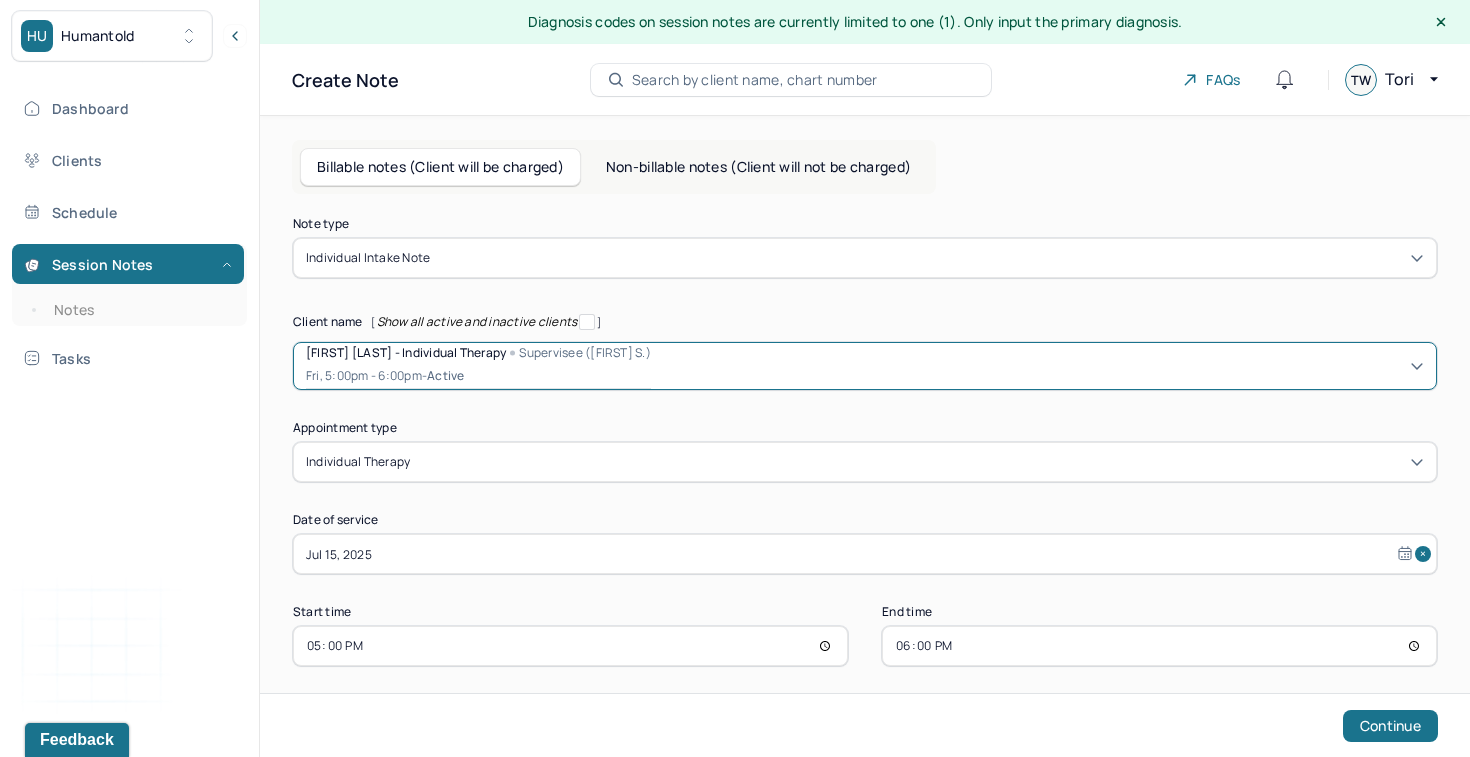 scroll, scrollTop: 14, scrollLeft: 0, axis: vertical 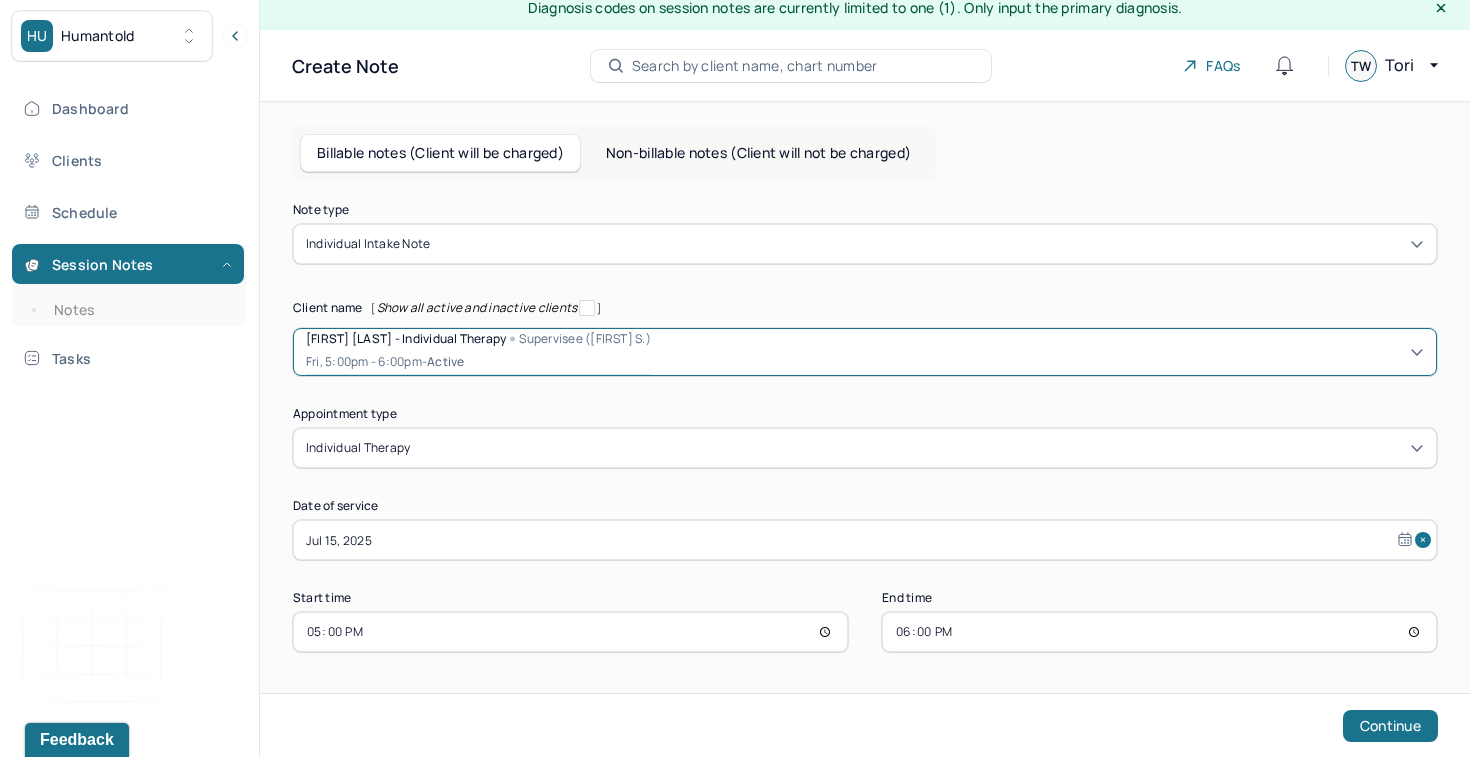 select on "6" 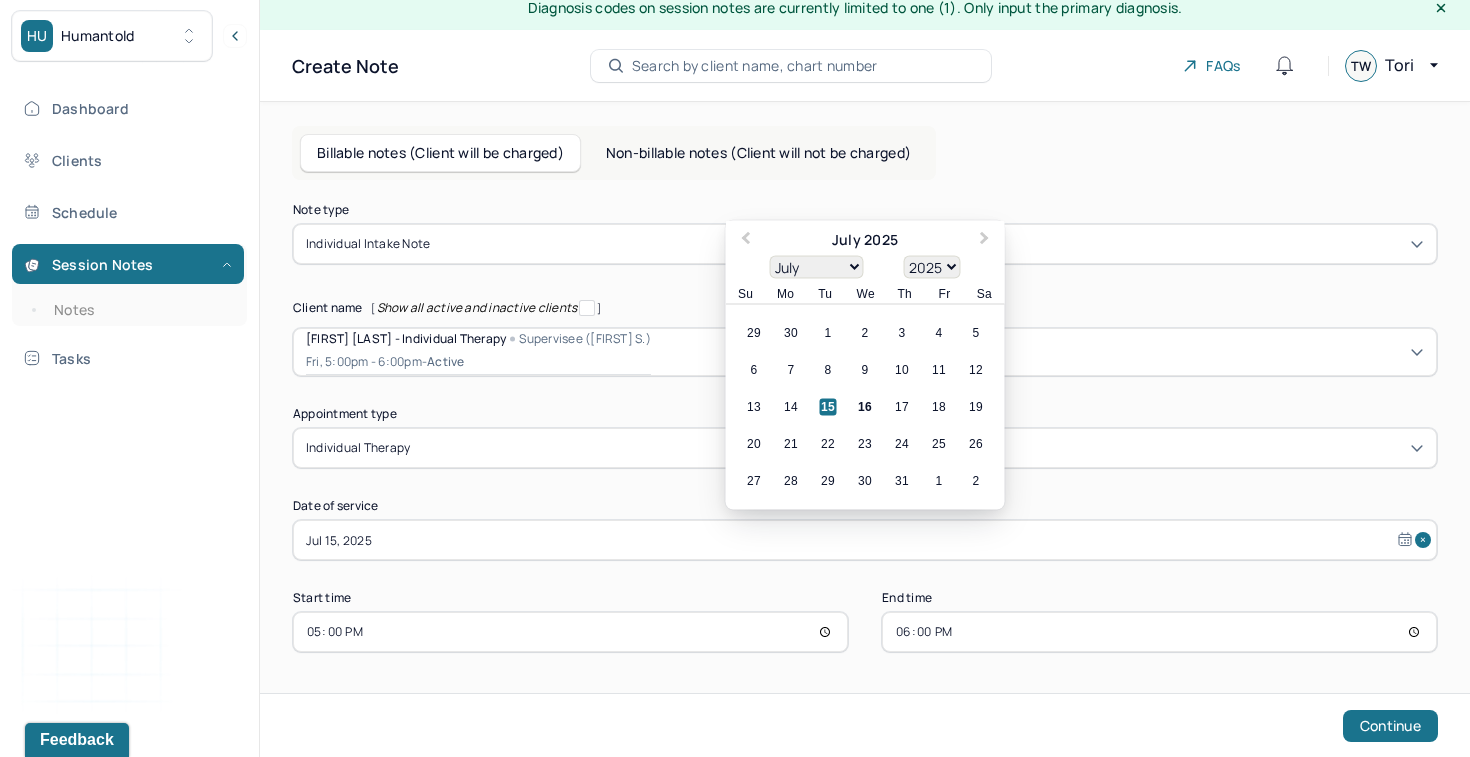 click on "Jul 15, 2025" at bounding box center (865, 540) 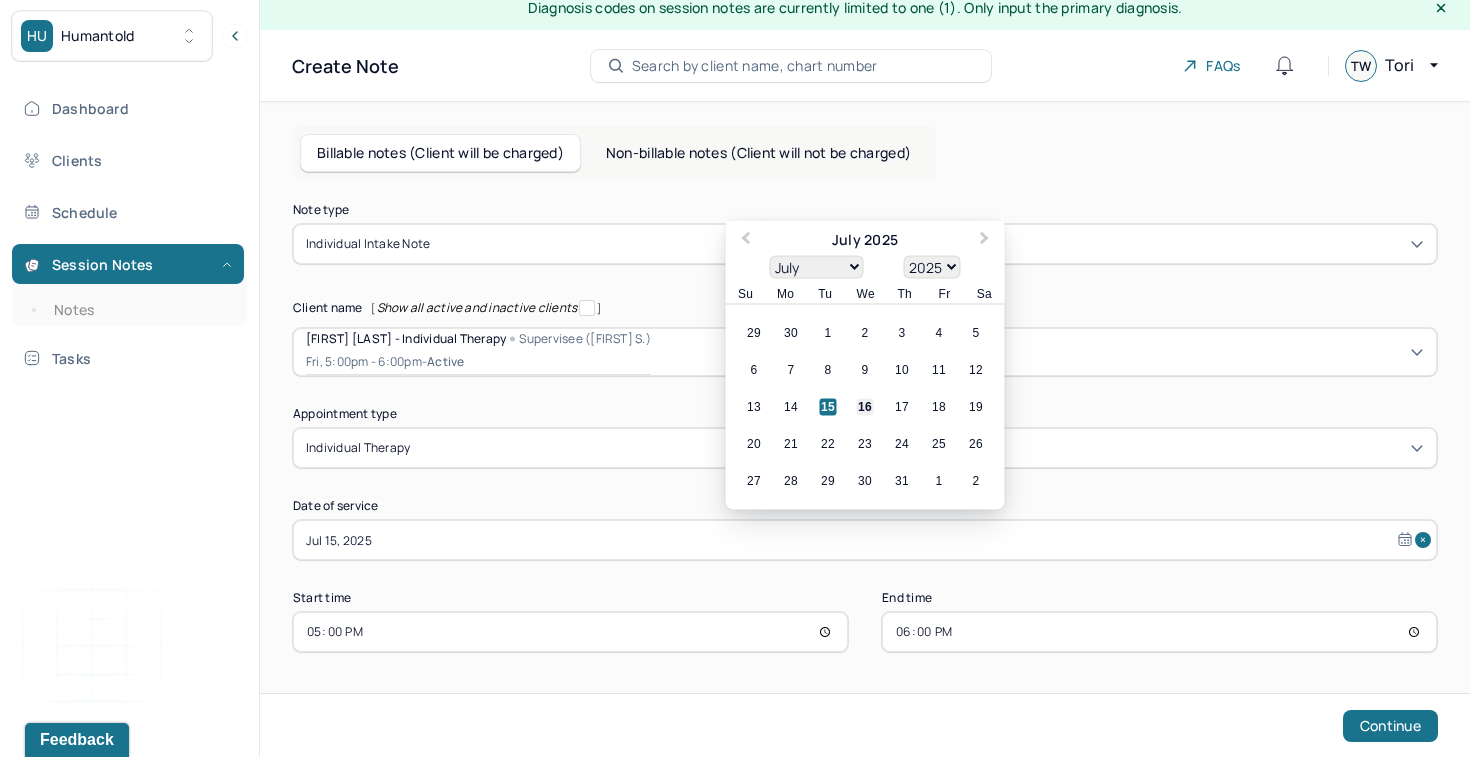 click on "16" at bounding box center (865, 407) 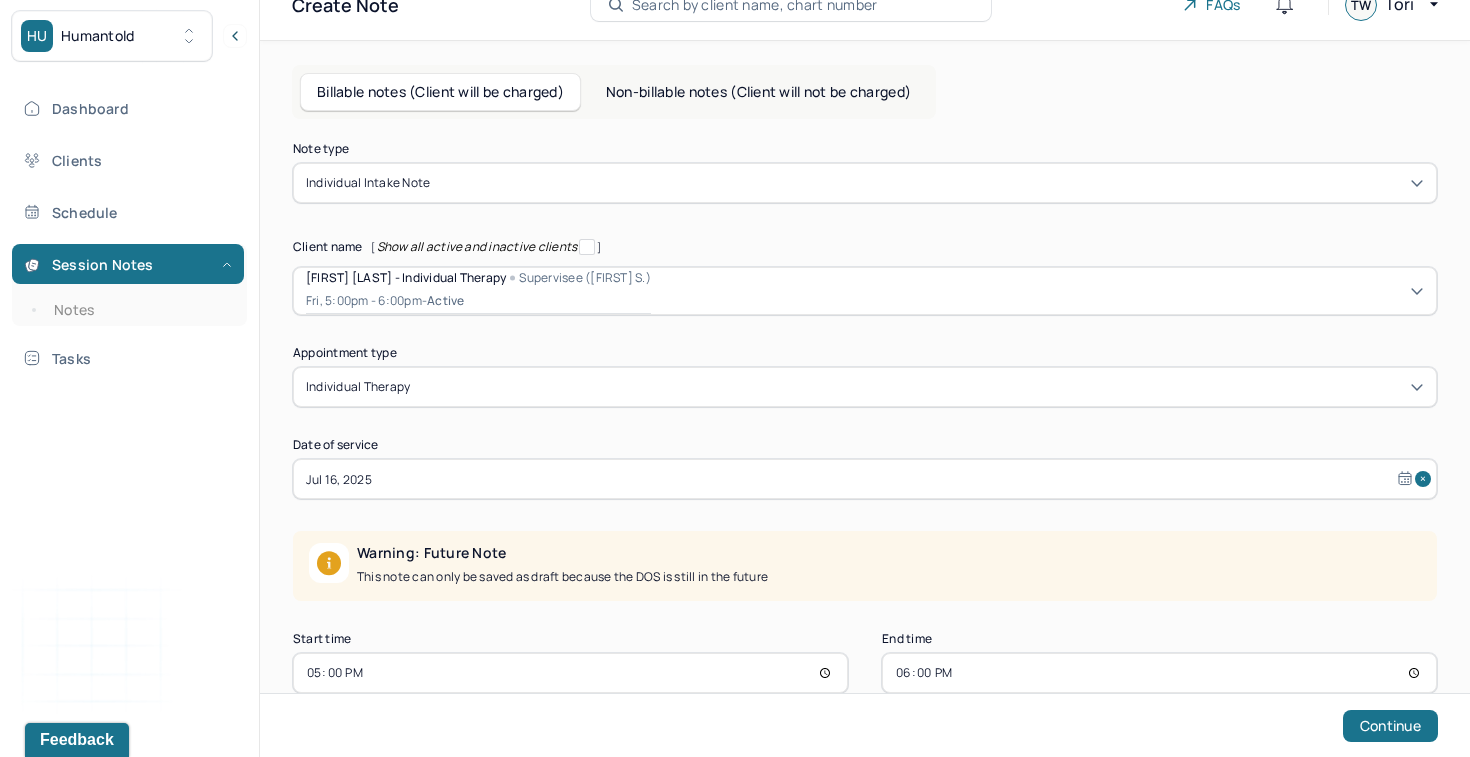 scroll, scrollTop: 116, scrollLeft: 0, axis: vertical 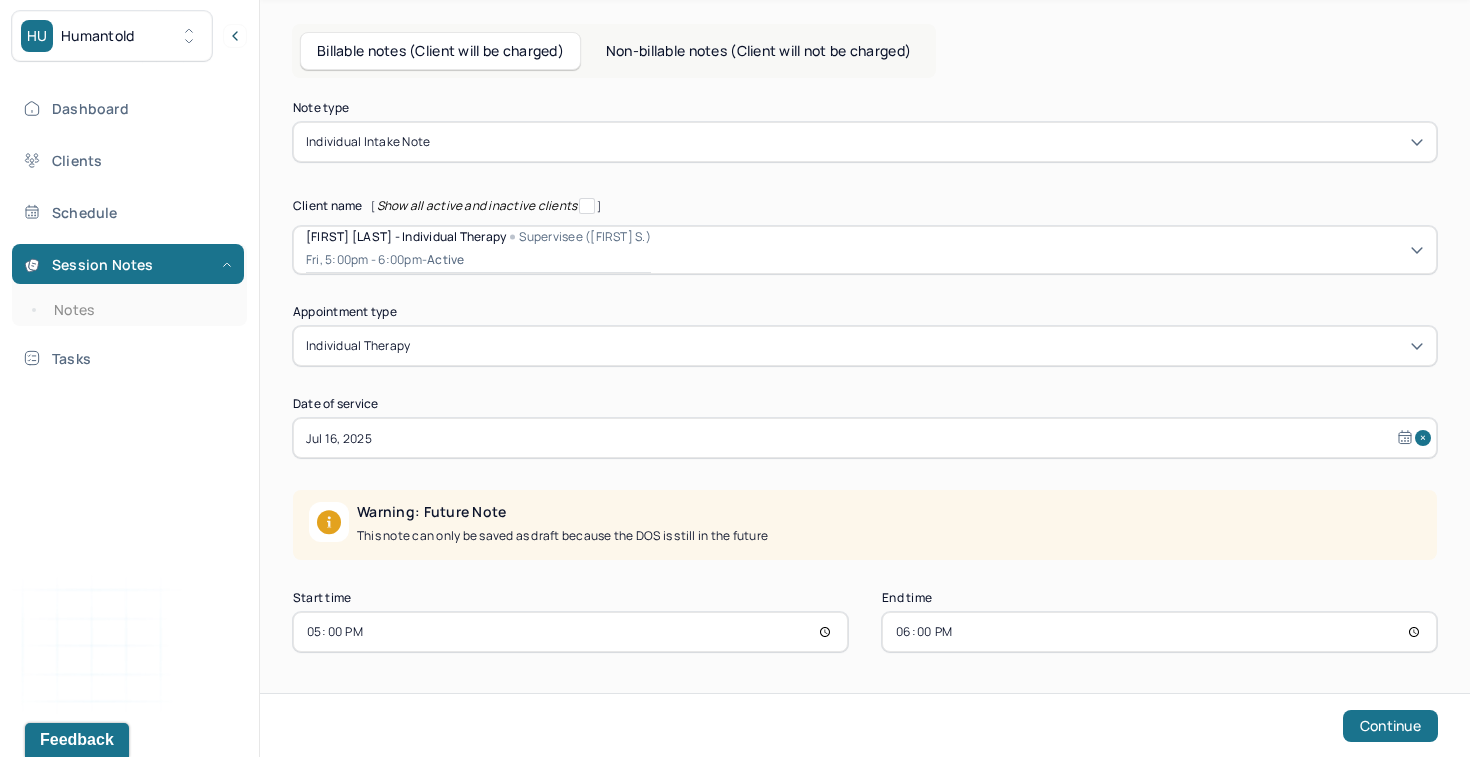 click on "17:00" at bounding box center (570, 632) 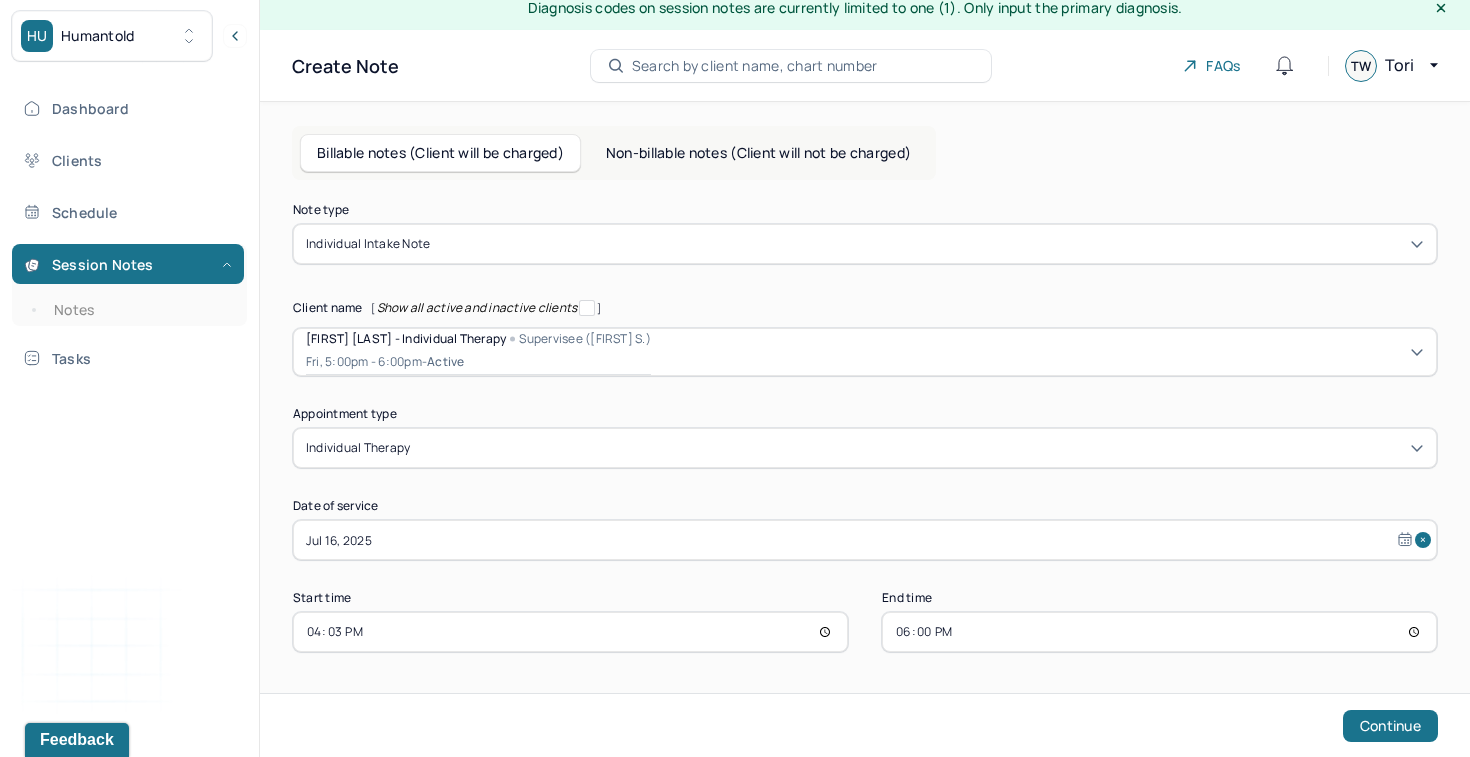 type on "16:30" 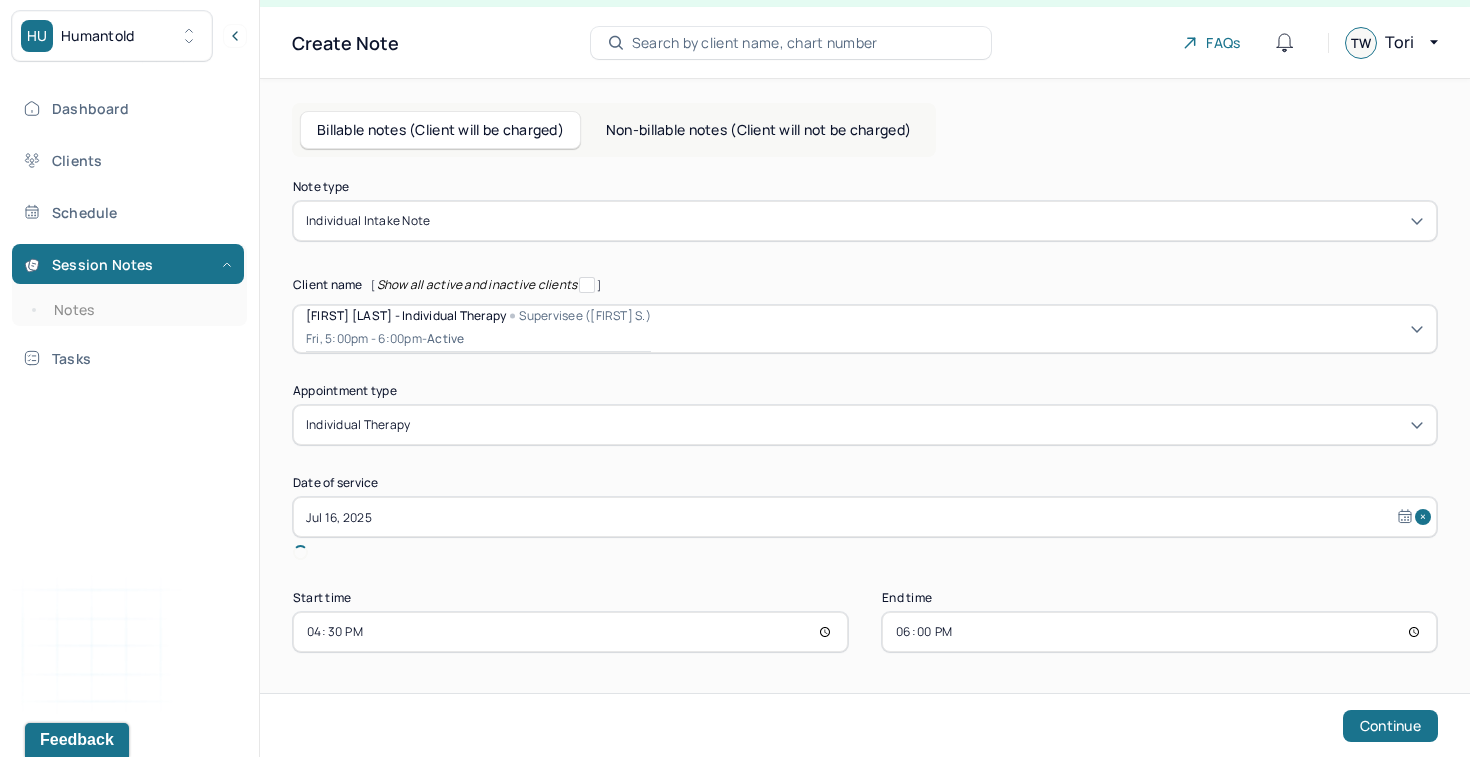 scroll, scrollTop: 14, scrollLeft: 0, axis: vertical 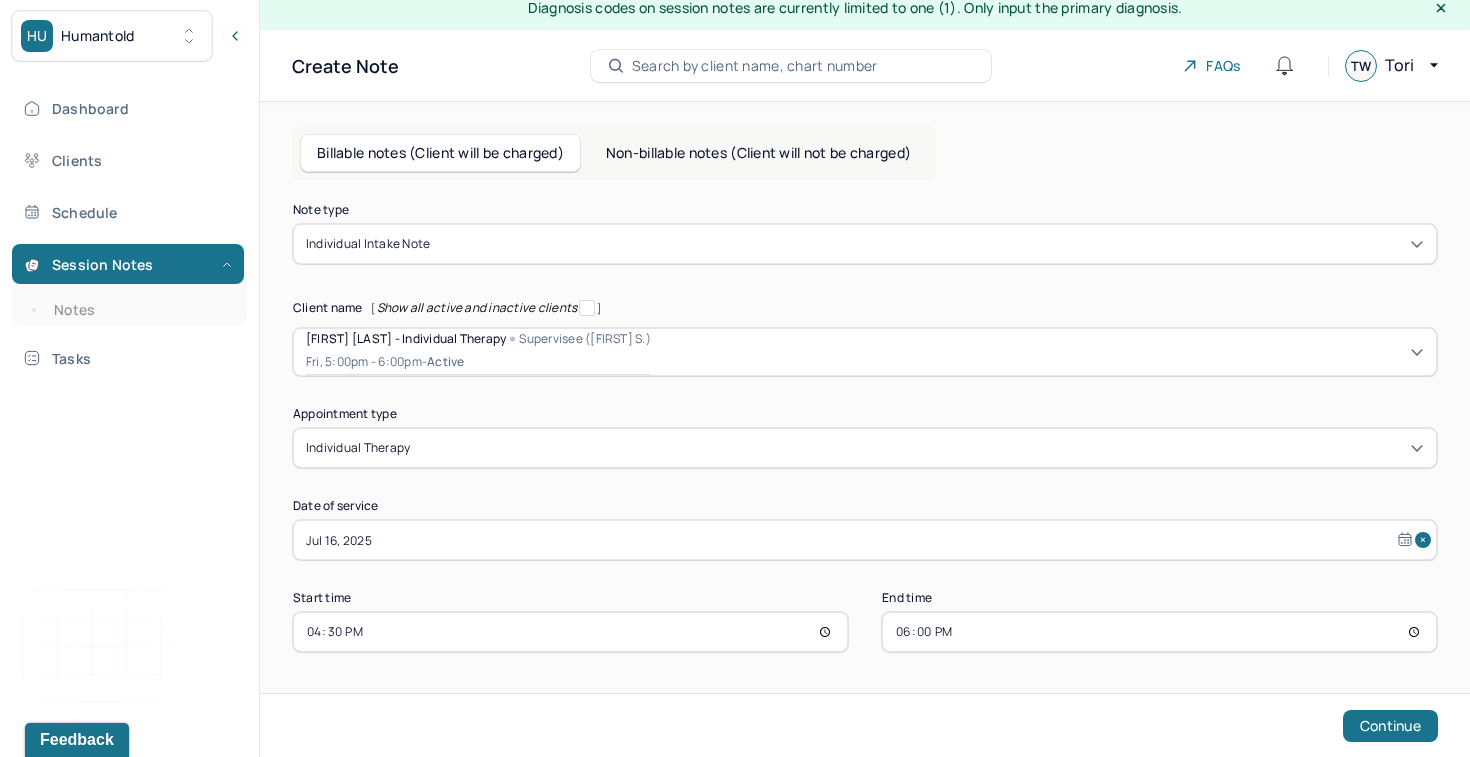 click on "18:00" at bounding box center (1159, 632) 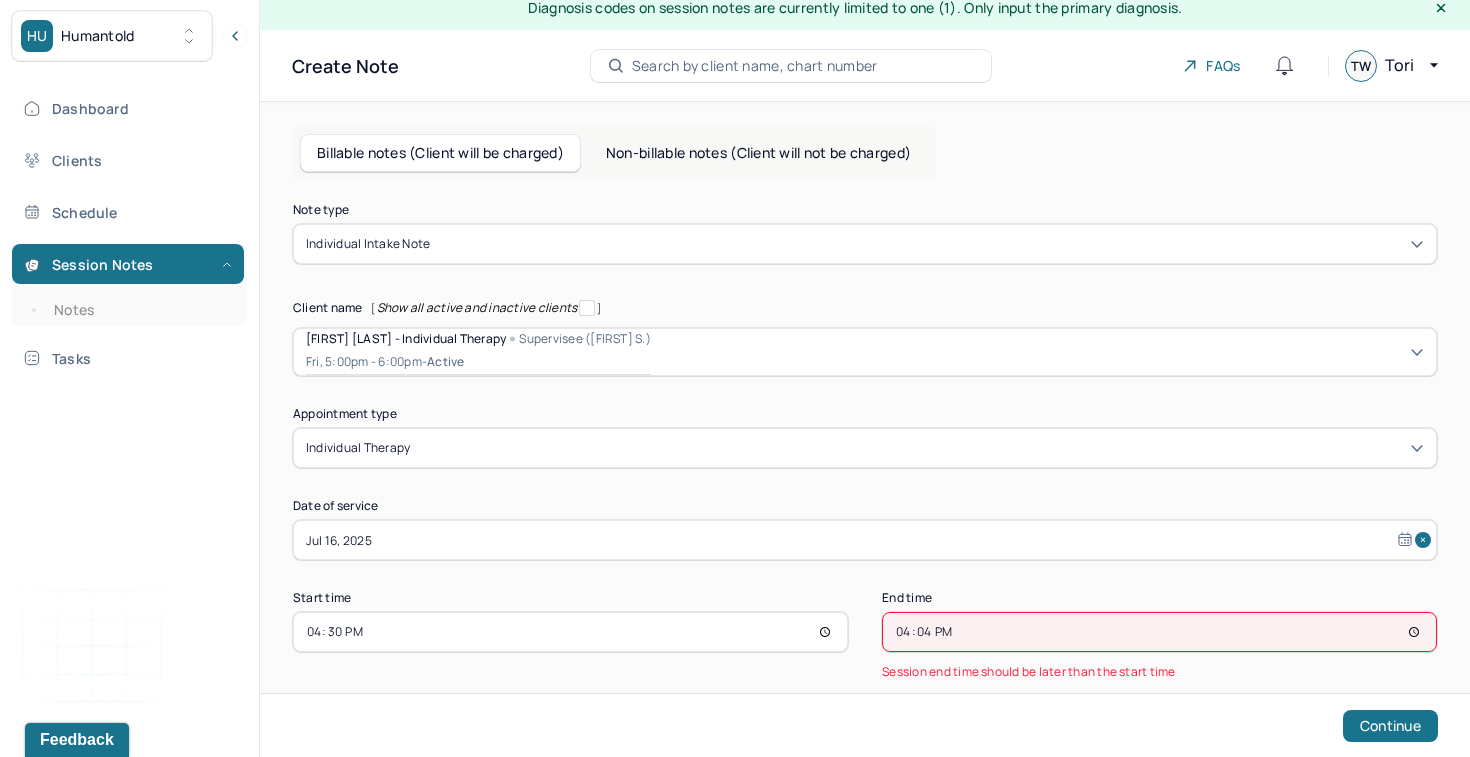 type on "16:46" 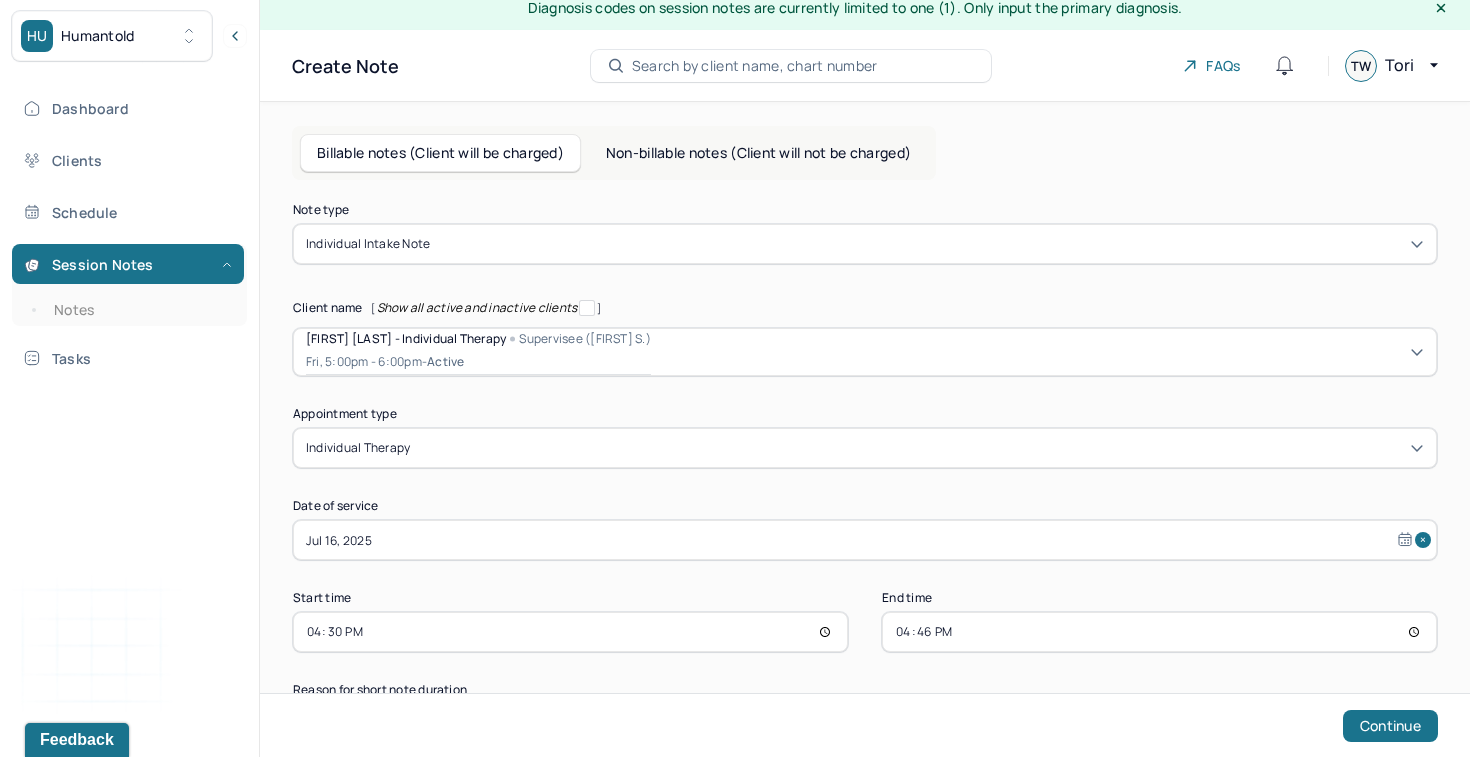 scroll, scrollTop: 74, scrollLeft: 0, axis: vertical 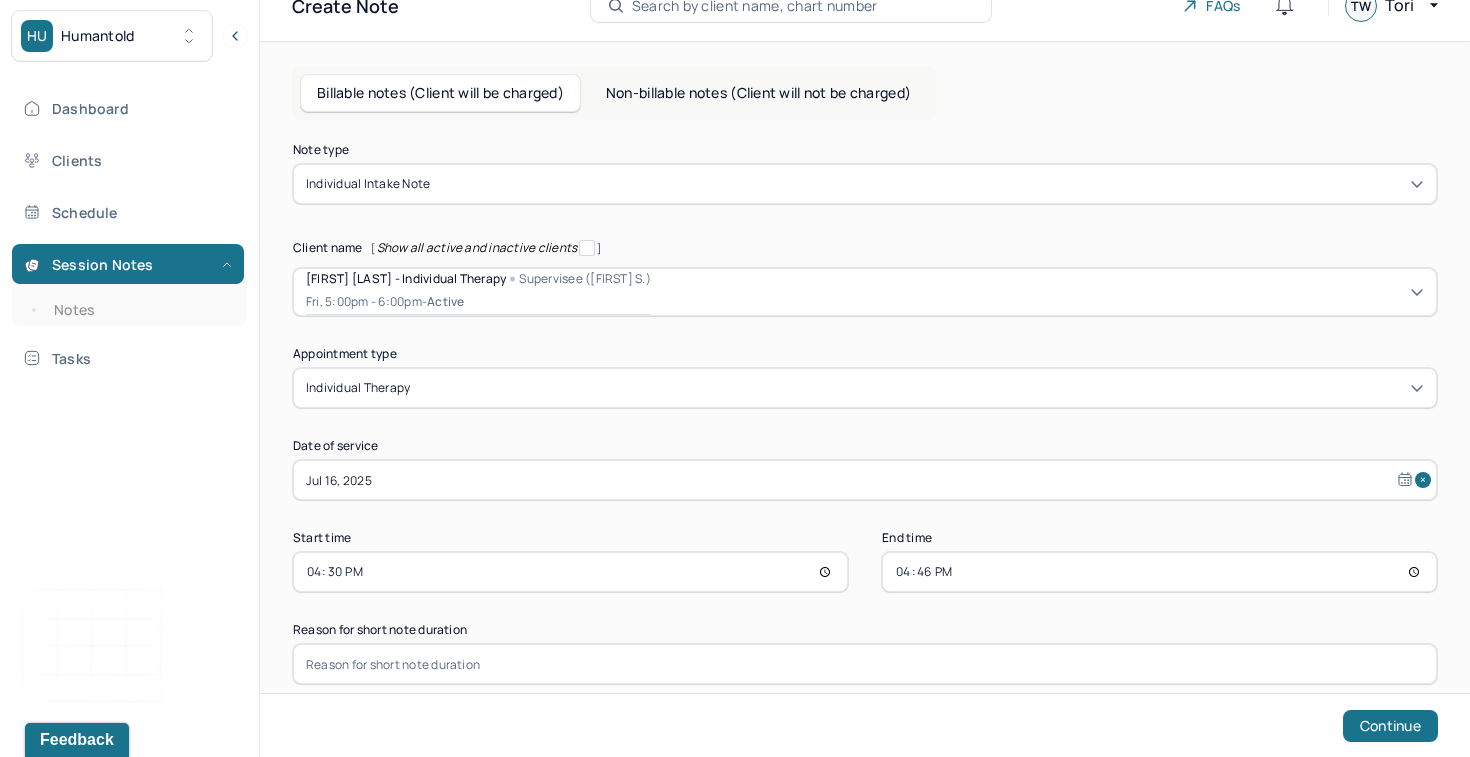 click at bounding box center [865, 664] 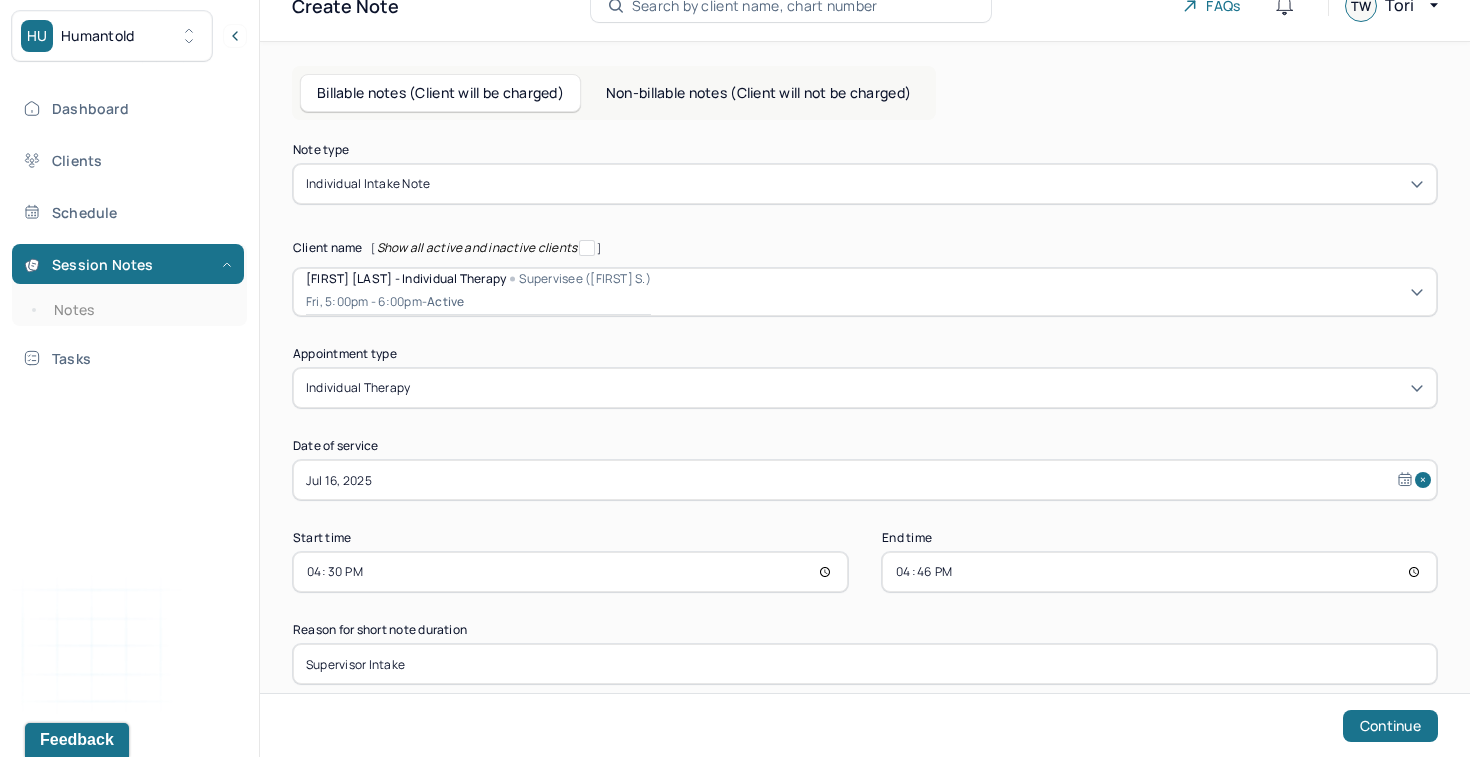 type on "Supervisor Intake" 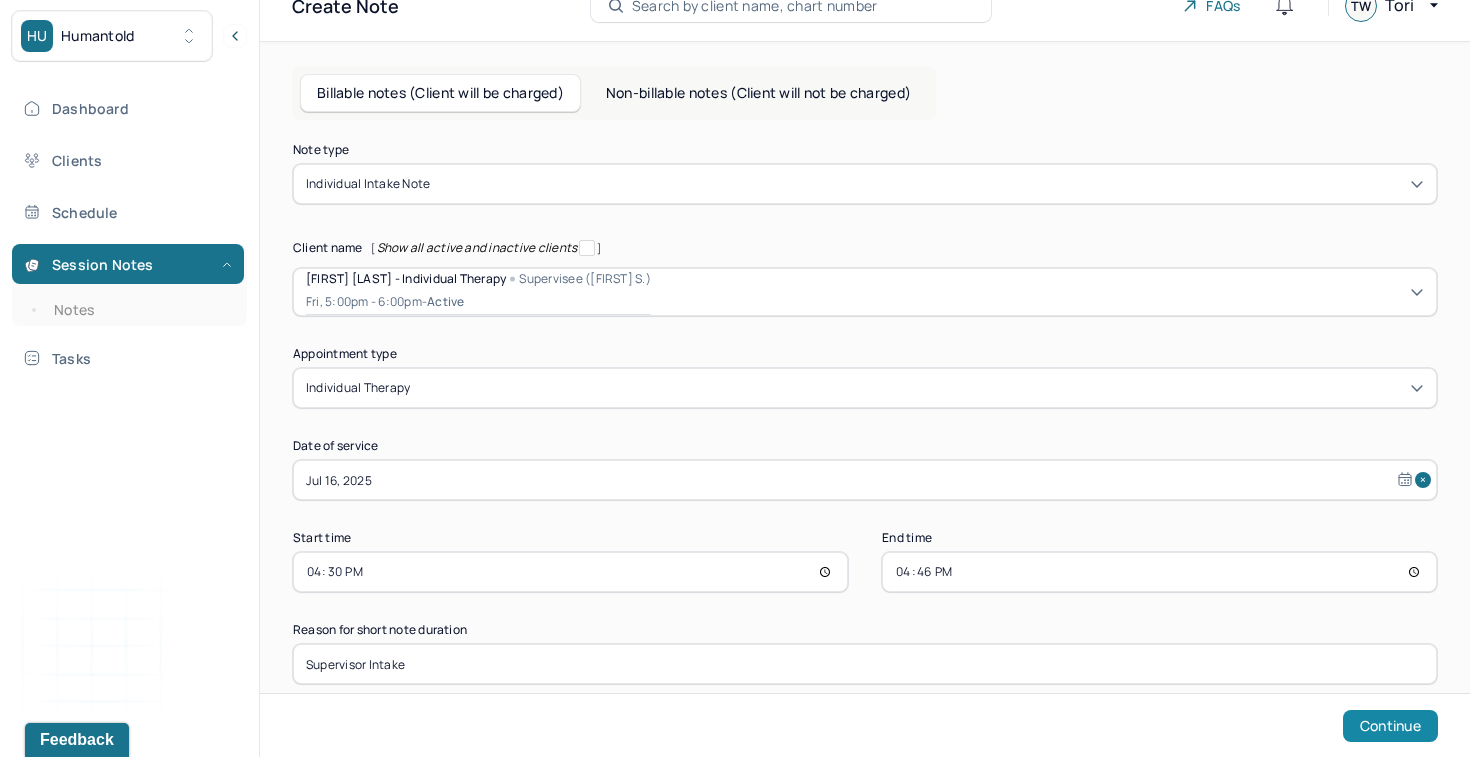 click on "Continue" at bounding box center (1390, 726) 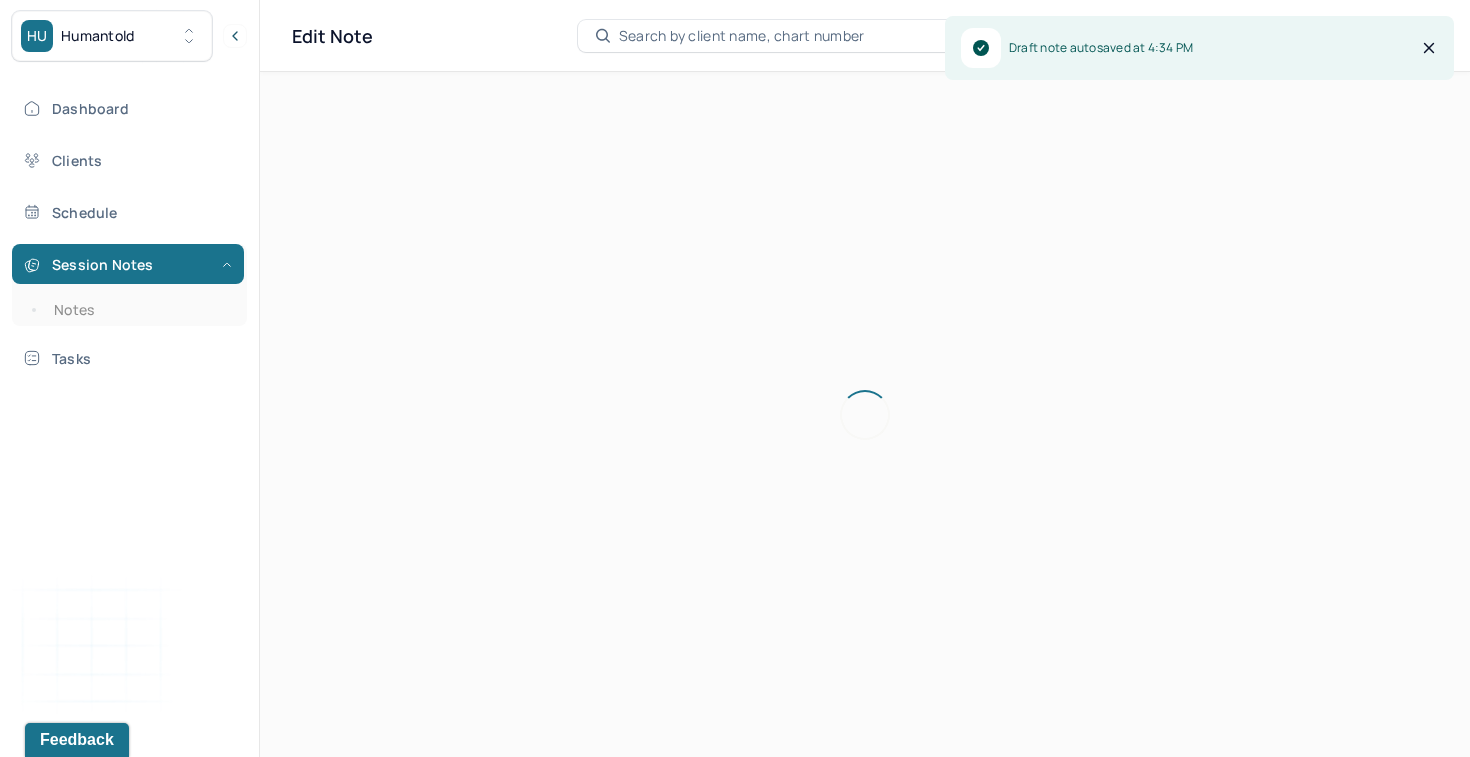 scroll, scrollTop: 36, scrollLeft: 0, axis: vertical 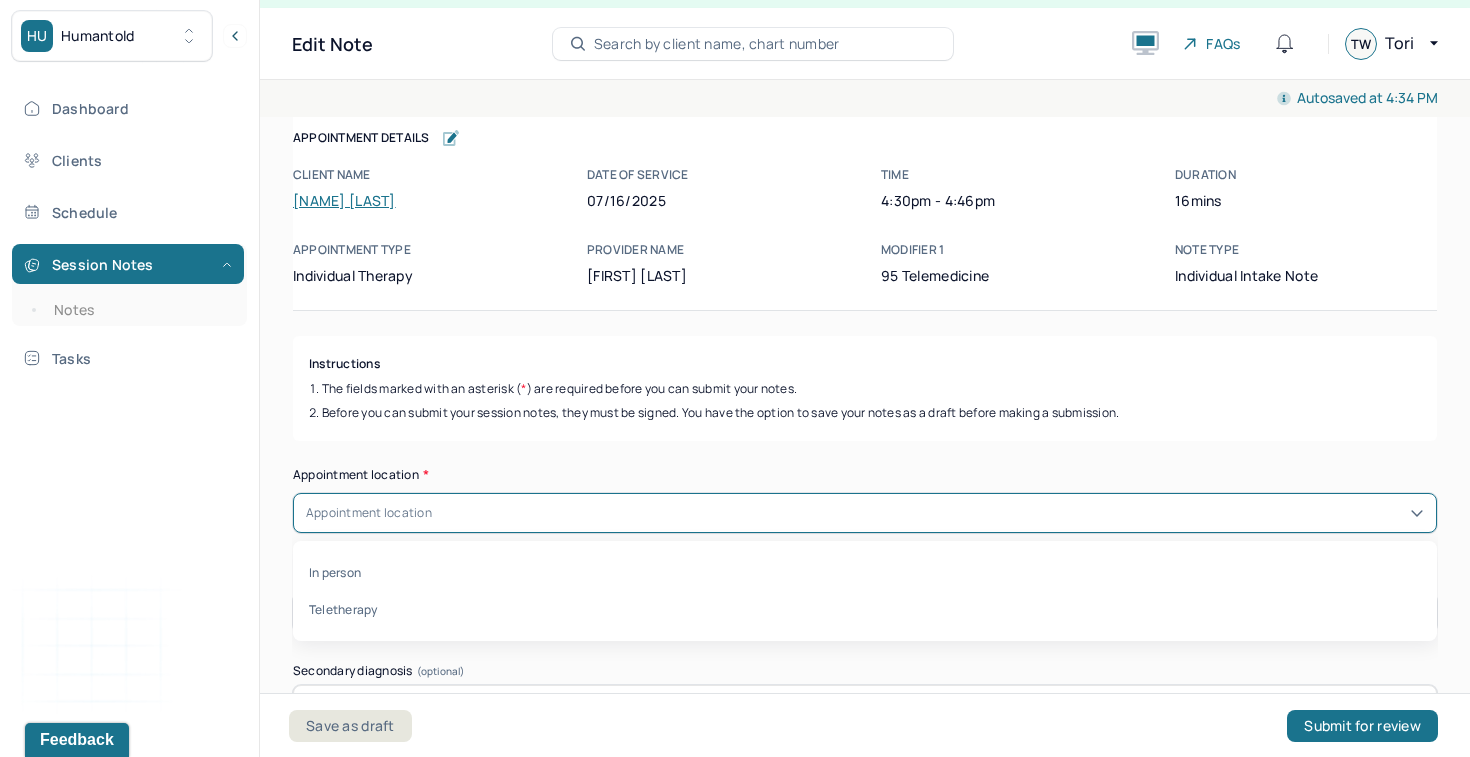 click on "Appointment location" at bounding box center [865, 513] 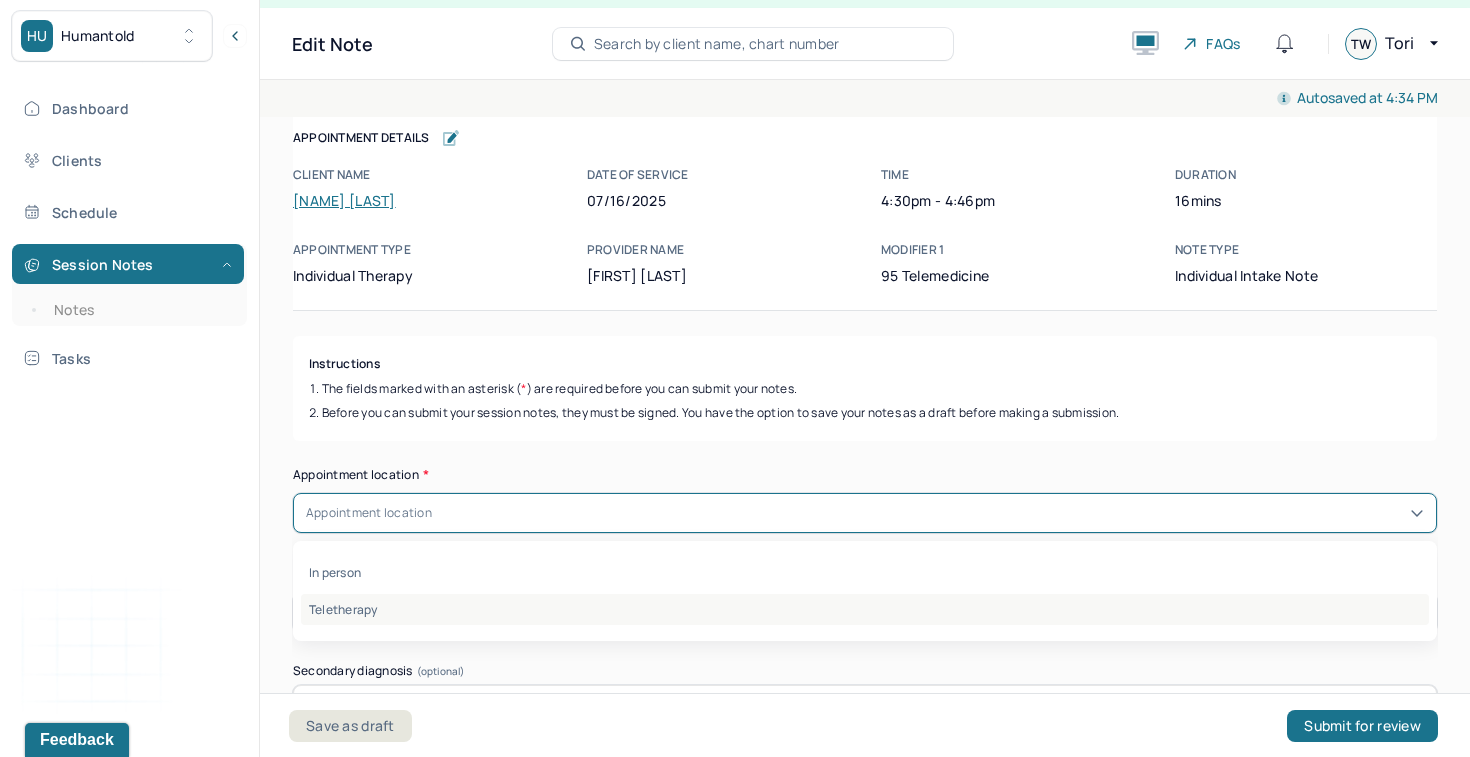 click on "Teletherapy" at bounding box center (865, 609) 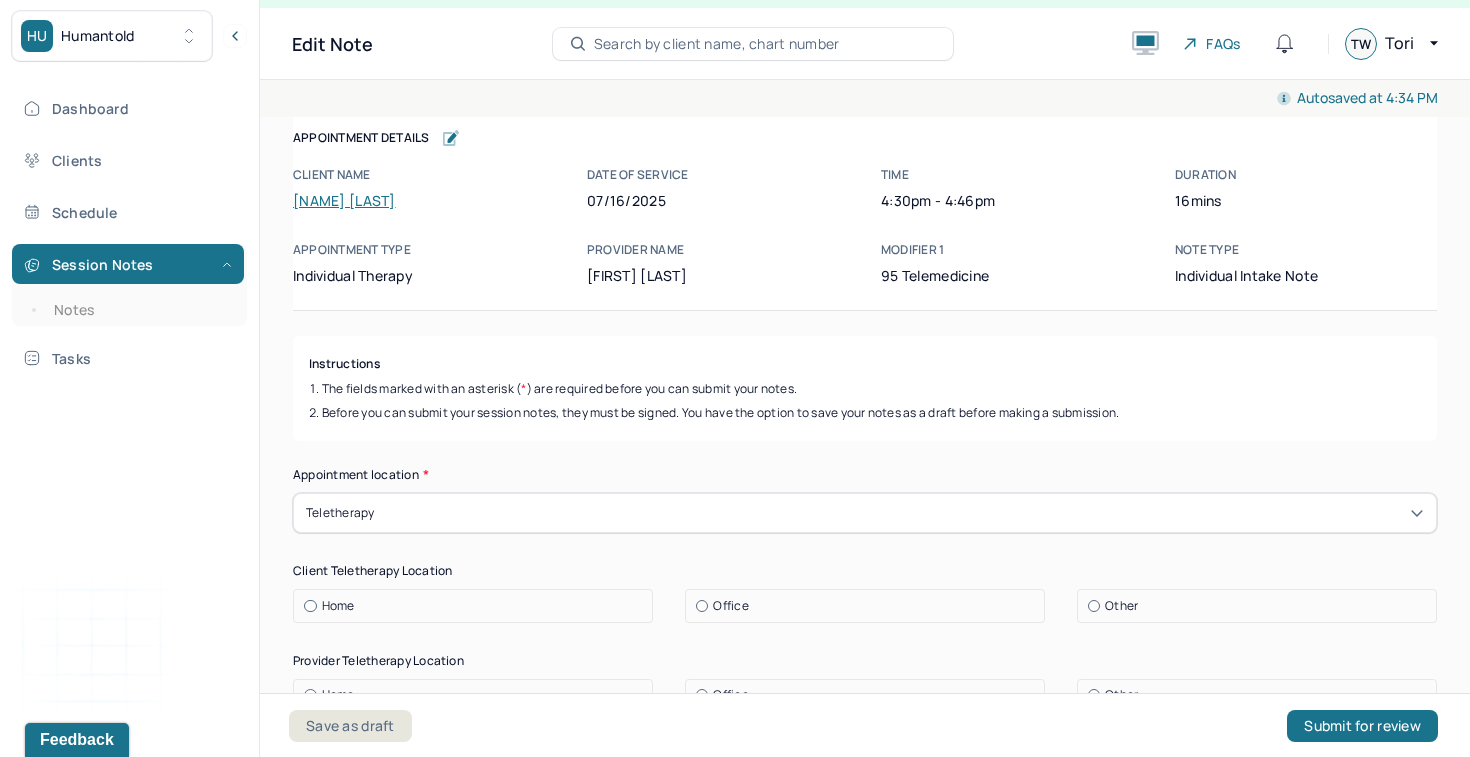 click on "Home" at bounding box center (478, 606) 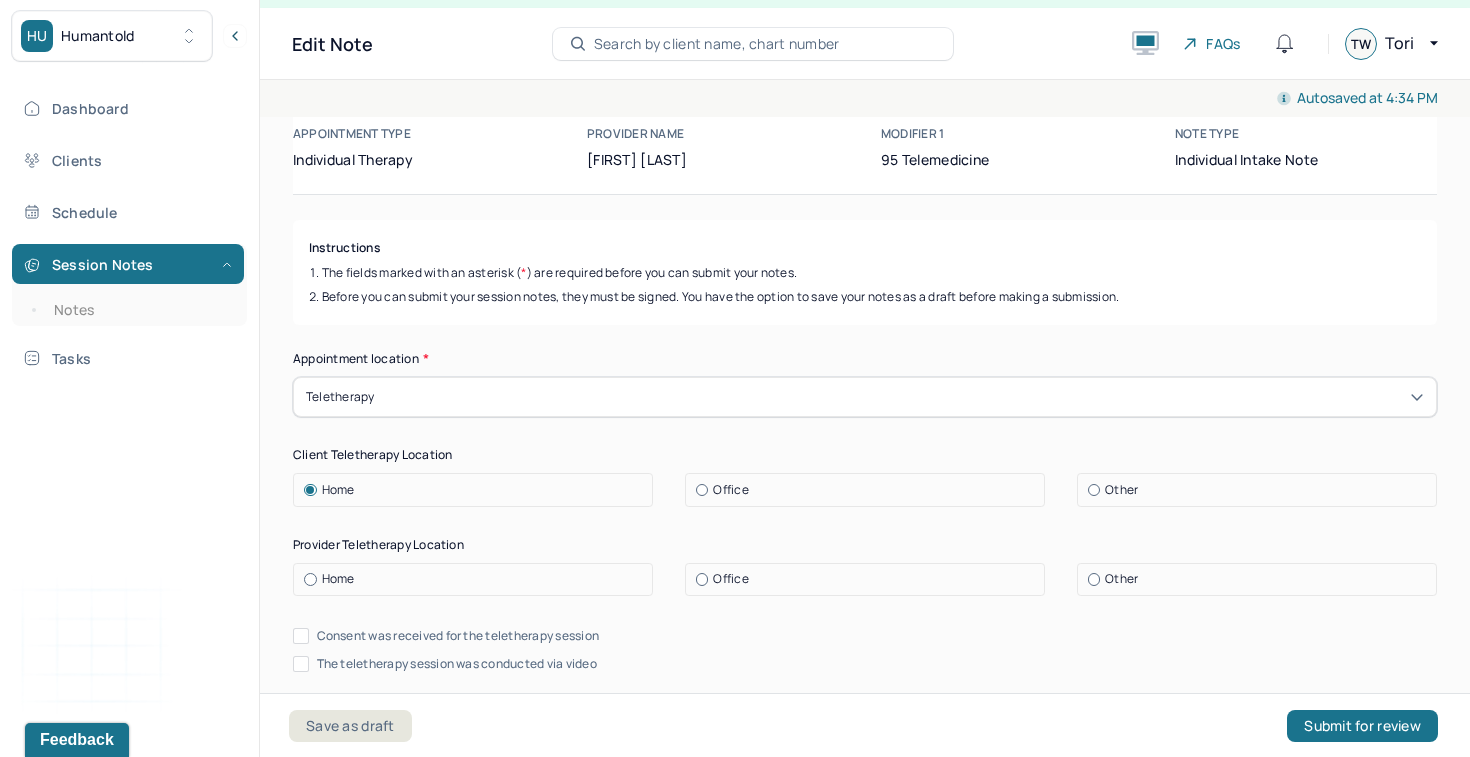 scroll, scrollTop: 148, scrollLeft: 0, axis: vertical 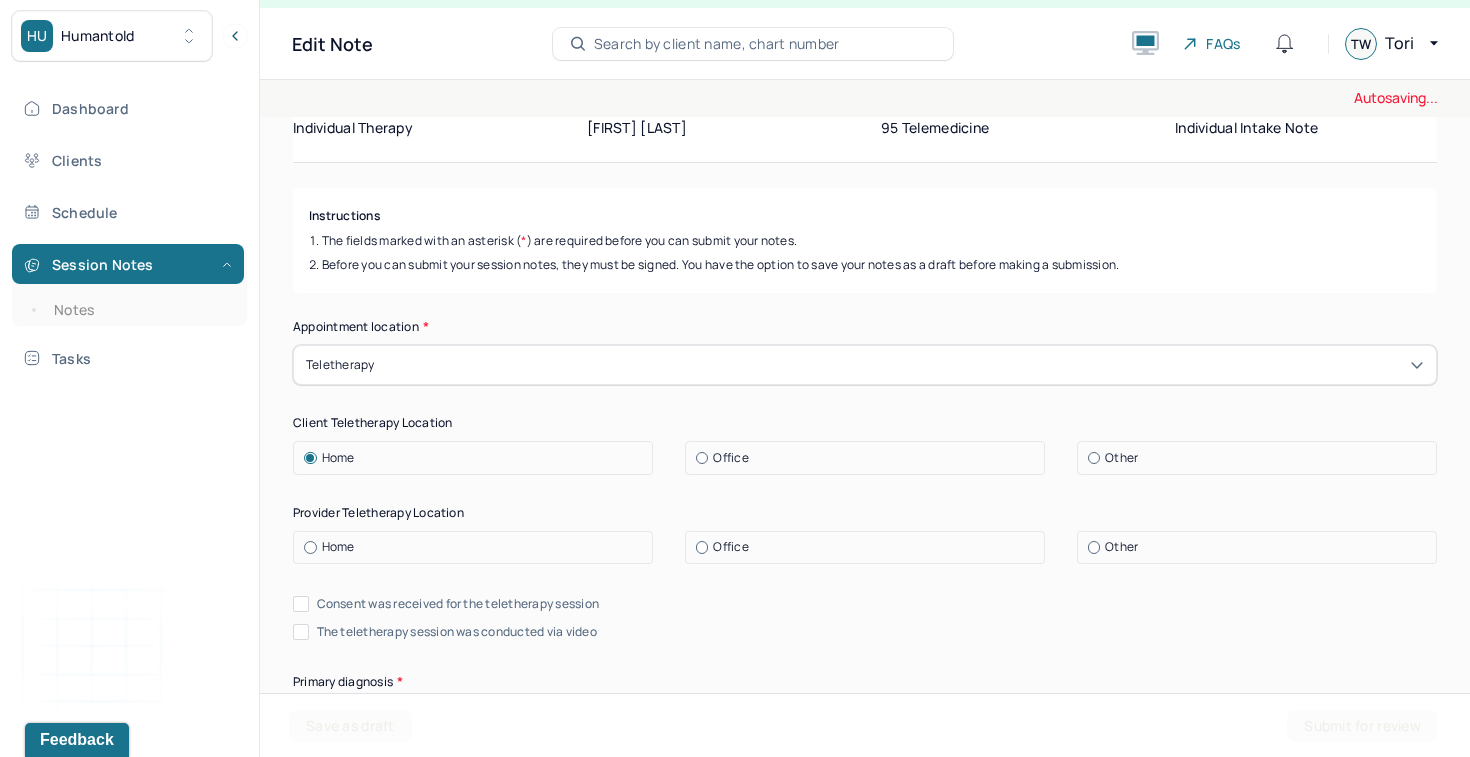 click on "Office" at bounding box center [730, 547] 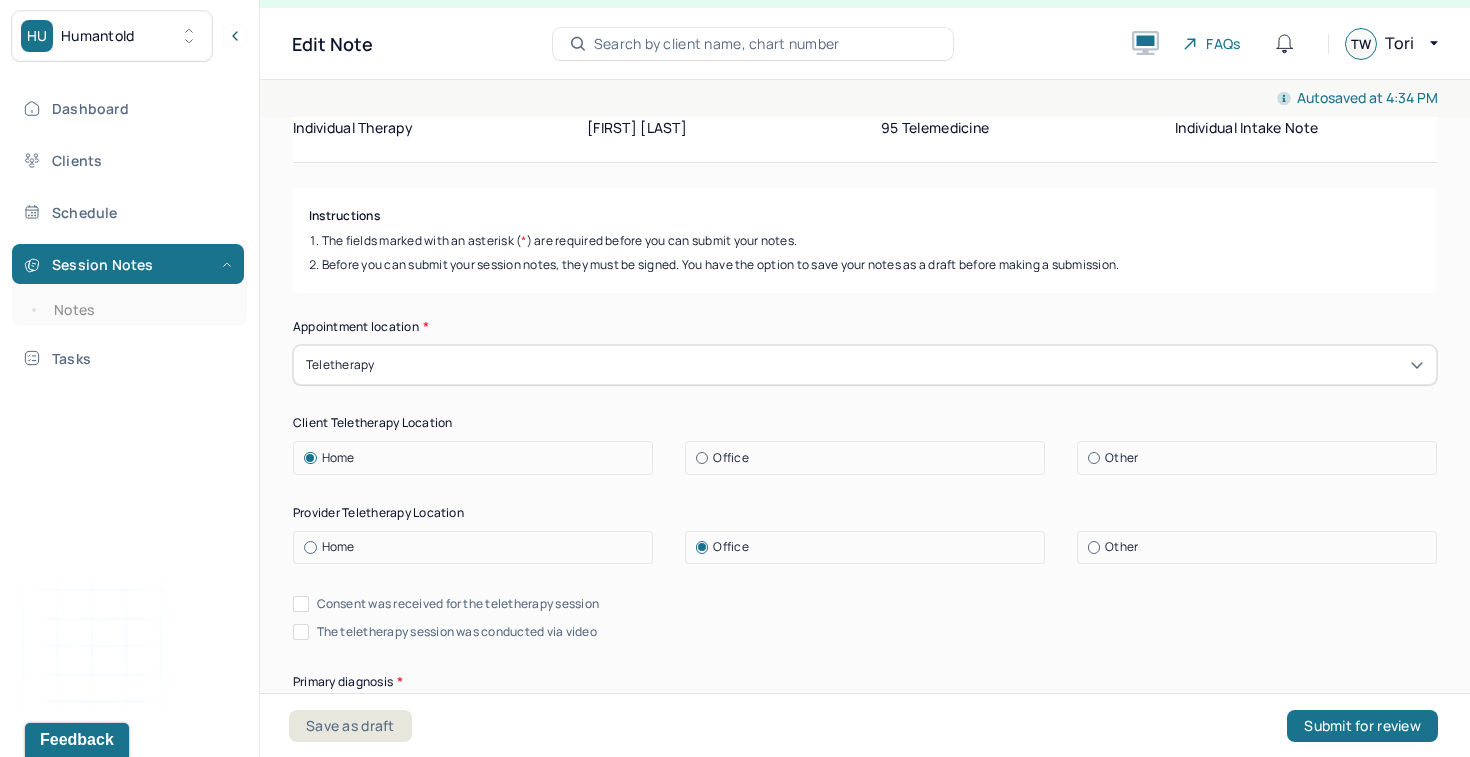 click on "Consent was received for the teletherapy session" at bounding box center [458, 604] 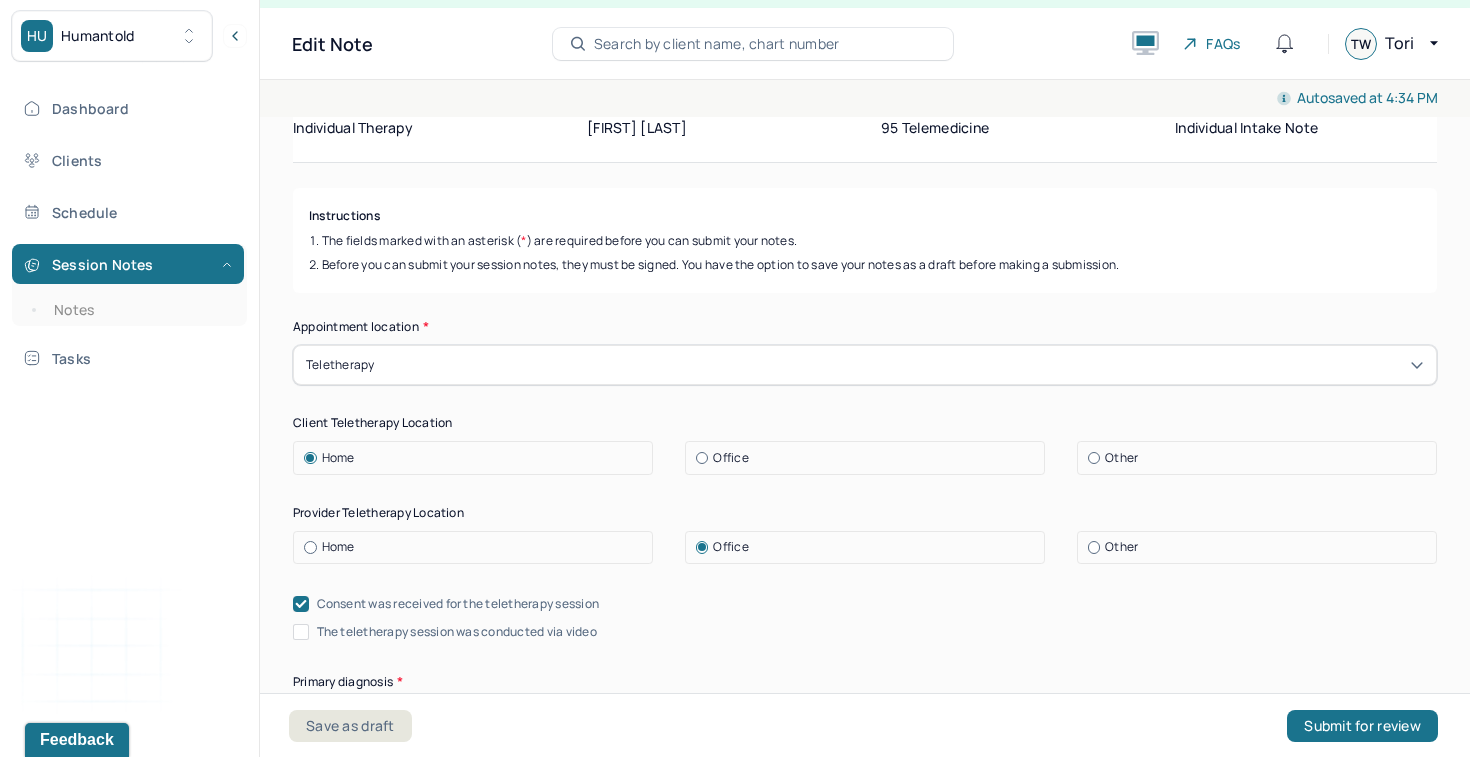 click on "The teletherapy session was conducted via video" at bounding box center (457, 632) 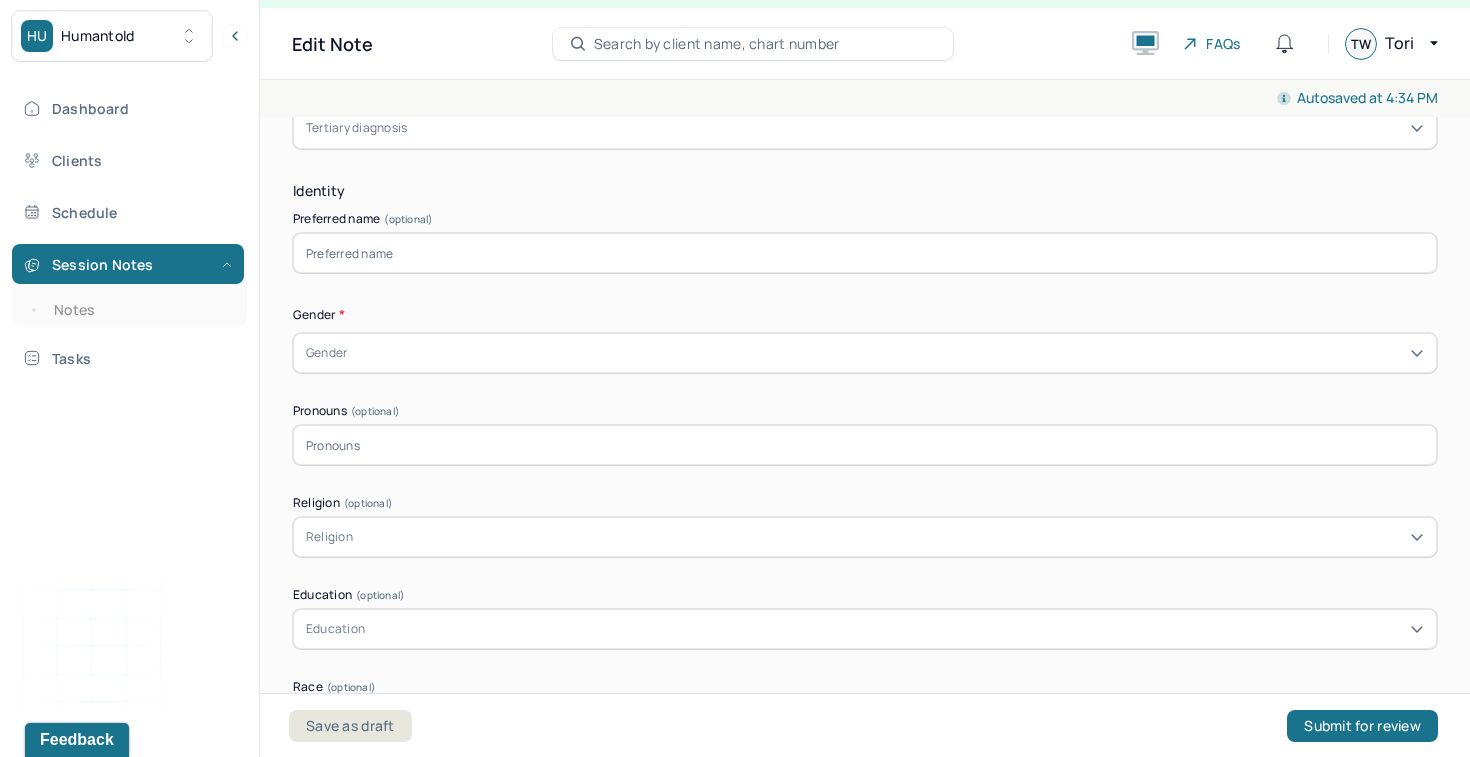 scroll, scrollTop: 945, scrollLeft: 0, axis: vertical 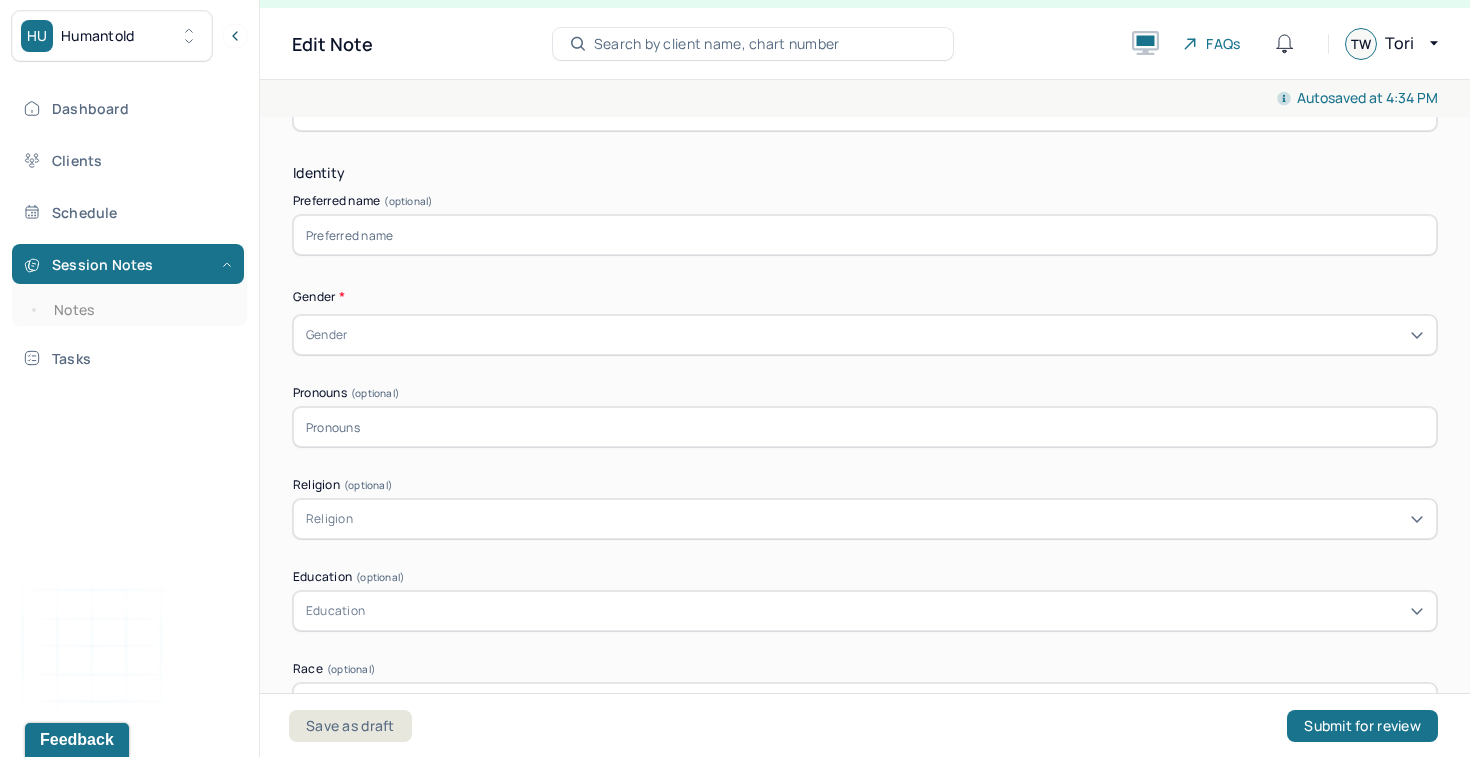 click at bounding box center [865, 235] 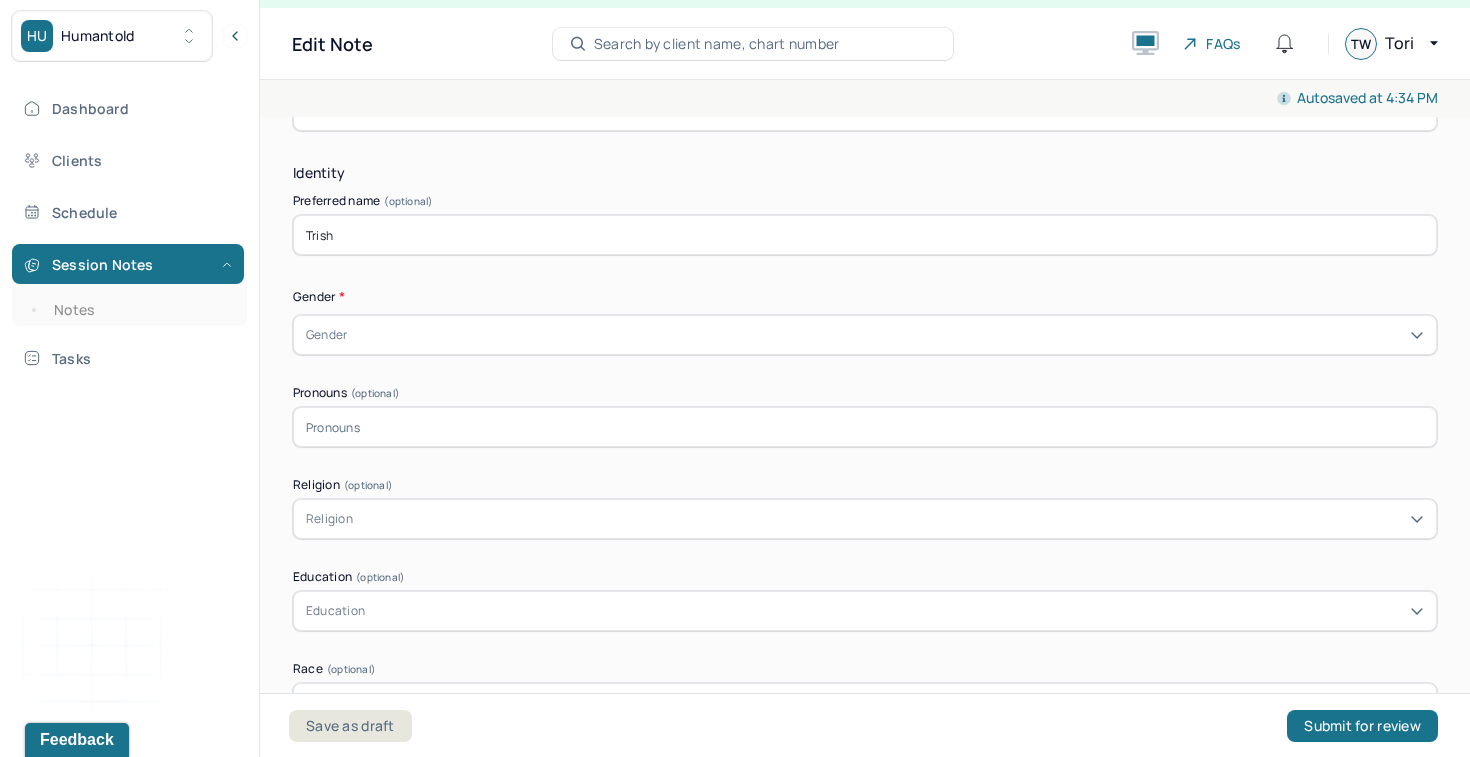 type on "Trish" 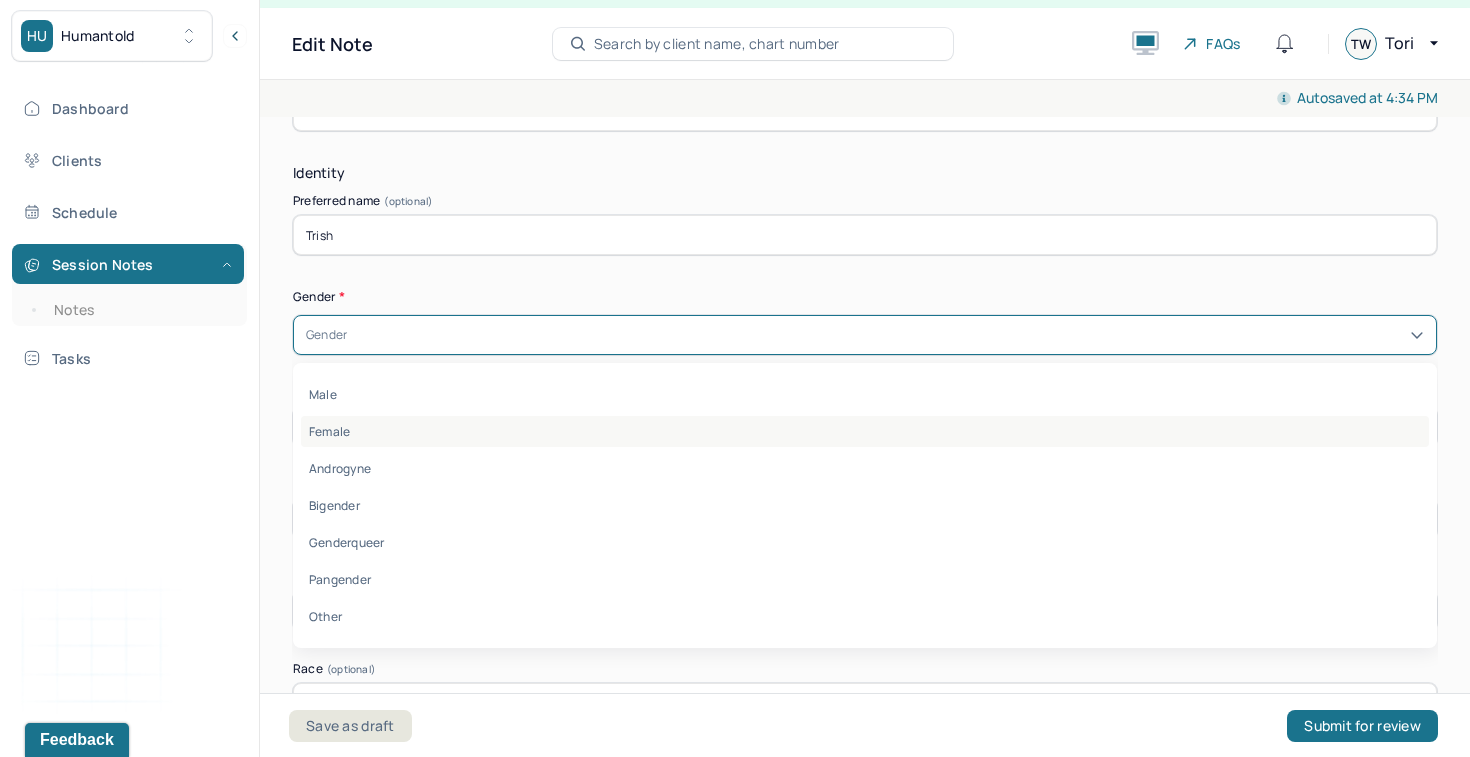 click on "Female" at bounding box center [865, 431] 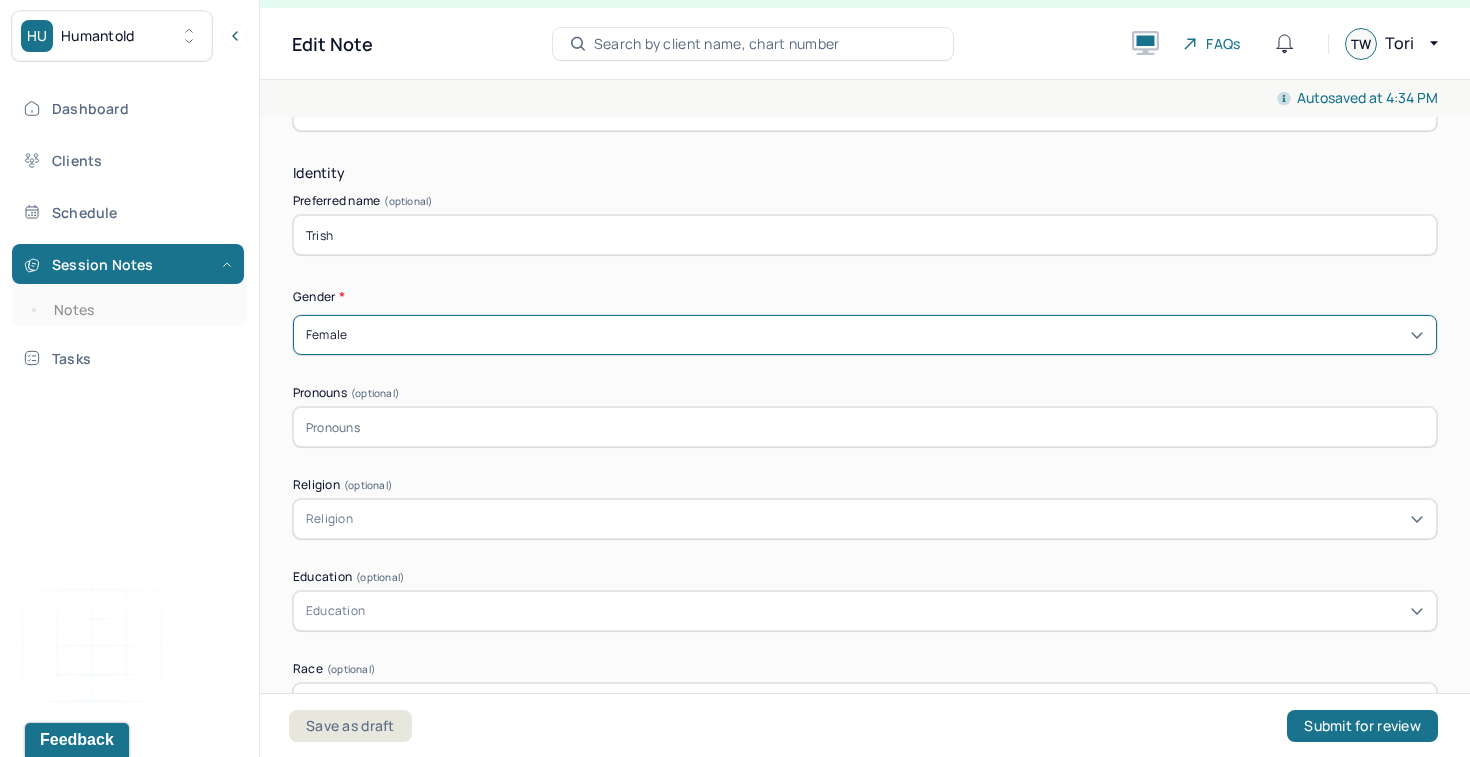 click at bounding box center [865, 427] 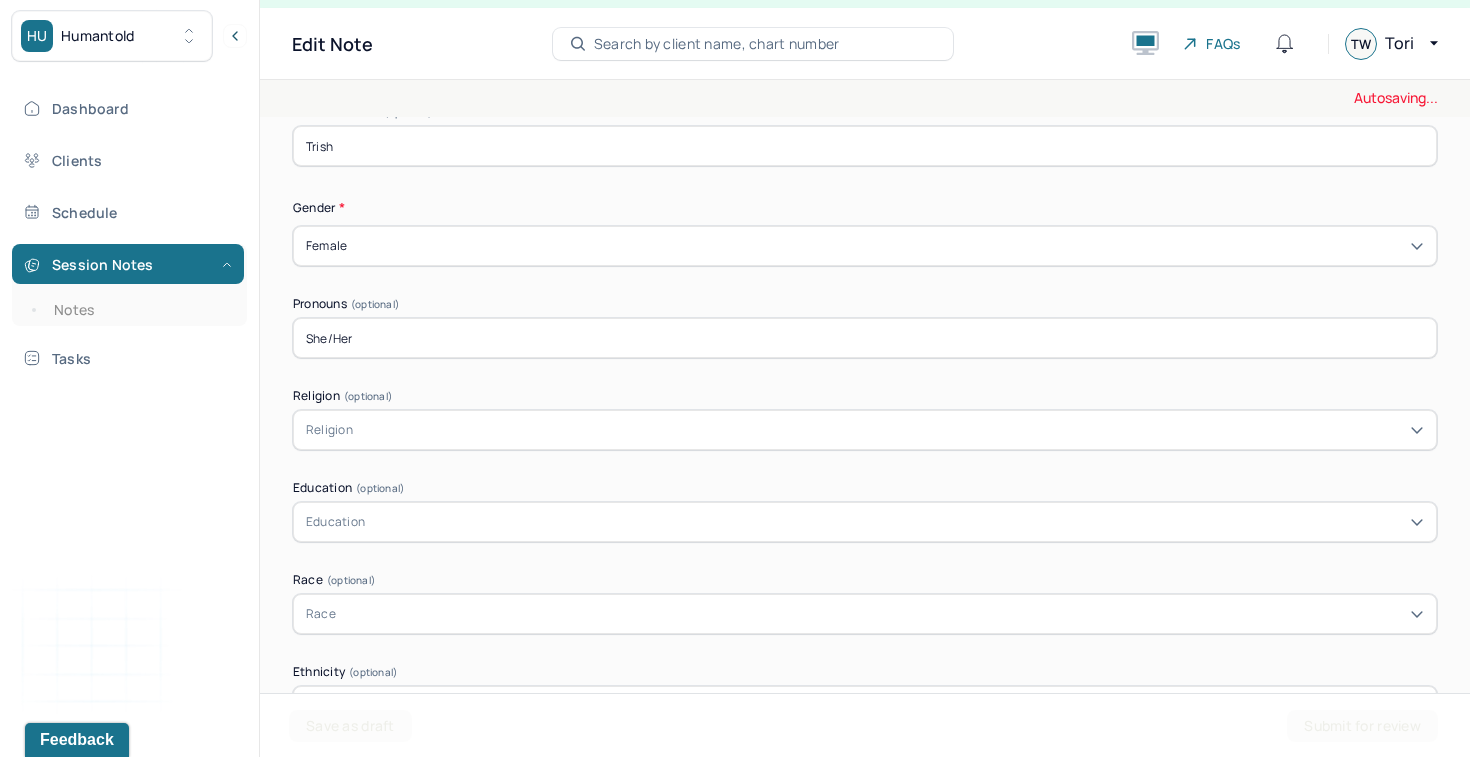 scroll, scrollTop: 1035, scrollLeft: 0, axis: vertical 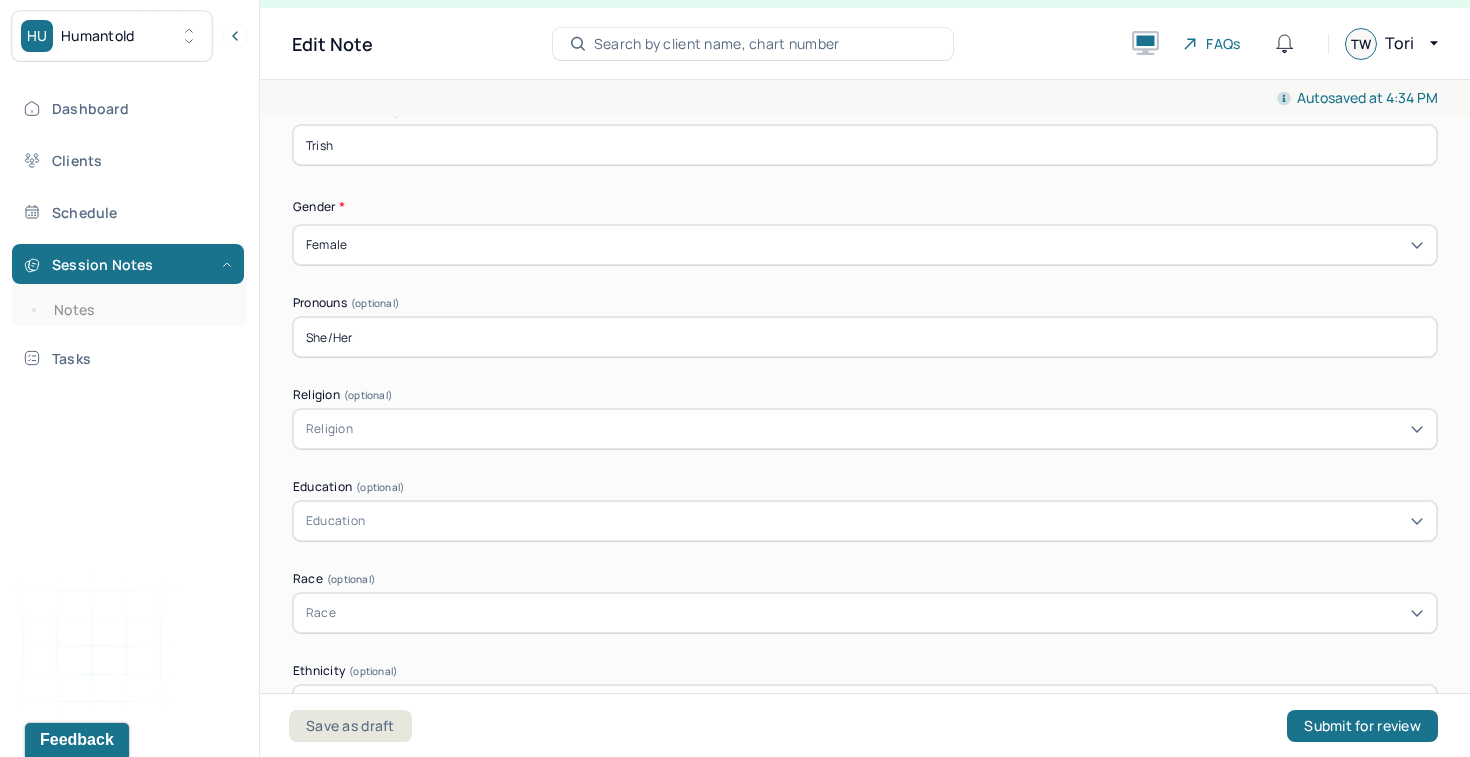 type on "She/Her" 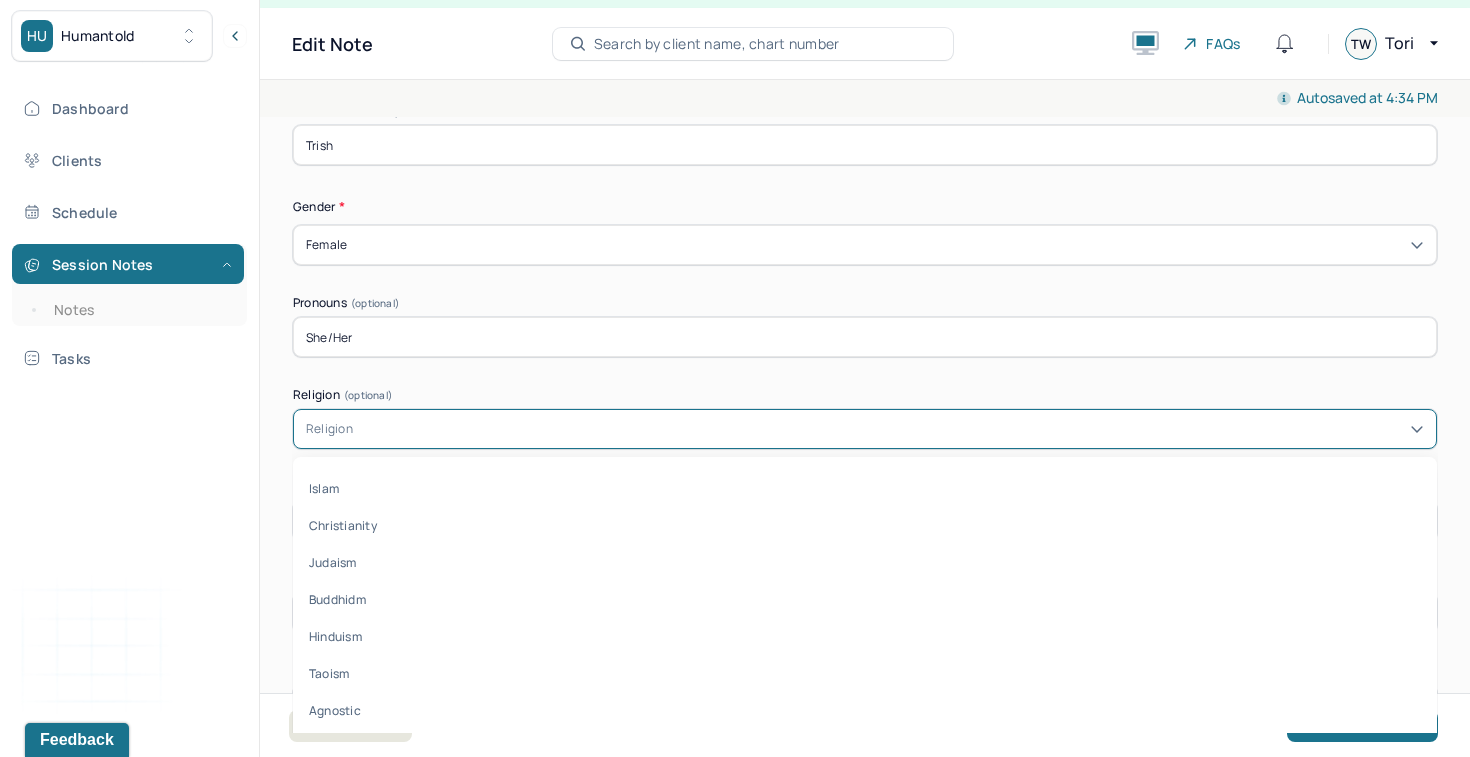 click on "Religion" at bounding box center [865, 429] 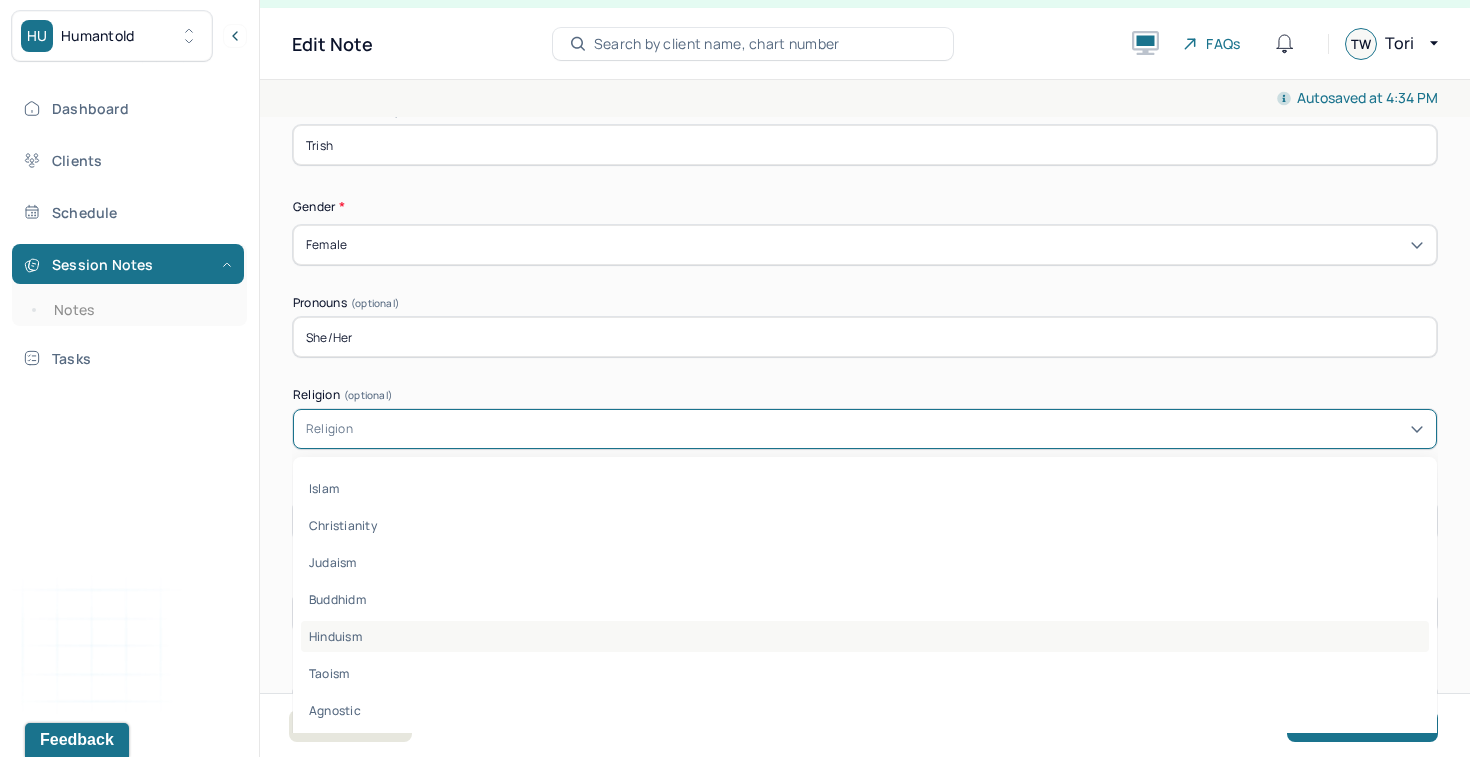 click on "Hinduism" at bounding box center [865, 636] 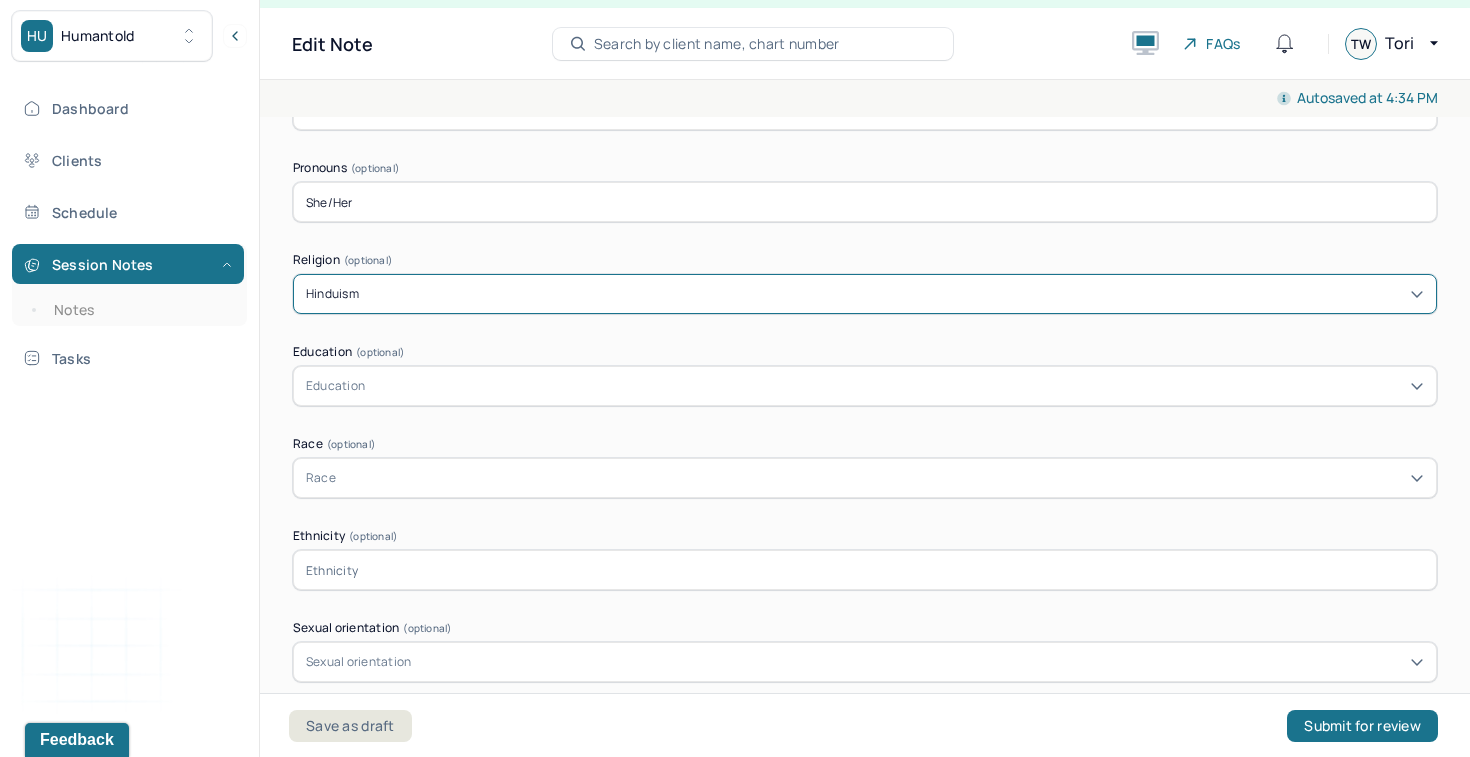 scroll, scrollTop: 1173, scrollLeft: 0, axis: vertical 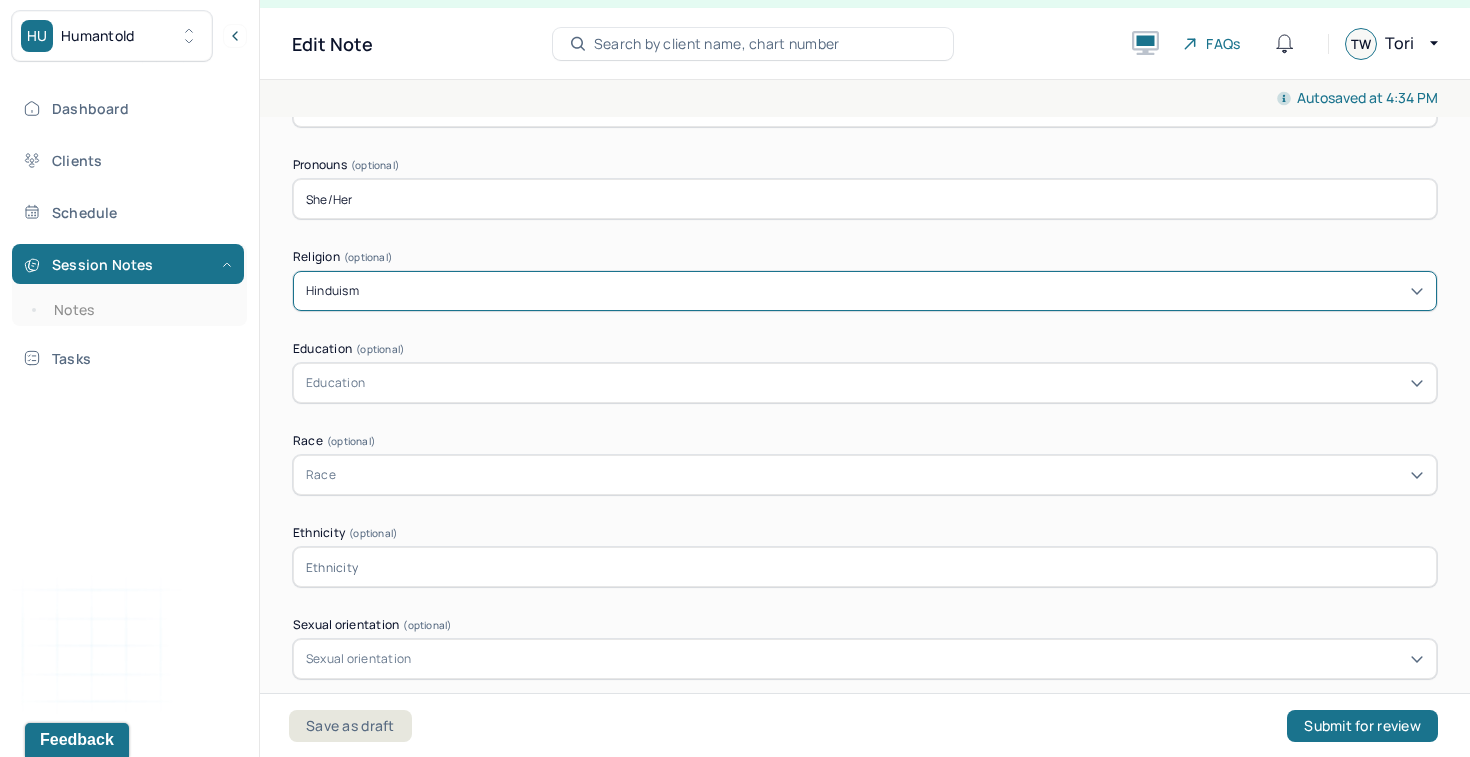 click on "Appointment location * Teletherapy Client Teletherapy Location Home Office Other Provider Teletherapy Location Home Office Other Consent was received for the teletherapy session The teletherapy session was conducted via video Primary diagnosis * Primary diagnosis Secondary diagnosis (optional) Secondary diagnosis Tertiary diagnosis (optional) Tertiary diagnosis Identity Preferred name (optional) [NAME] Gender * Female Pronouns (optional) She/Her Religion (optional) option Hinduism, selected. Hinduism Education (optional) Education Race (optional) Race Ethnicity (optional) Sexual orientation (optional) Sexual orientation Current employment (optional) Current employment details (optional) Relationship status (optional) Relationship status Name of partner (optional) Emergency contact information (optional) Legal problems (optional)" at bounding box center (865, 294) 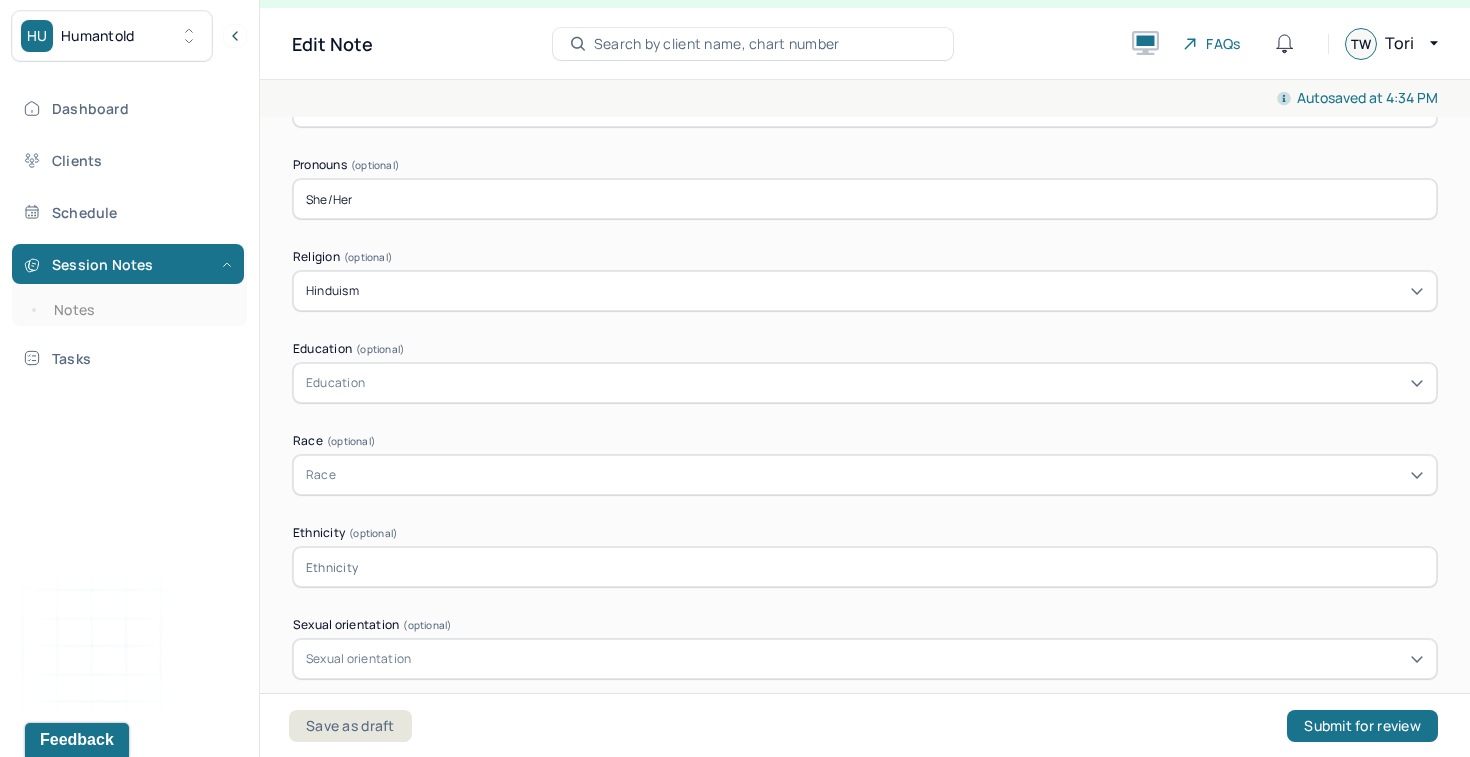 click on "Race" at bounding box center [865, 475] 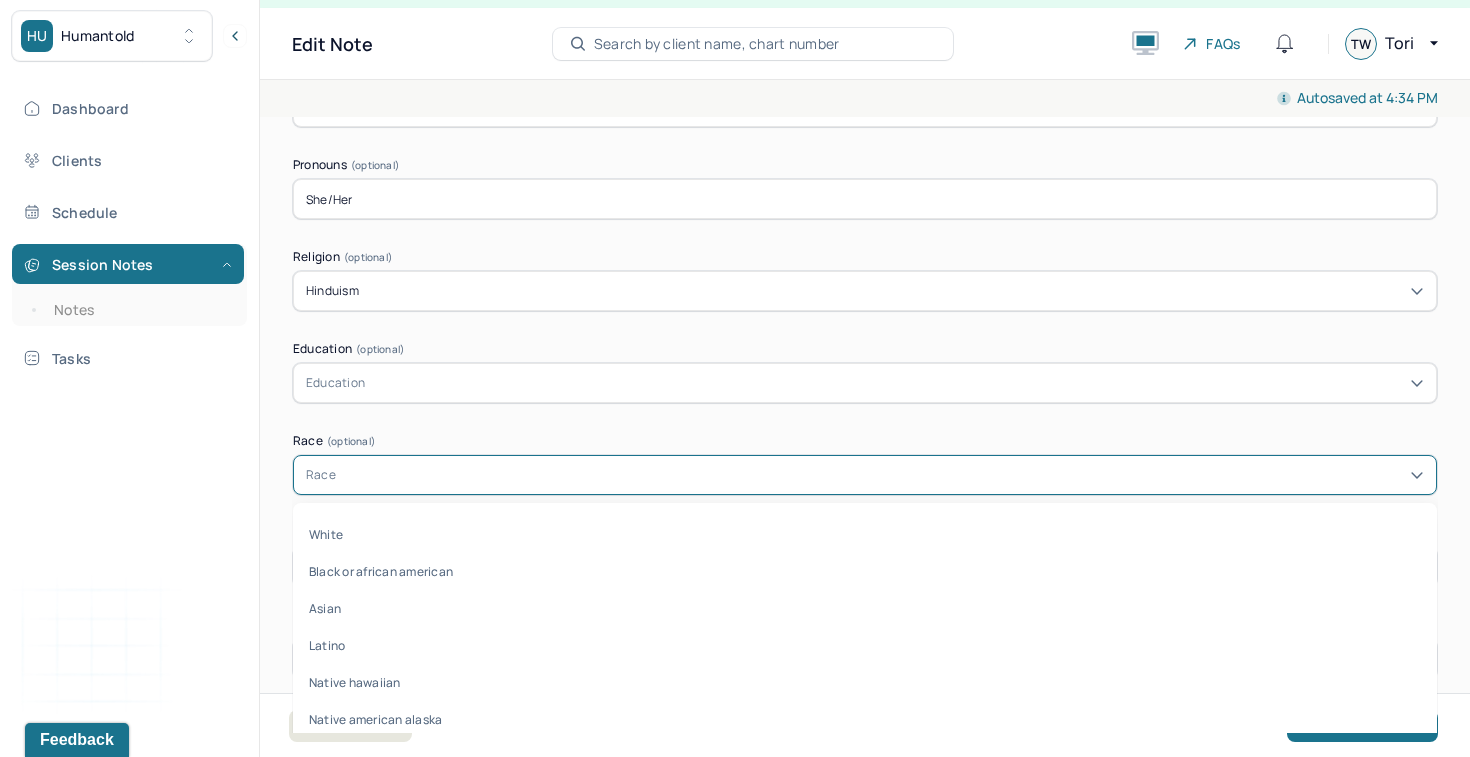 click on "Autosaved at 4:34 PM Appointment Details     Client name [FIRST] [LAST] Date of service 07/16/2025 Time 4:30pm - 4:46pm Duration 16mins Appointment type individual therapy Provider name [FIRST] [LAST] Modifier 1 95 Telemedicine Note type Individual intake note Appointment Details     Client name [FIRST] [LAST] Date of service 07/16/2025 Time 4:30pm - 4:46pm Duration 16mins Appointment type individual therapy Provider name [FIRST] [LAST] Modifier 1 95 Telemedicine Note type Individual intake note Instructions The fields marked with an asterisk ( * ) are required before you can submit your notes. Before you can submit your session notes, they must be signed. You have the option to save your notes as a draft before making a submission. Appointment location * Teletherapy Client Teletherapy Location Home Office Other Provider Teletherapy Location Home Office Other Consent was received for the teletherapy session The teletherapy session was conducted via video Primary diagnosis * Primary diagnosis (optional)" at bounding box center (865, 418) 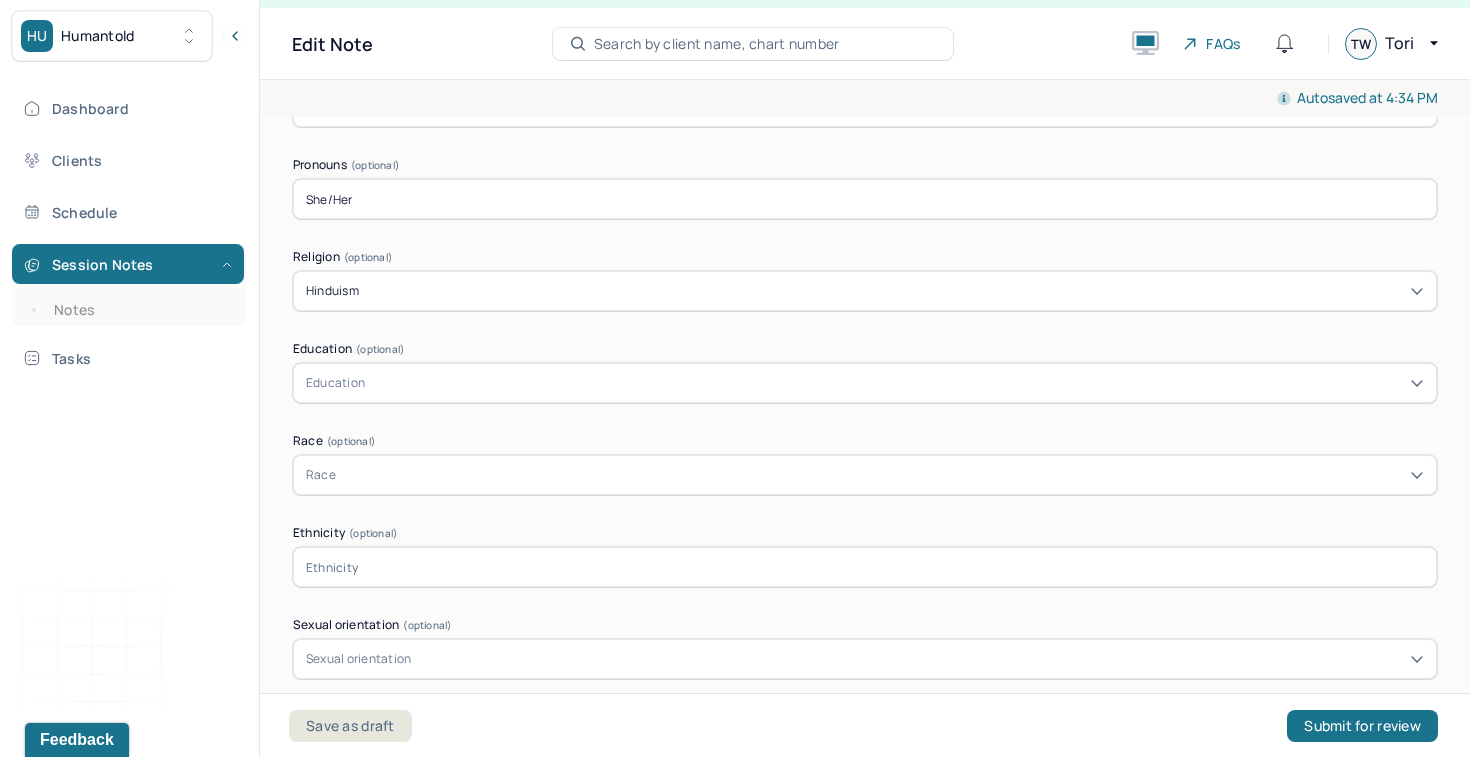 click at bounding box center (865, 567) 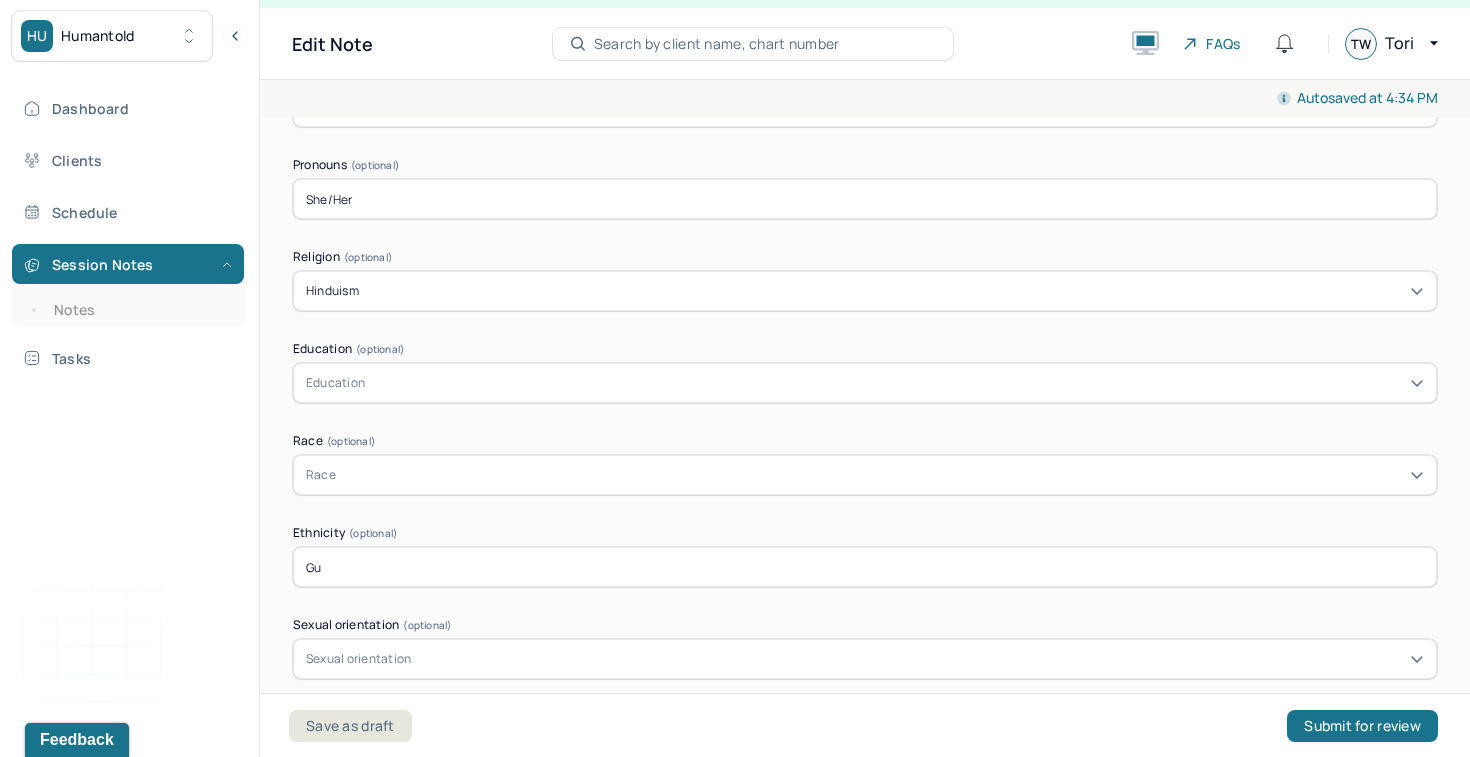 type on "G" 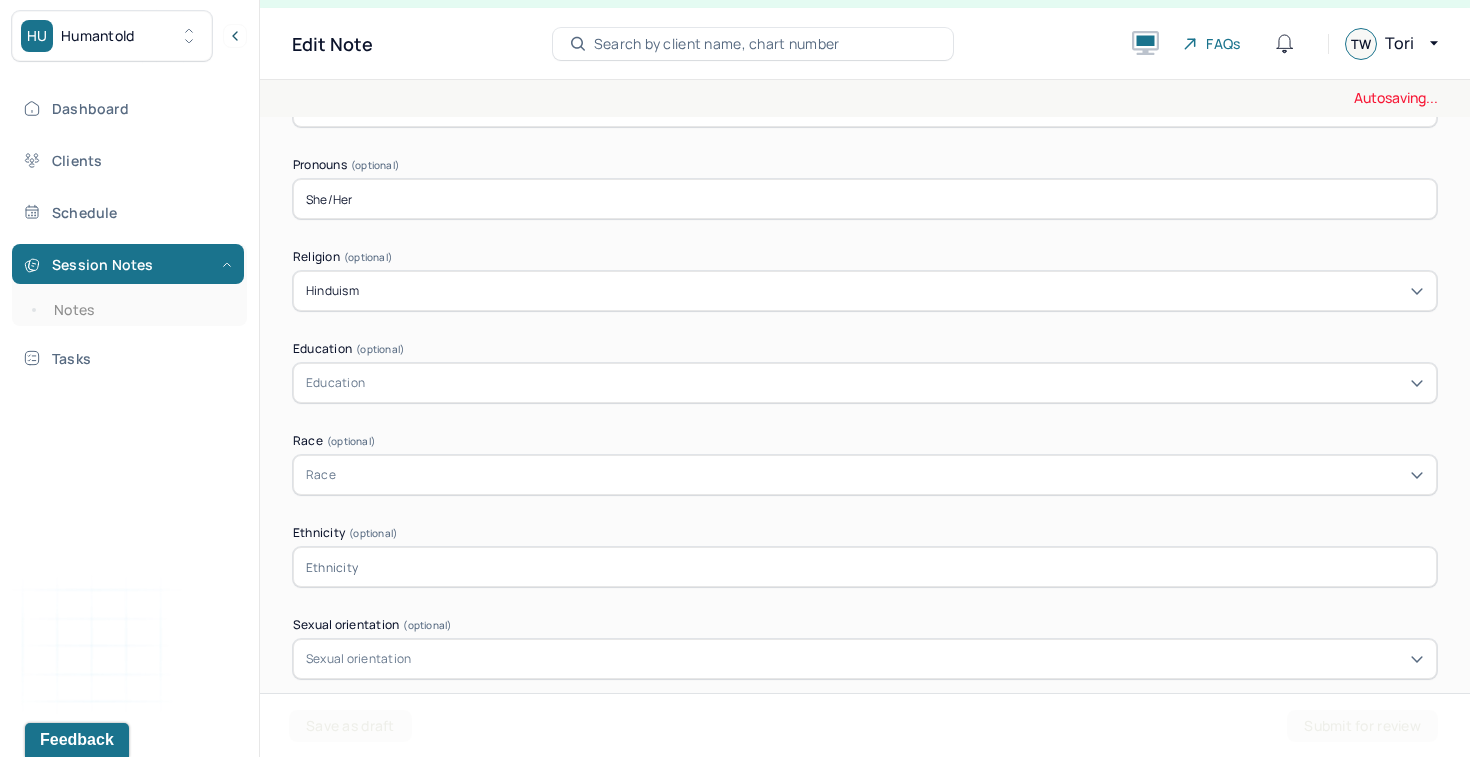 type on "W" 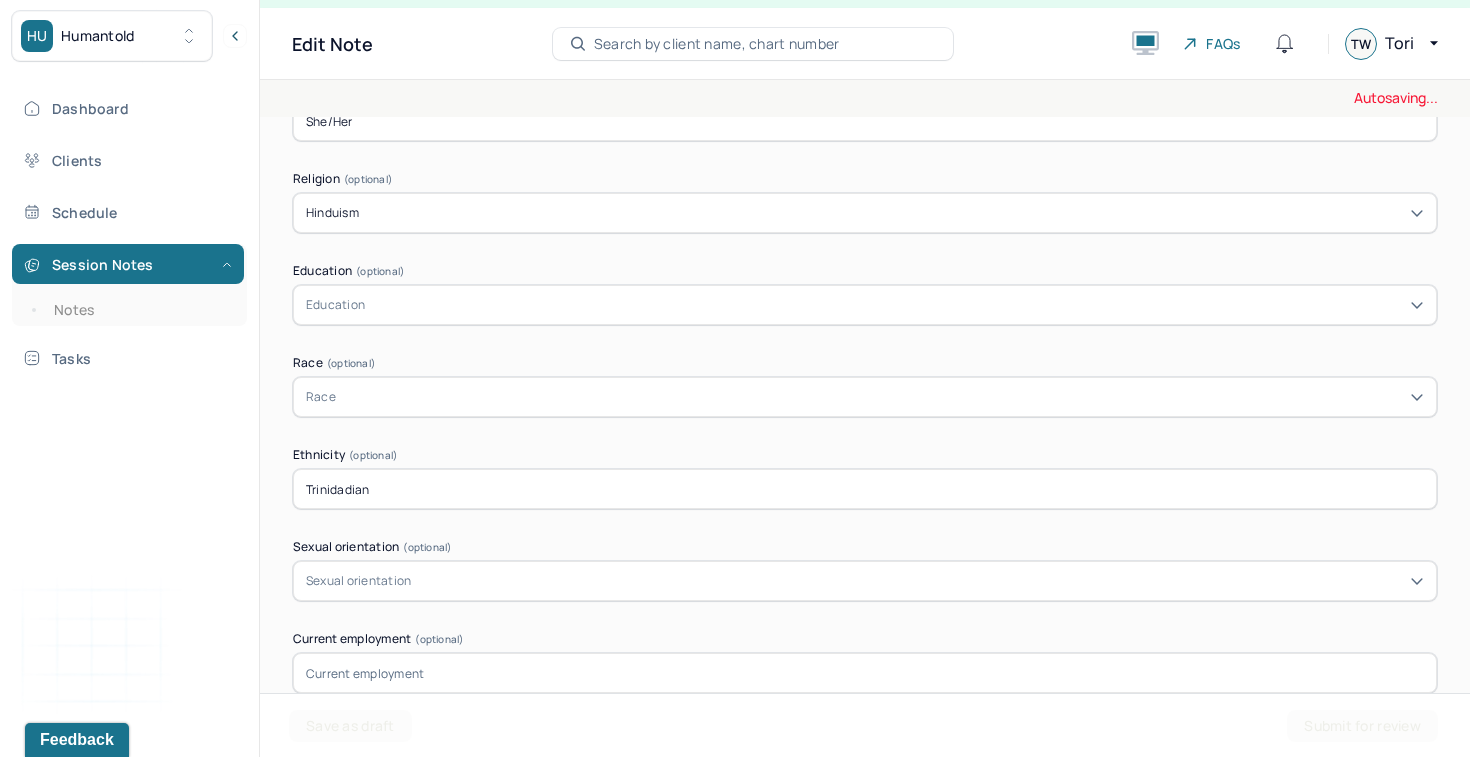 scroll, scrollTop: 1284, scrollLeft: 0, axis: vertical 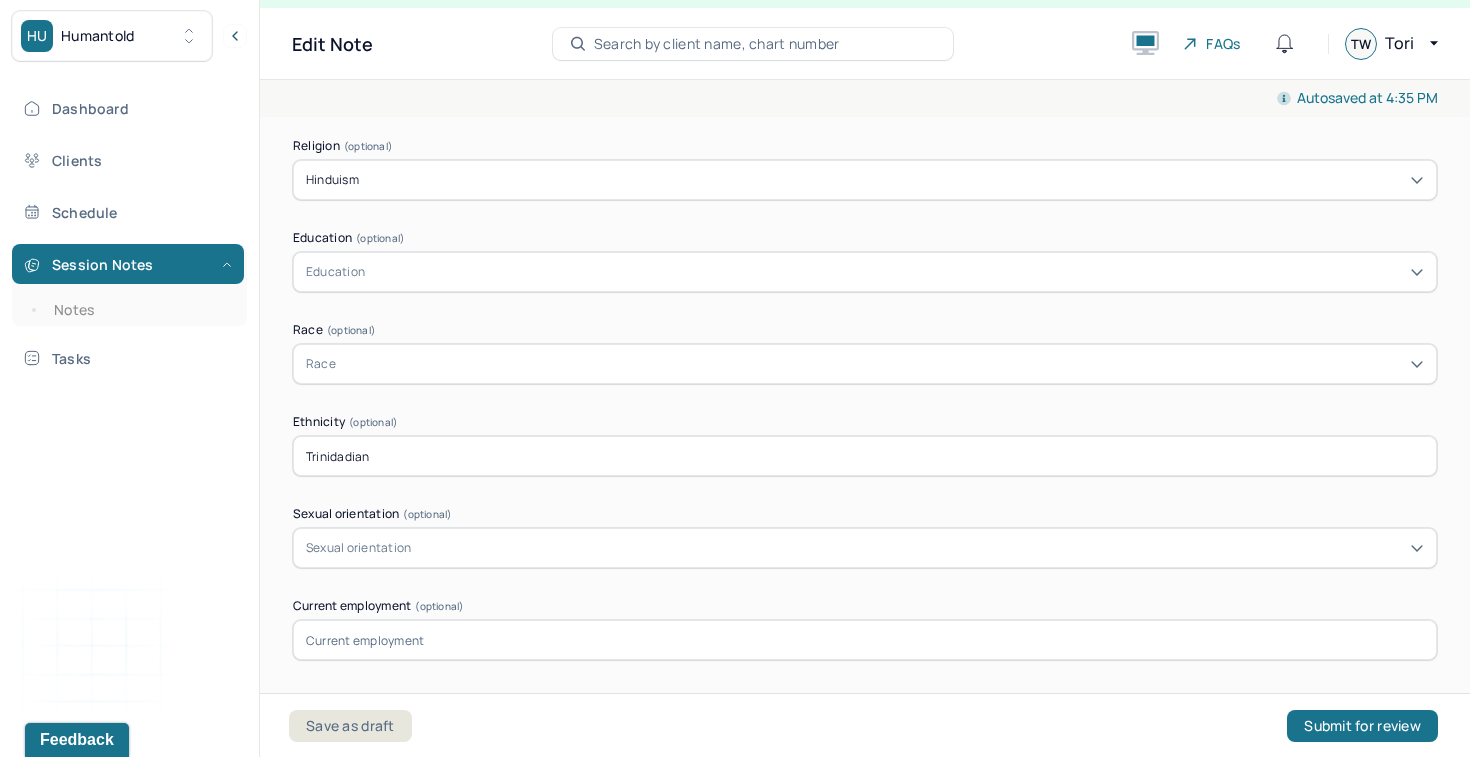 type on "Trinidadian" 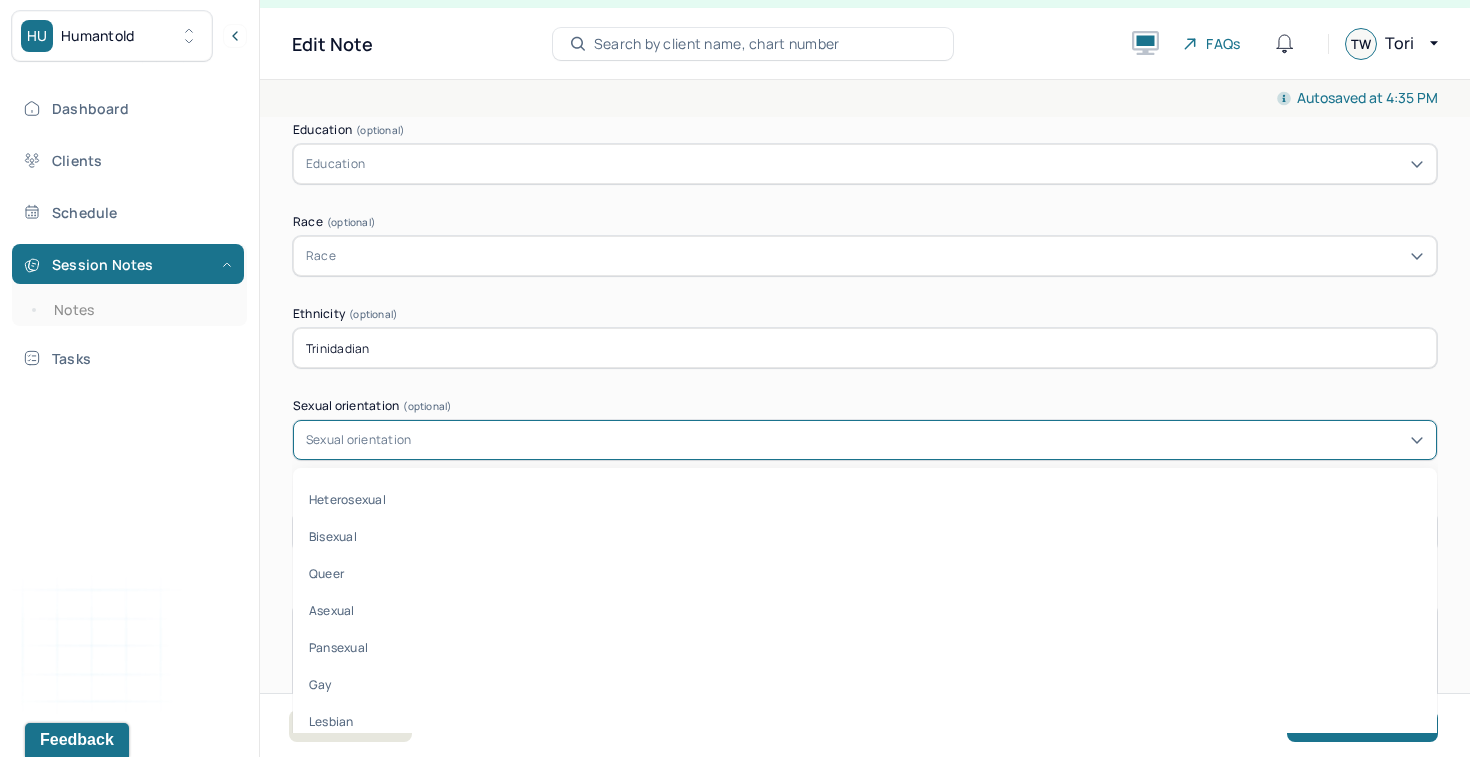 scroll, scrollTop: 1400, scrollLeft: 0, axis: vertical 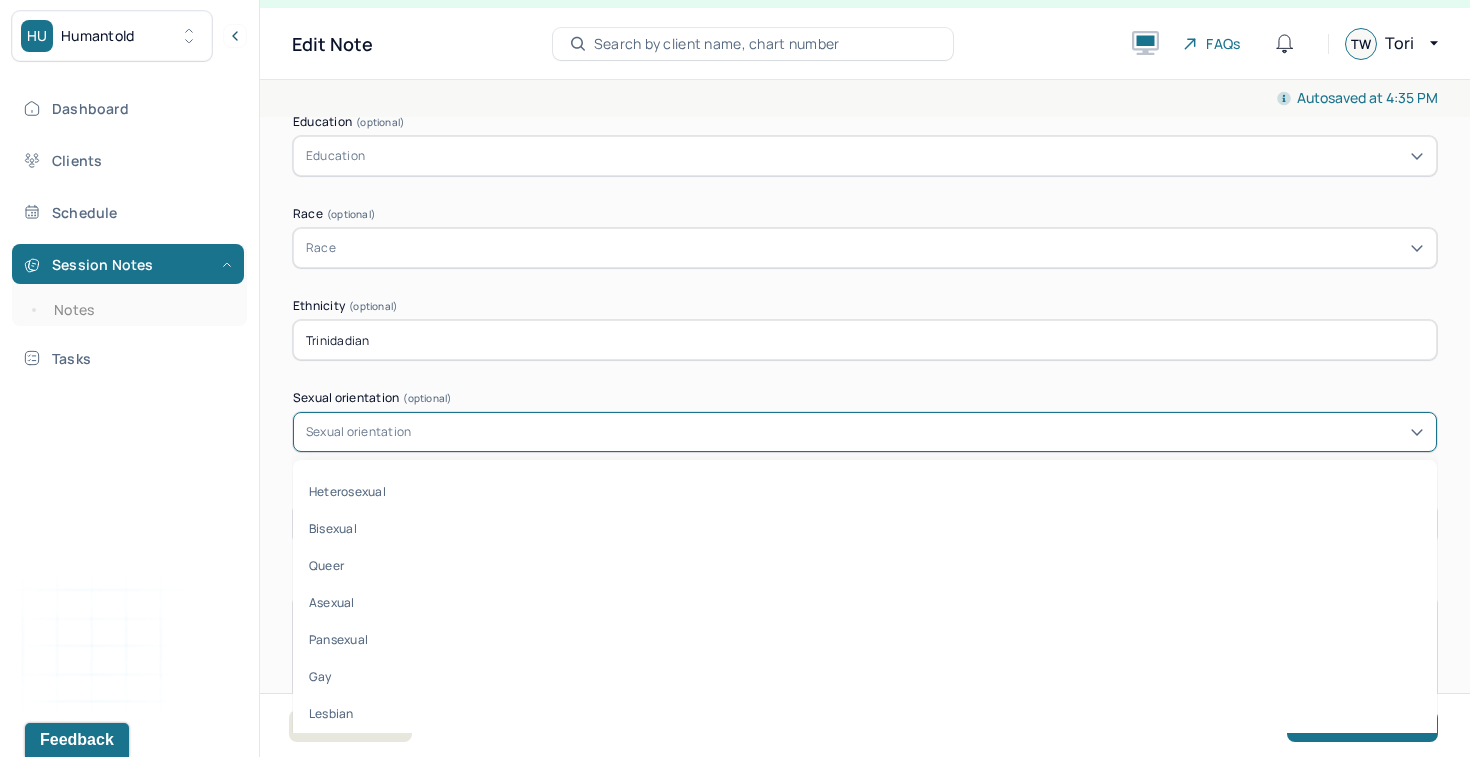 click on "Heterosexual" at bounding box center (865, 491) 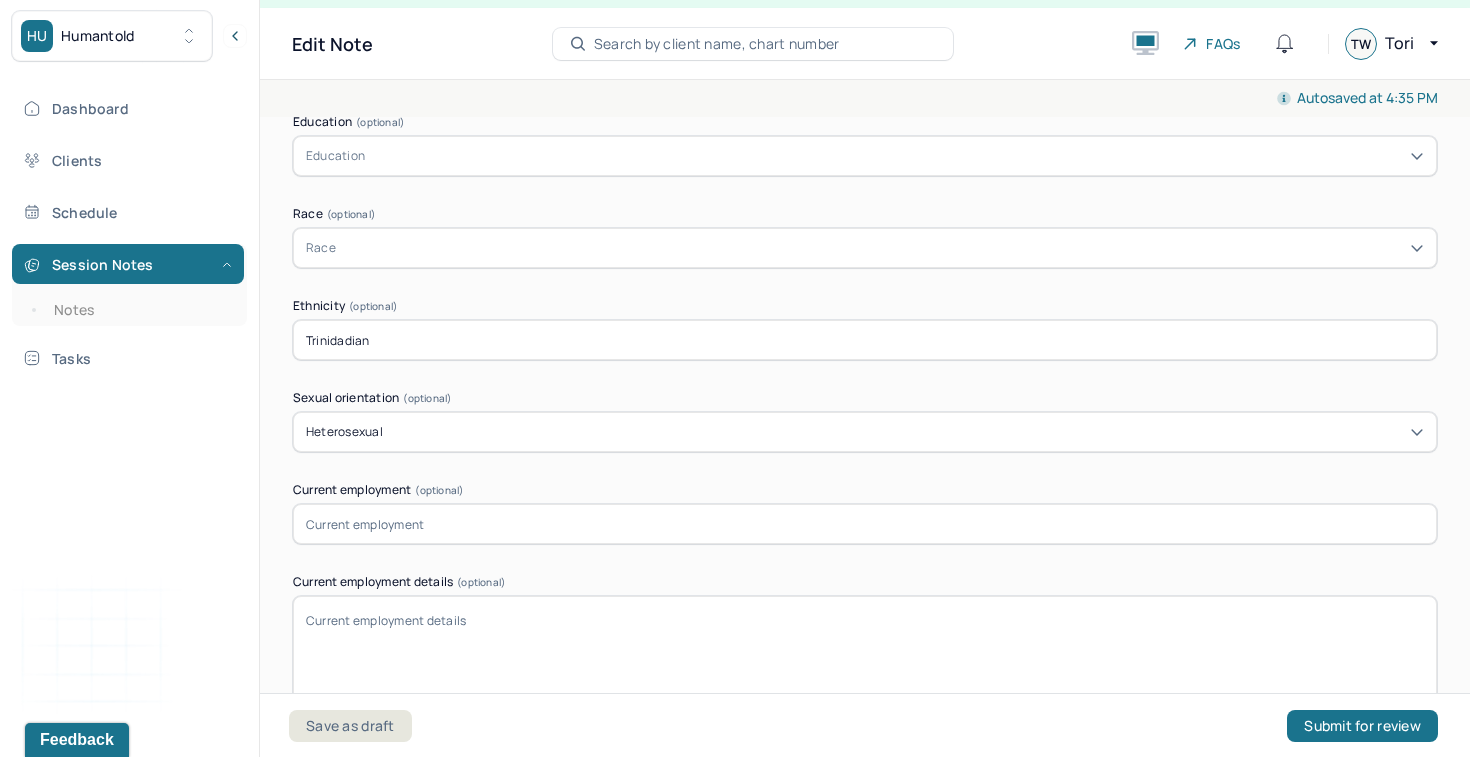 click on "Appointment location * Teletherapy Client Teletherapy Location Home Office Other Provider Teletherapy Location Home Office Other Consent was received for the teletherapy session The teletherapy session was conducted via video Primary diagnosis * Primary diagnosis Secondary diagnosis (optional) Secondary diagnosis Tertiary diagnosis (optional) Tertiary diagnosis Identity Preferred name (optional) [NAME] Gender * Female Pronouns (optional) She/Her Religion (optional) Hinduism Education (optional) Education Race (optional) Race Ethnicity (optional) [NATIONALITY] Sexual orientation (optional) Heterosexual Current employment (optional) Current employment details (optional) Relationship status (optional) Relationship status Name of partner (optional) Emergency contact information (optional) Legal problems (optional)" at bounding box center [865, 67] 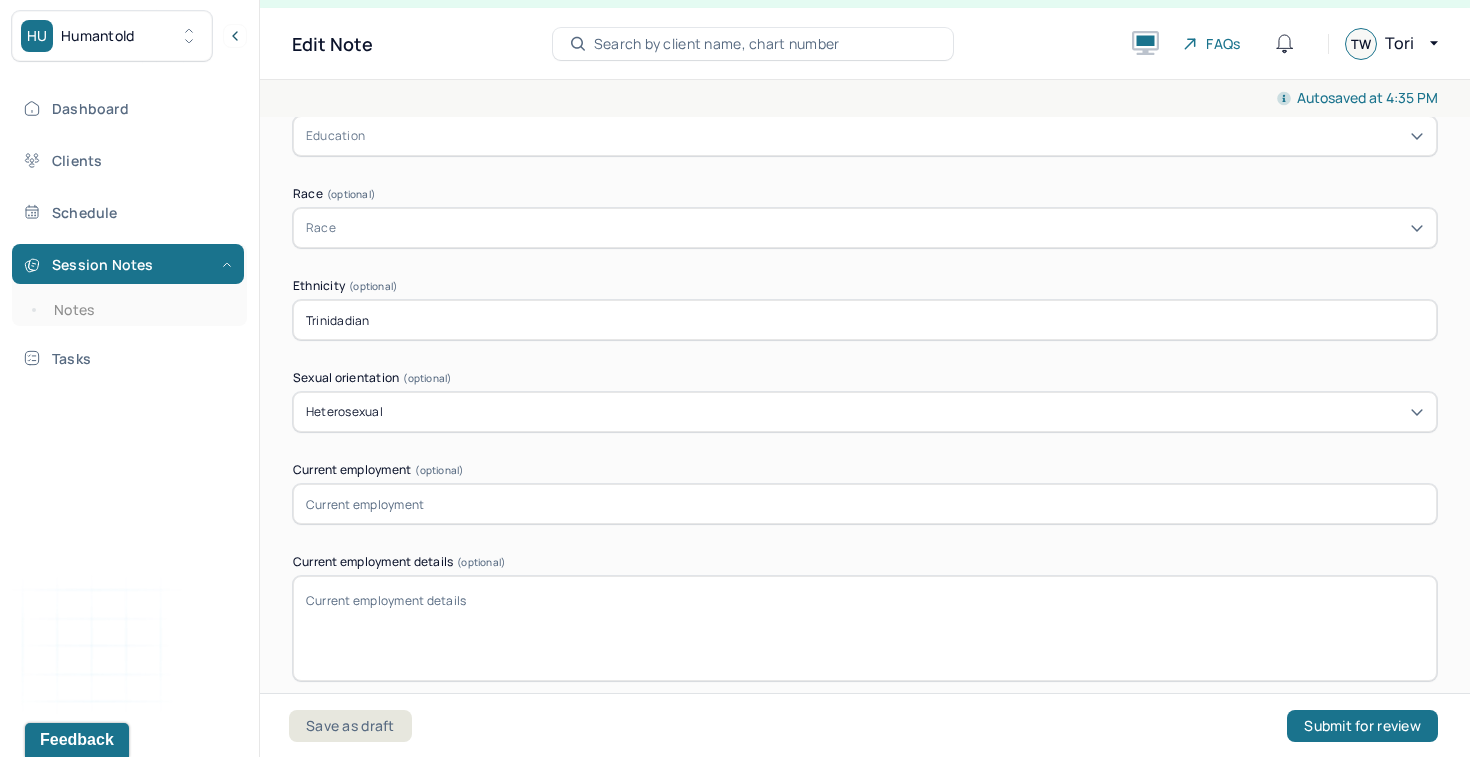 scroll, scrollTop: 1423, scrollLeft: 0, axis: vertical 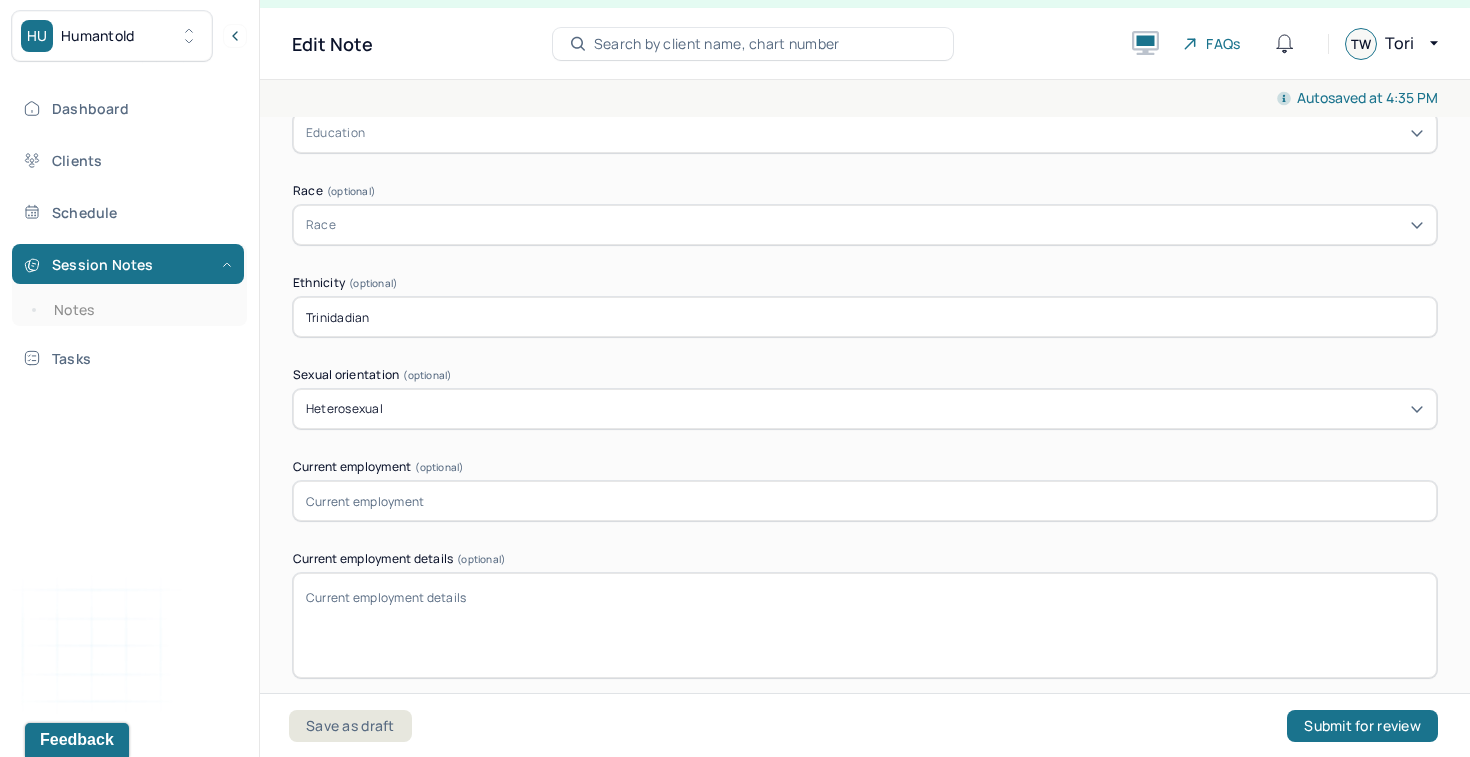 click at bounding box center (865, 501) 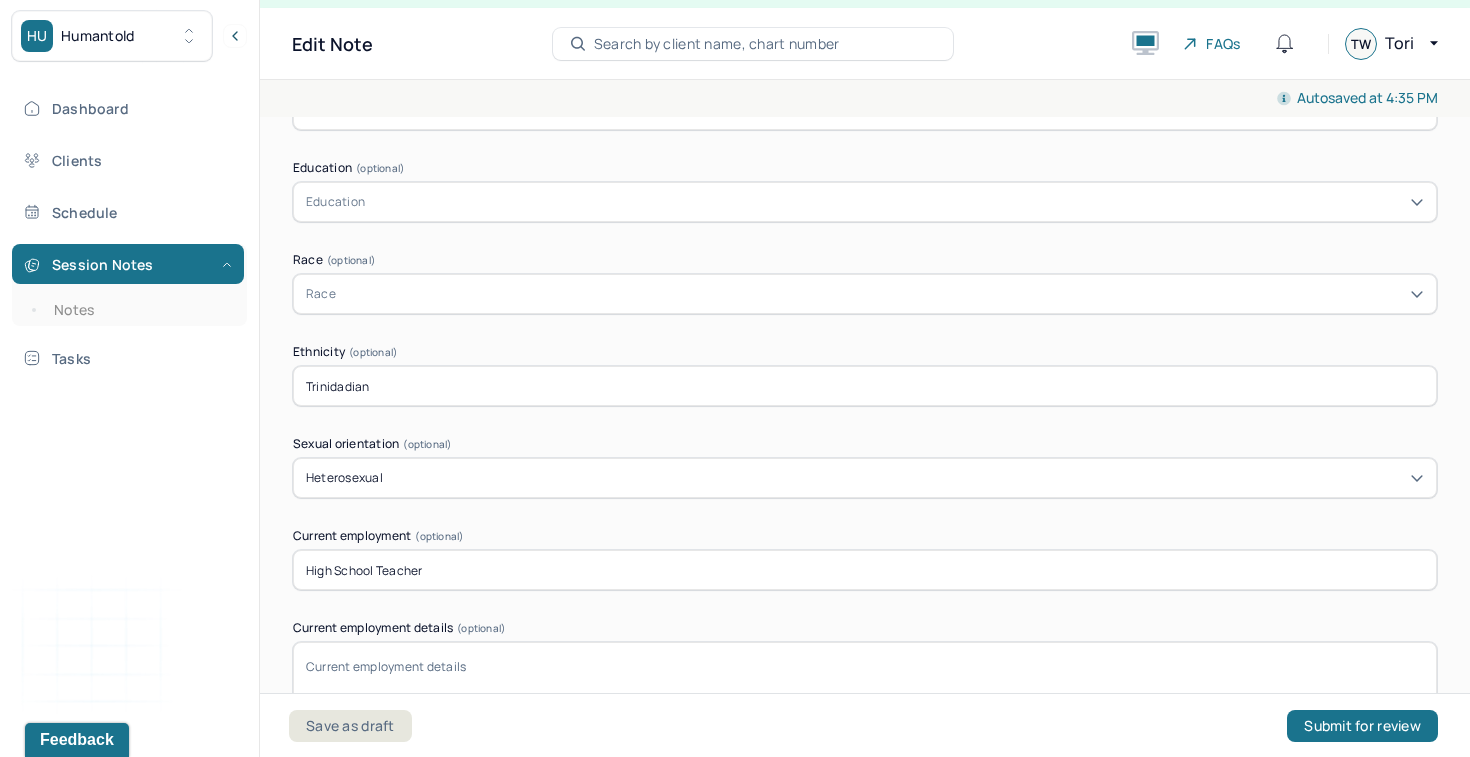 scroll, scrollTop: 1352, scrollLeft: 0, axis: vertical 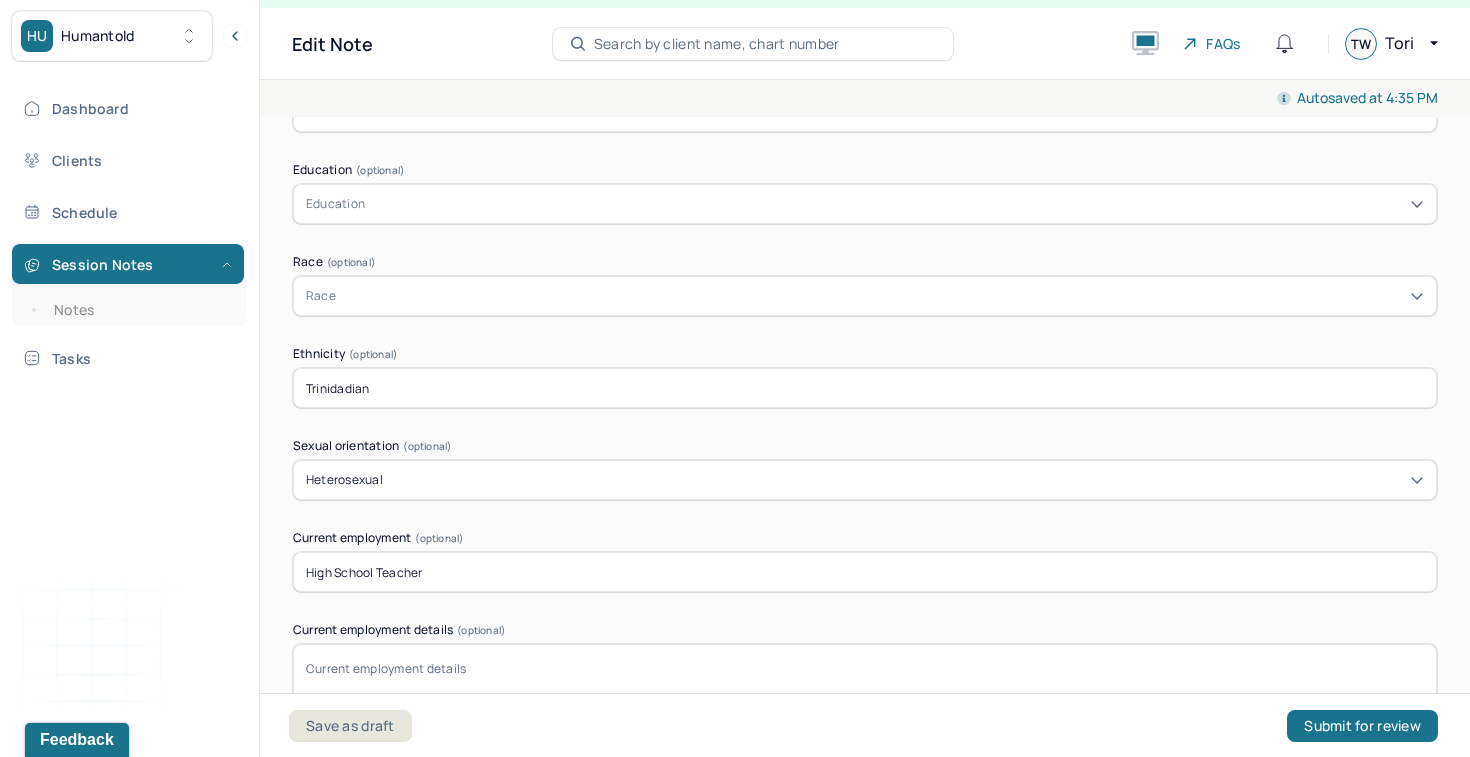 type on "High School Teacher" 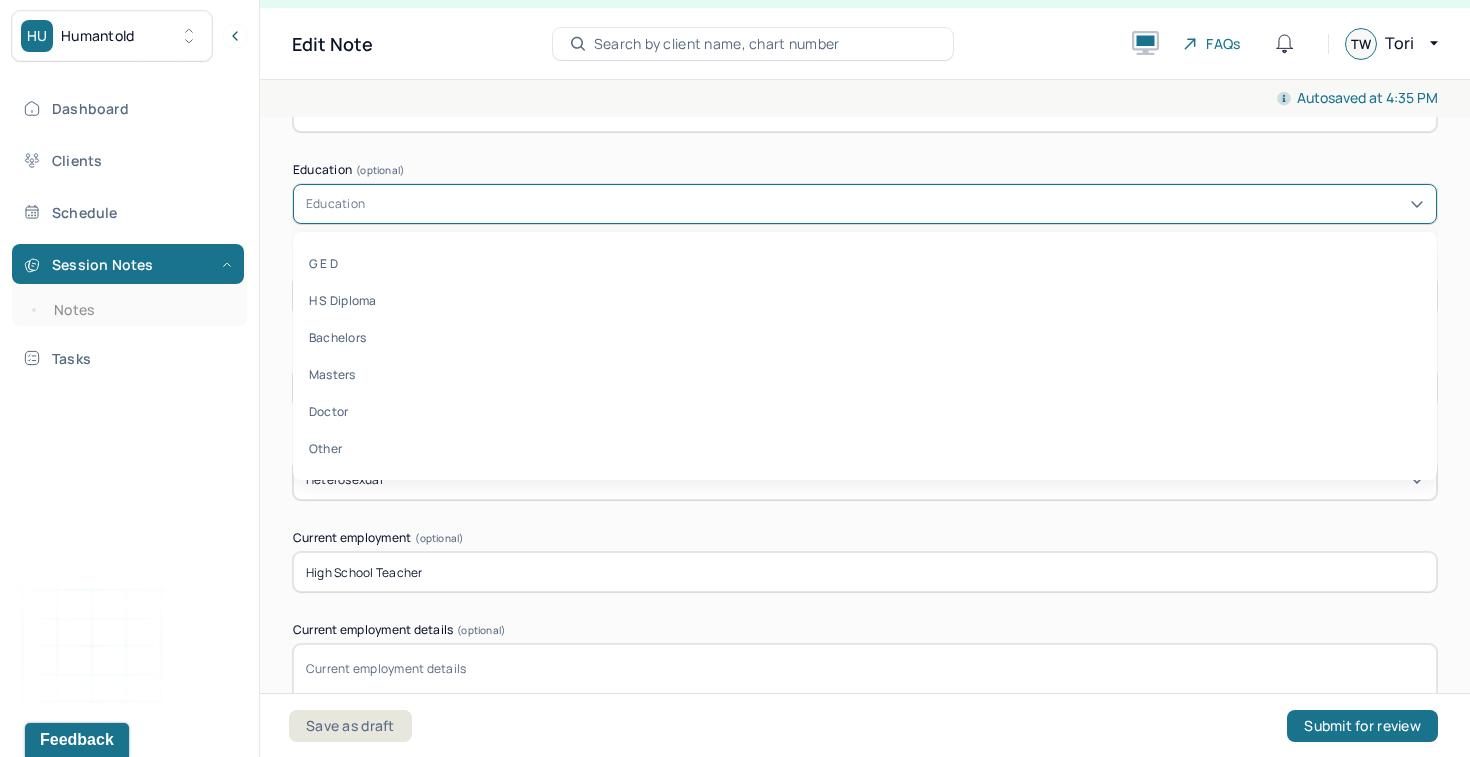 click on "Education (optional) G E D, 1 of 6. 6 results available. Use Up and Down to choose options, press Enter to select the currently focused option, press Escape to exit the menu, press Tab to select the option and exit the menu. Education G E D H S  Diploma Bachelors Masters Doctor Other" at bounding box center [865, 194] 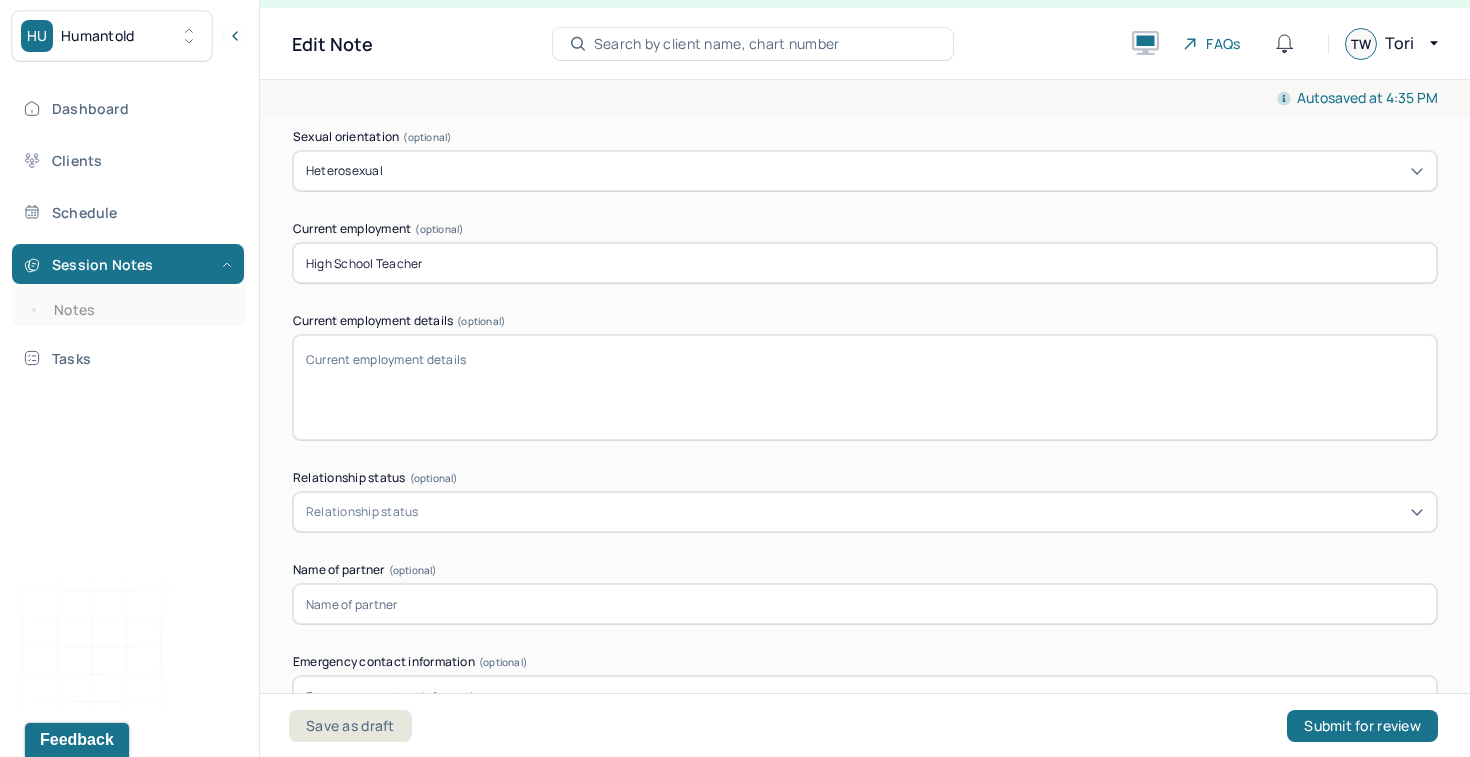 scroll, scrollTop: 1662, scrollLeft: 0, axis: vertical 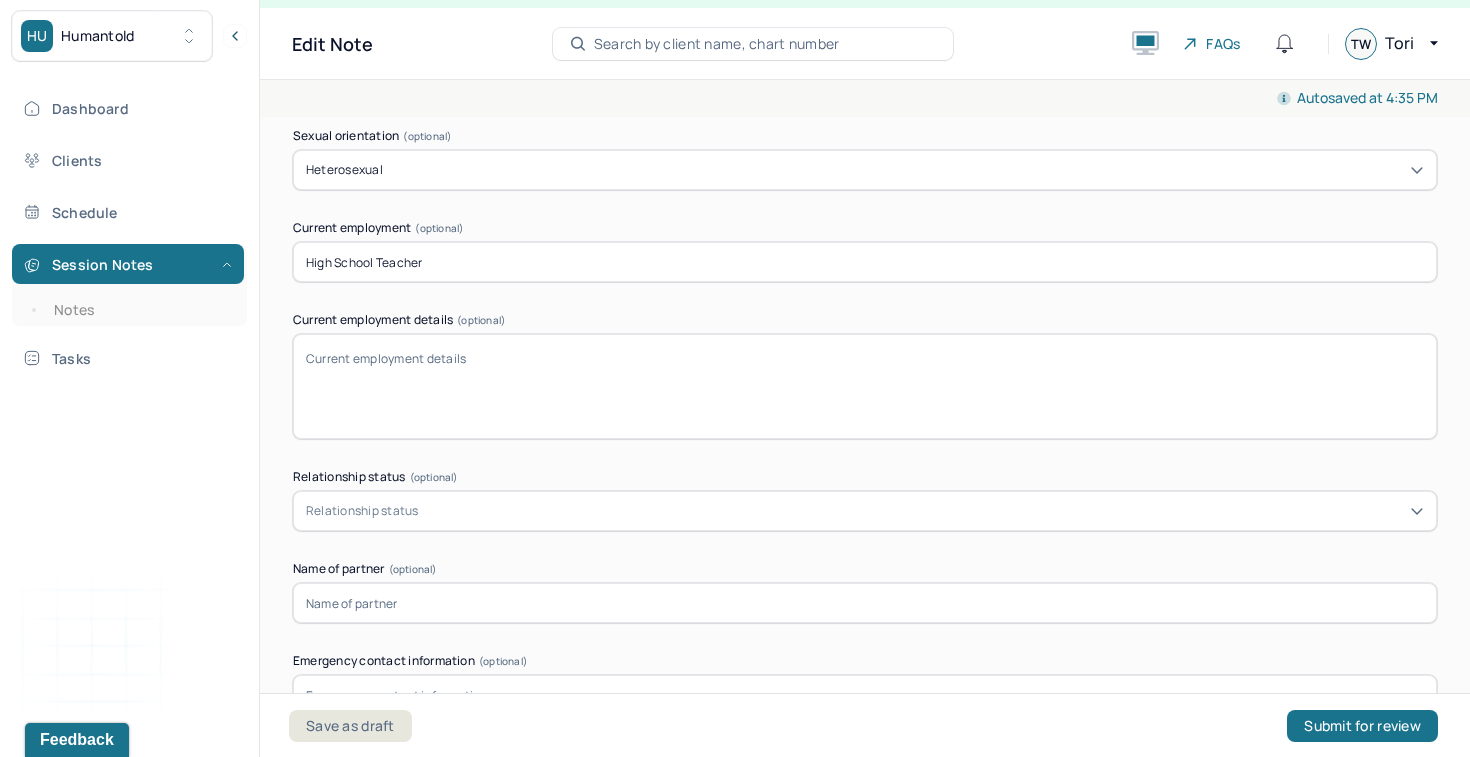 click on "Current employment details (optional)" at bounding box center (865, 386) 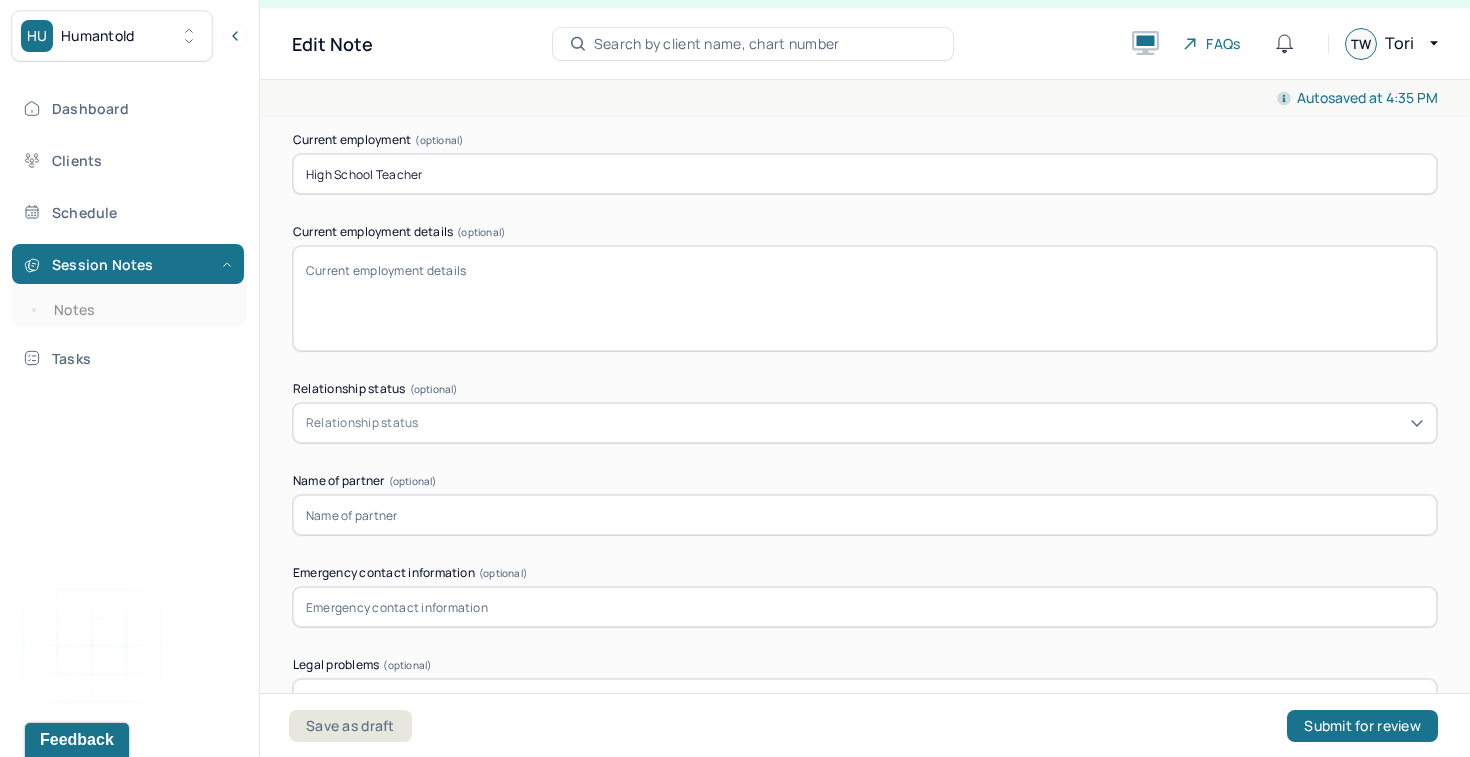 scroll, scrollTop: 1783, scrollLeft: 0, axis: vertical 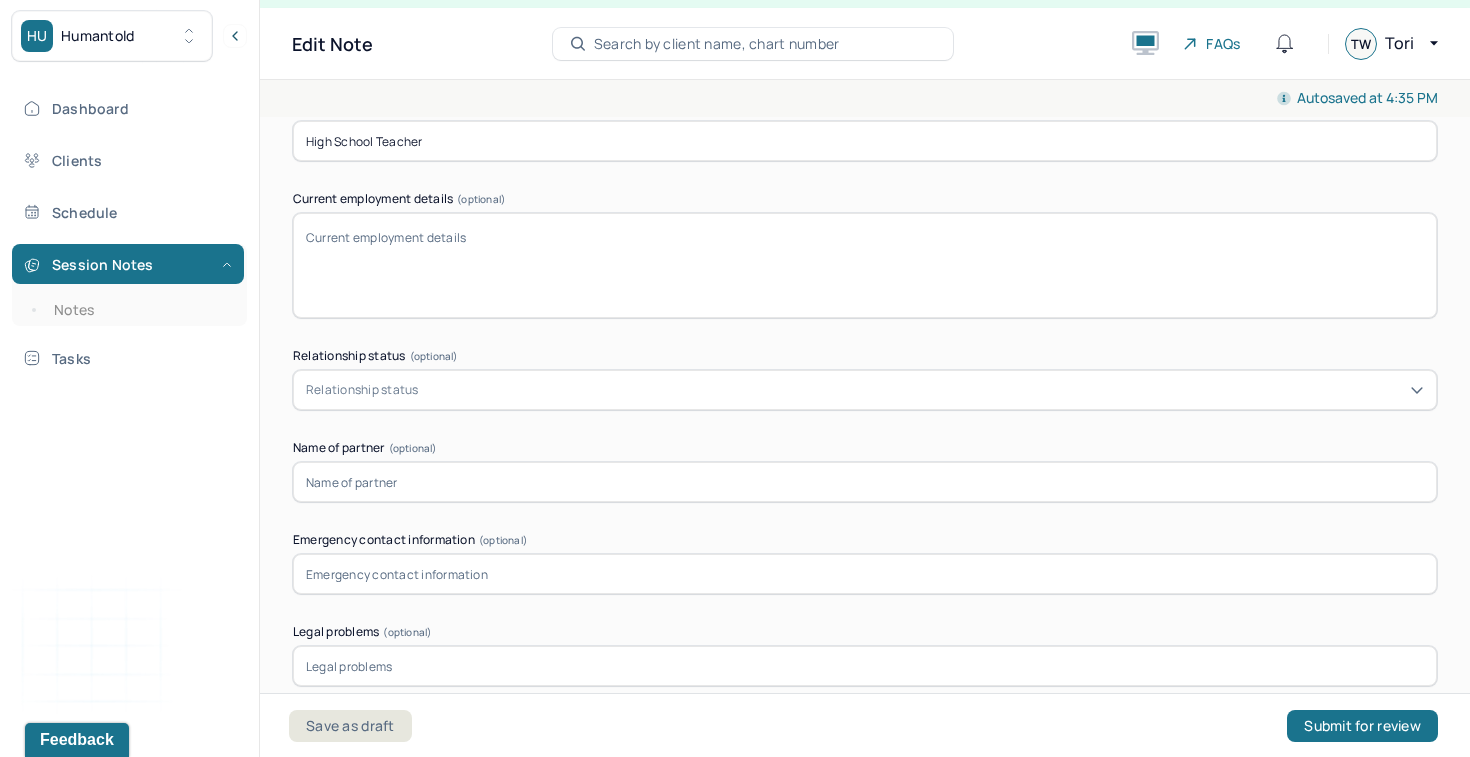click on "Relationship status" at bounding box center (865, 390) 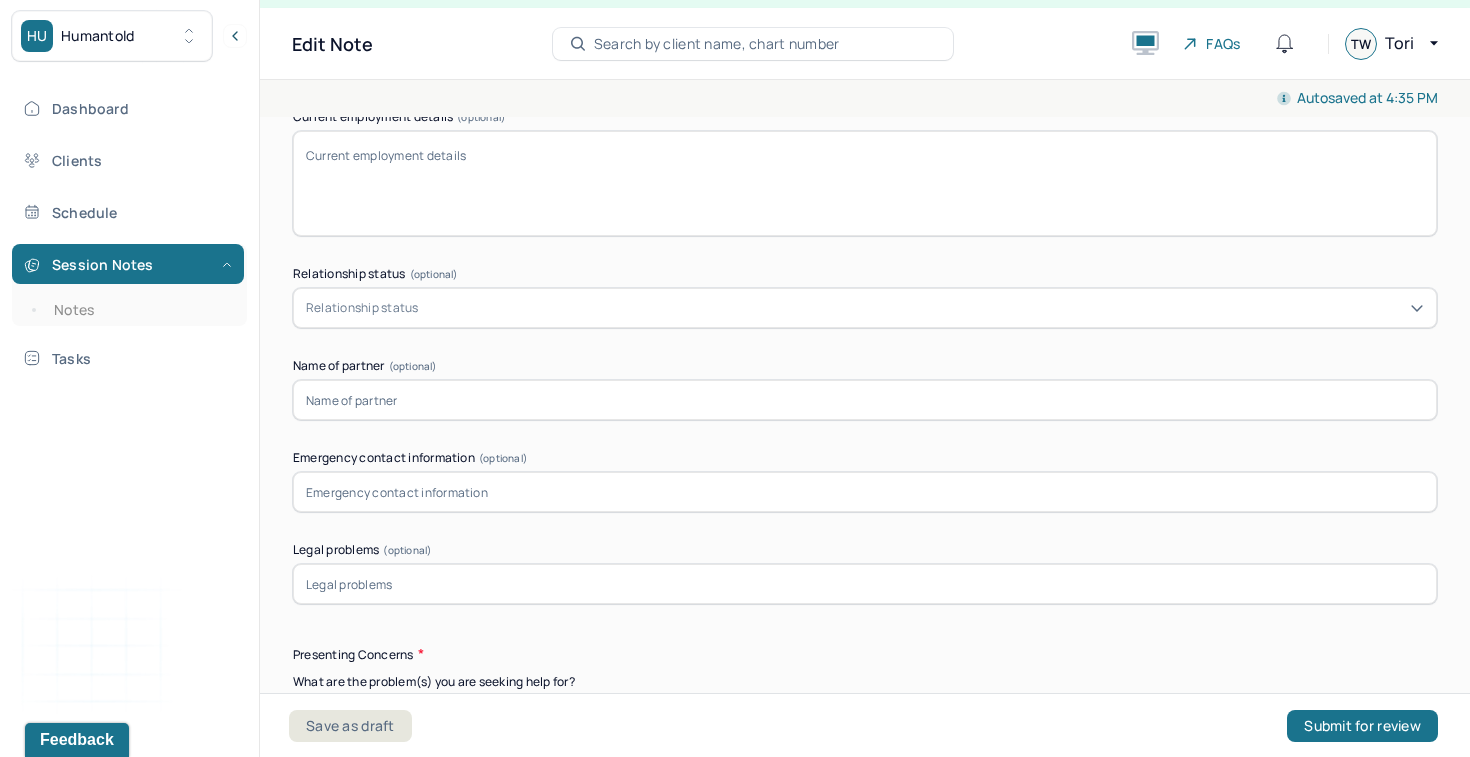 scroll, scrollTop: 1869, scrollLeft: 0, axis: vertical 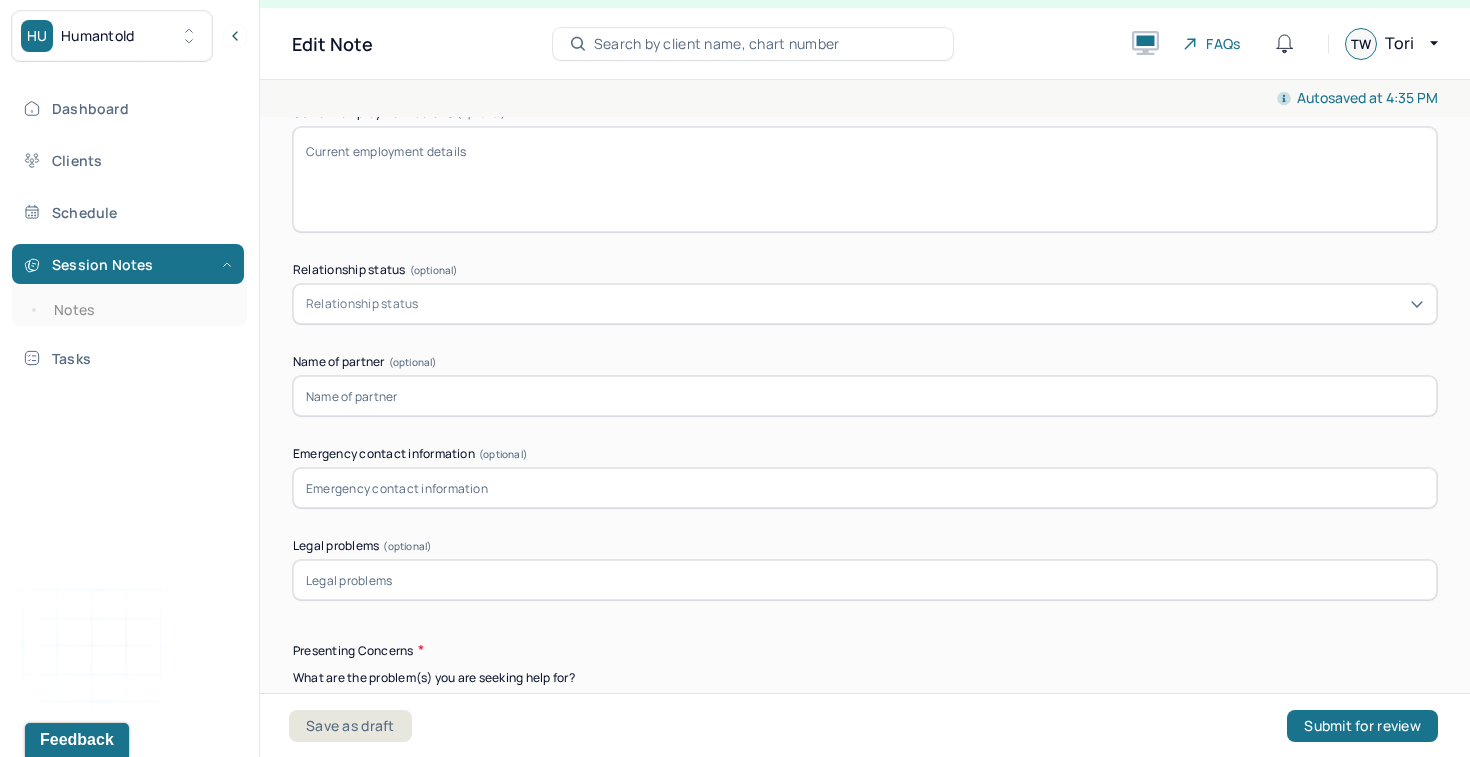 click at bounding box center [865, 488] 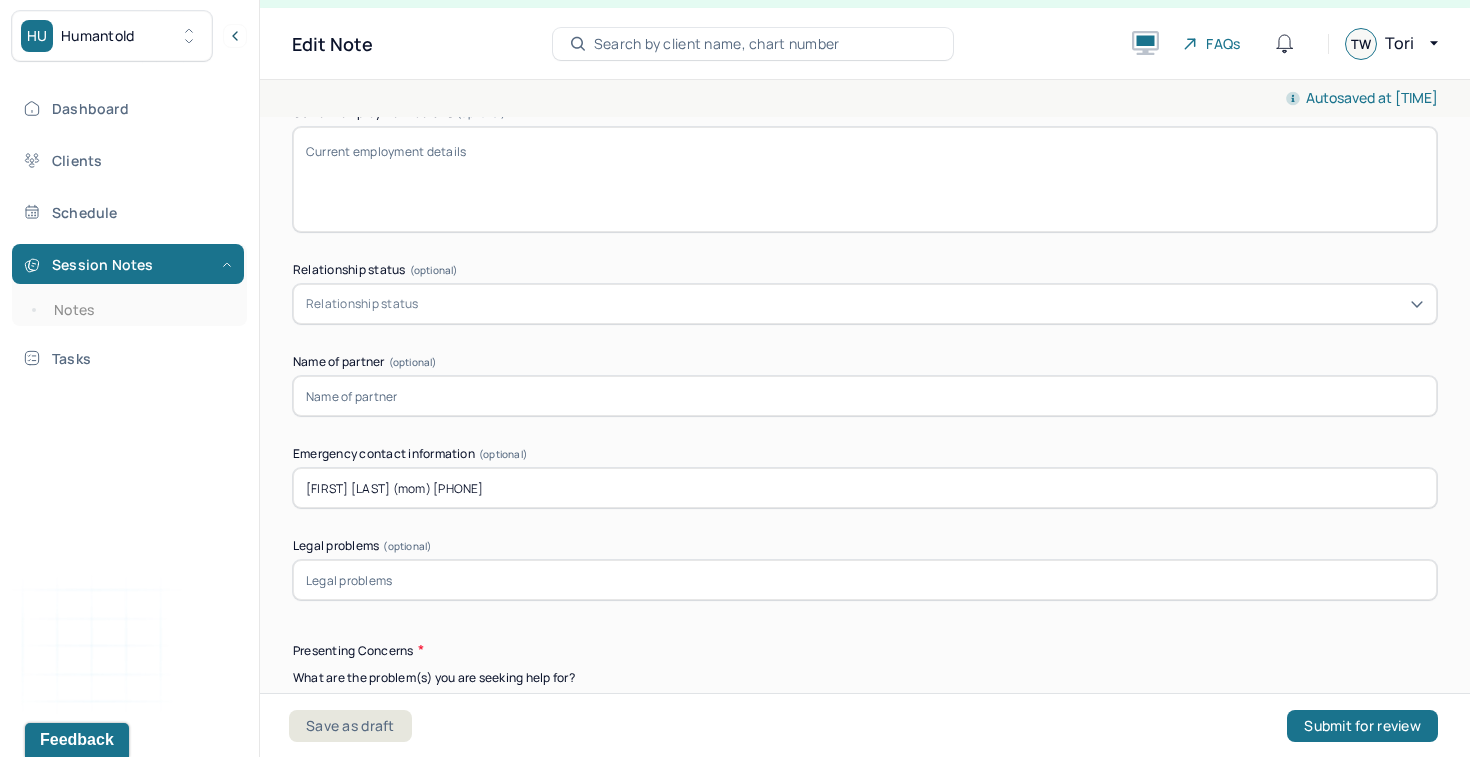 scroll, scrollTop: 1933, scrollLeft: 0, axis: vertical 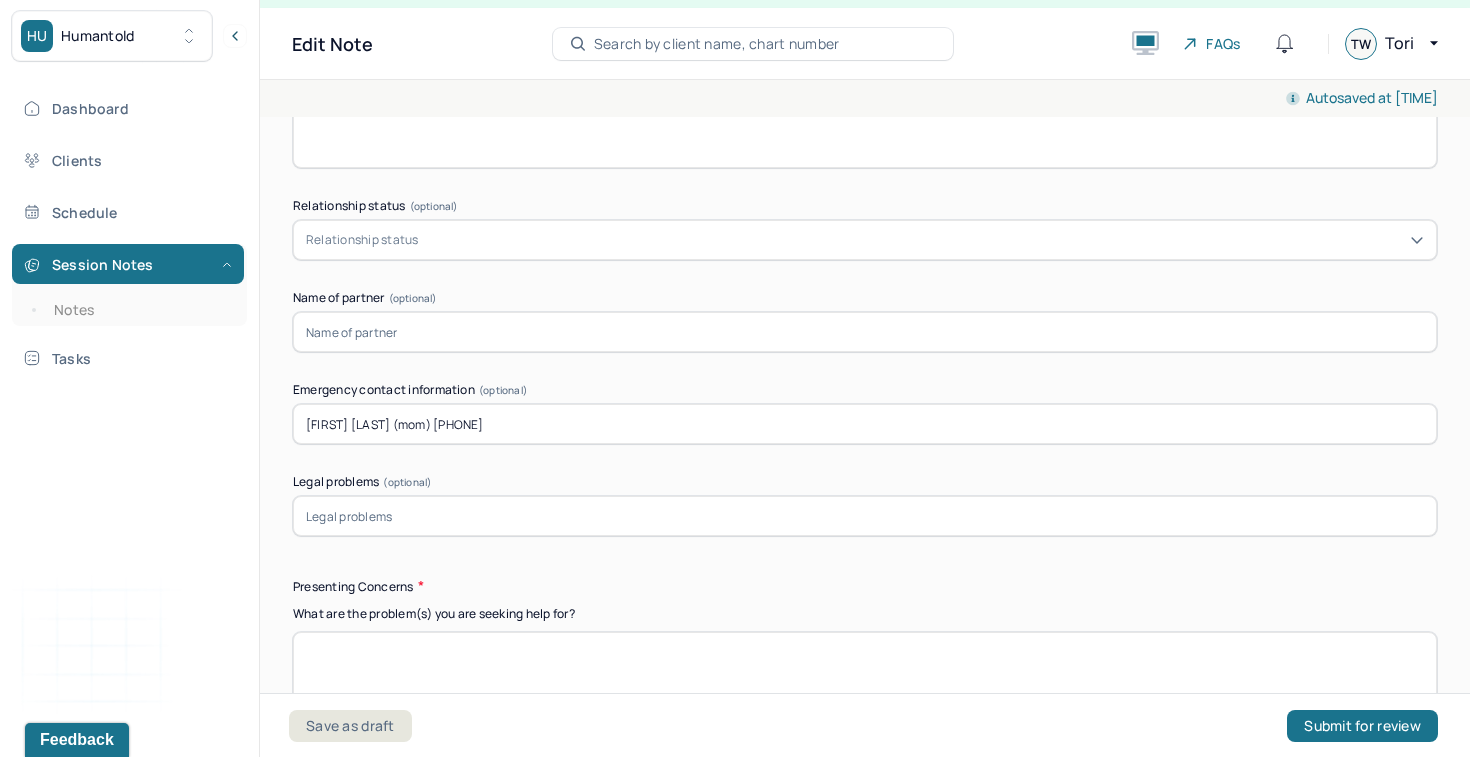 click on "[FIRST] [LAST] (mom) [PHONE]" at bounding box center [865, 424] 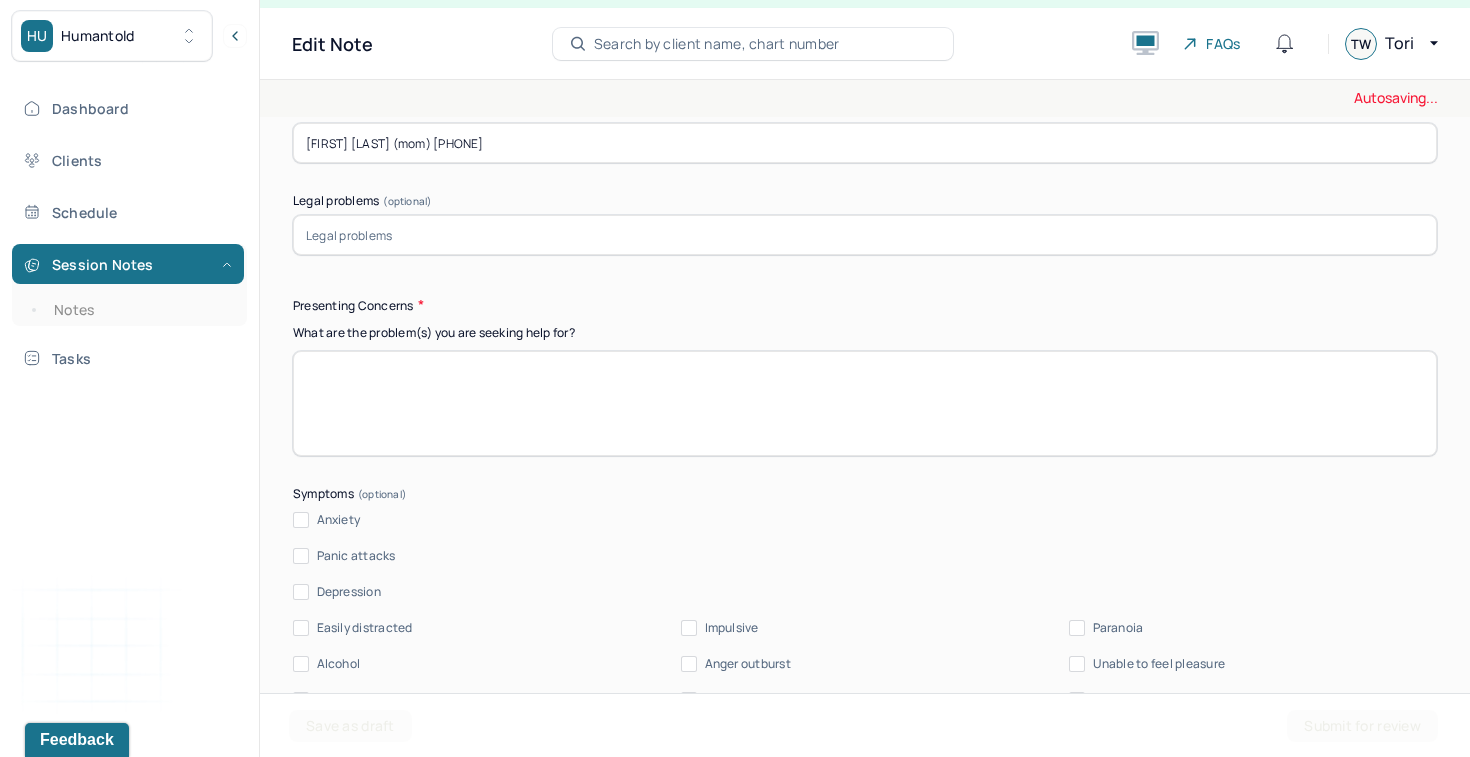 scroll, scrollTop: 2241, scrollLeft: 0, axis: vertical 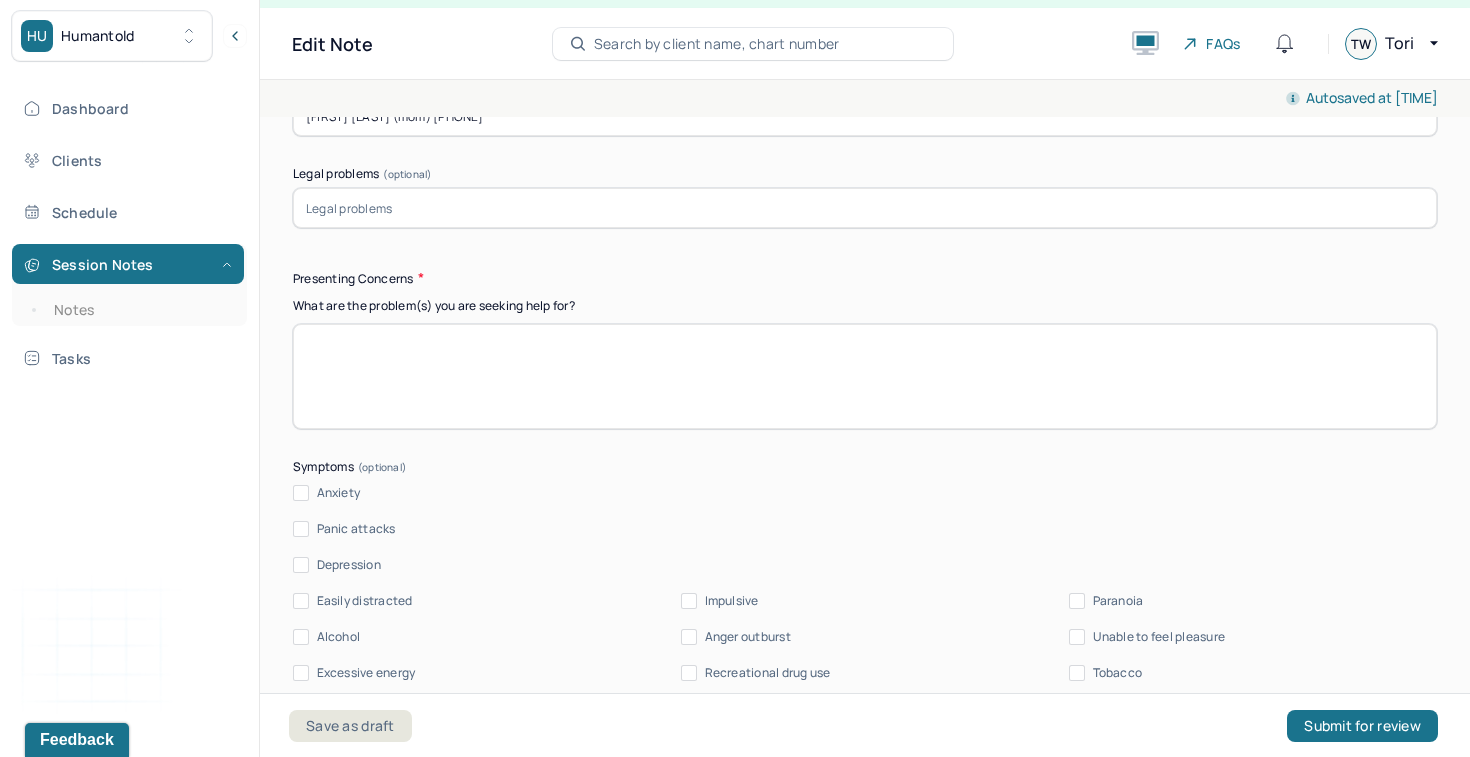 type on "[FIRST] [LAST] (mom) [PHONE]" 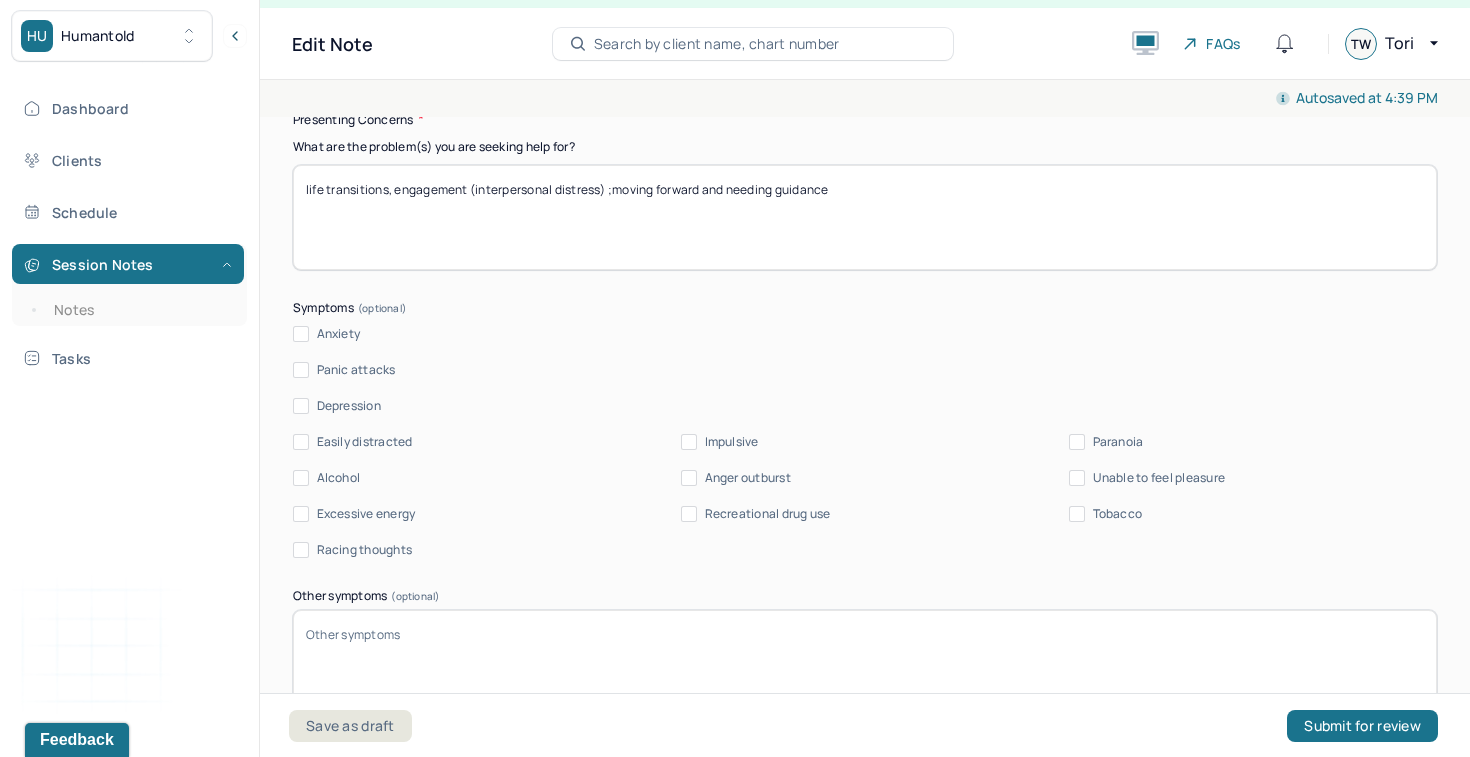 scroll, scrollTop: 2412, scrollLeft: 0, axis: vertical 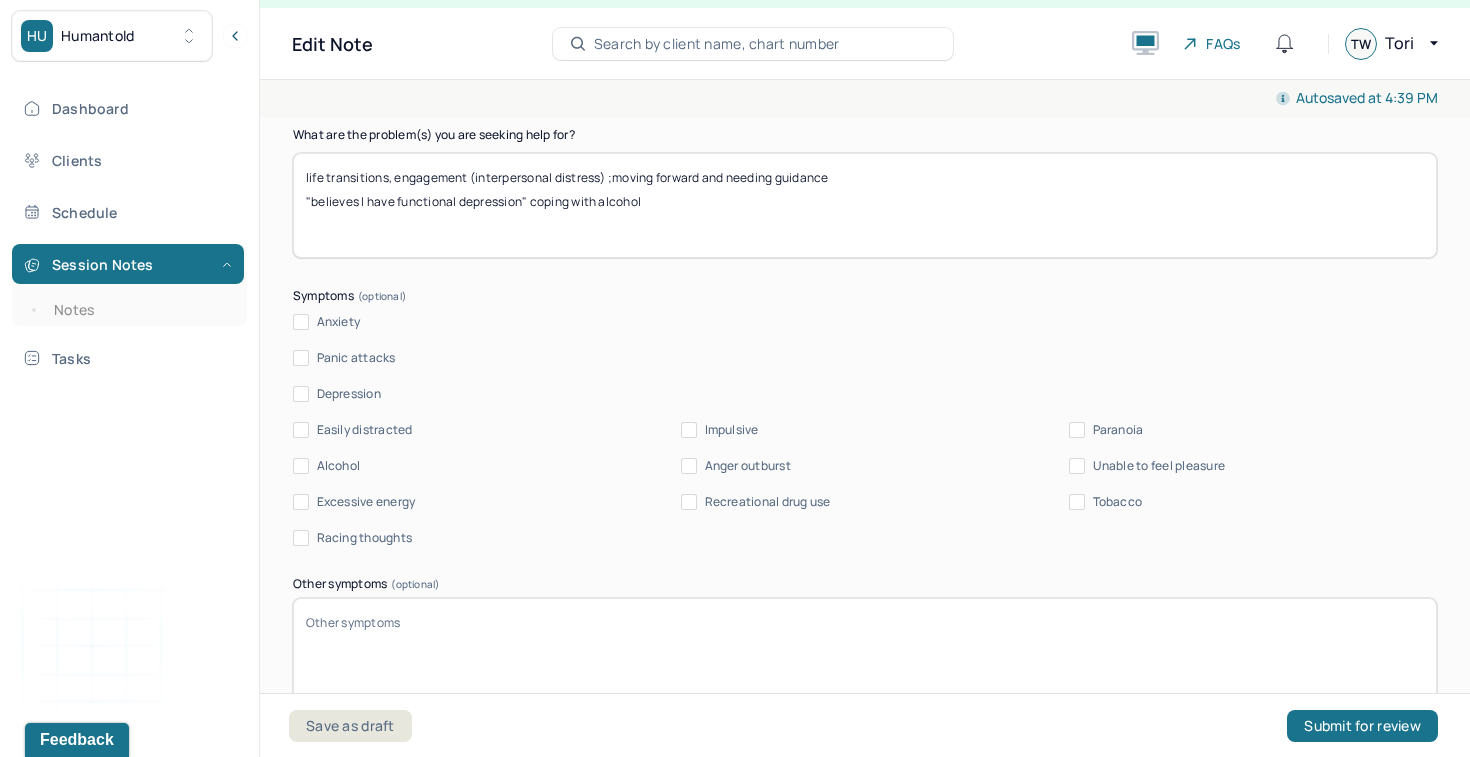 click on "life transitions, engagement (interpersonal distress) ;moving forward and needing guidance
"believes I have functional depression" coping with alcohol" at bounding box center (865, 205) 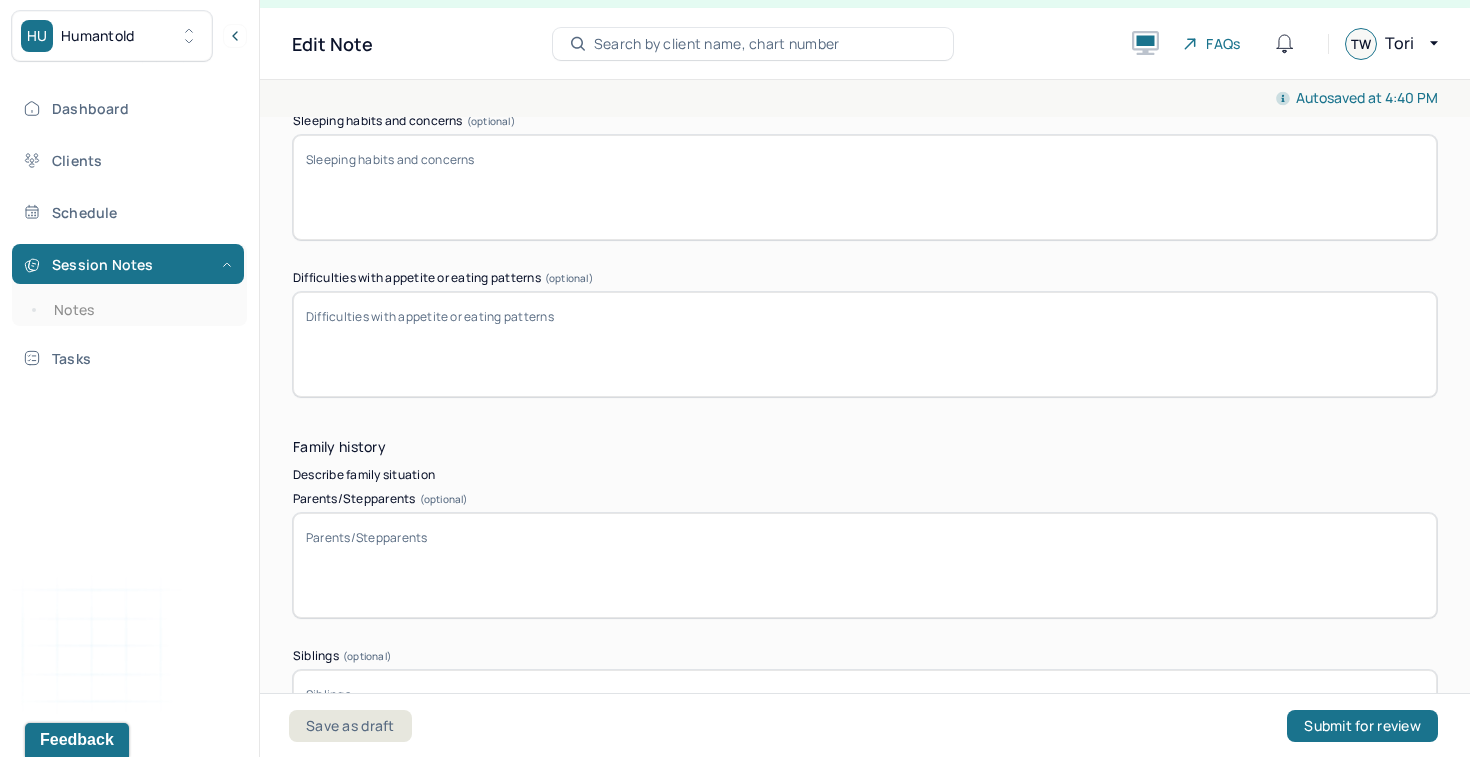 scroll, scrollTop: 3348, scrollLeft: 0, axis: vertical 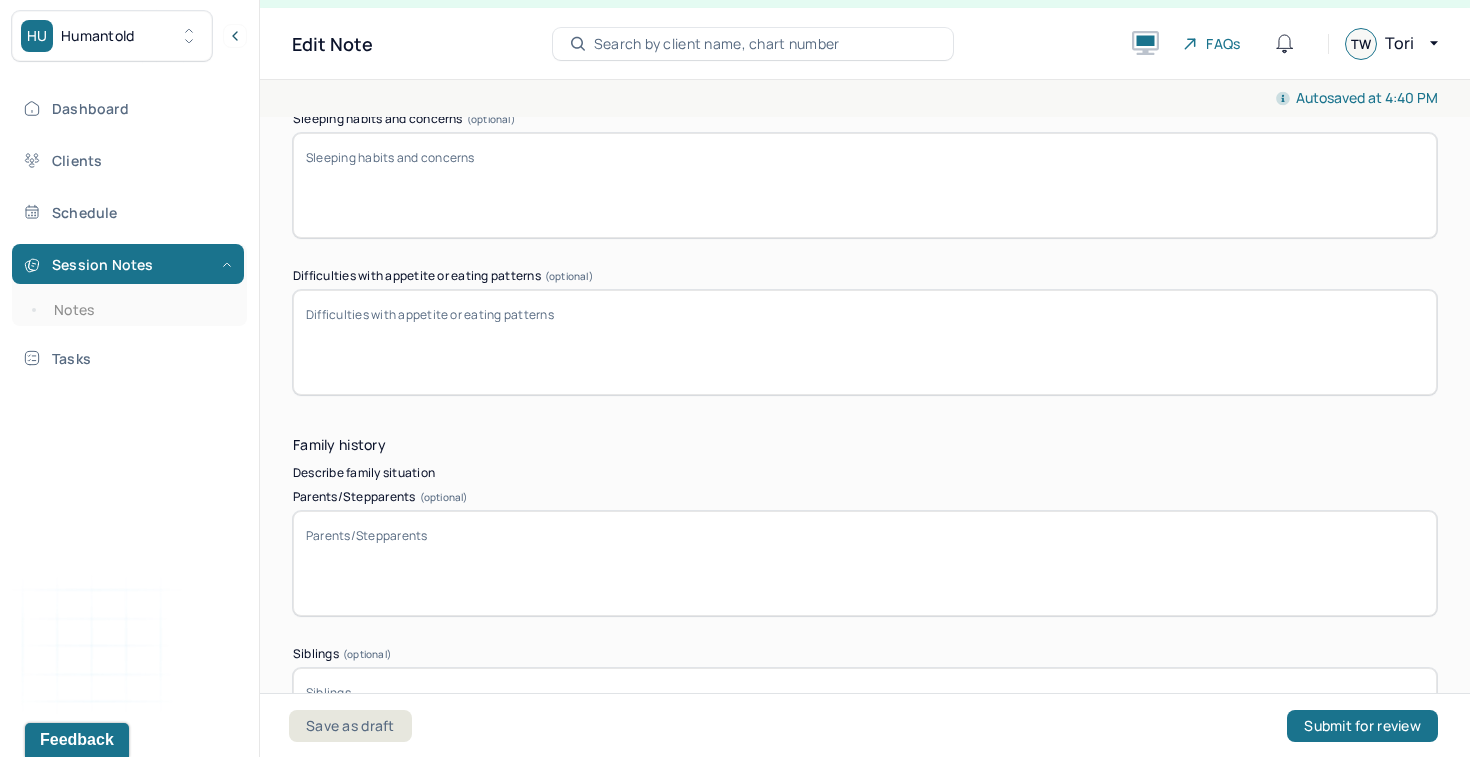 type on "Life transitions, engagement (interpersonal distress) ;moving forward and needing guidance
"believes I have functional depression" coping with alcohol" 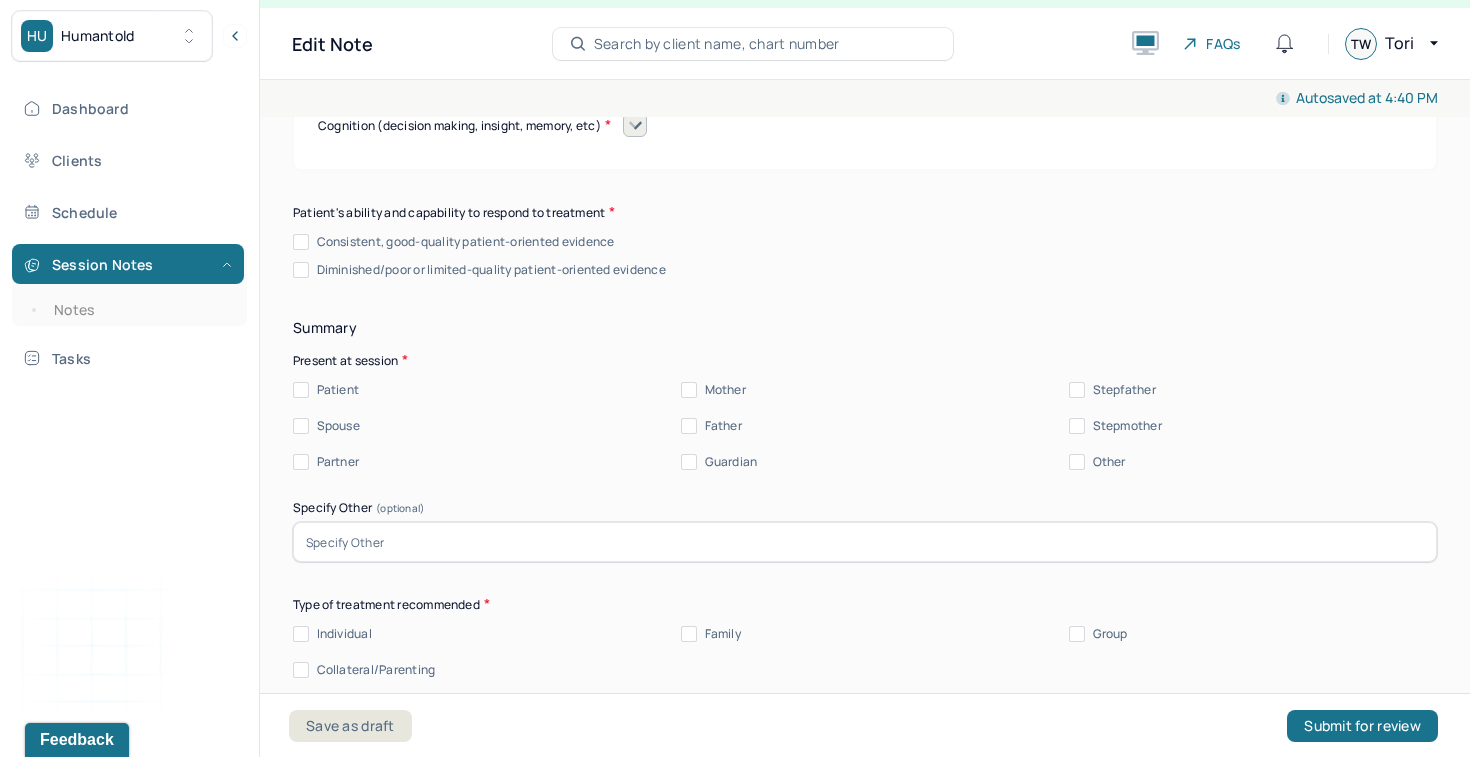 scroll, scrollTop: 8967, scrollLeft: 0, axis: vertical 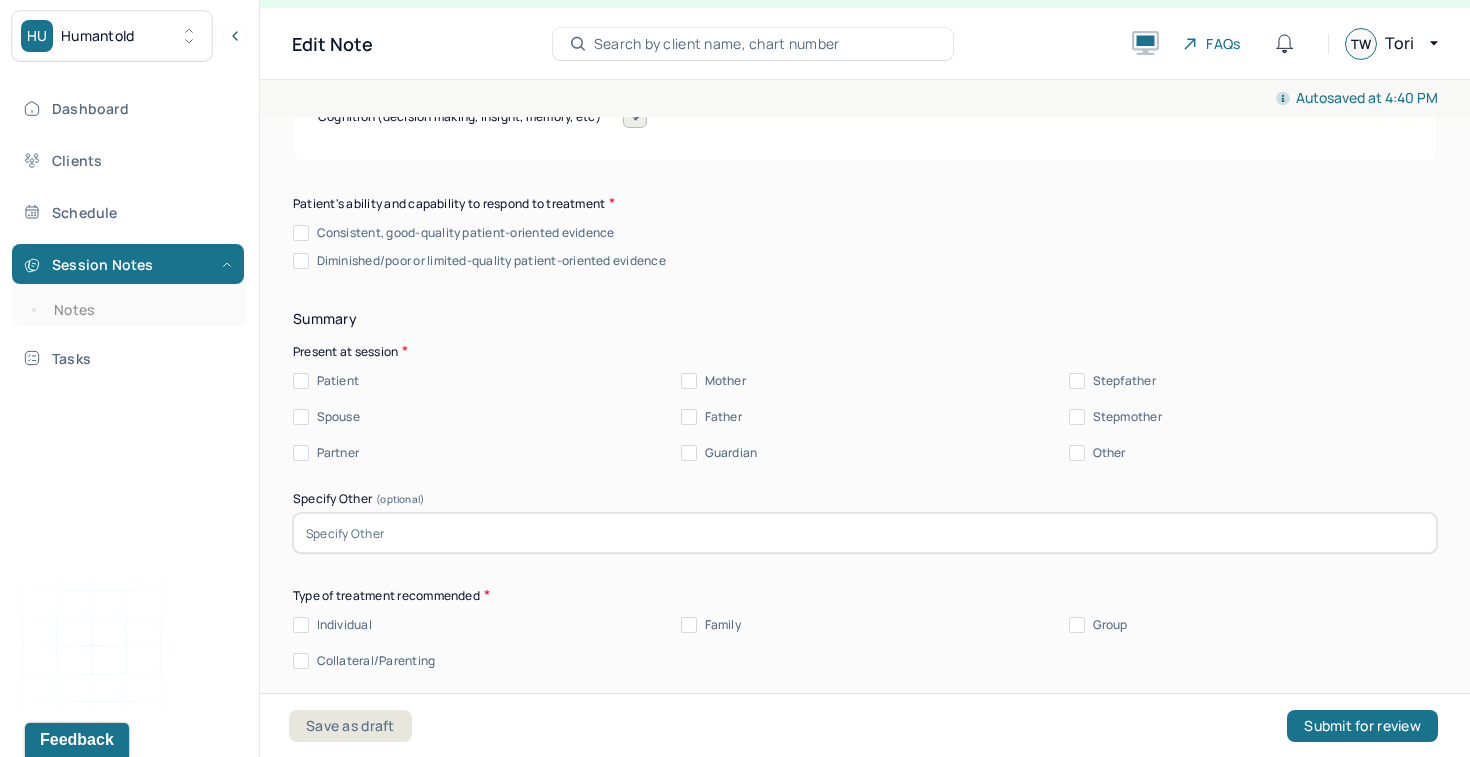 click on "Consistent, good-quality patient-oriented evidence" at bounding box center [466, 233] 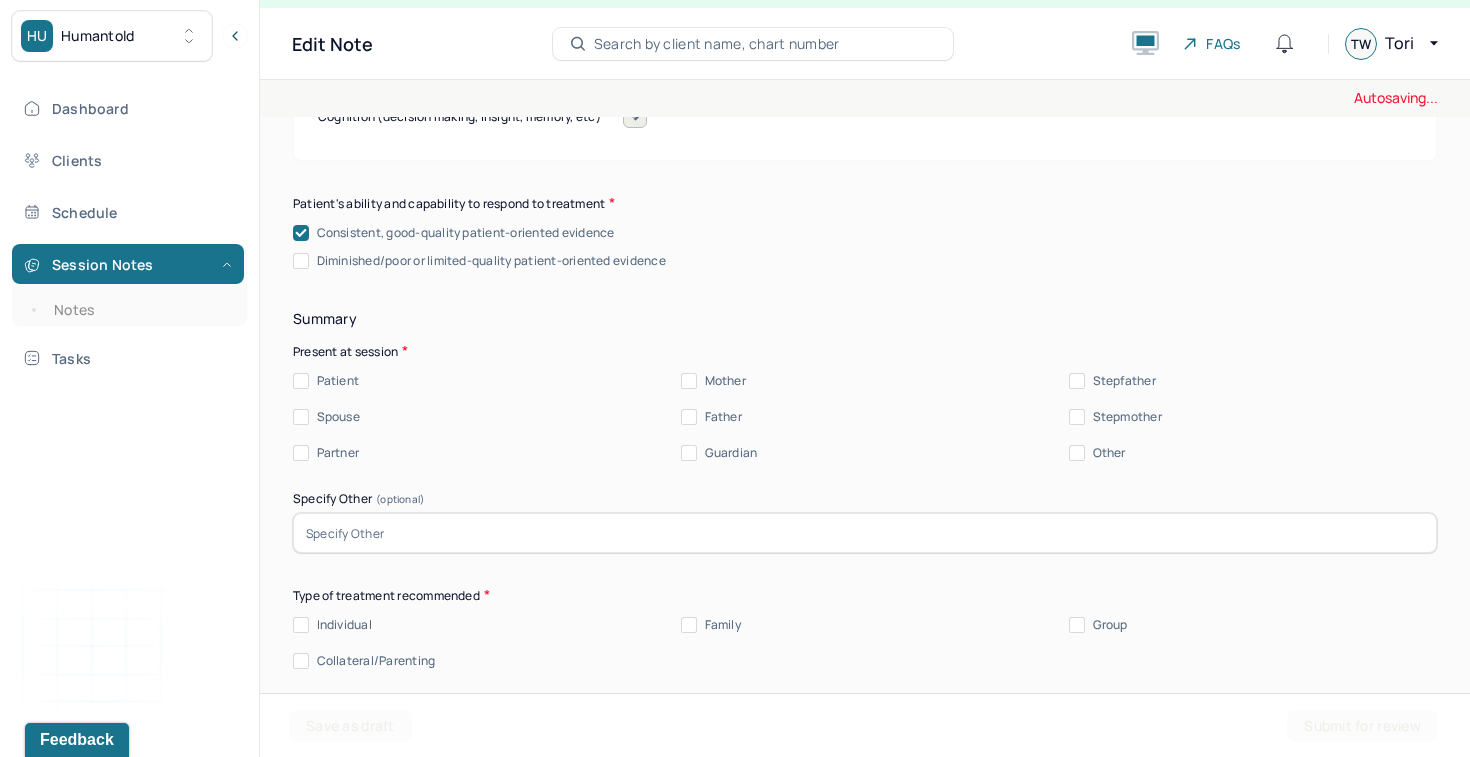 click on "Patient" at bounding box center [338, 381] 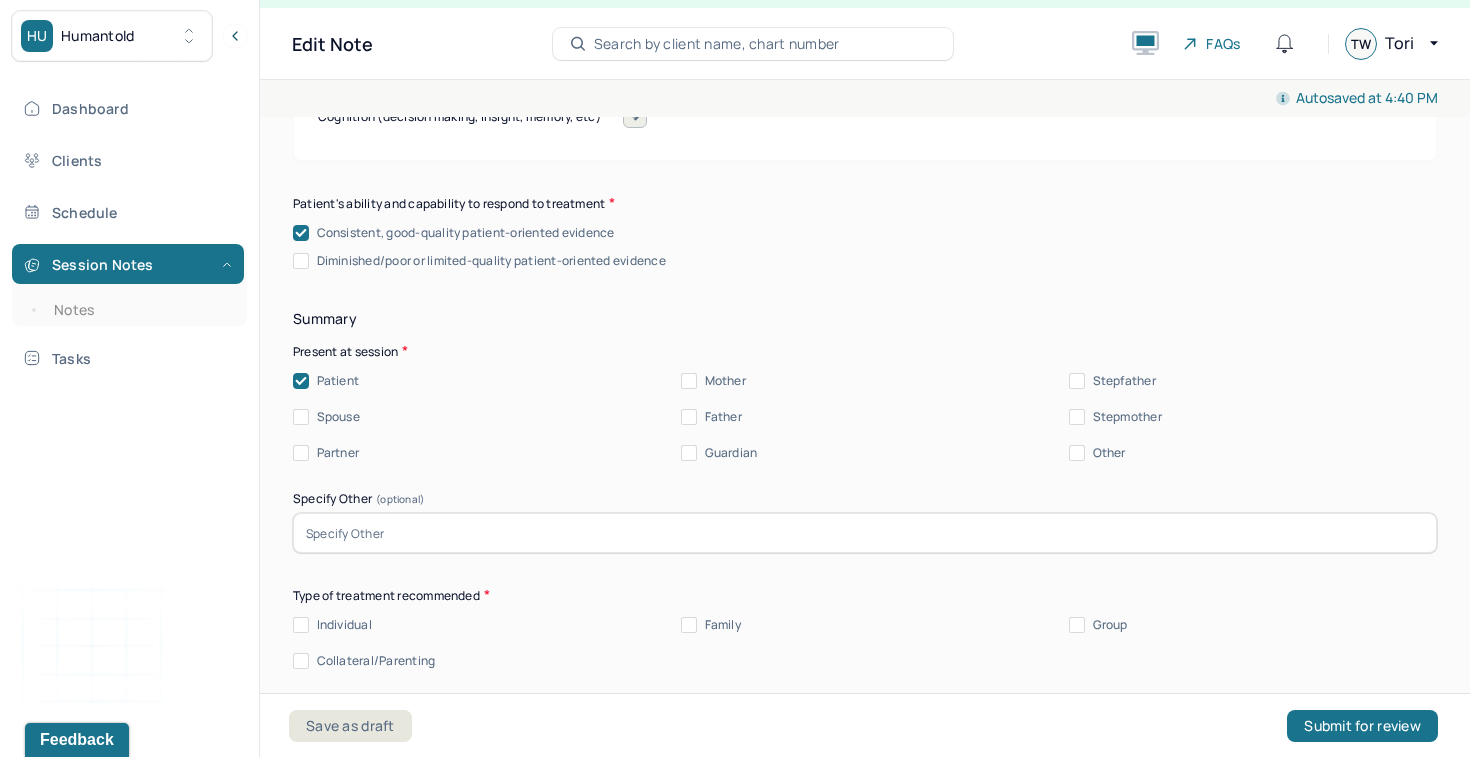 scroll, scrollTop: 9124, scrollLeft: 0, axis: vertical 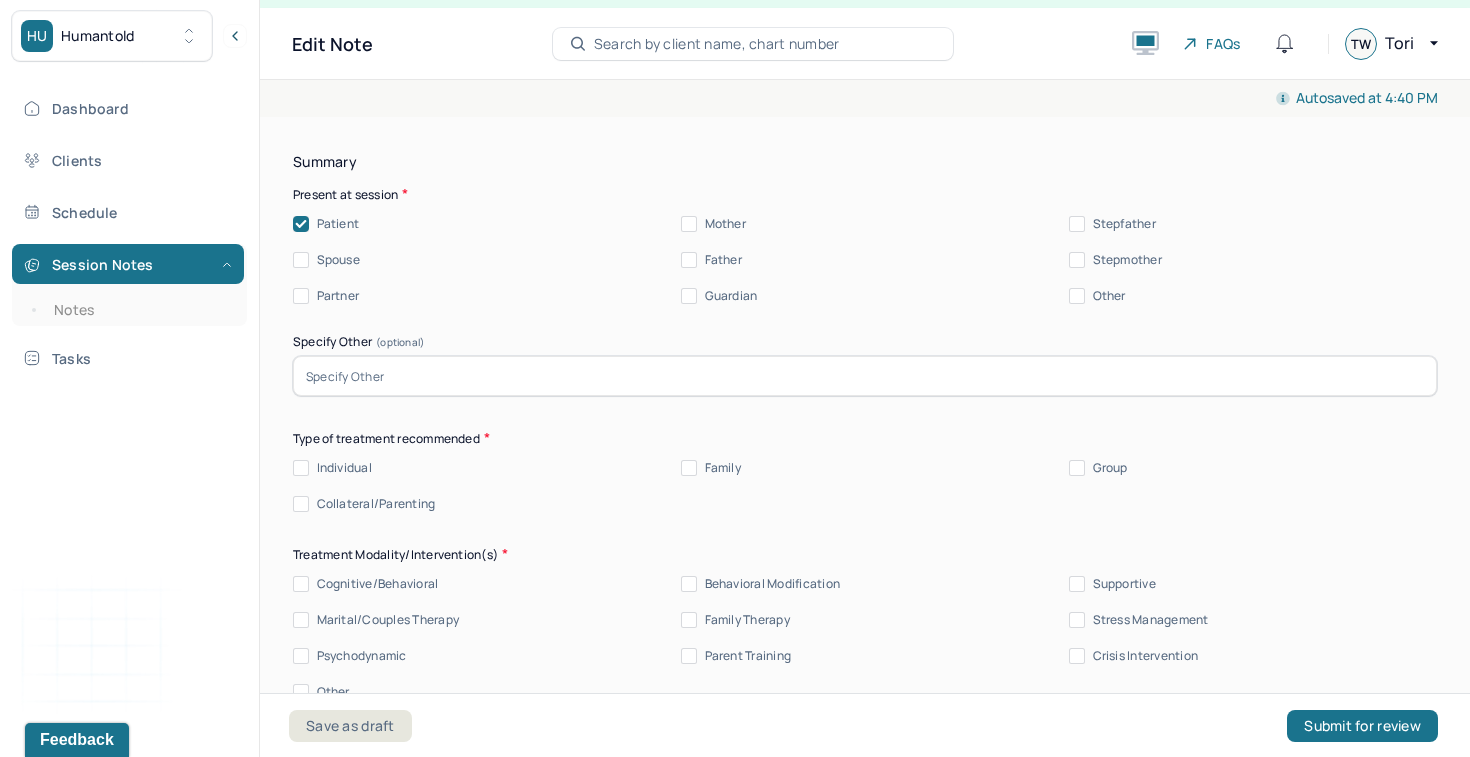 click on "Individual" at bounding box center [344, 468] 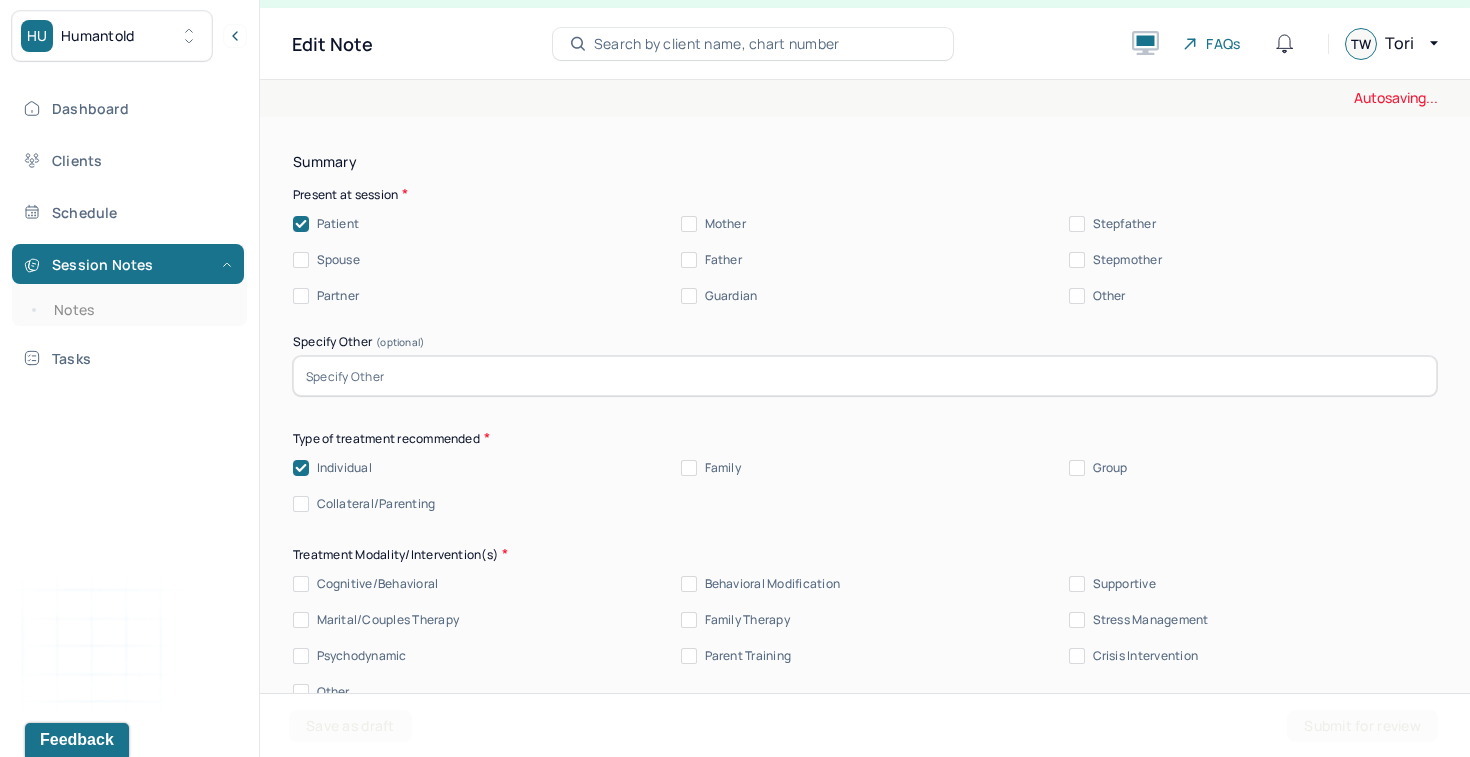 click on "Cognitive/Behavioral" at bounding box center (378, 584) 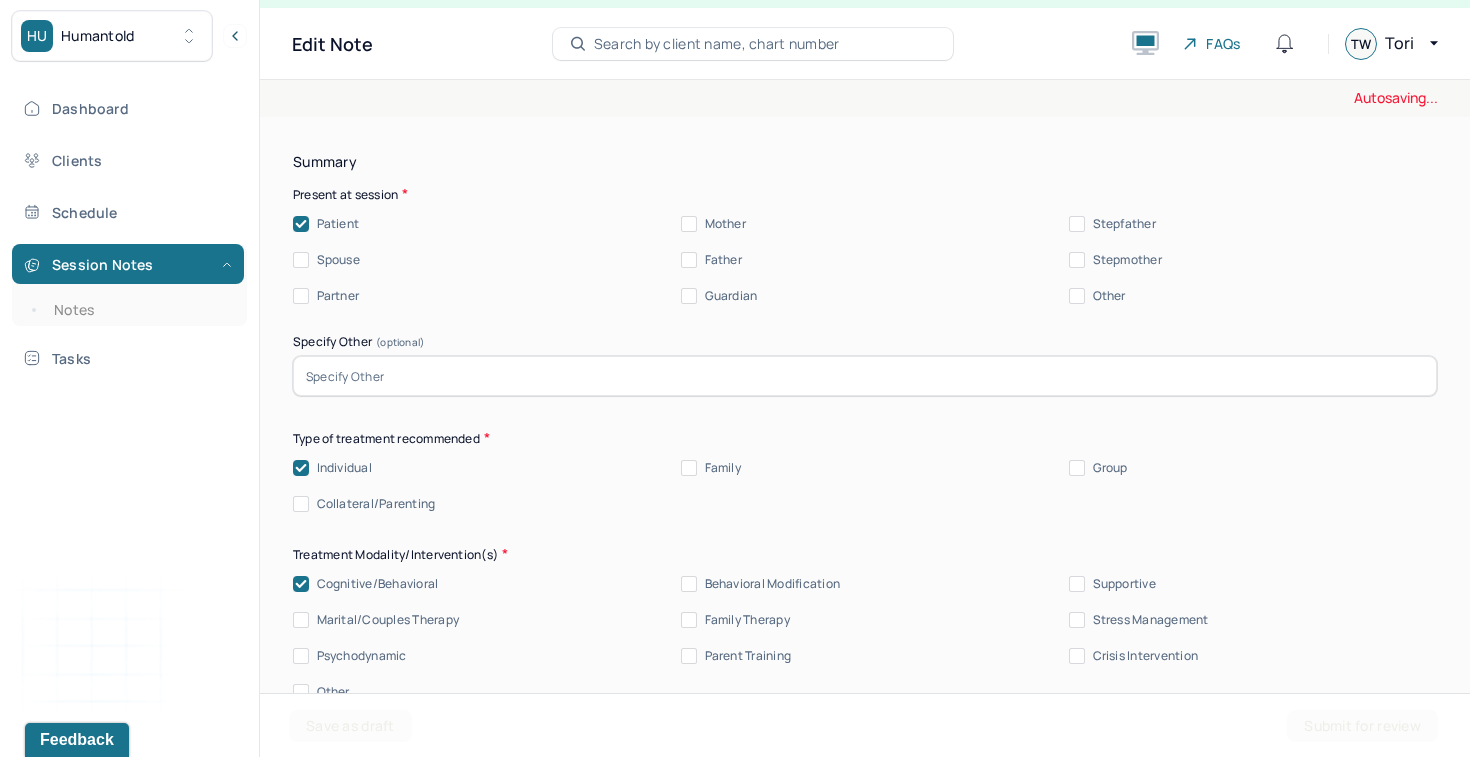 click on "Behavioral Modification" at bounding box center (773, 584) 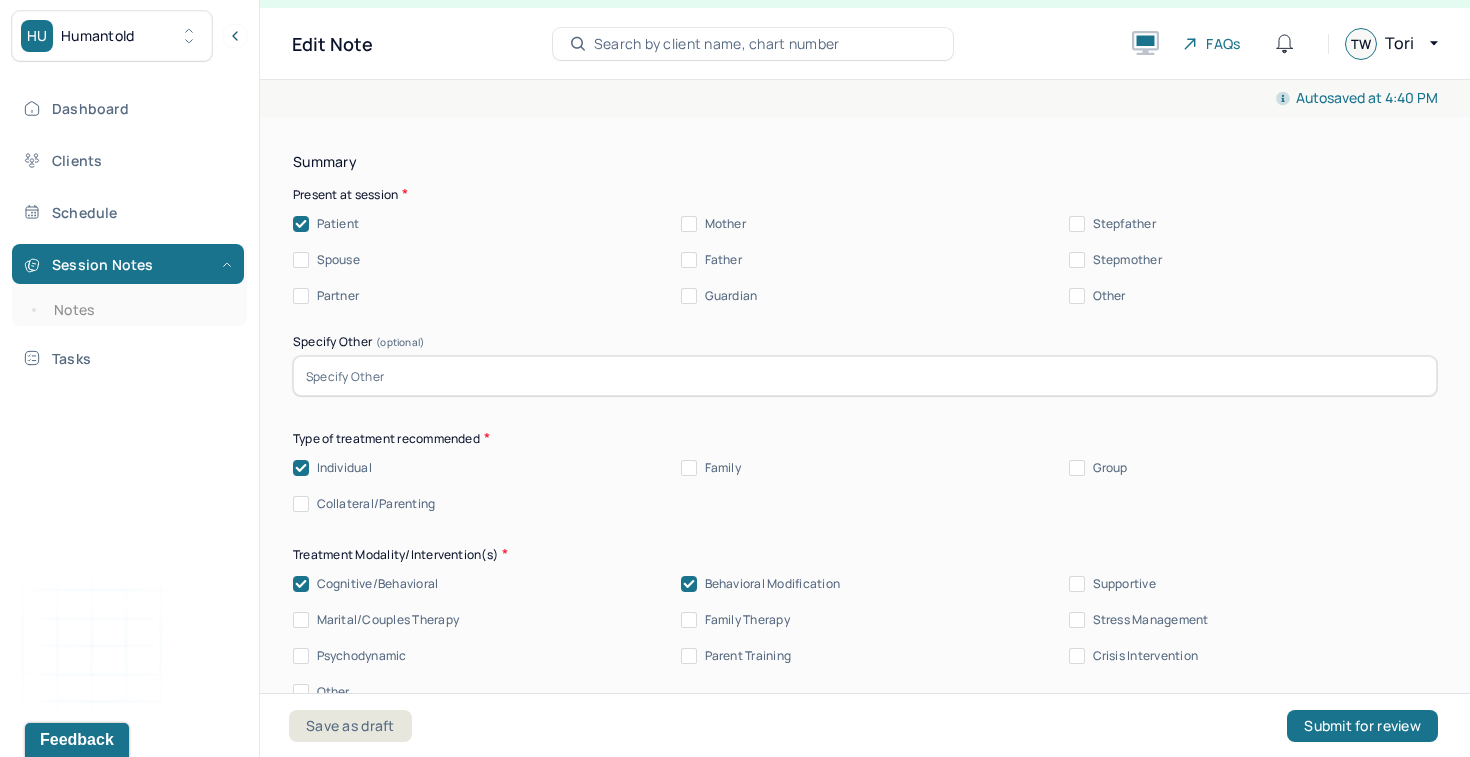 click on "Supportive" at bounding box center [1124, 584] 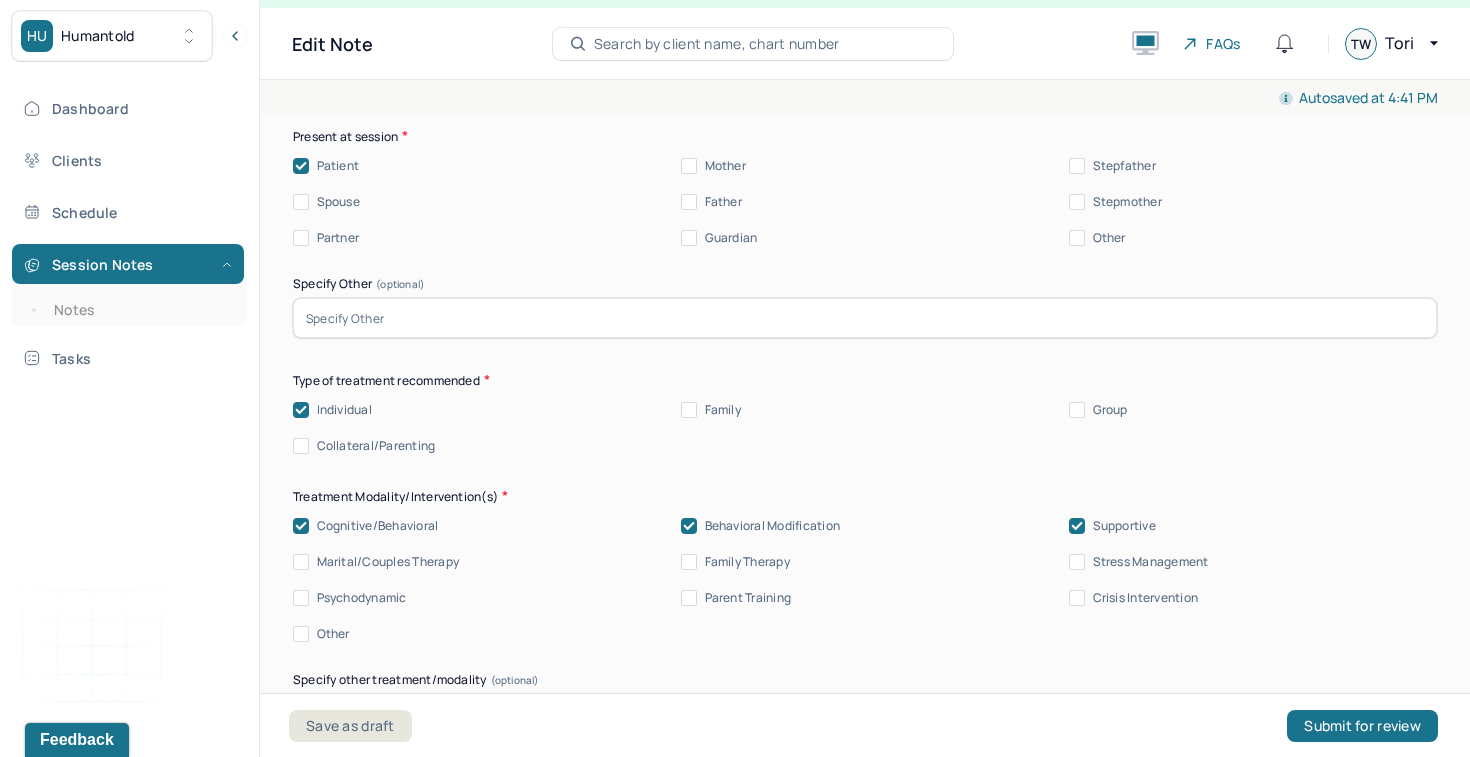 scroll, scrollTop: 9185, scrollLeft: 0, axis: vertical 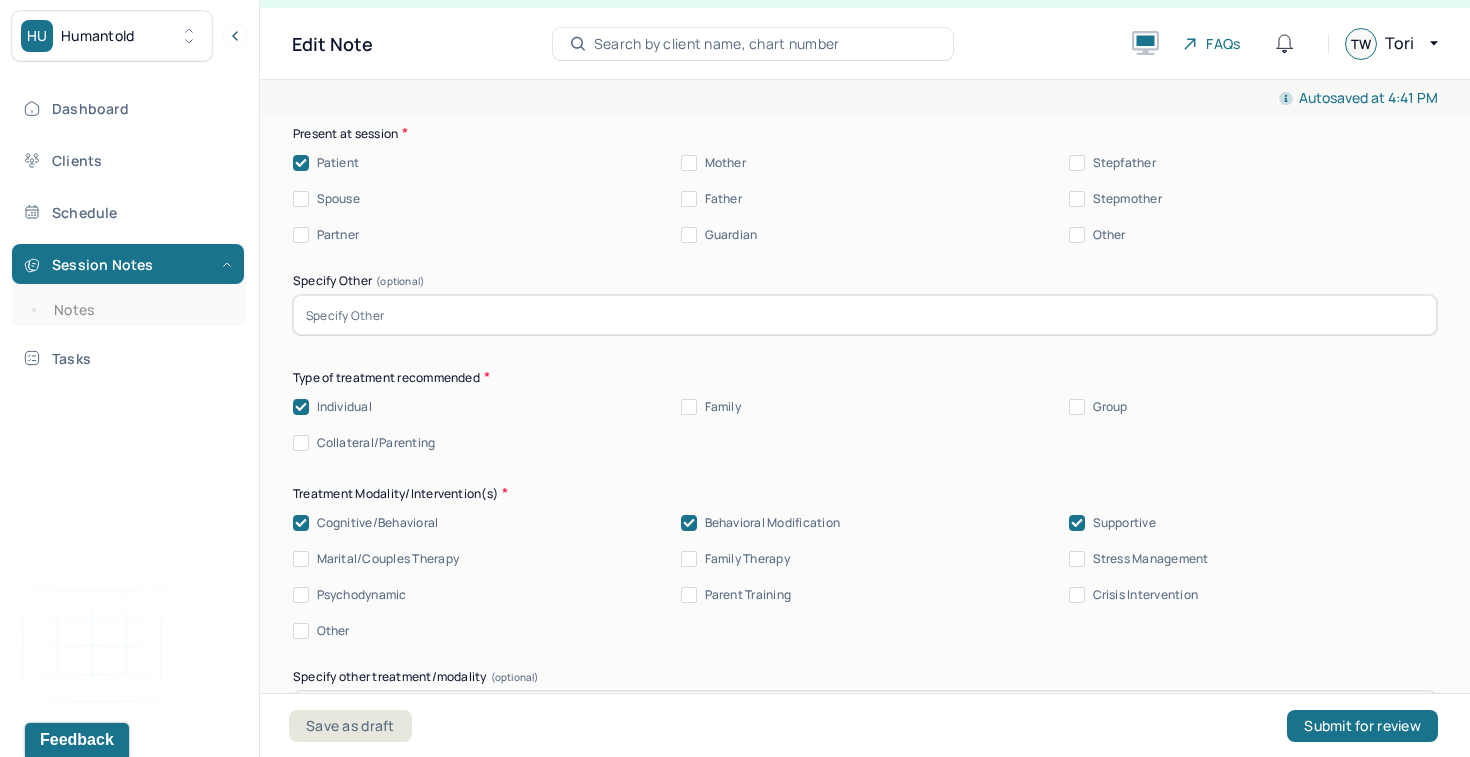 click on "Stress Management" at bounding box center (1077, 559) 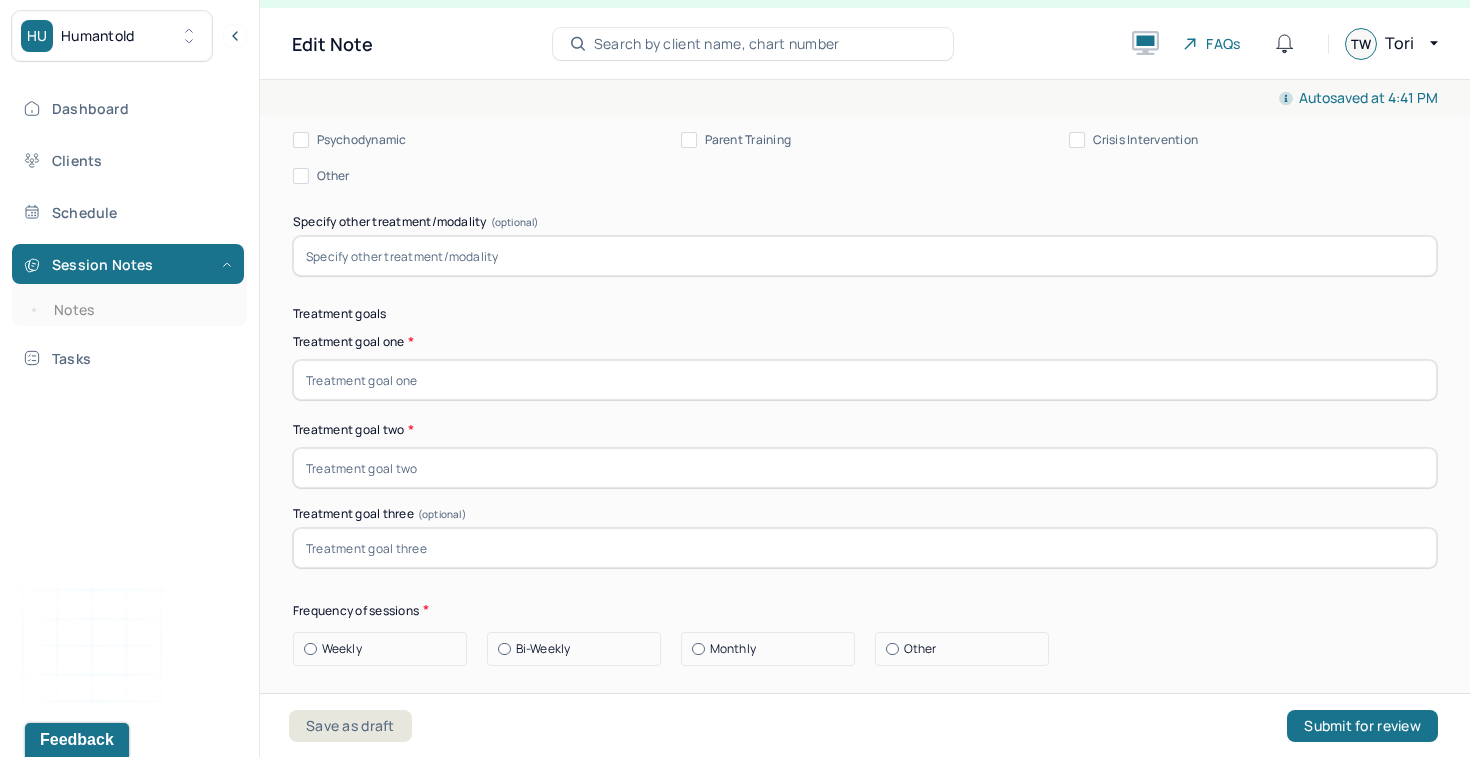 scroll, scrollTop: 9634, scrollLeft: 0, axis: vertical 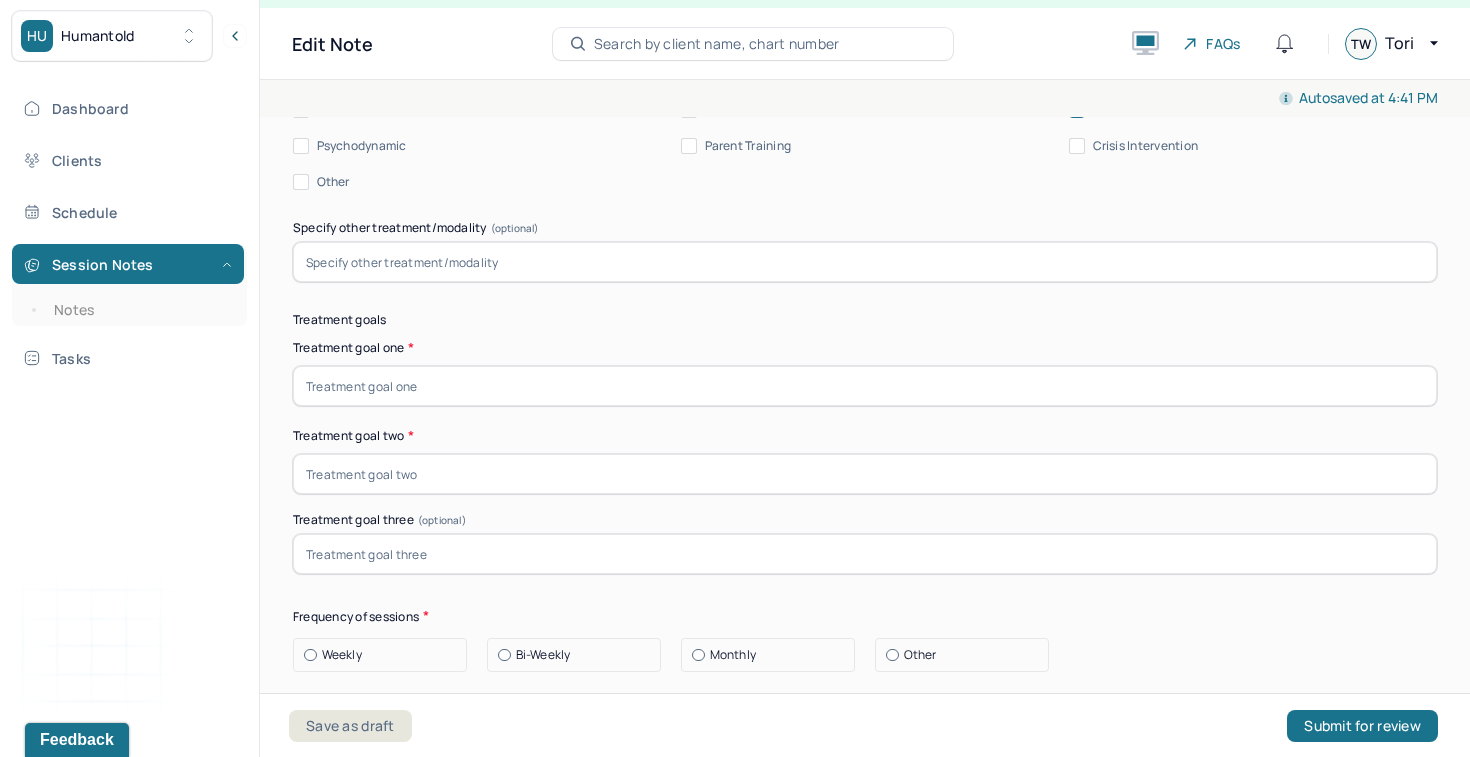 click at bounding box center (865, 386) 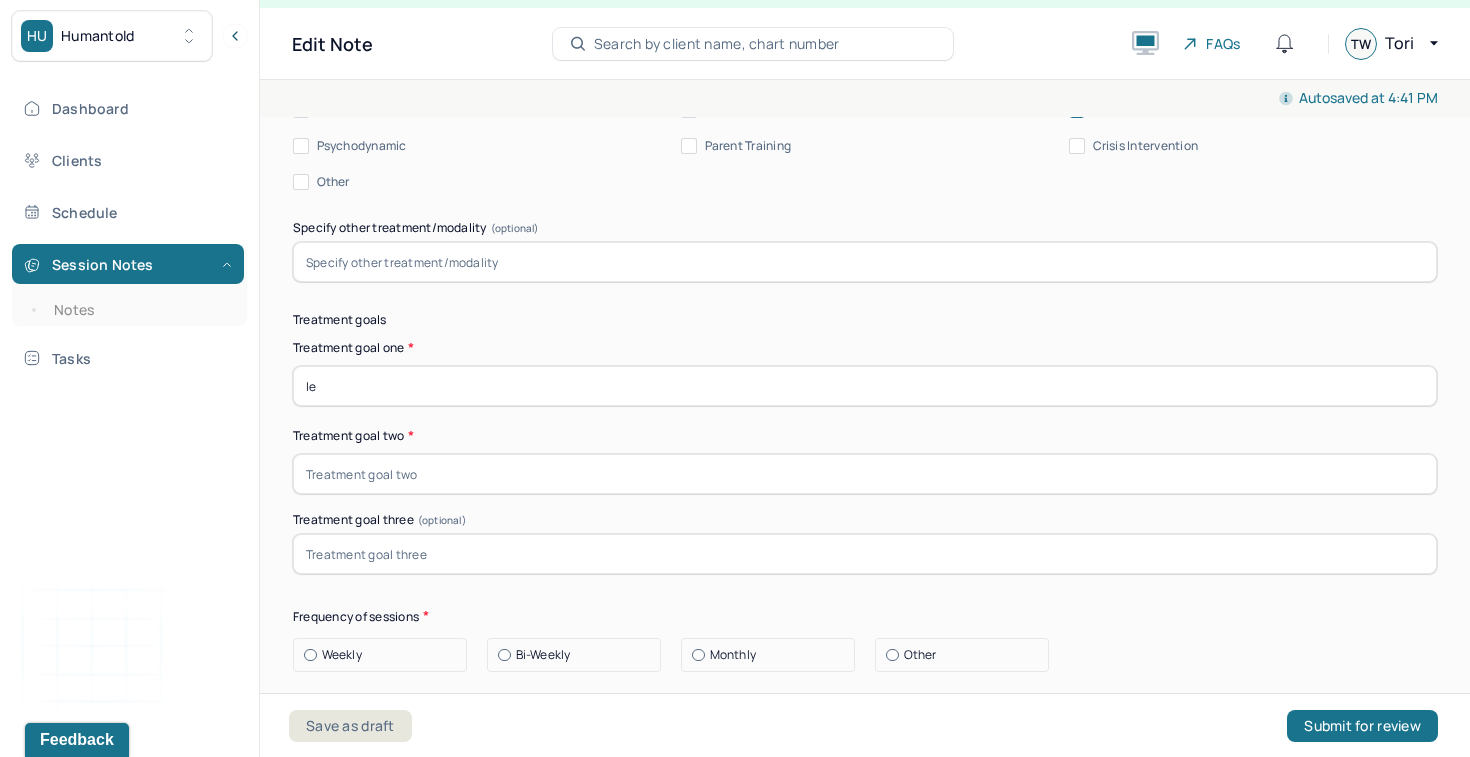 type on "l" 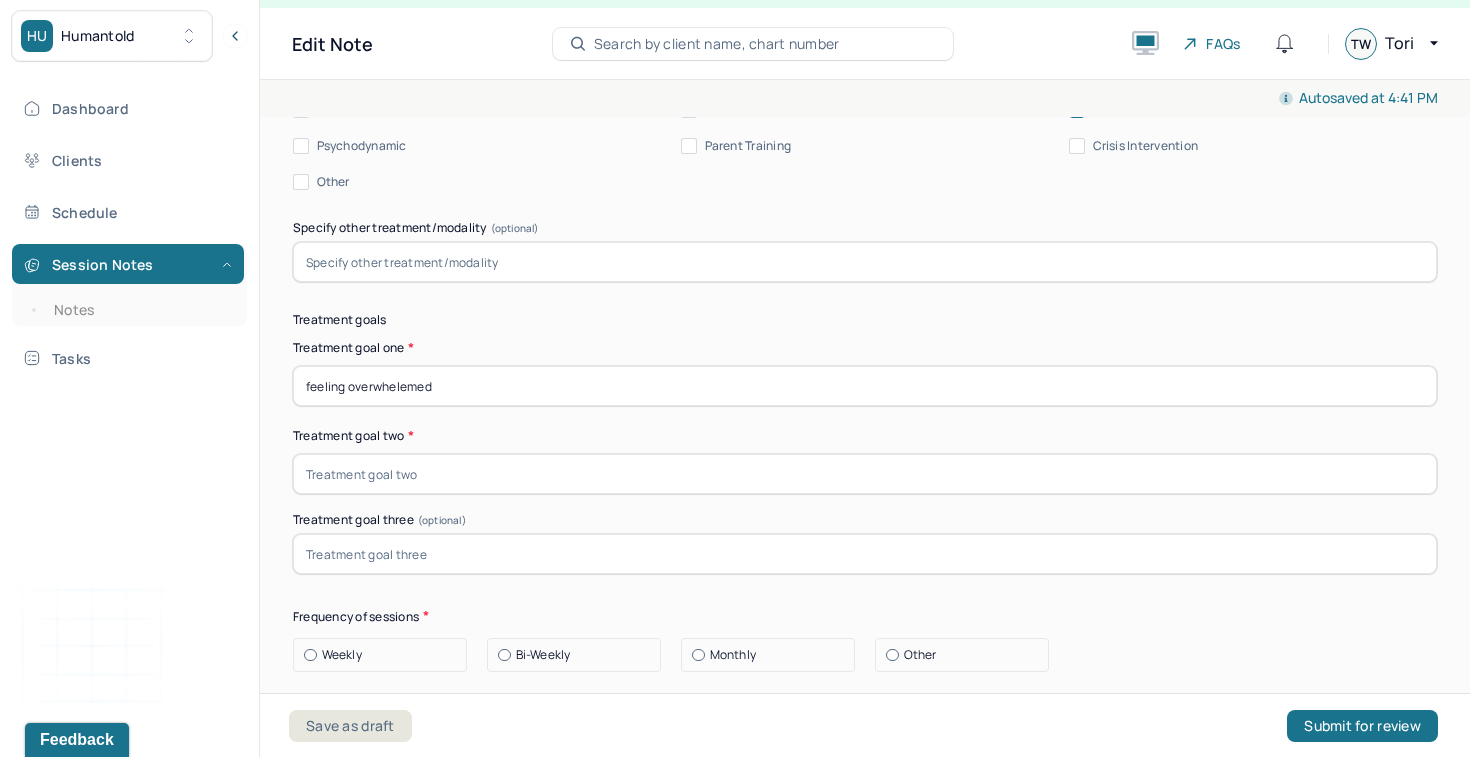 click on "feeling overwhelemed" at bounding box center [865, 386] 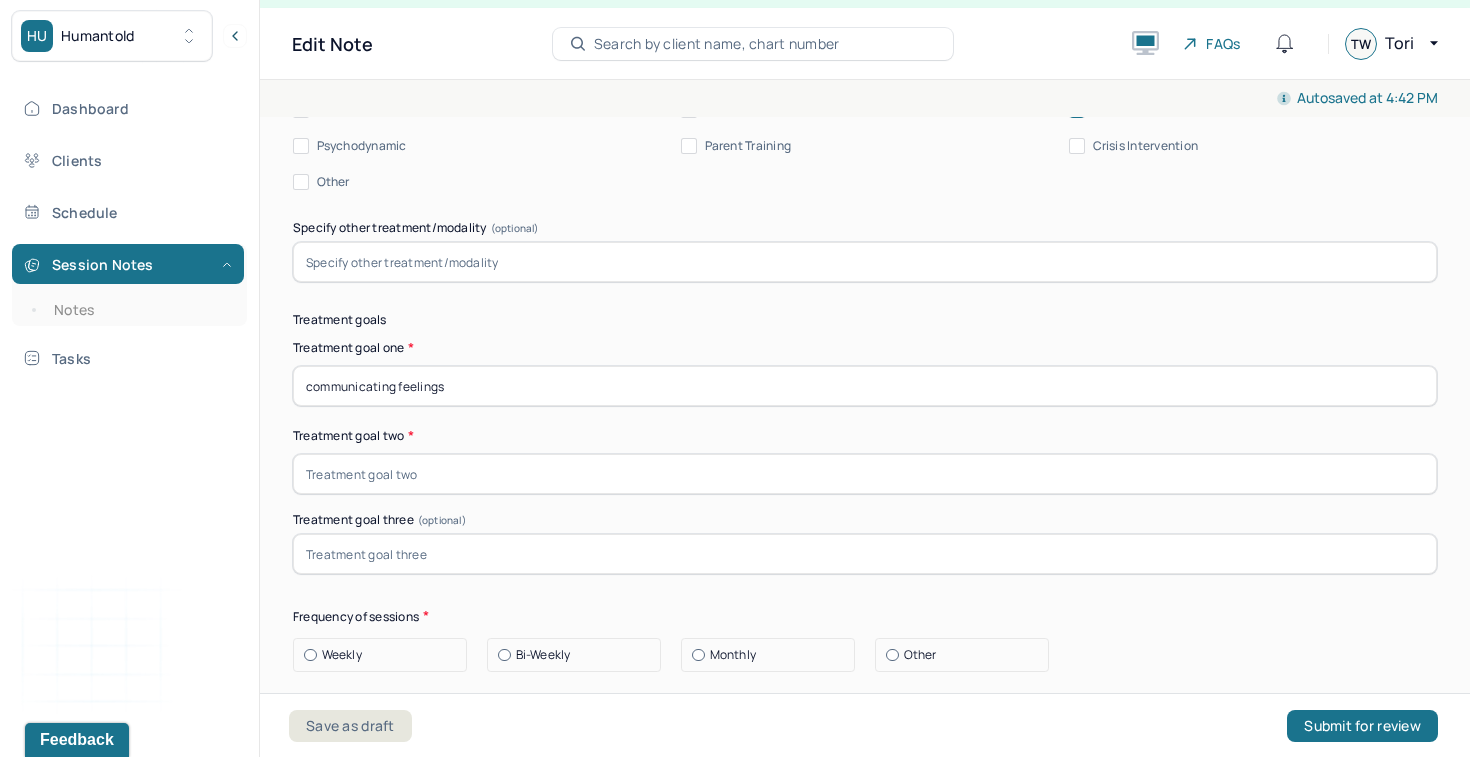 type on "communicating feelings" 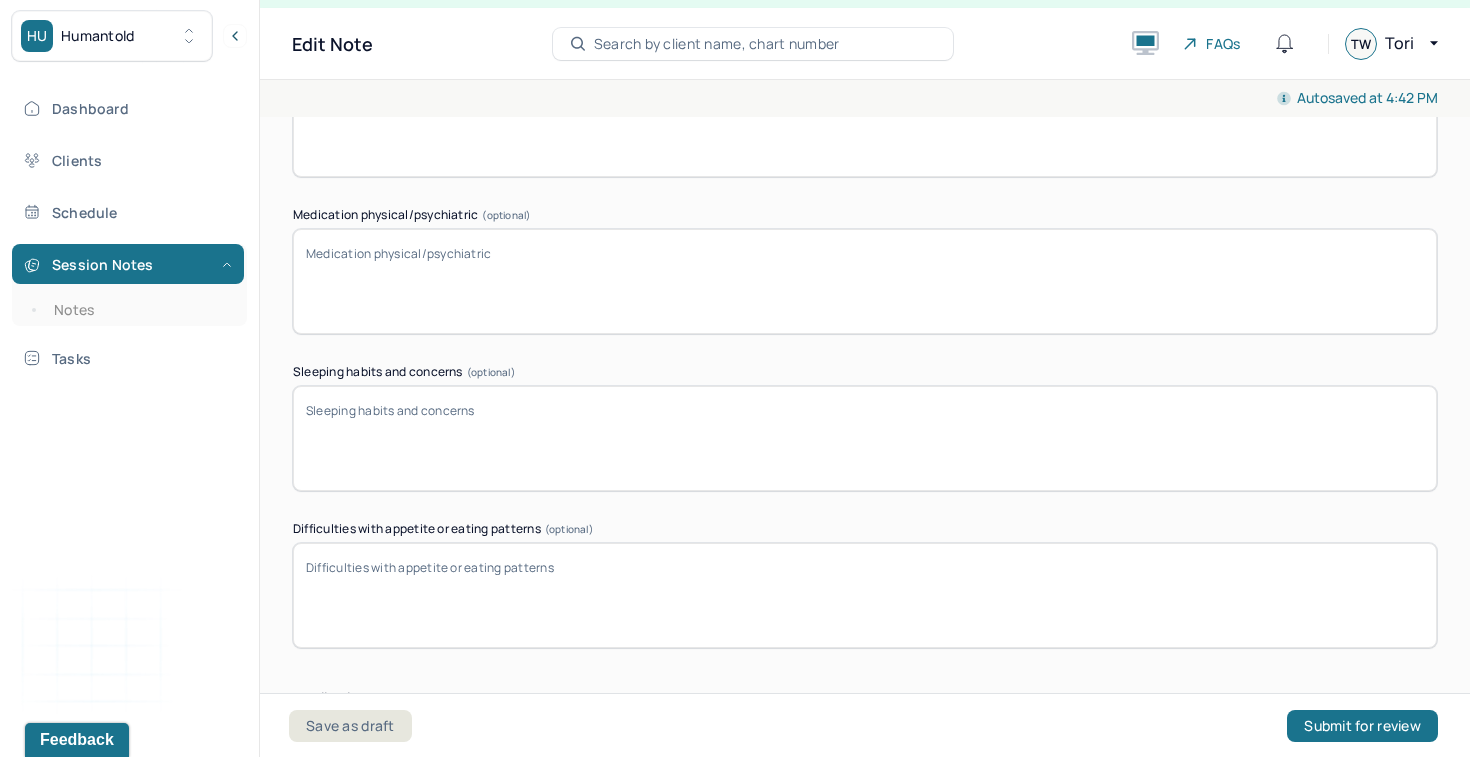 scroll, scrollTop: 3111, scrollLeft: 0, axis: vertical 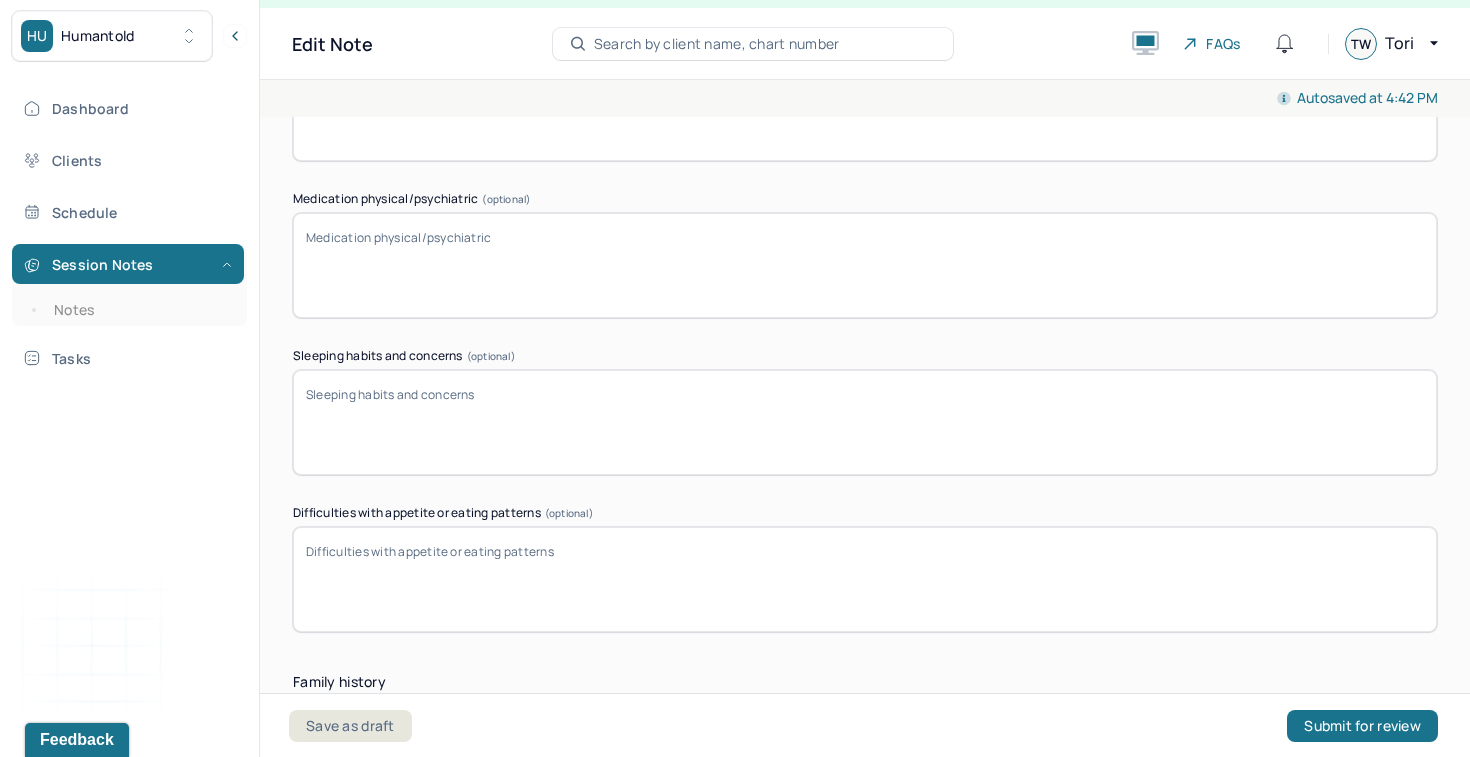 click on "Medication physical/psychiatric (optional)" at bounding box center (865, 265) 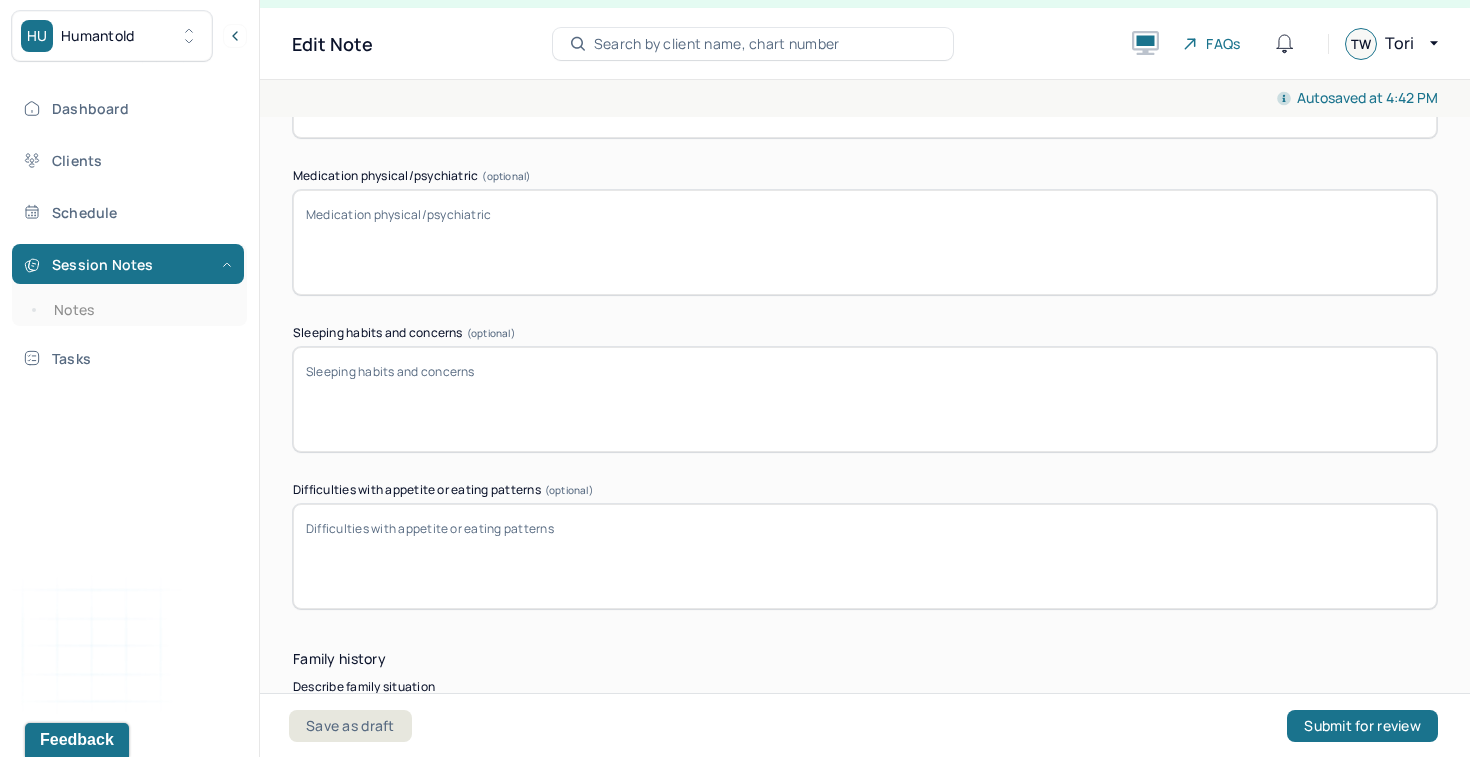 scroll, scrollTop: 3137, scrollLeft: 0, axis: vertical 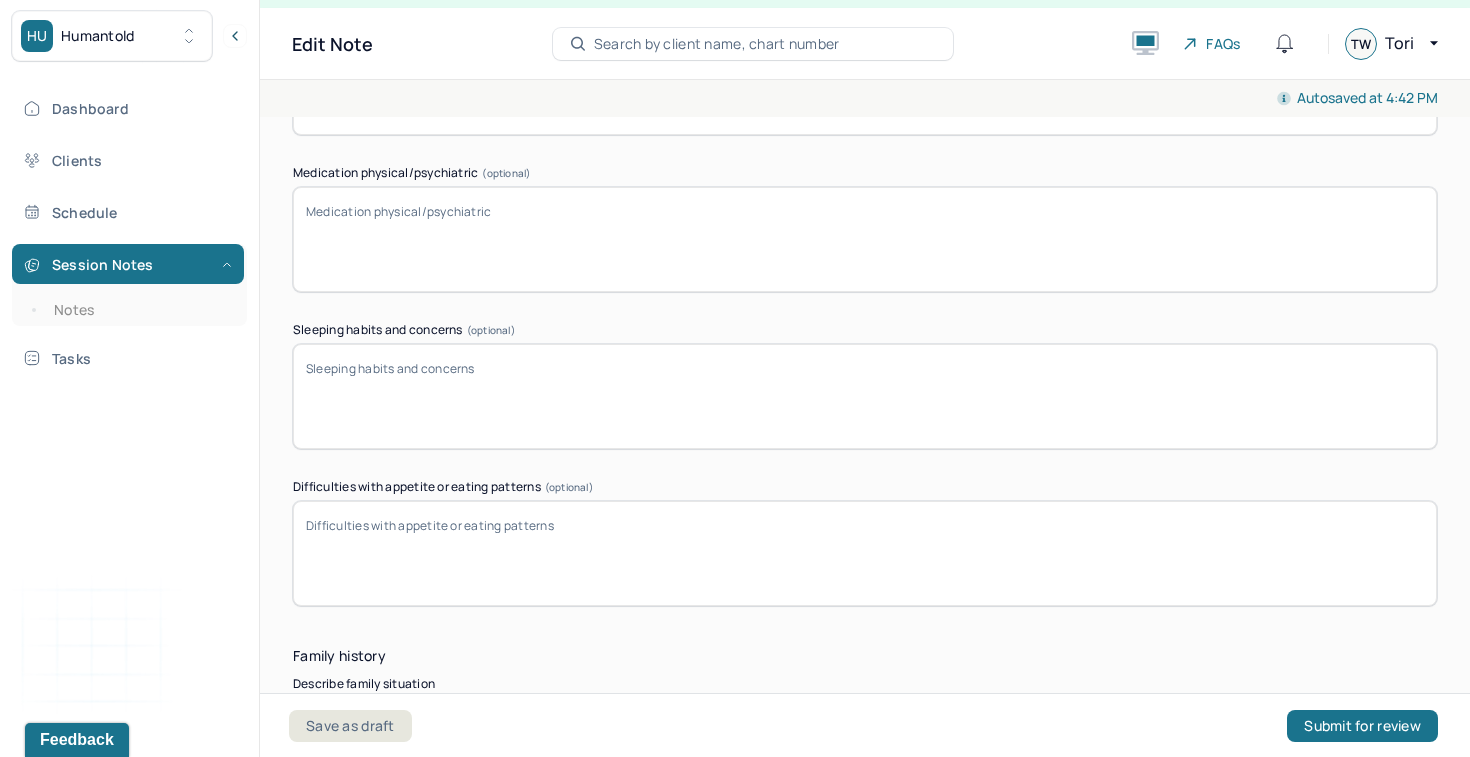 click on "Sleeping habits and concerns (optional)" at bounding box center (865, 396) 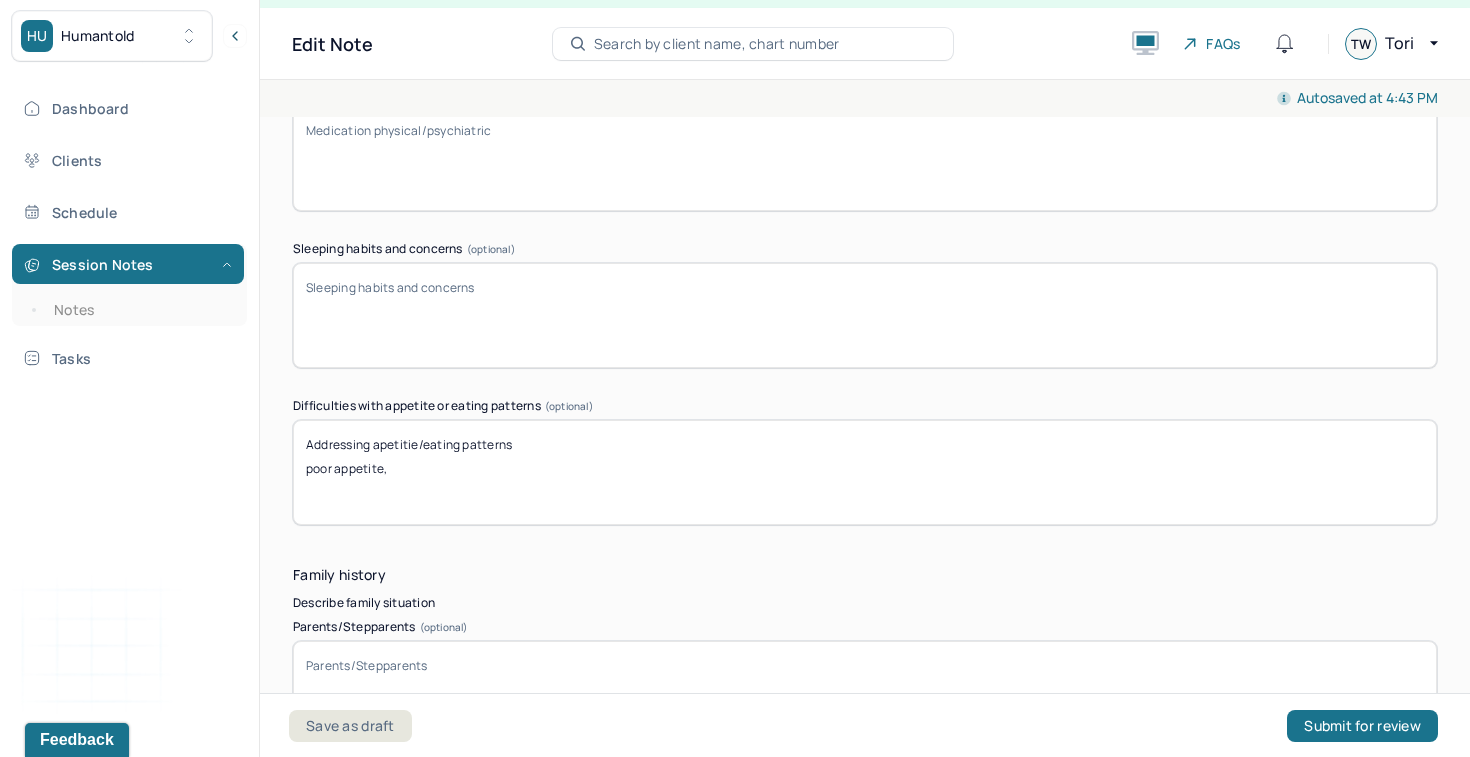 scroll, scrollTop: 3209, scrollLeft: 0, axis: vertical 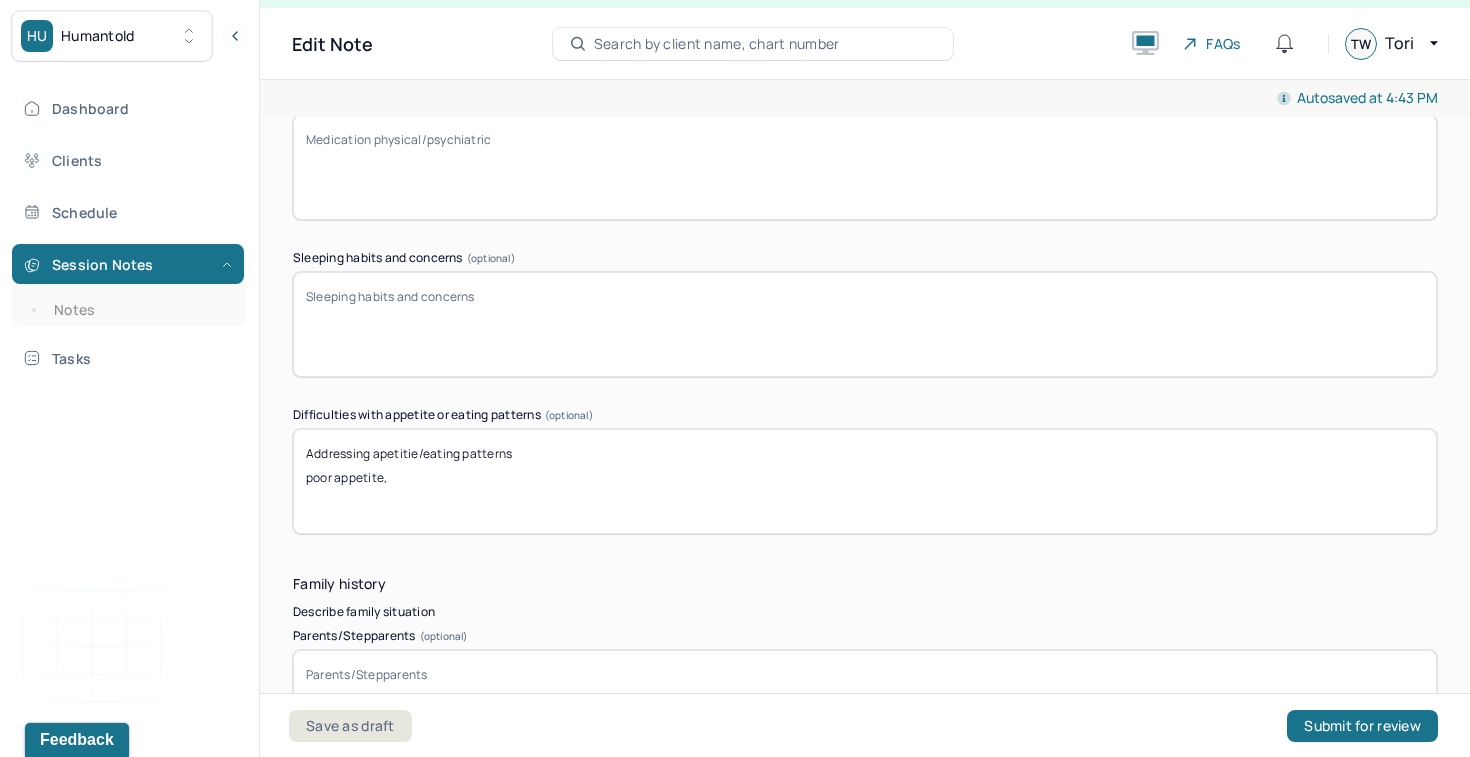 type on "Addressing apetitie/eating patterns
poor appetite," 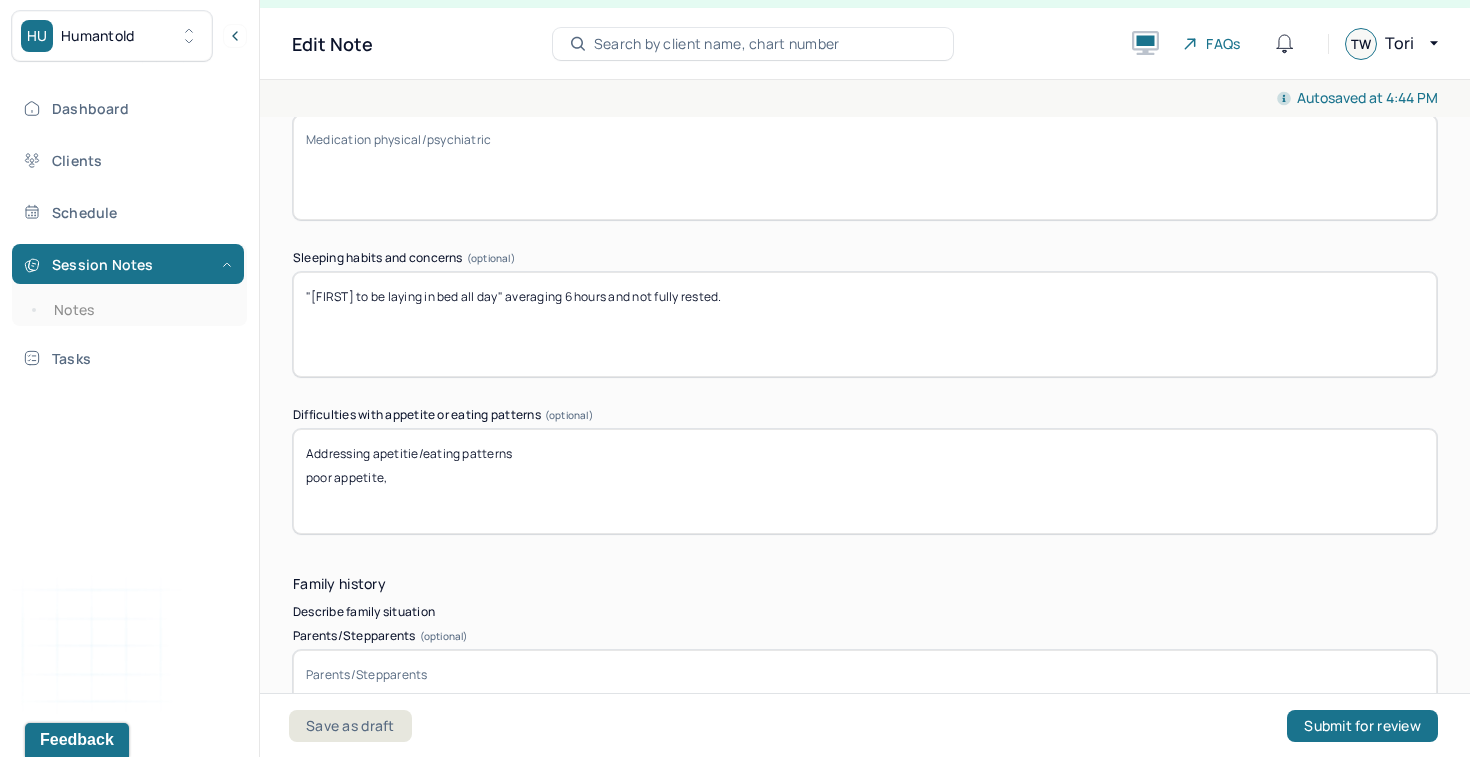type on ""[FIRST] to be laying in bed all day" averaging 6 hours and not fully rested." 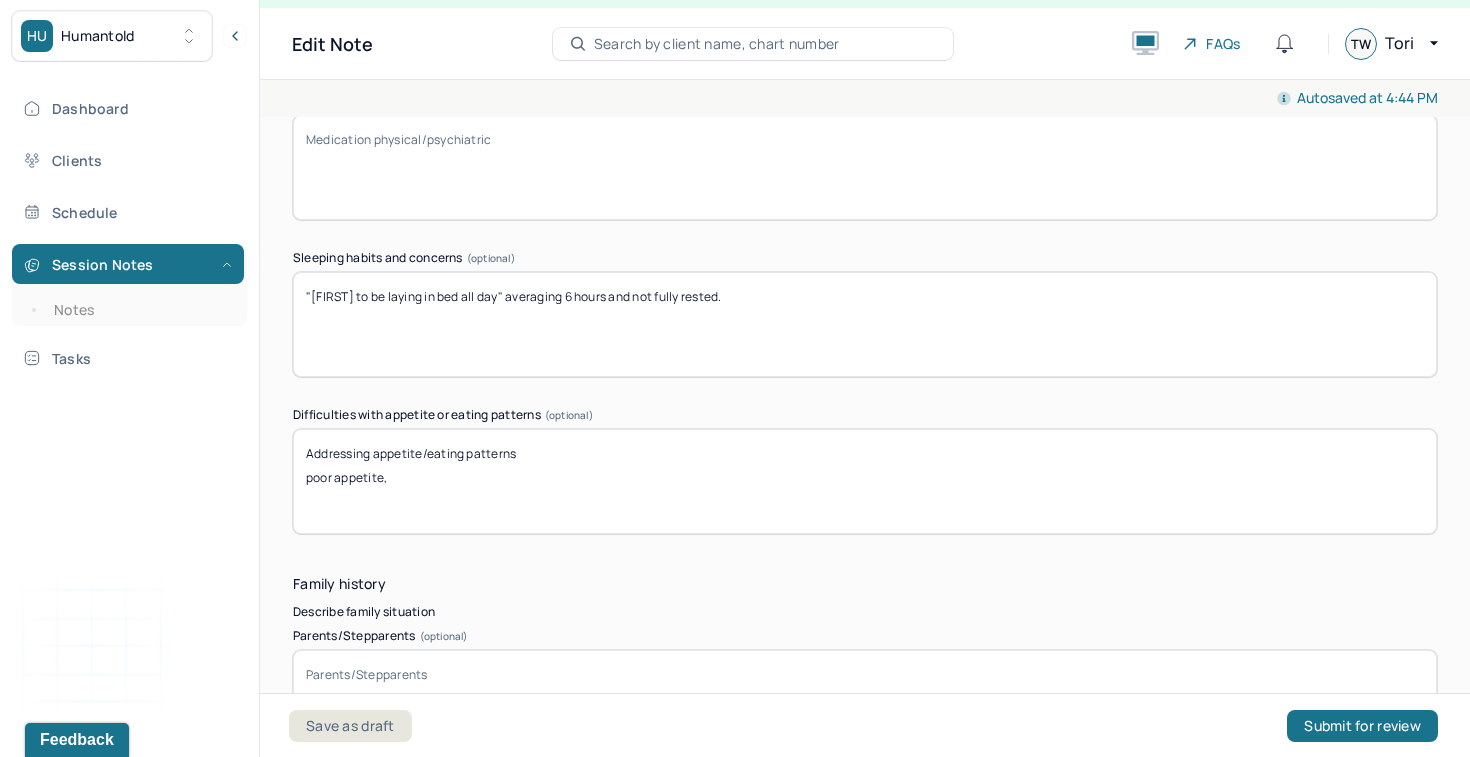 click on "Addressing appetite/eating patterns
poor appetite," at bounding box center (865, 481) 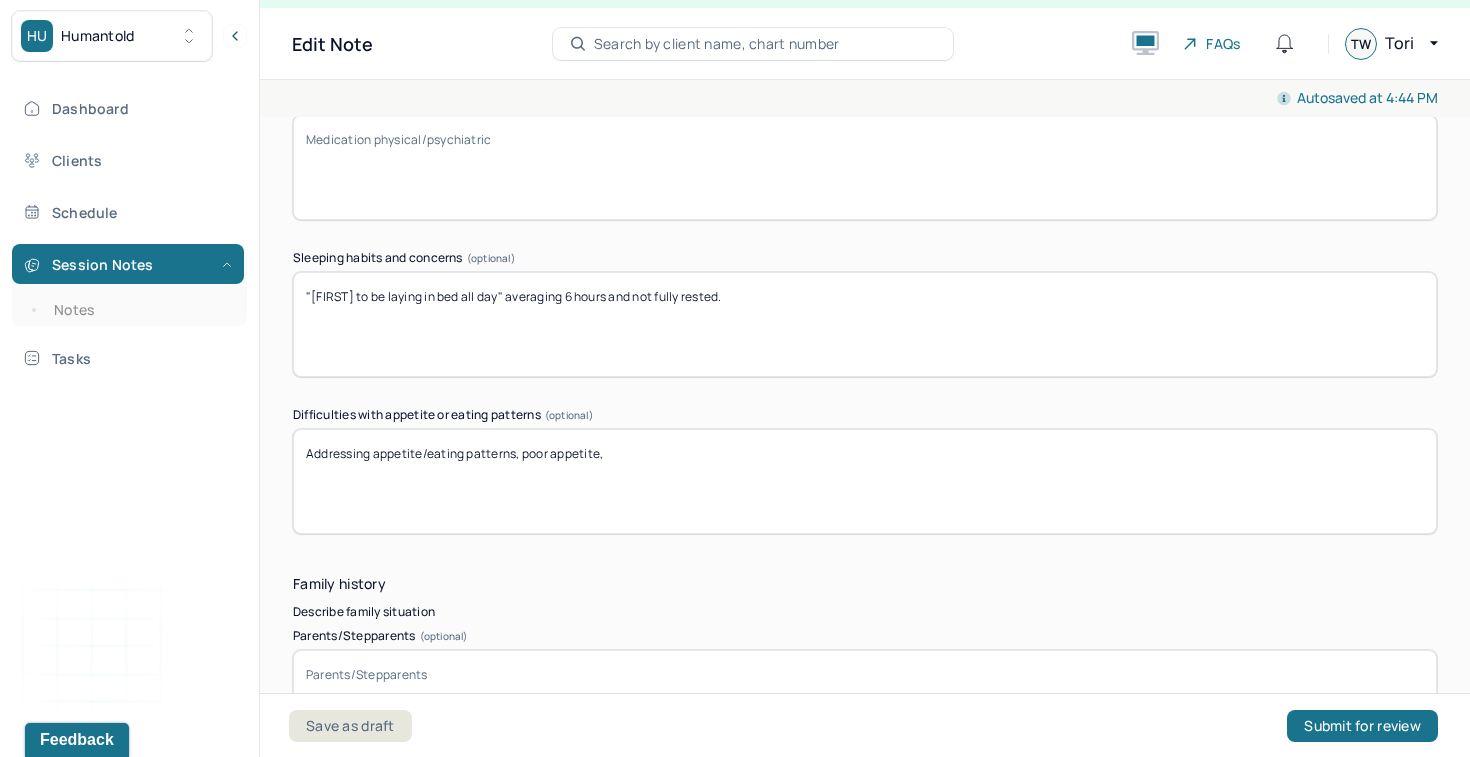 click on "Addressing appetite/eating patterns poor appetite," at bounding box center [865, 481] 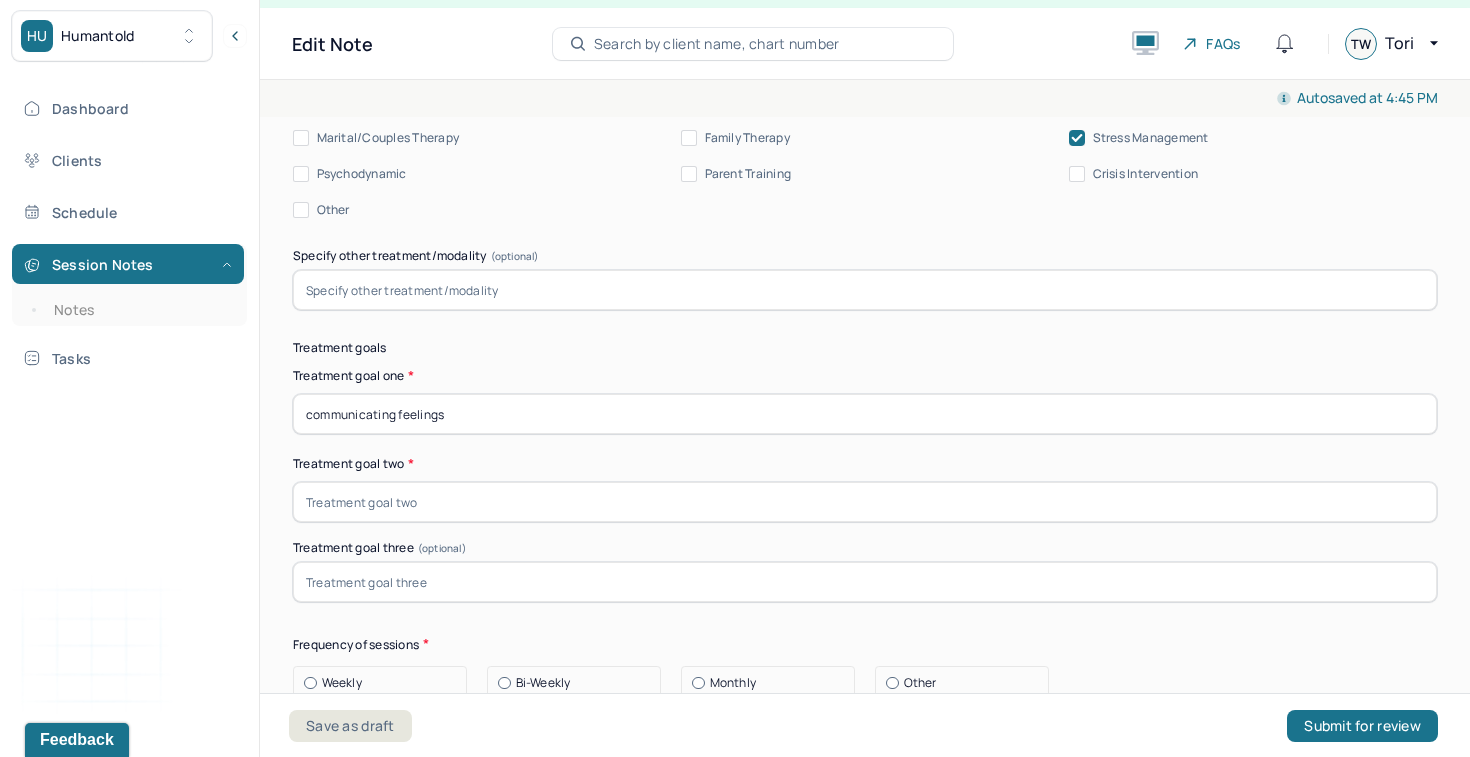 scroll, scrollTop: 9612, scrollLeft: 0, axis: vertical 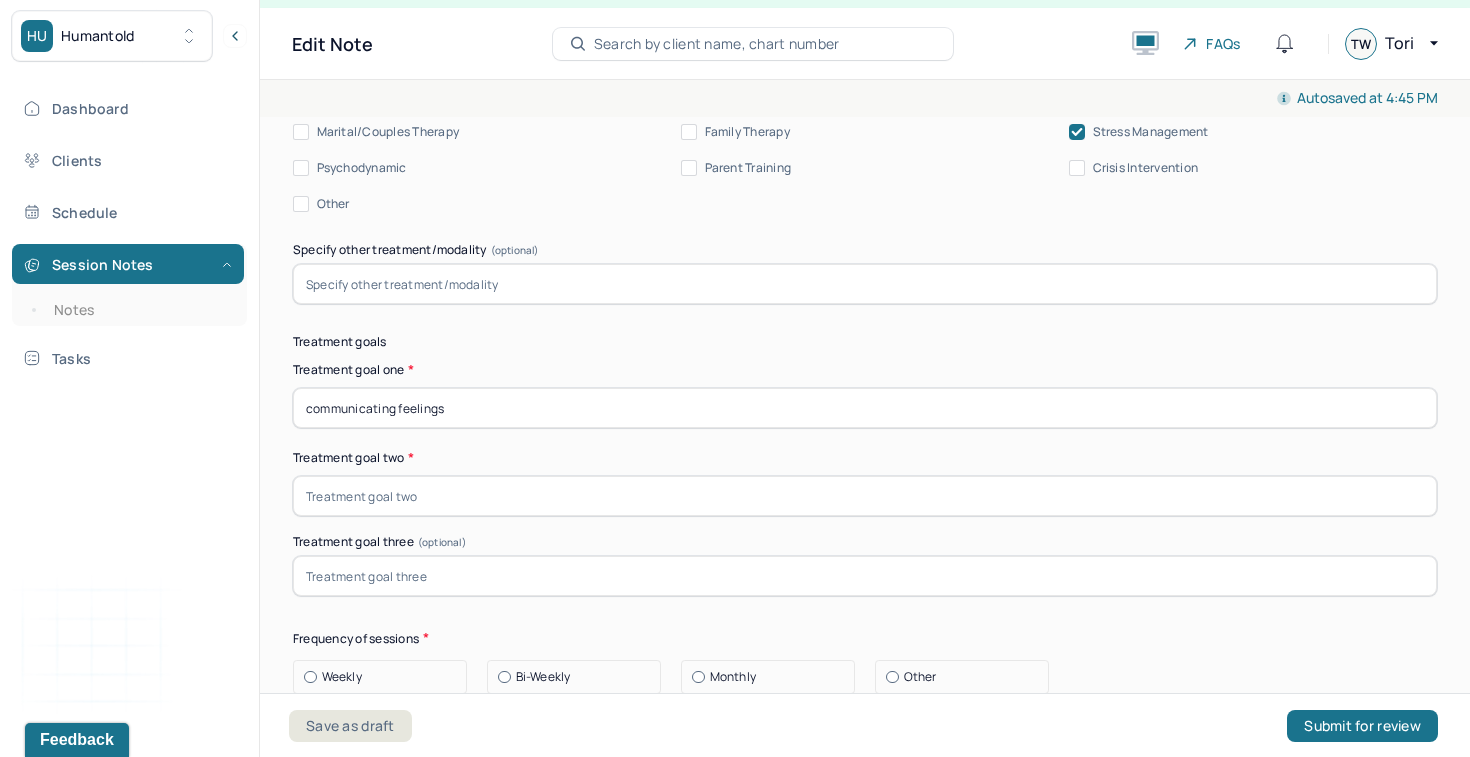 type on "Addressing appetite/eating patterns, poor appetite." 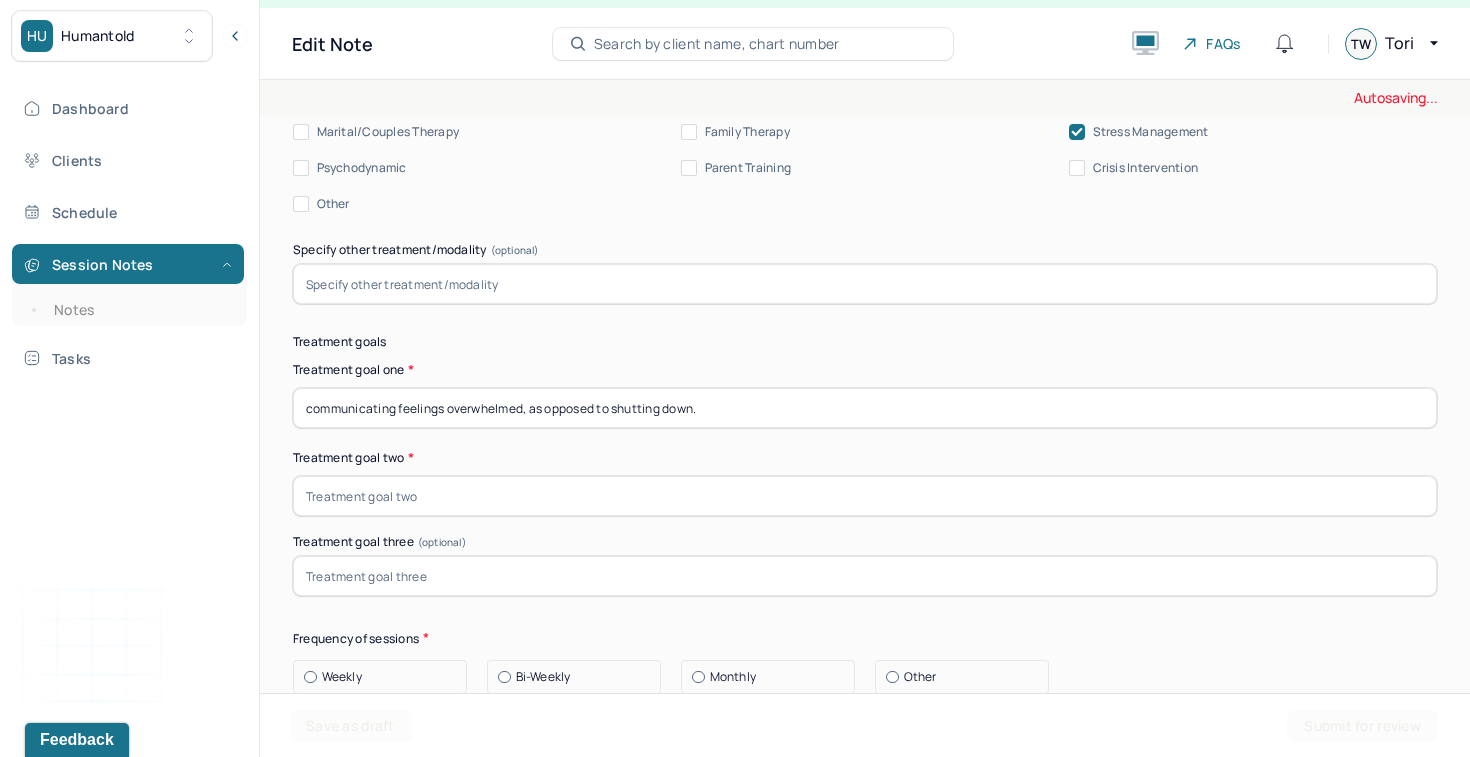 type on "communicating feelings overwhelmed, as opposed to shutting down." 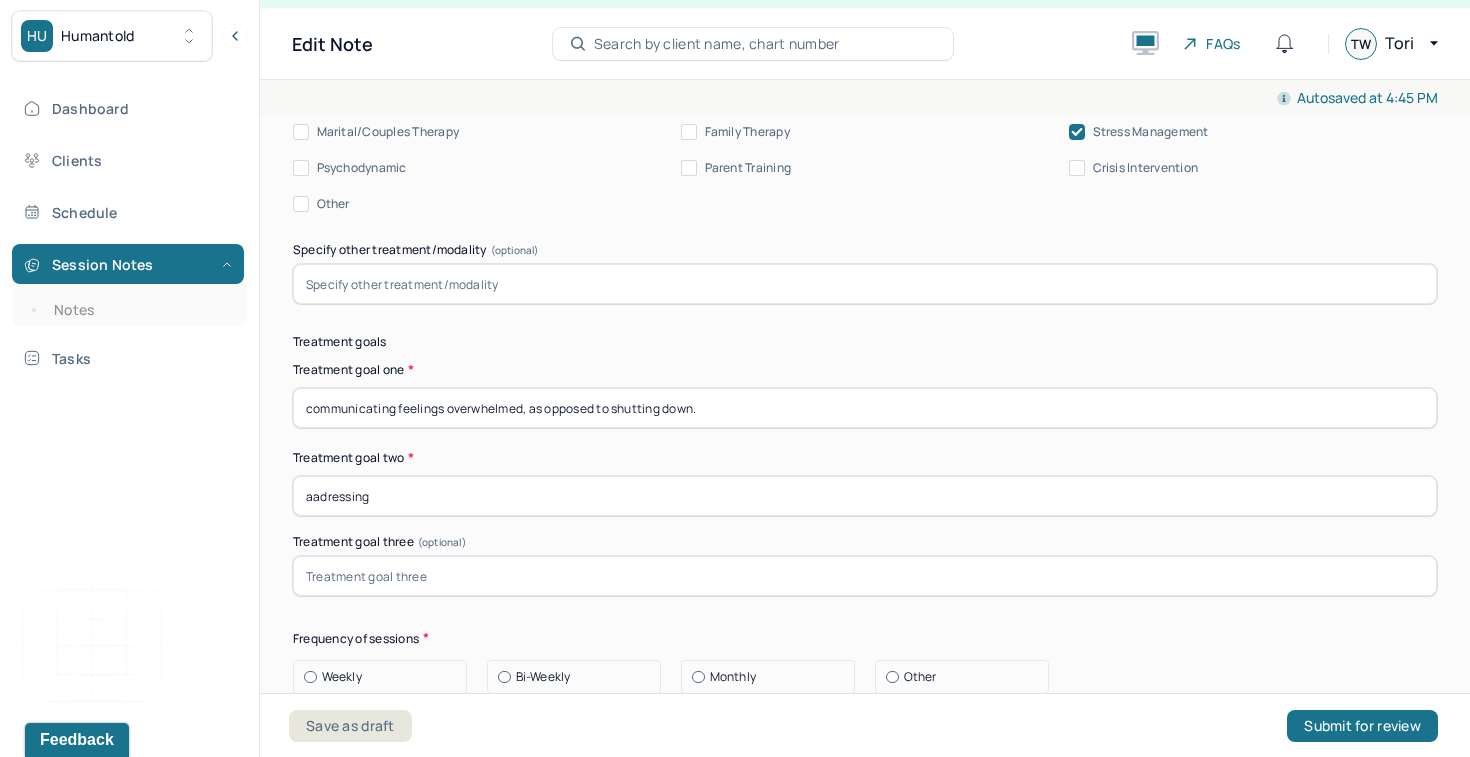 click on "aadressing" at bounding box center (865, 496) 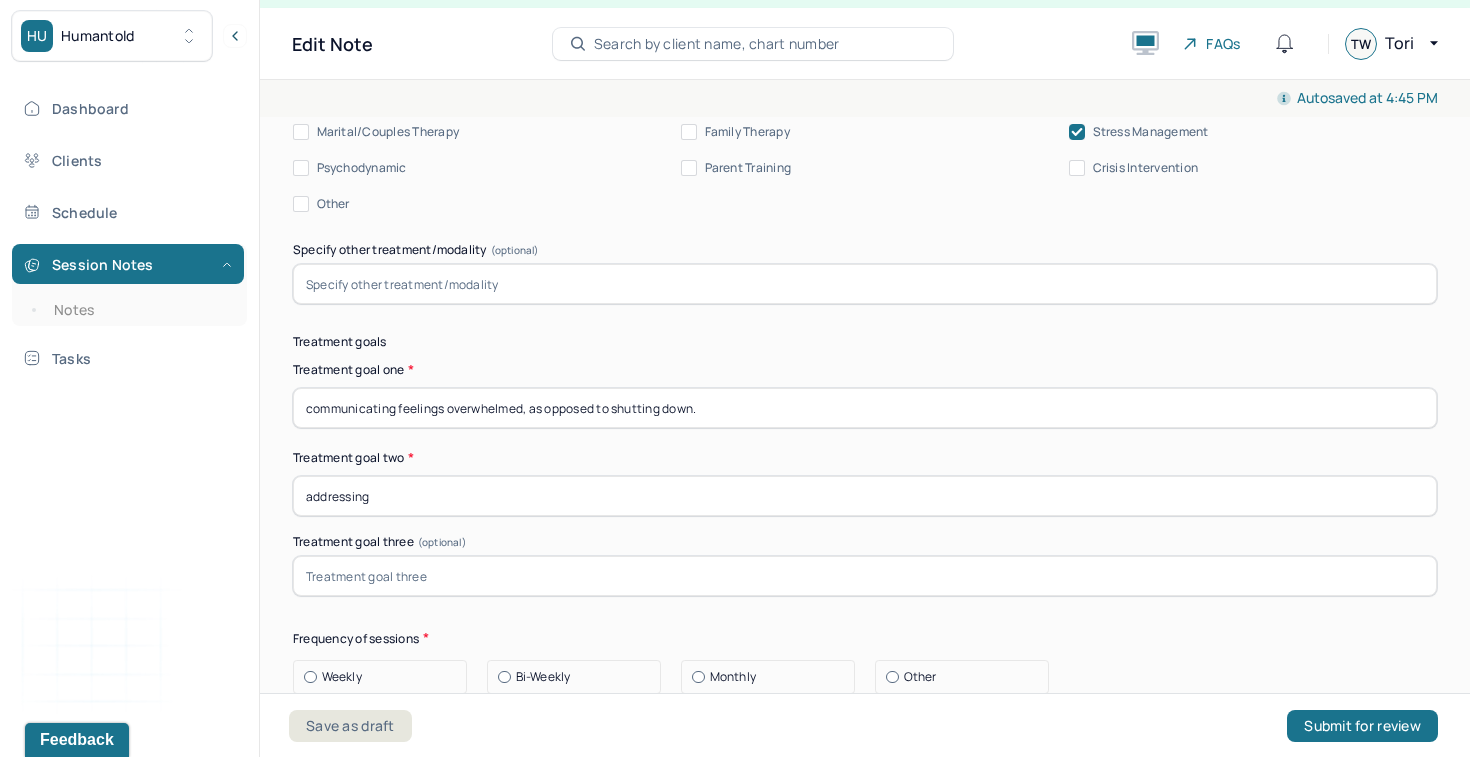 click on "addressing" at bounding box center (865, 496) 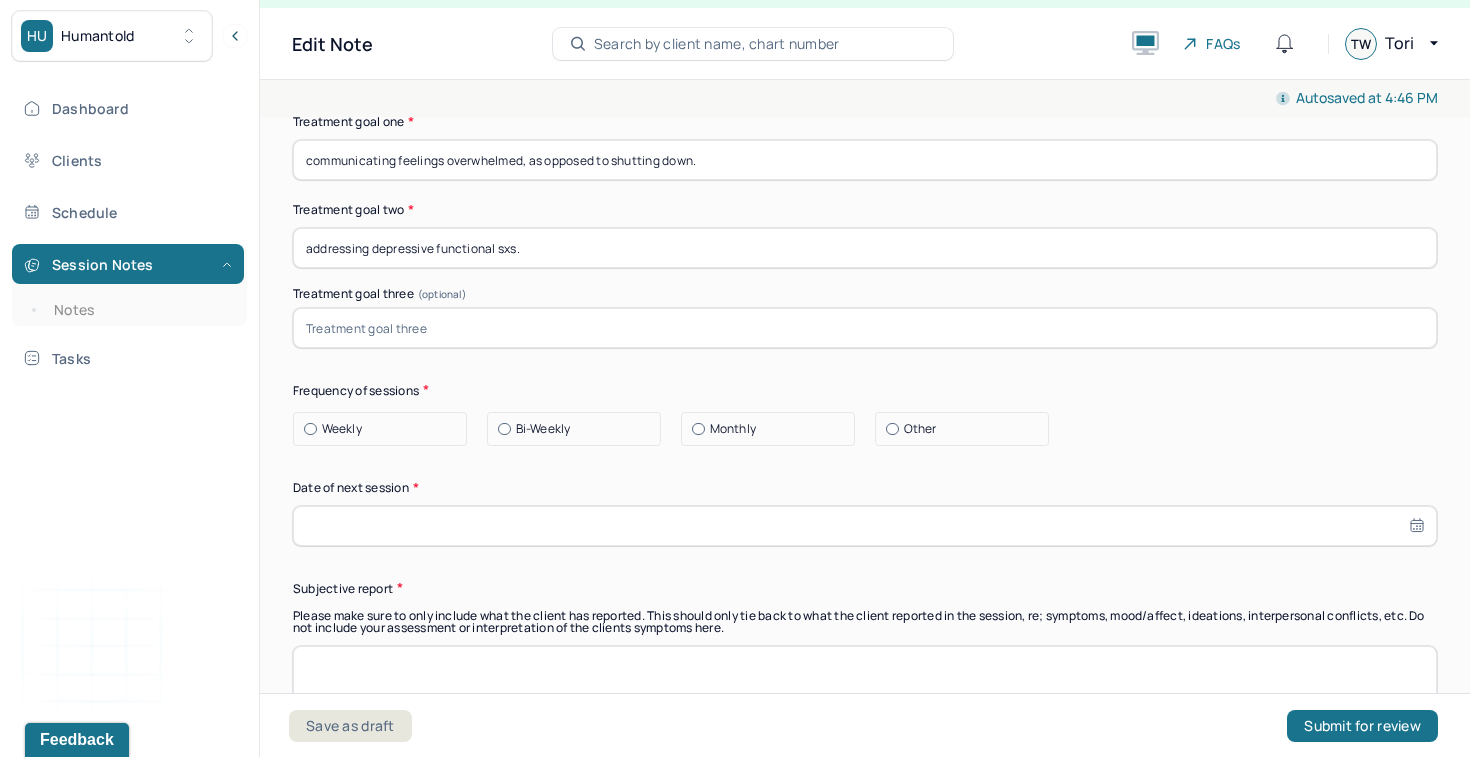 scroll, scrollTop: 9792, scrollLeft: 0, axis: vertical 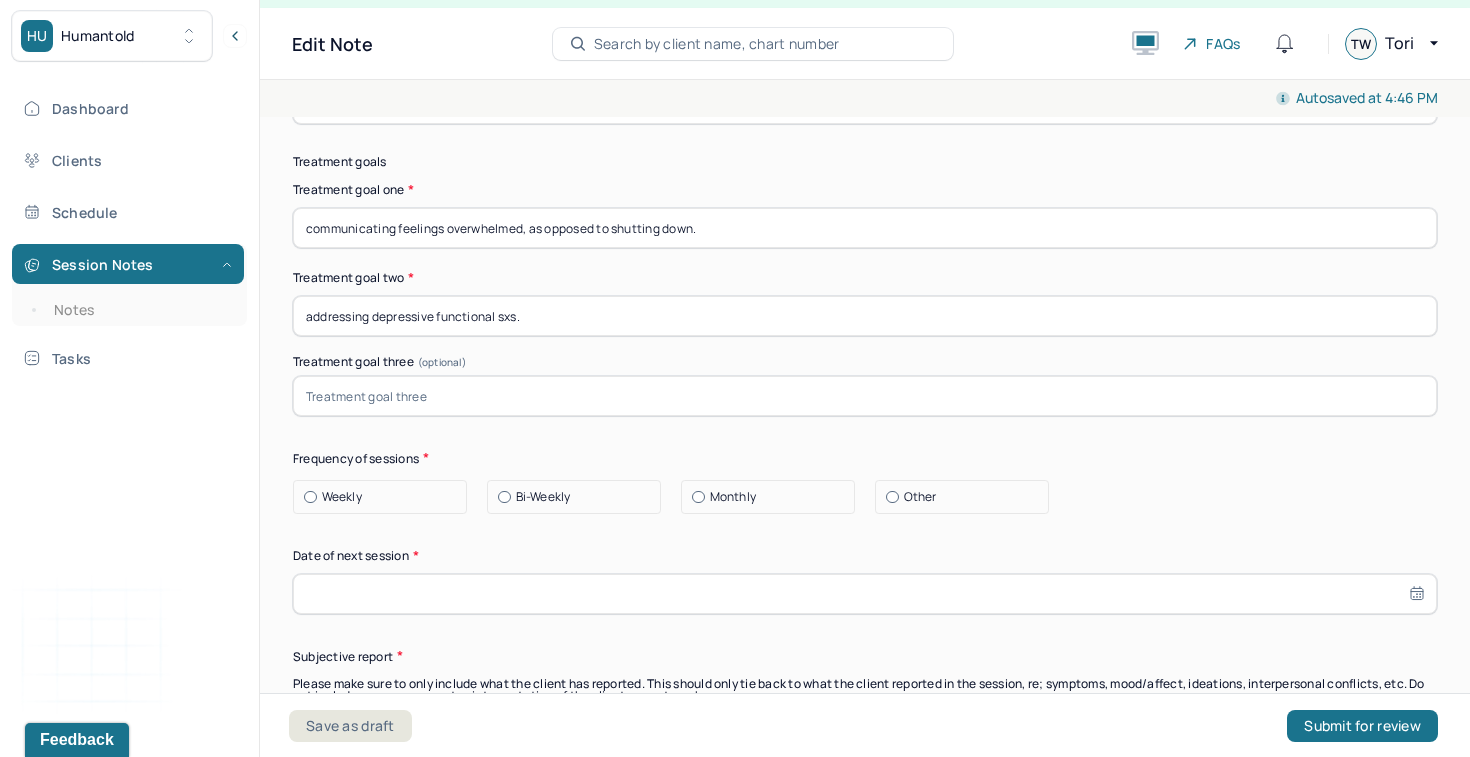 type on "addressing depressive functional sxs." 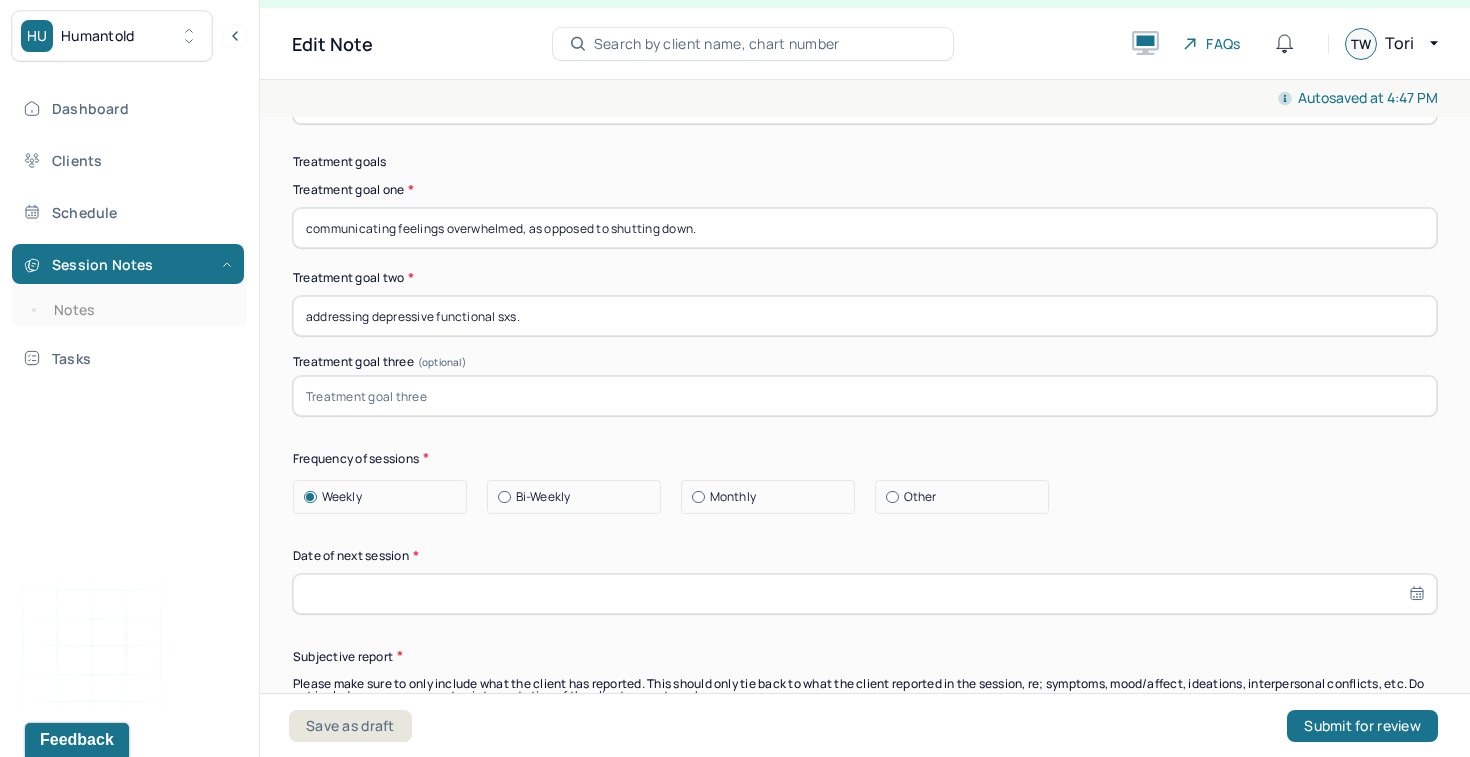 click on "addressing depressive functional sxs." at bounding box center (865, 316) 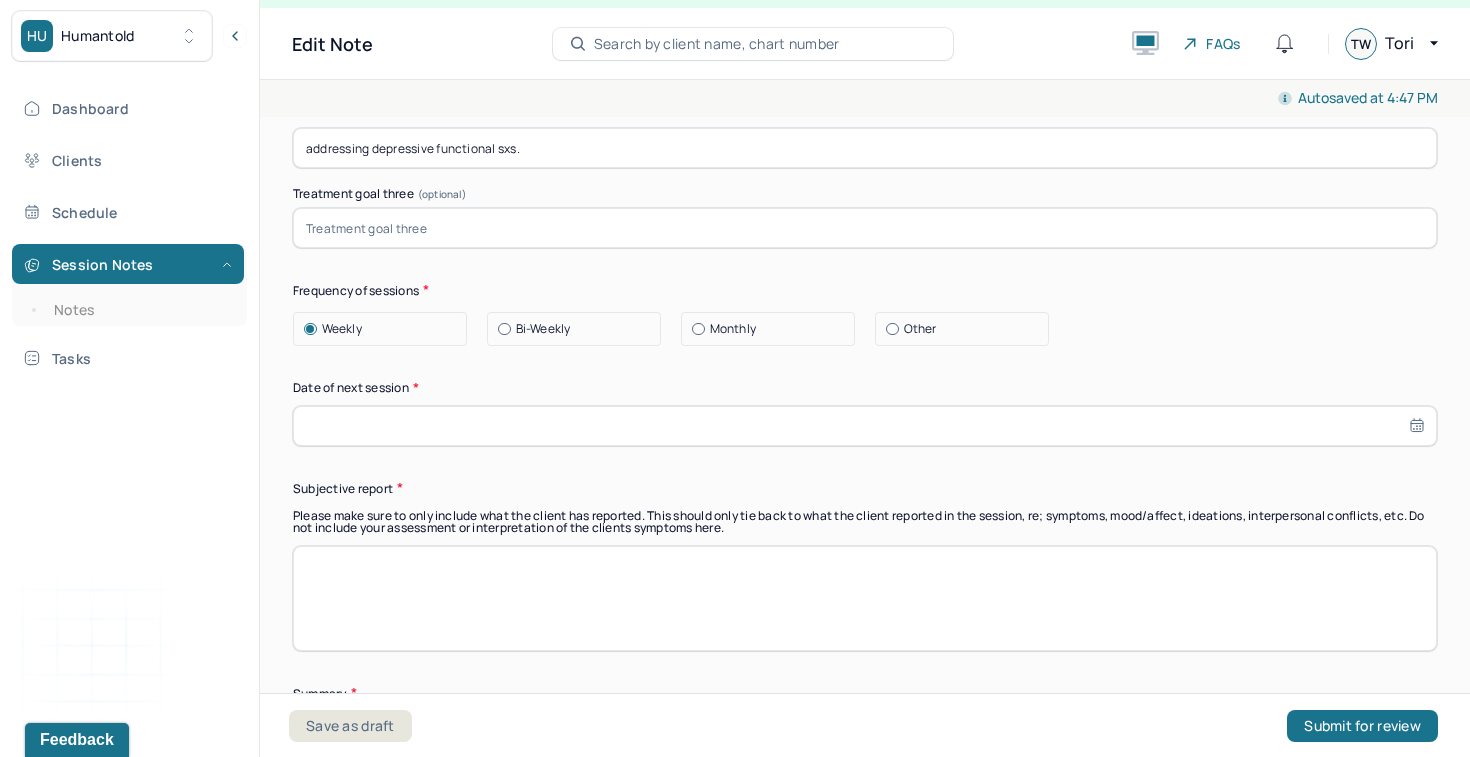 scroll, scrollTop: 9986, scrollLeft: 0, axis: vertical 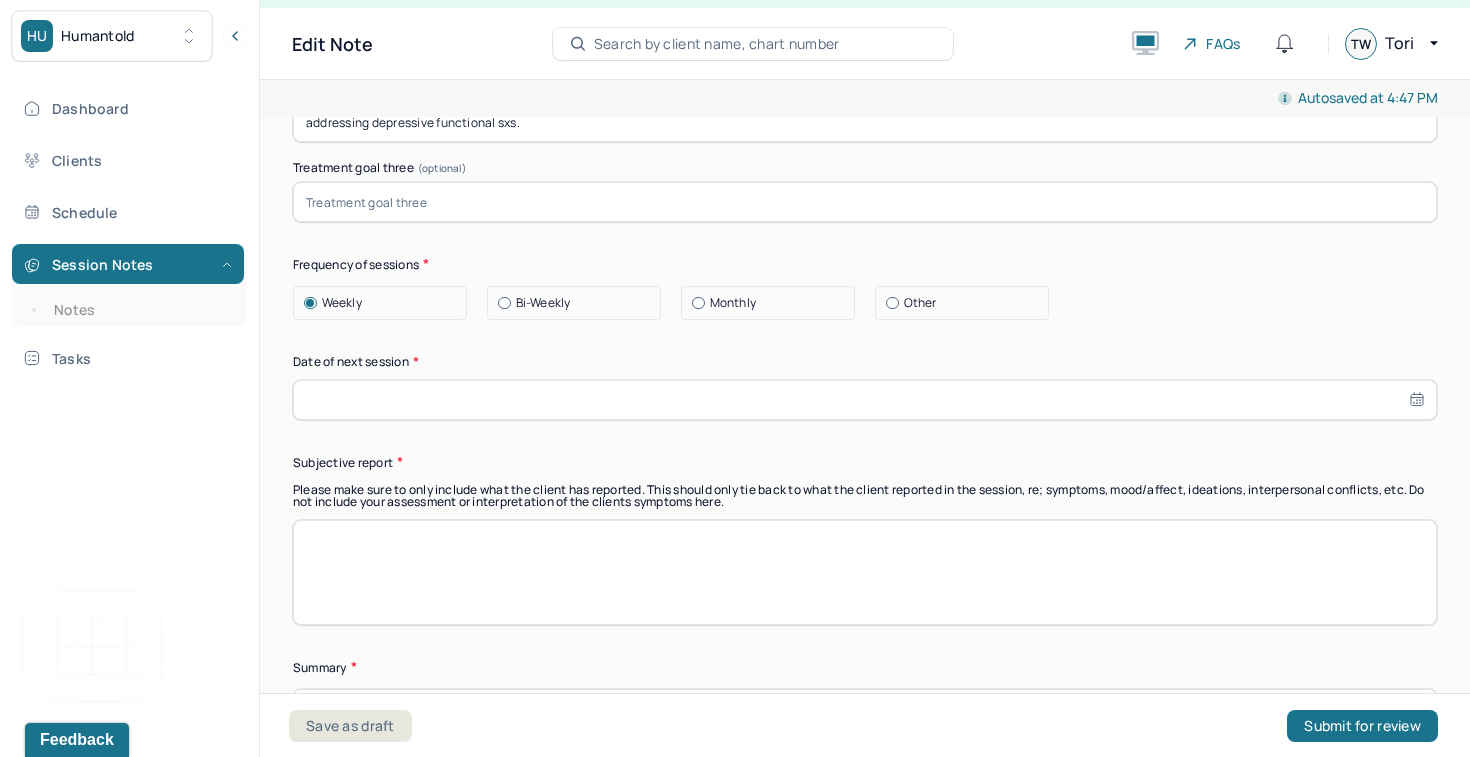 click at bounding box center [865, 400] 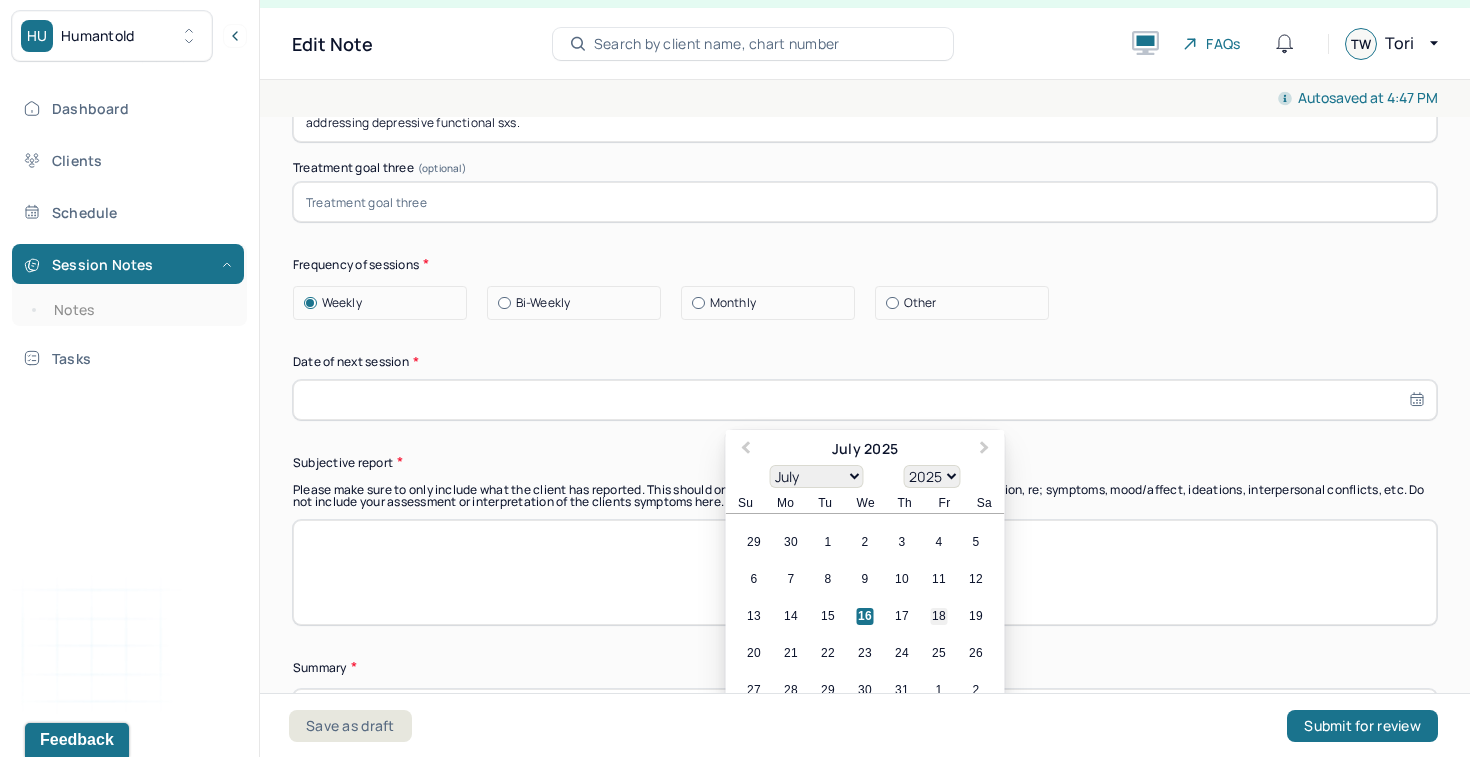 click on "18" at bounding box center [939, 616] 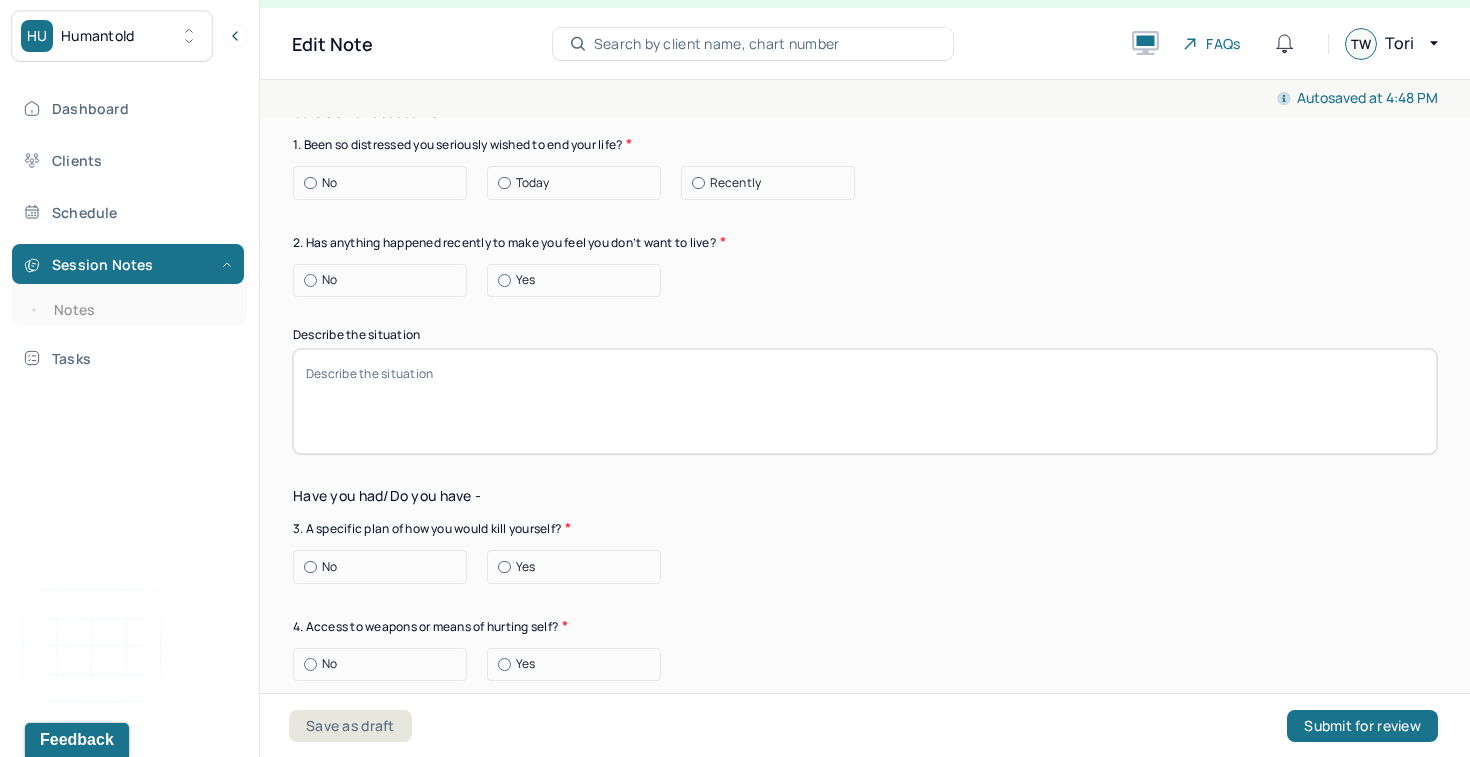 scroll, scrollTop: 6357, scrollLeft: 0, axis: vertical 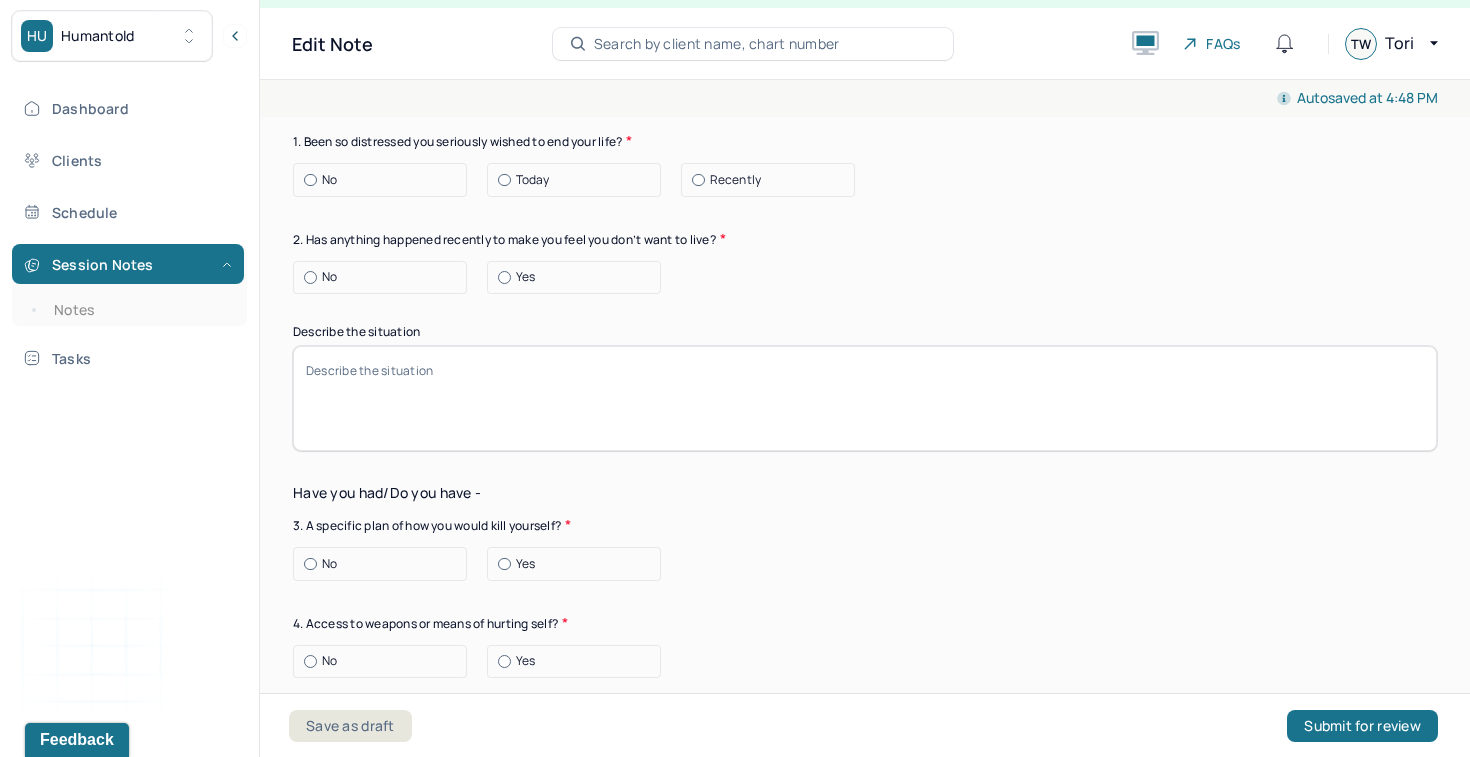 click on "No" at bounding box center [385, 180] 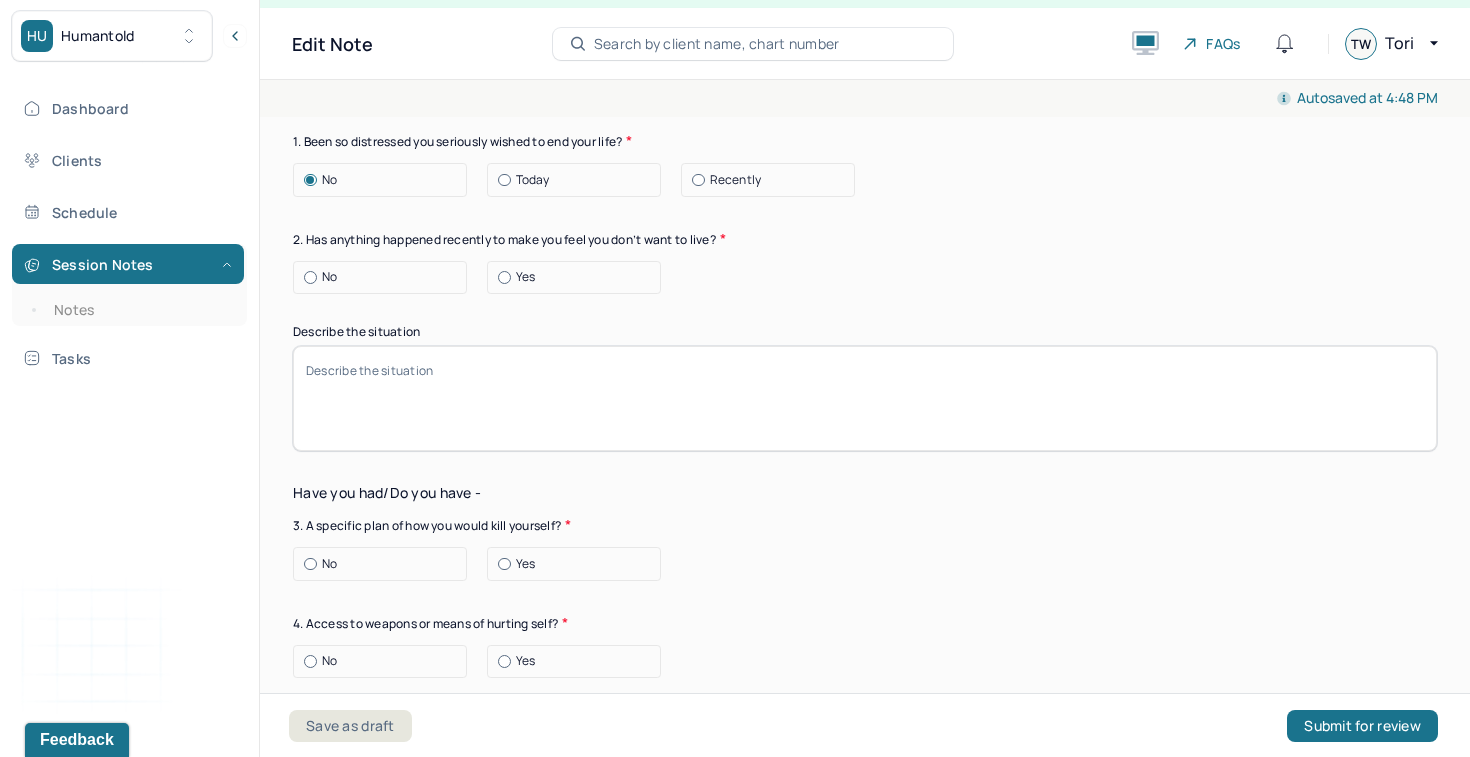 click on "No" at bounding box center [385, 277] 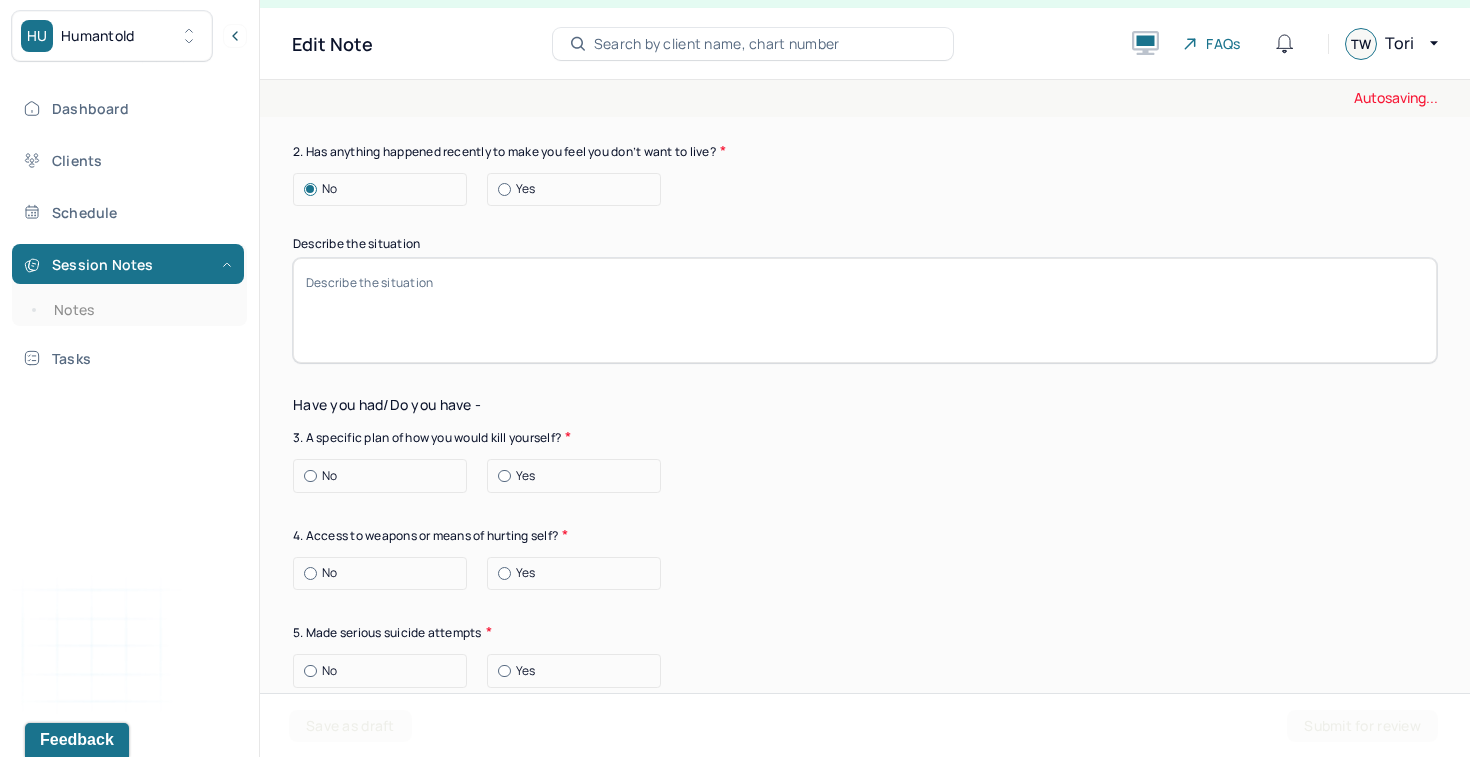scroll, scrollTop: 6479, scrollLeft: 0, axis: vertical 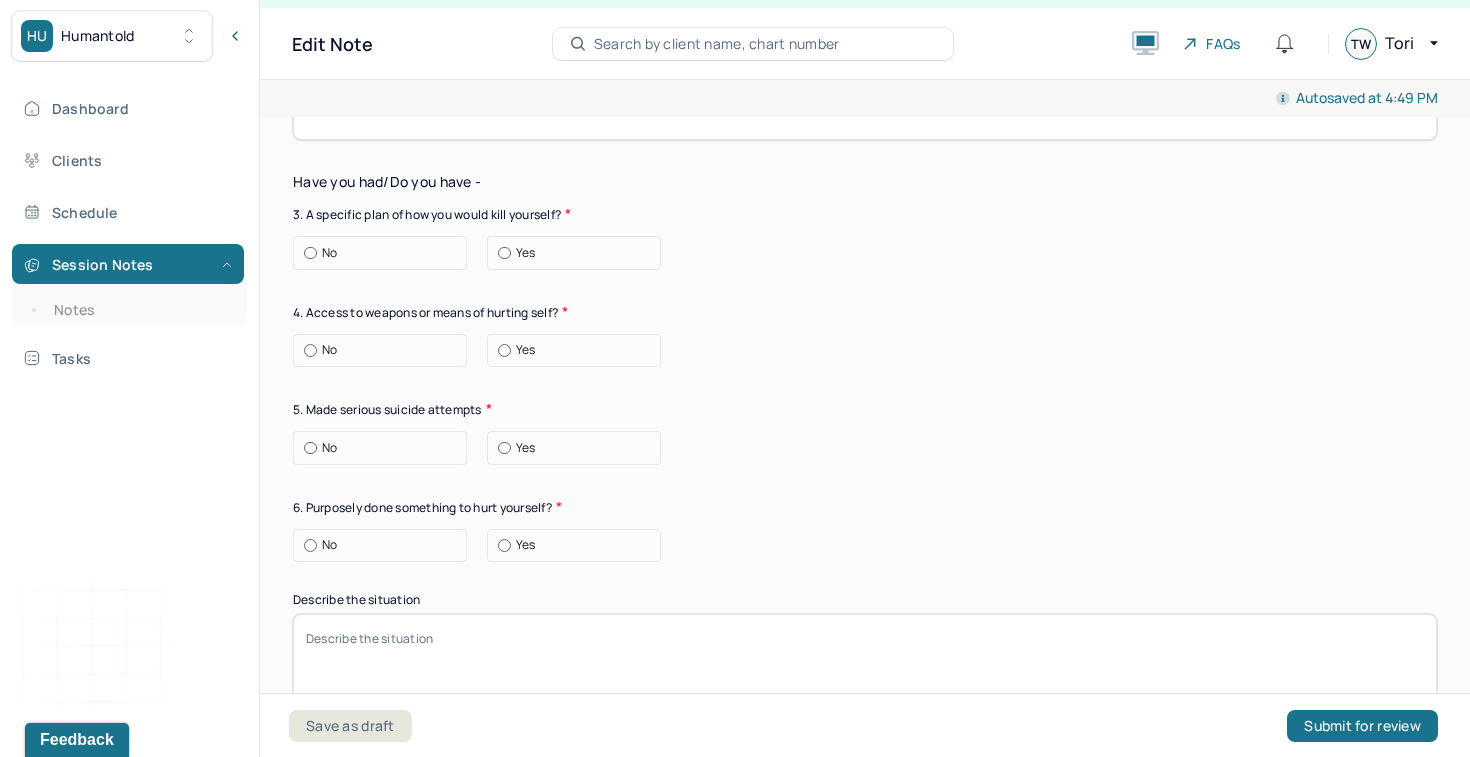 click on "No" at bounding box center (385, 253) 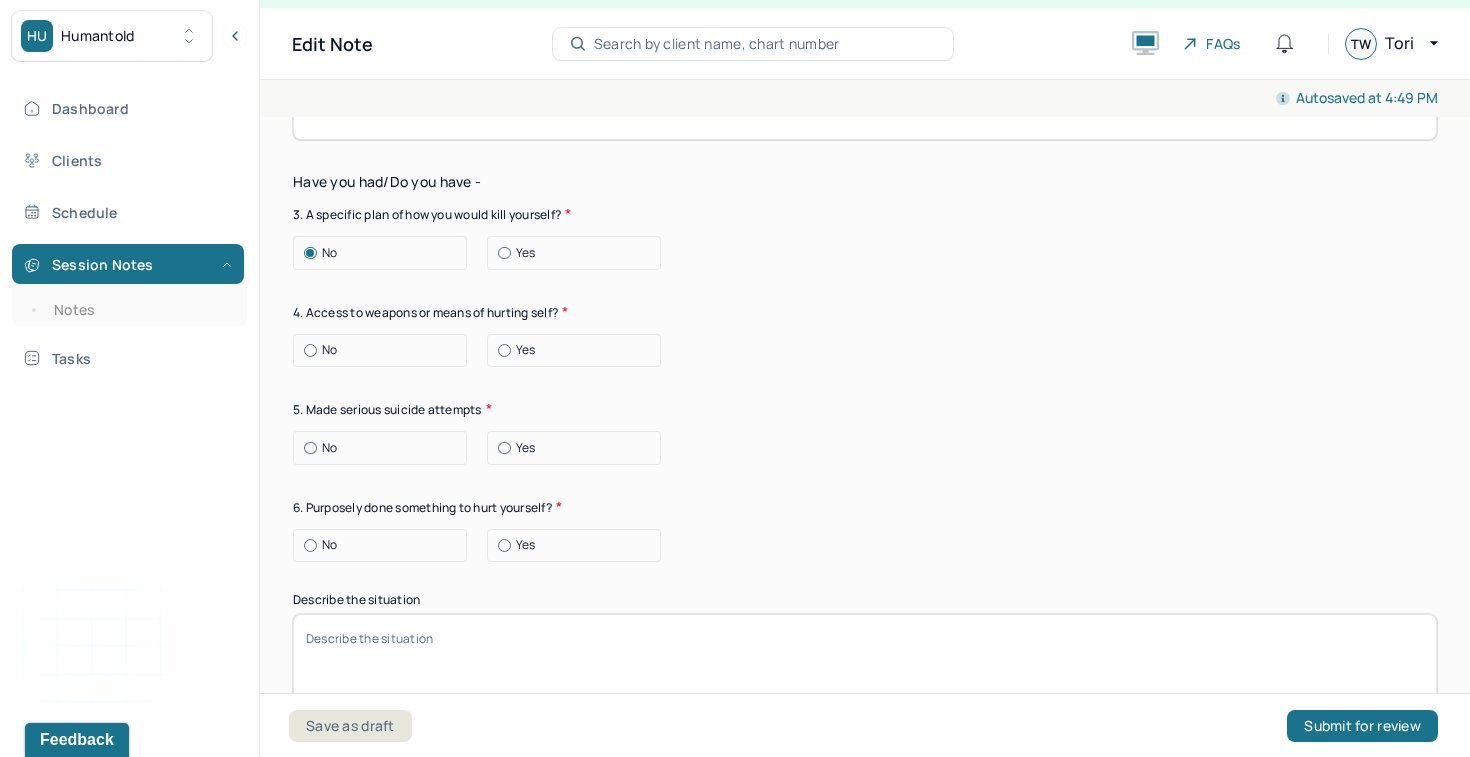 scroll, scrollTop: 6728, scrollLeft: 0, axis: vertical 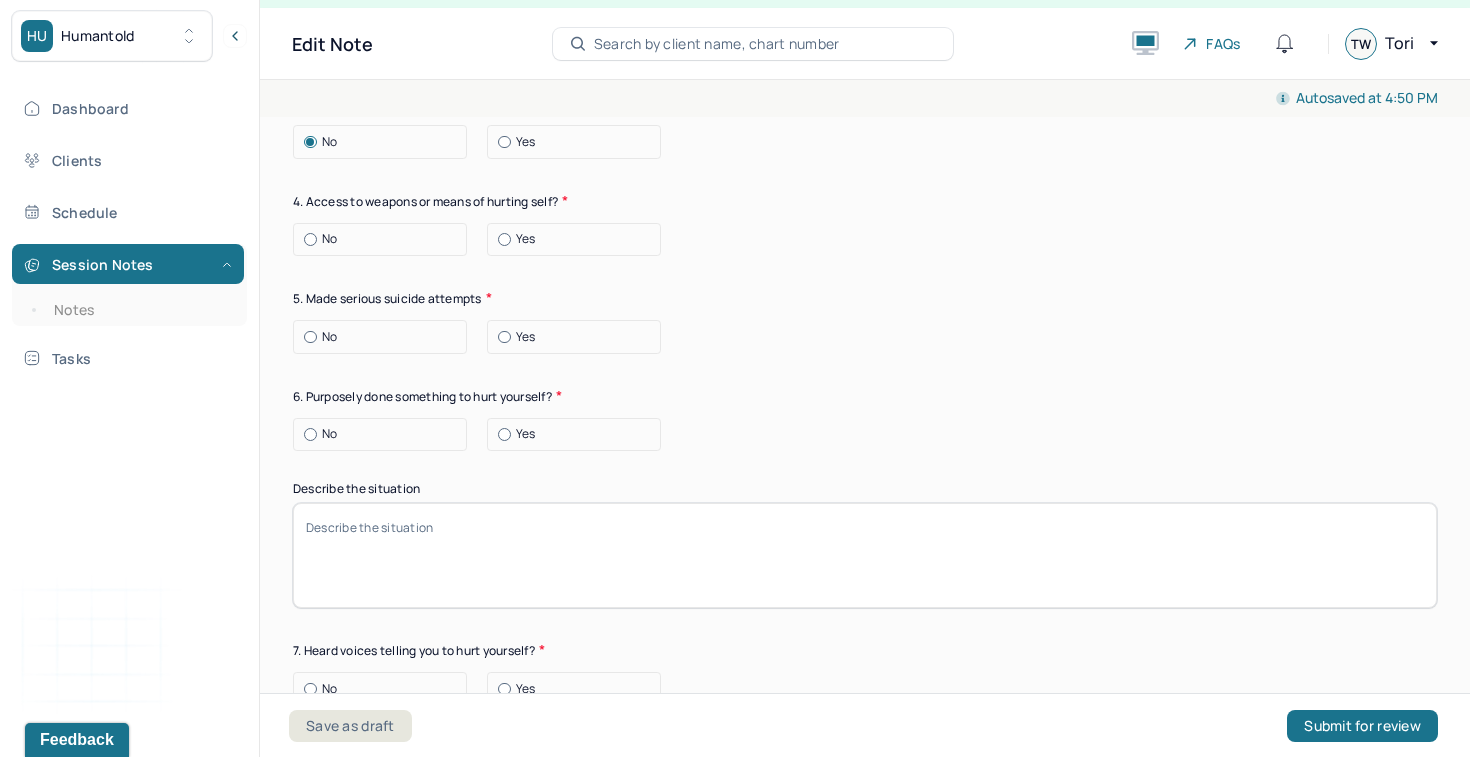 click on "No" at bounding box center (385, 337) 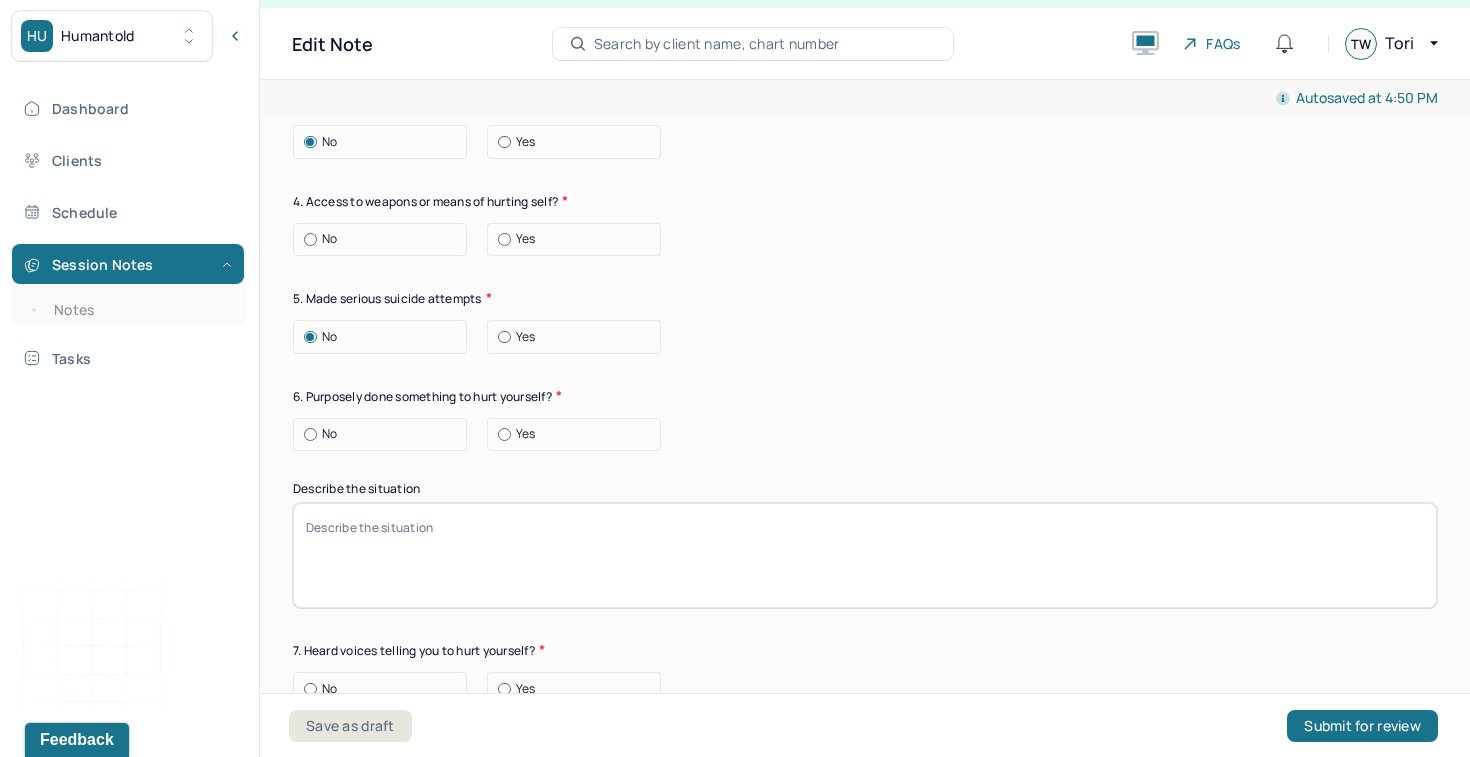 click on "No" at bounding box center (385, 239) 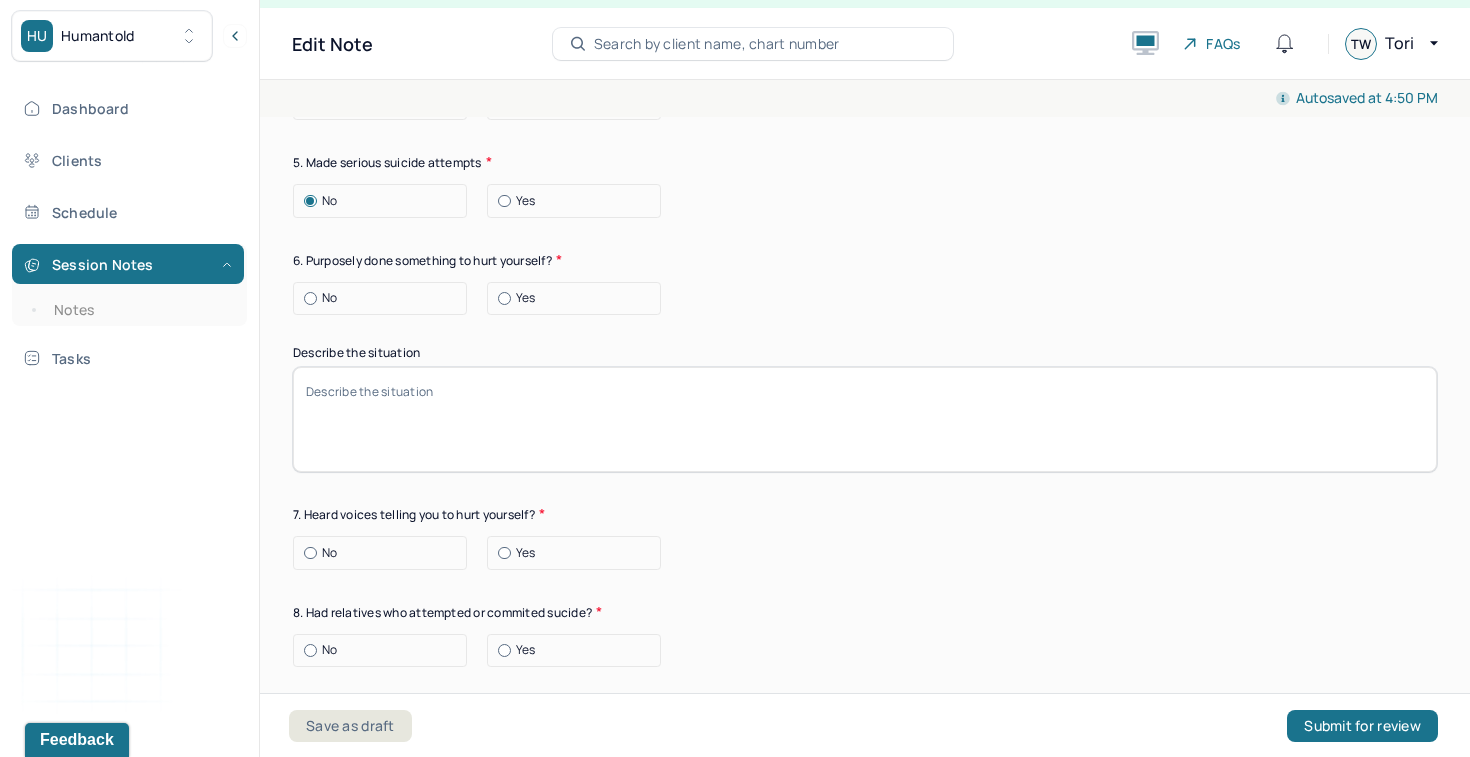 scroll, scrollTop: 6922, scrollLeft: 0, axis: vertical 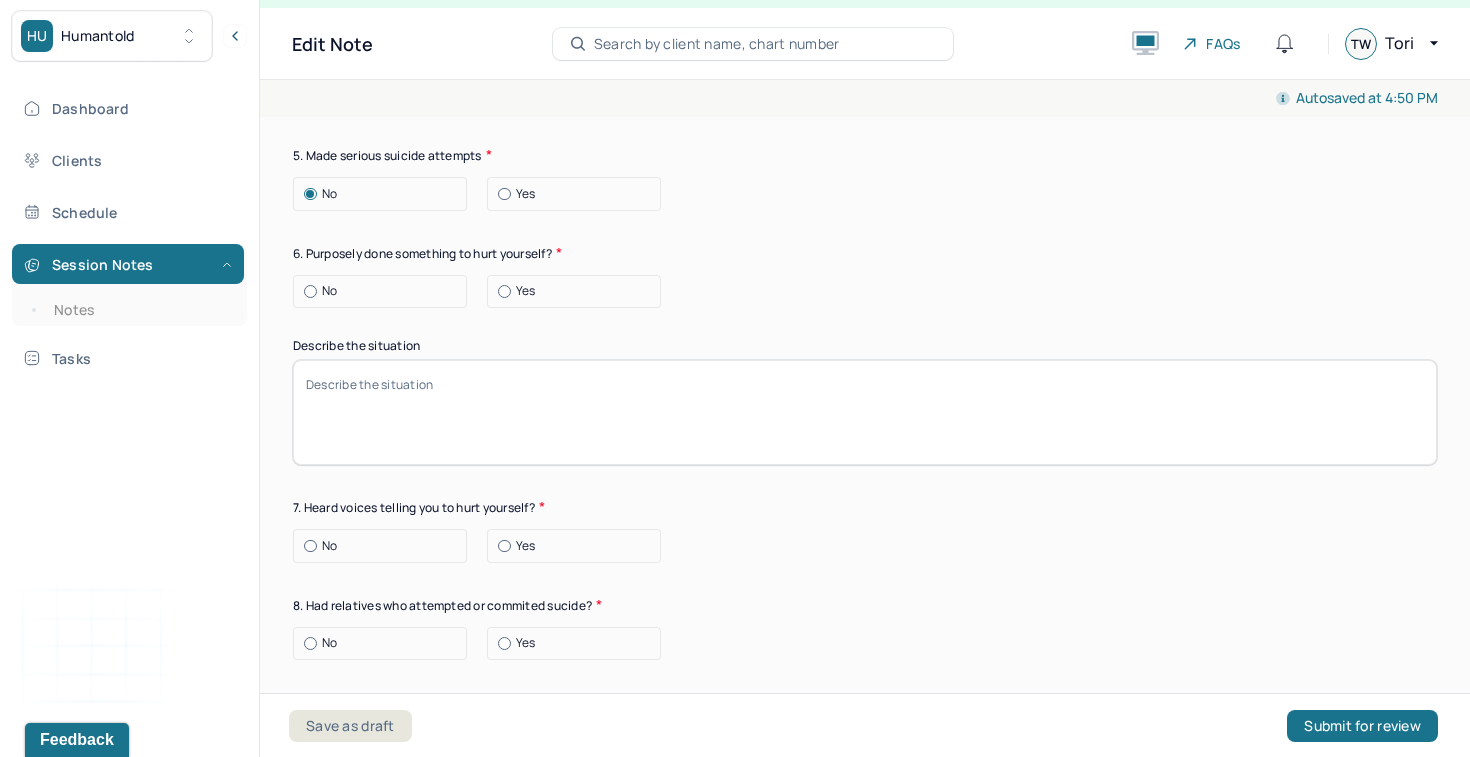 click on "No" at bounding box center (385, 291) 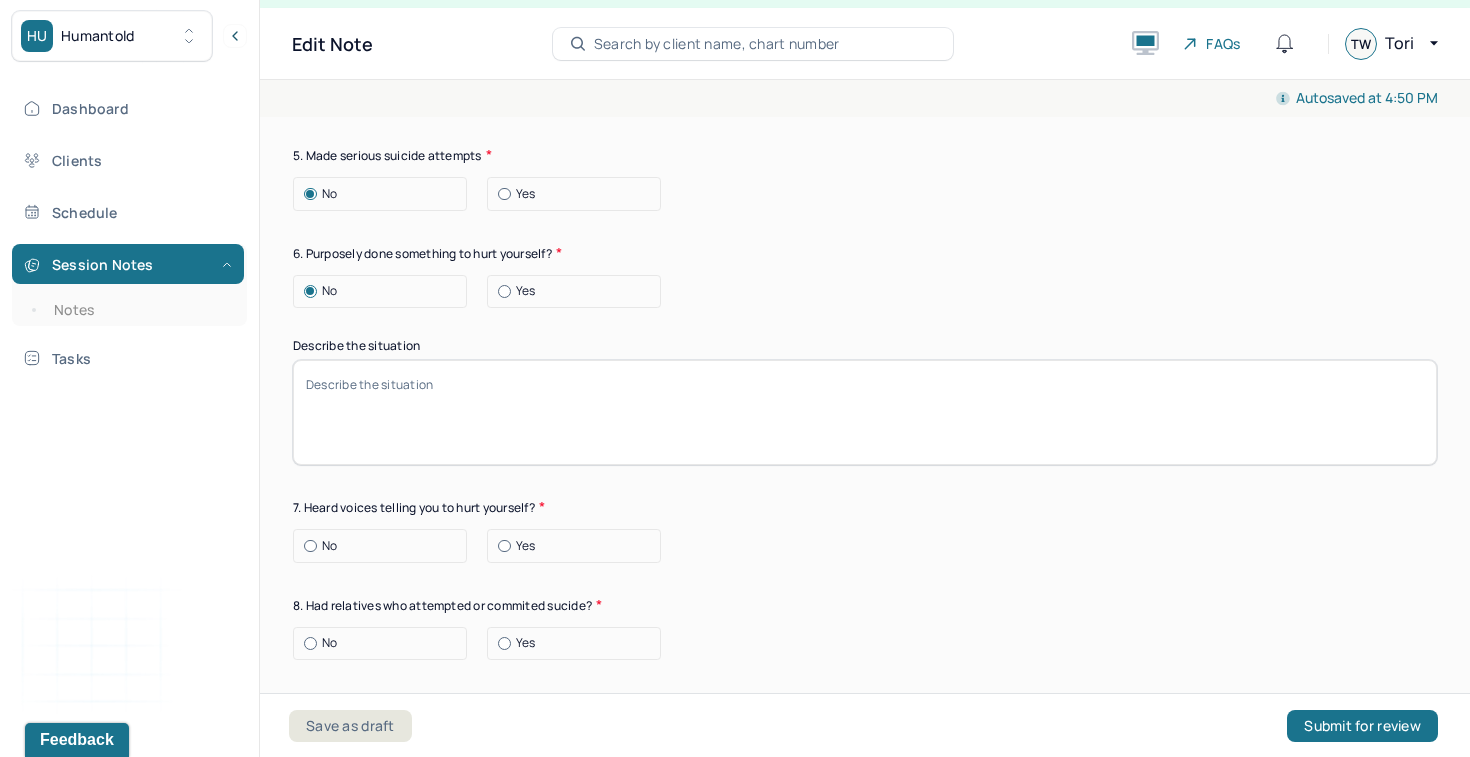 click on "No" at bounding box center [385, 546] 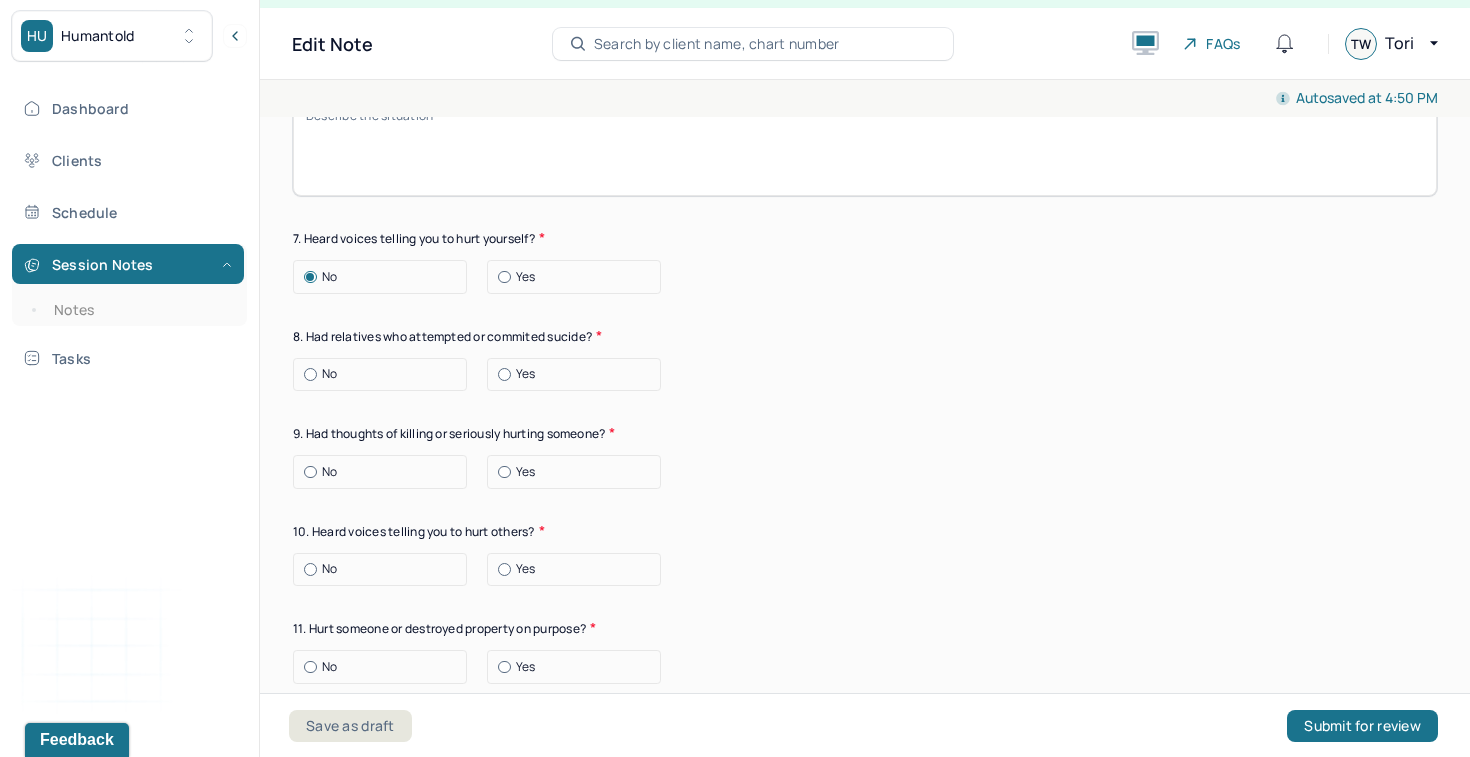 scroll, scrollTop: 7199, scrollLeft: 0, axis: vertical 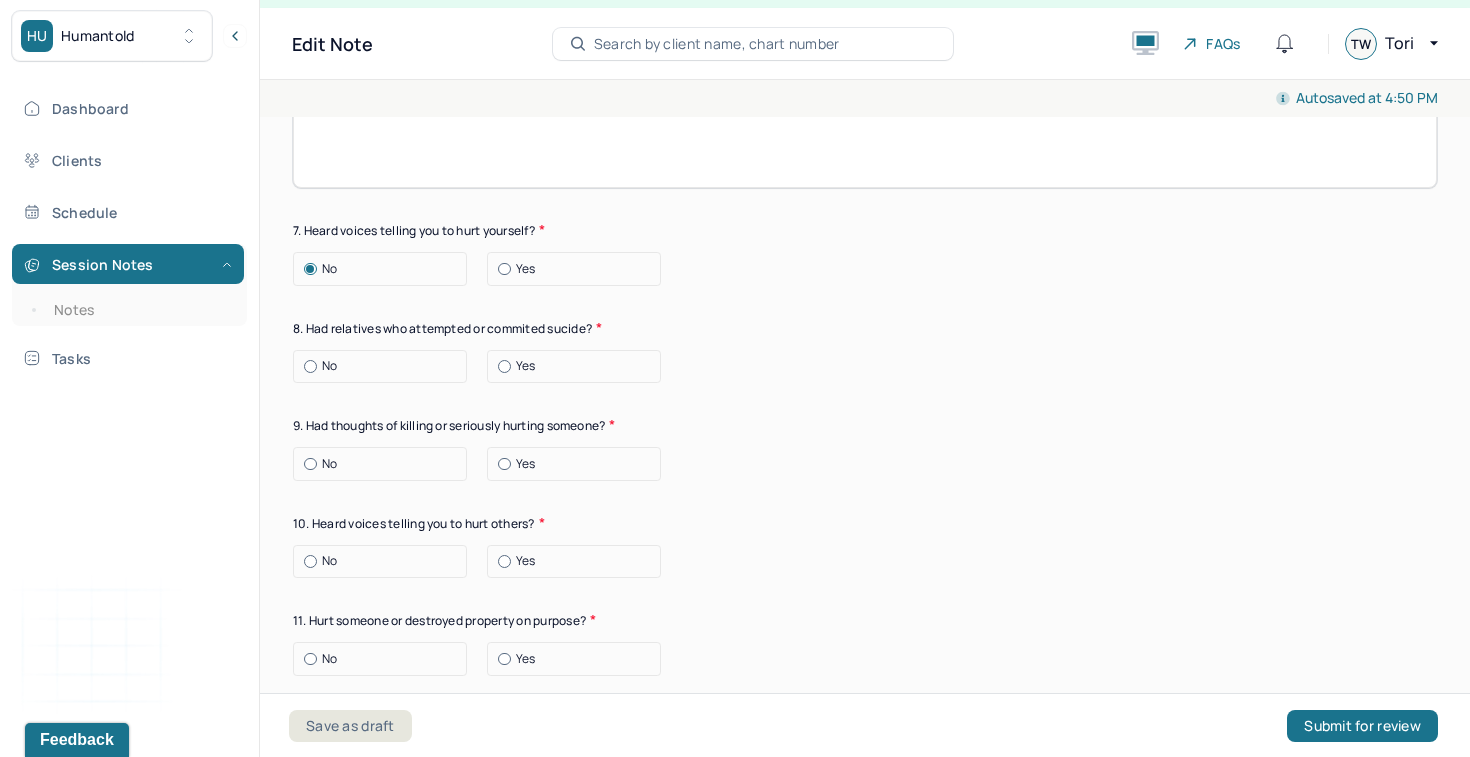 click on "No" at bounding box center (385, 366) 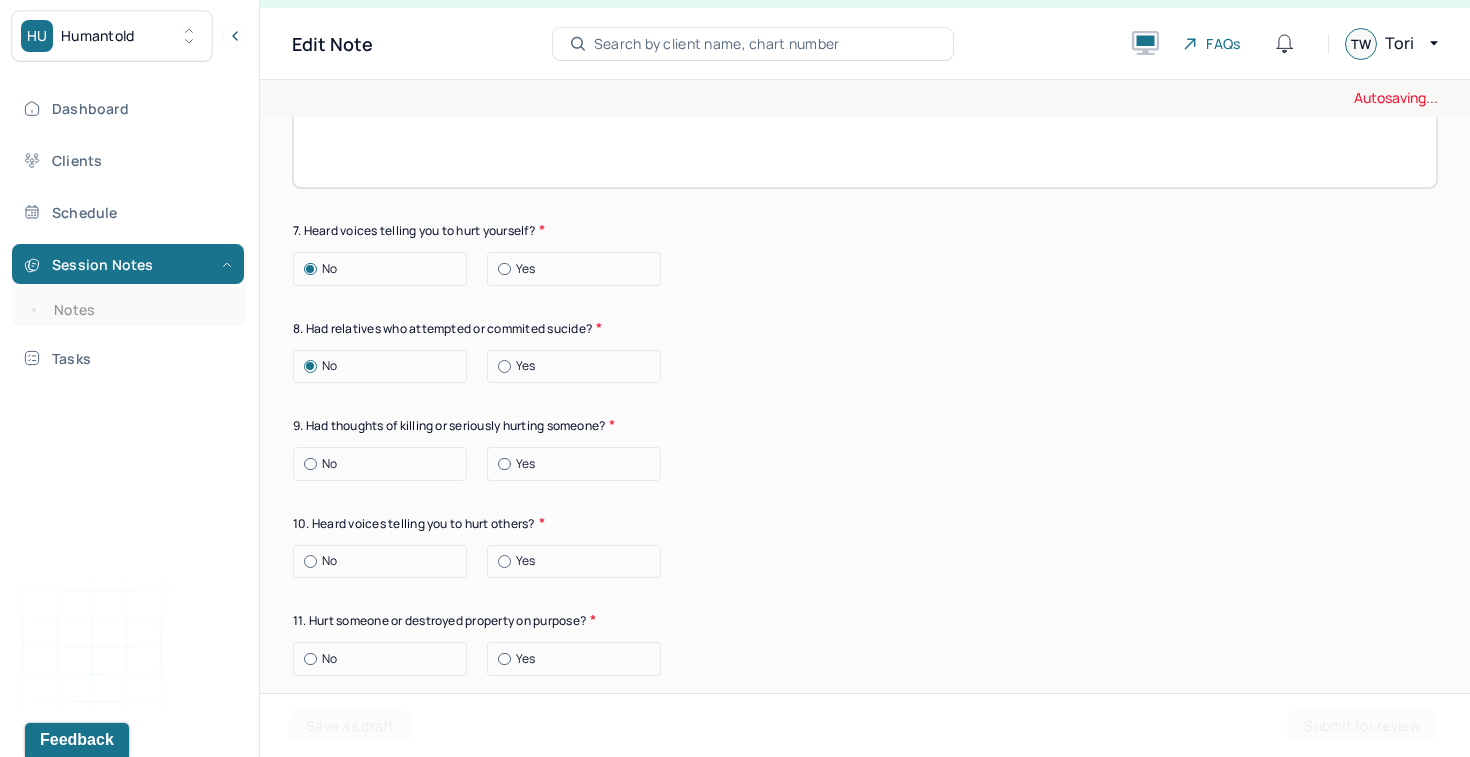 click on "No" at bounding box center (385, 464) 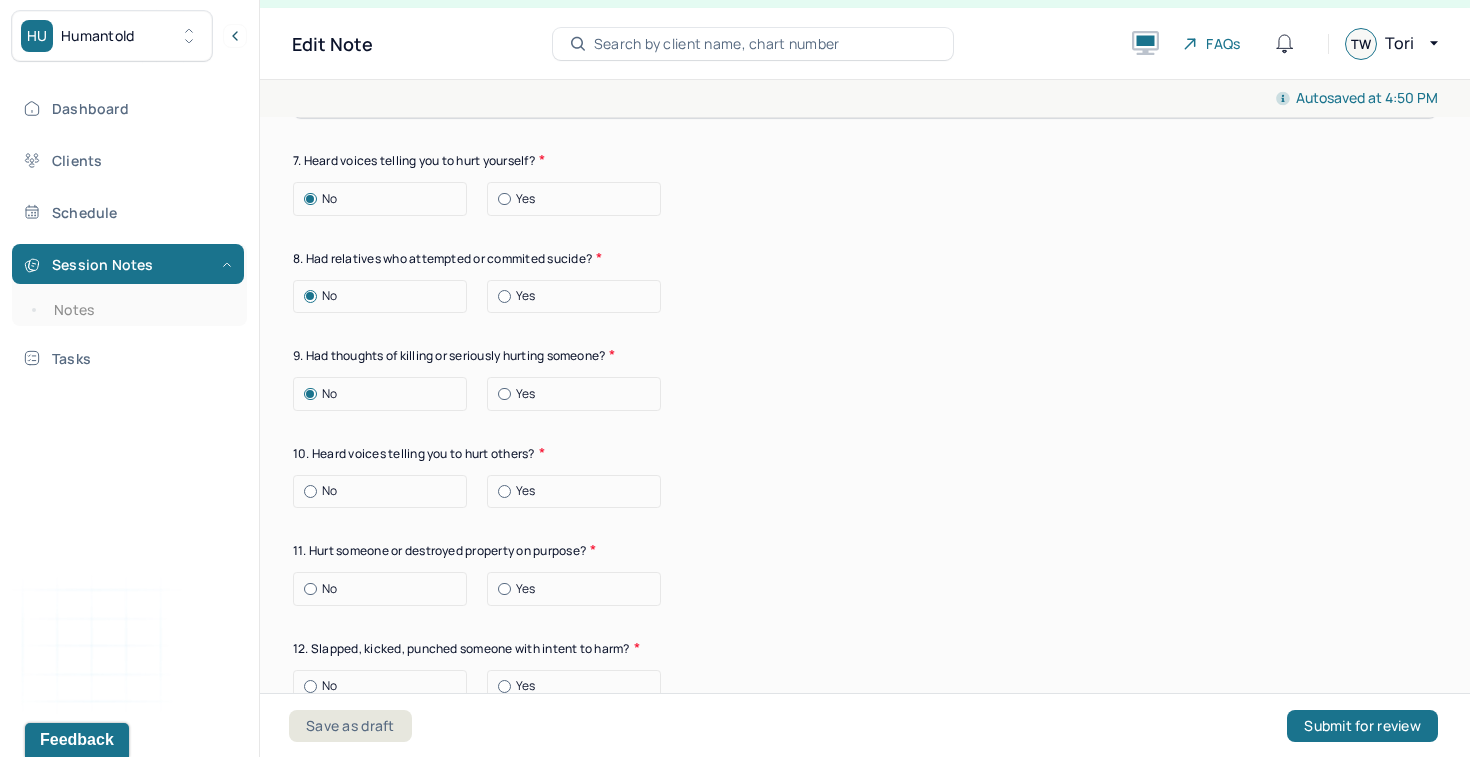 scroll, scrollTop: 7270, scrollLeft: 0, axis: vertical 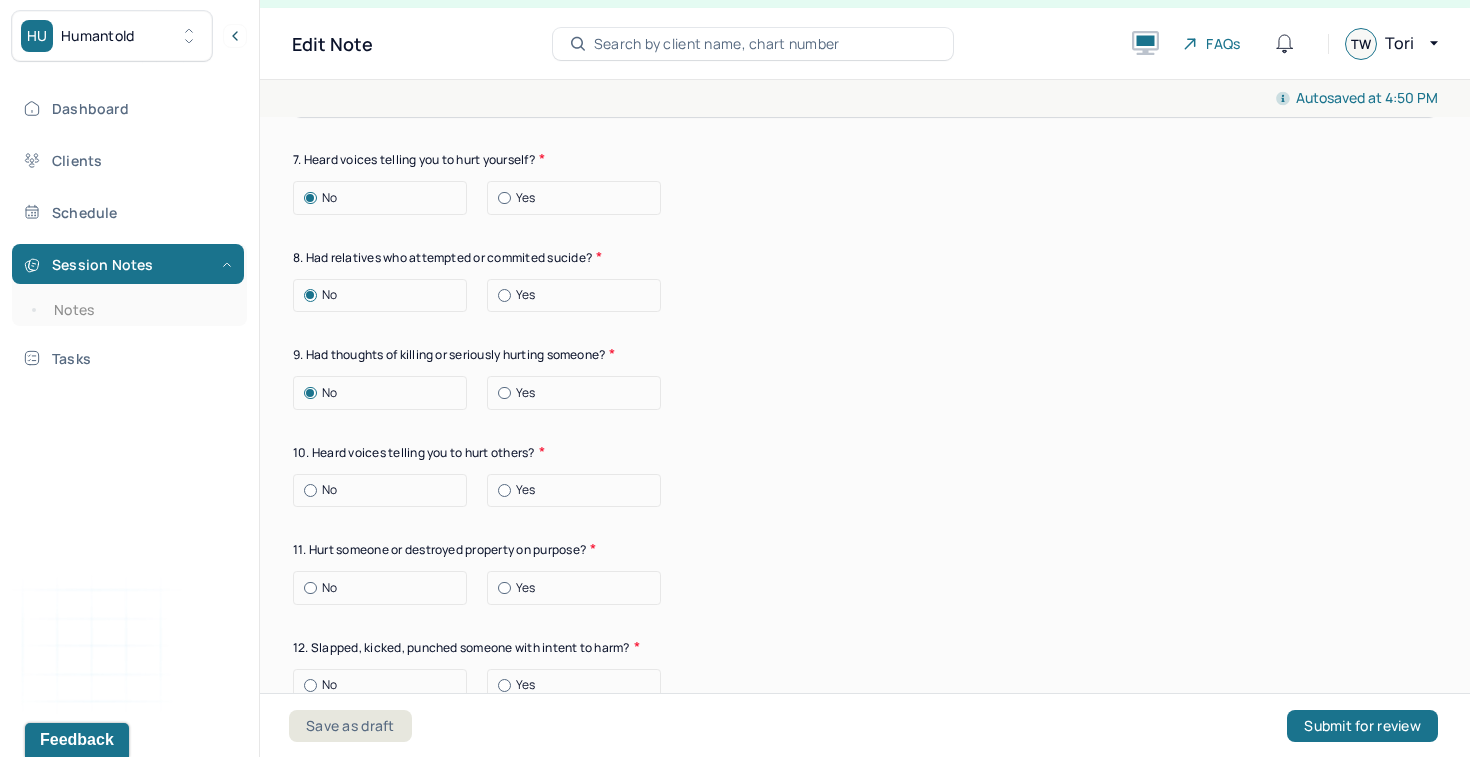 click on "No" at bounding box center (380, 491) 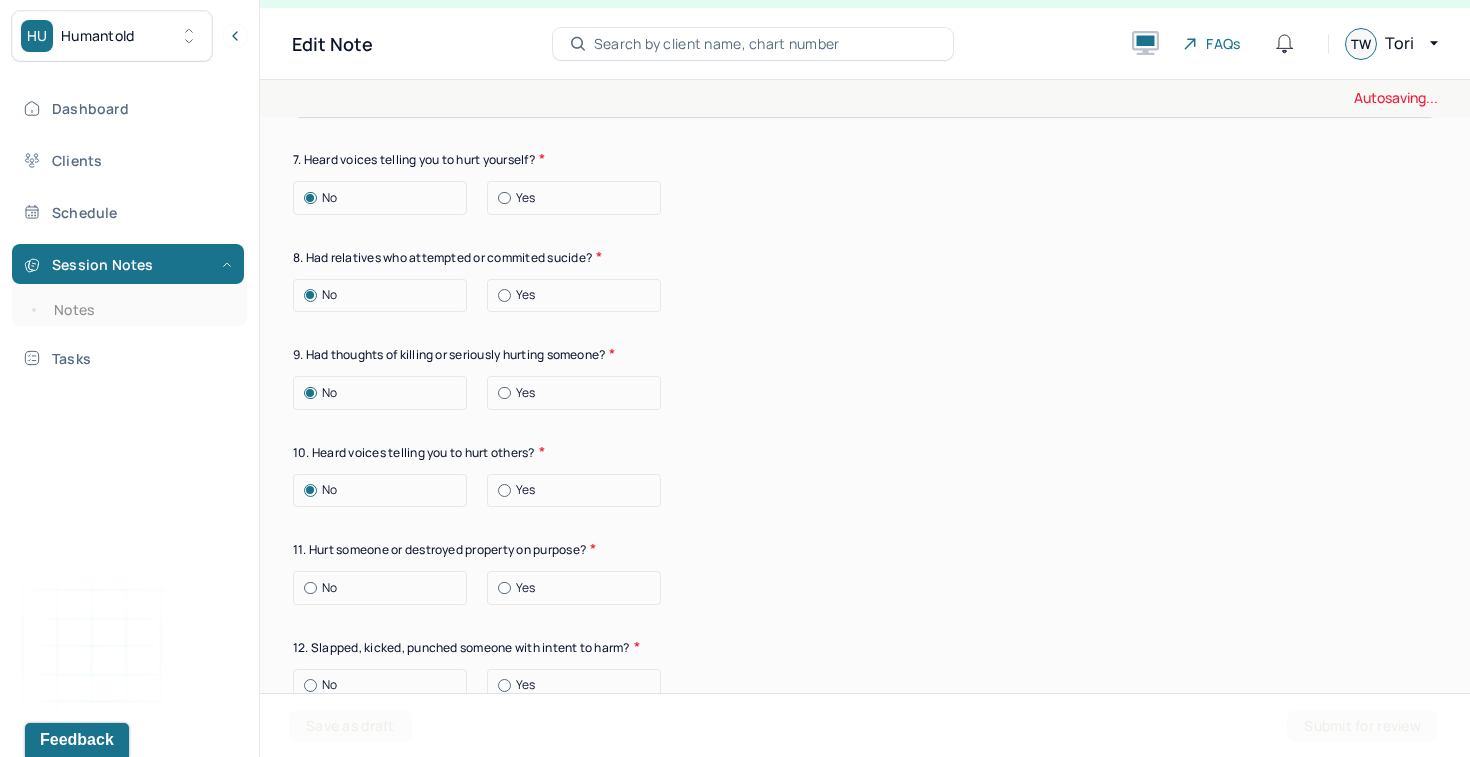 click on "Yes" at bounding box center (526, 295) 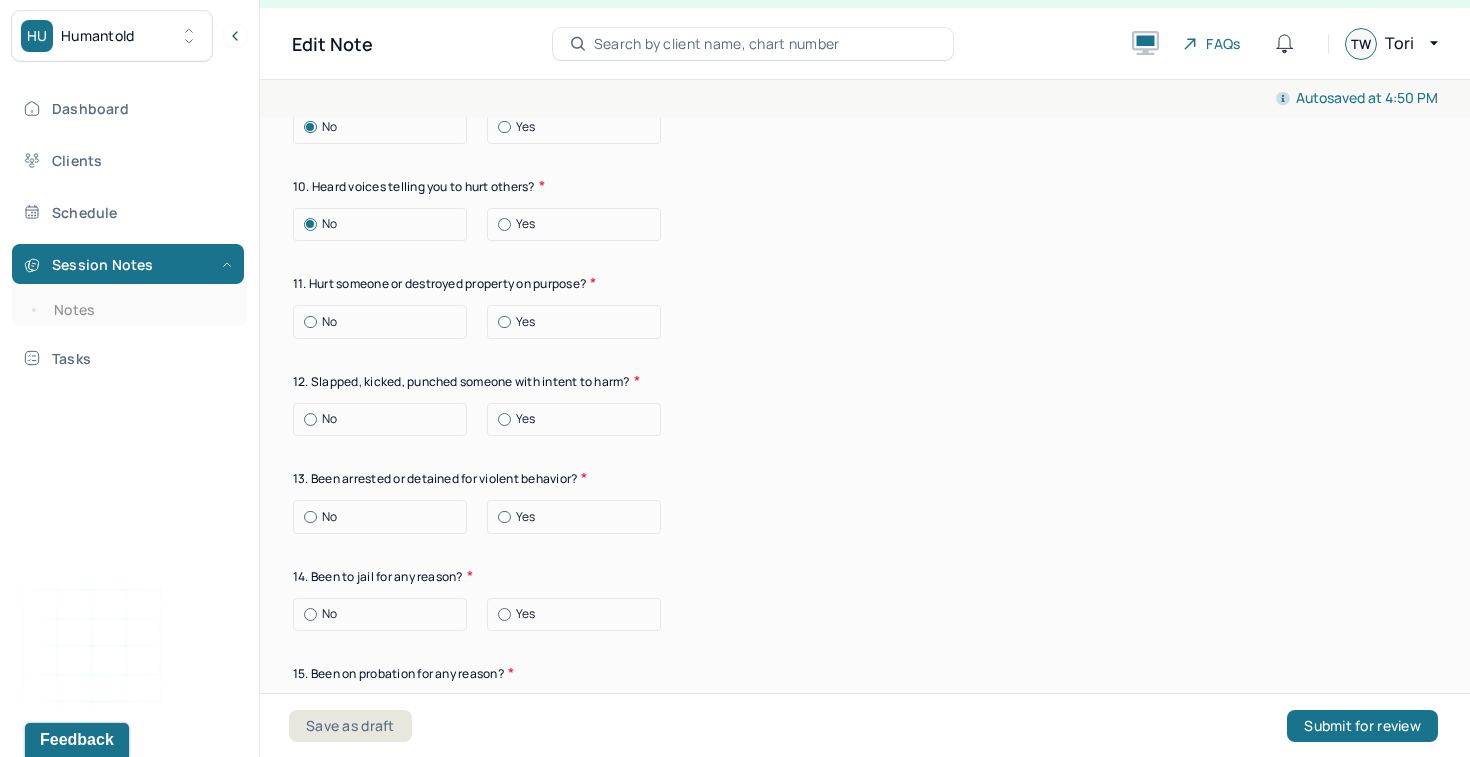 scroll, scrollTop: 7537, scrollLeft: 0, axis: vertical 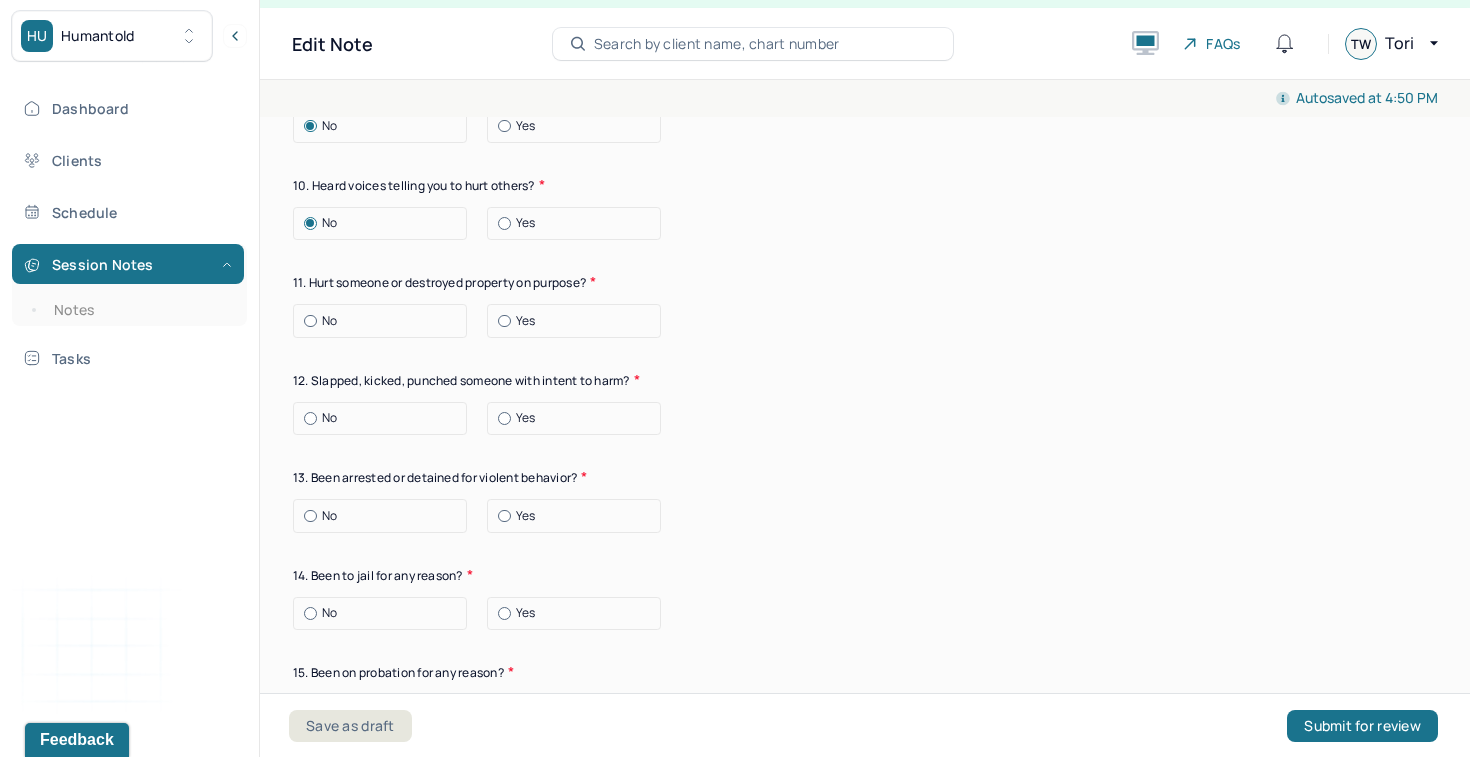 click on "No" at bounding box center (385, 321) 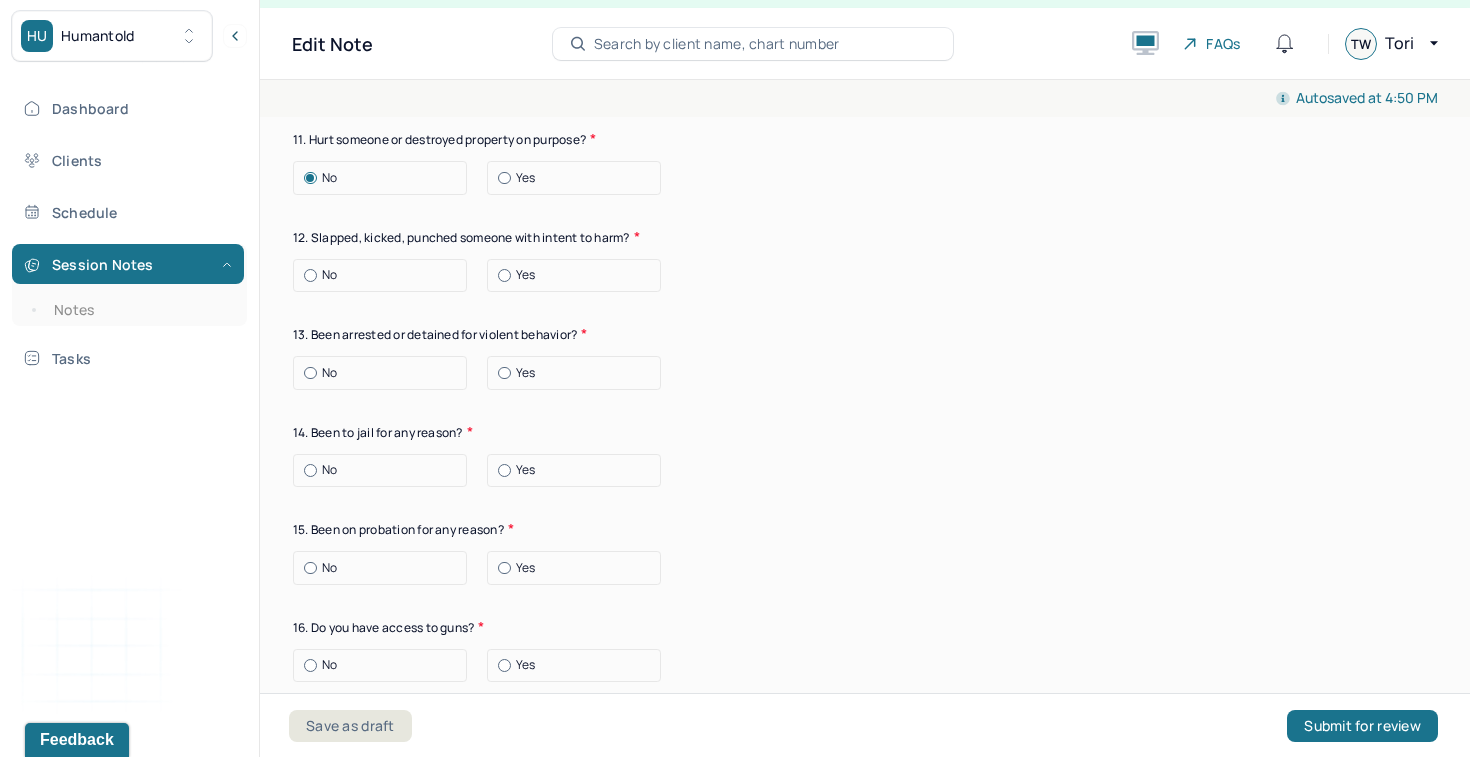 scroll, scrollTop: 7681, scrollLeft: 0, axis: vertical 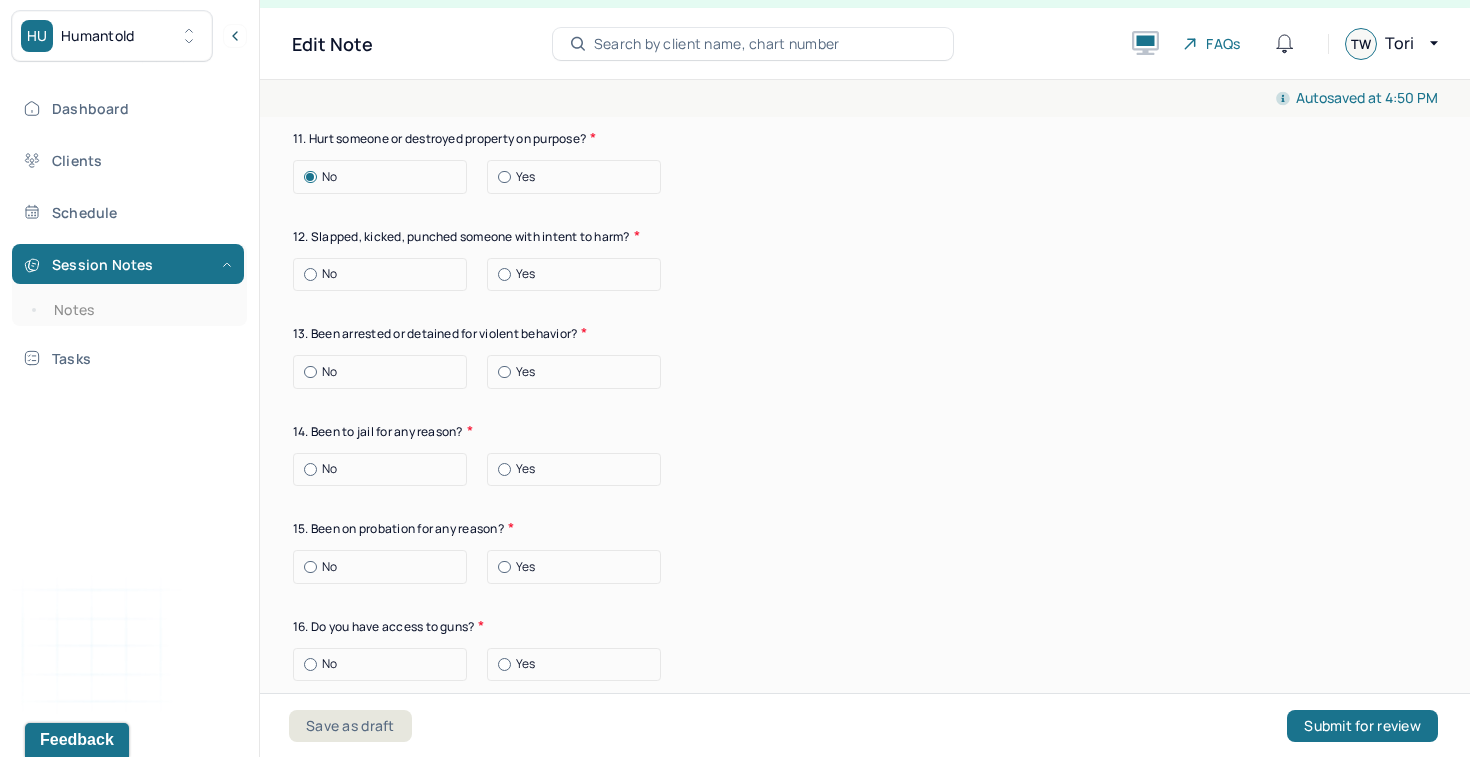 click on "No" at bounding box center [385, 274] 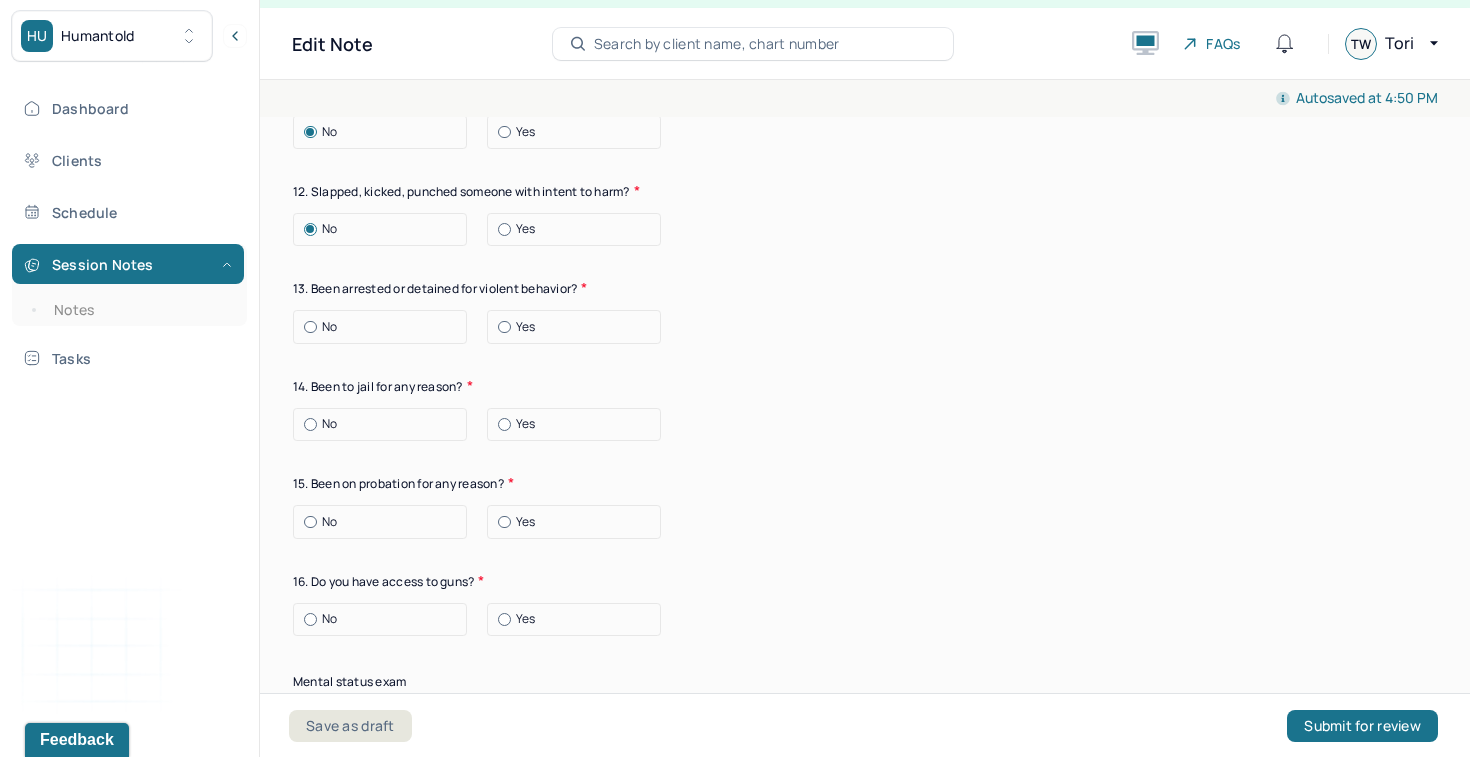 scroll, scrollTop: 7727, scrollLeft: 0, axis: vertical 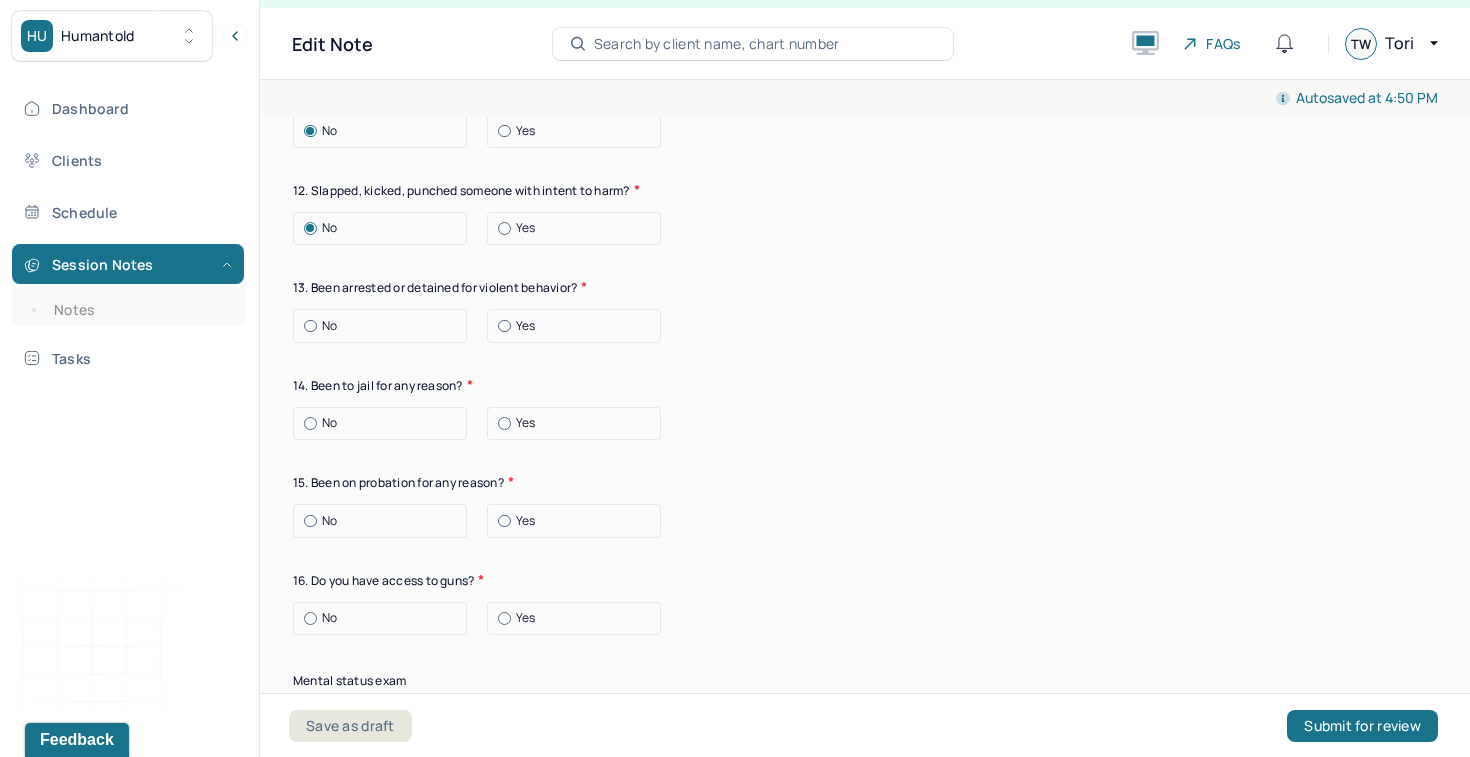 click on "No" at bounding box center (385, 326) 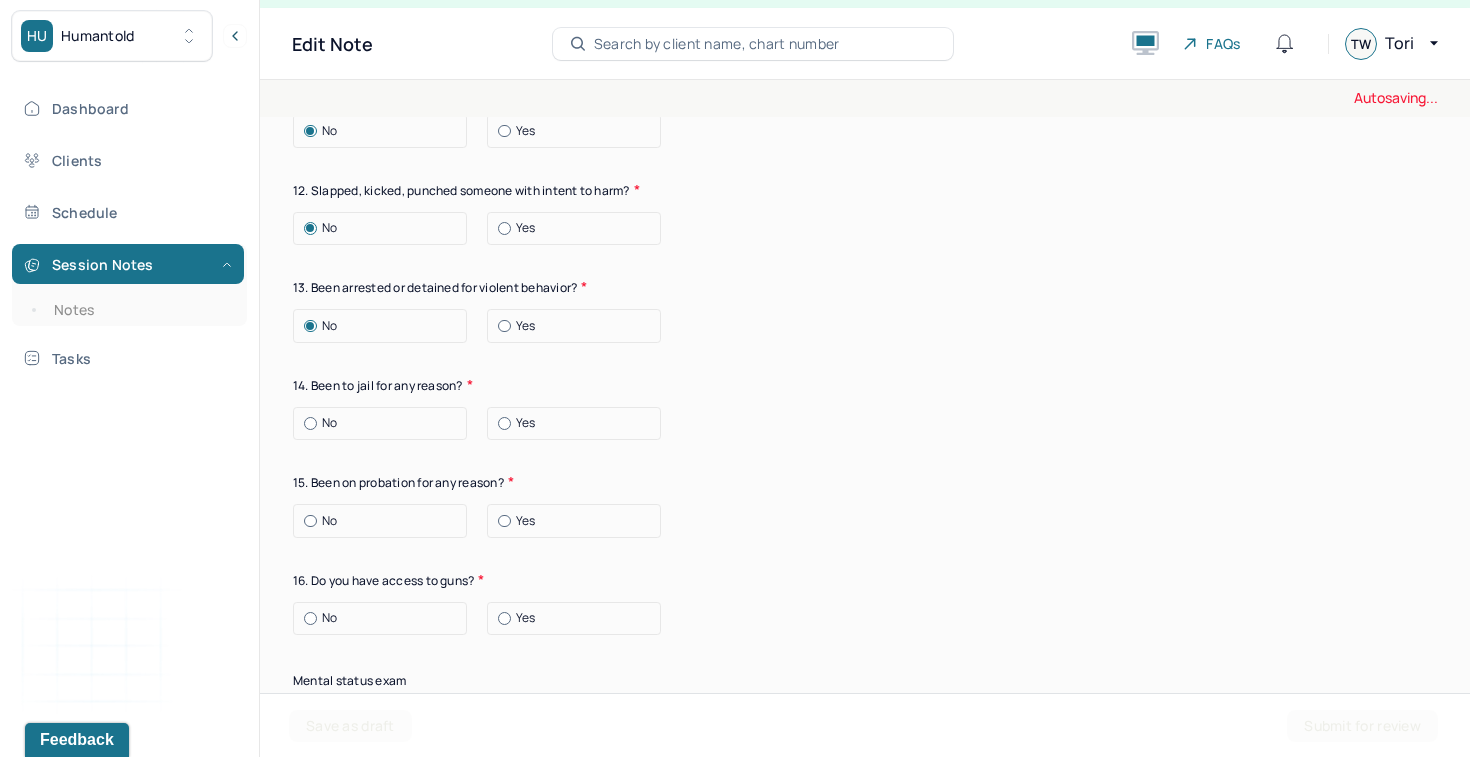 click on "No" at bounding box center (385, 423) 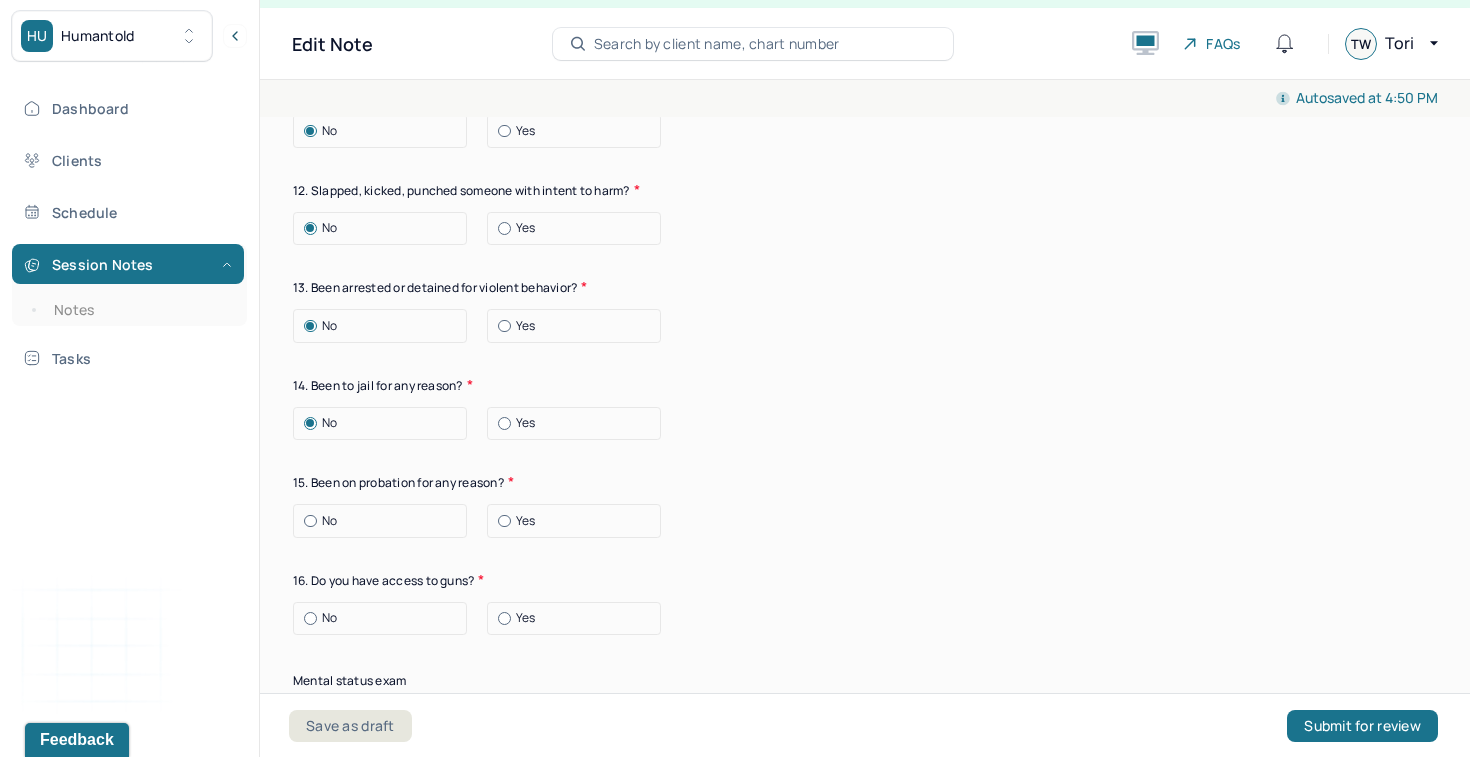 click on "No" at bounding box center (385, 521) 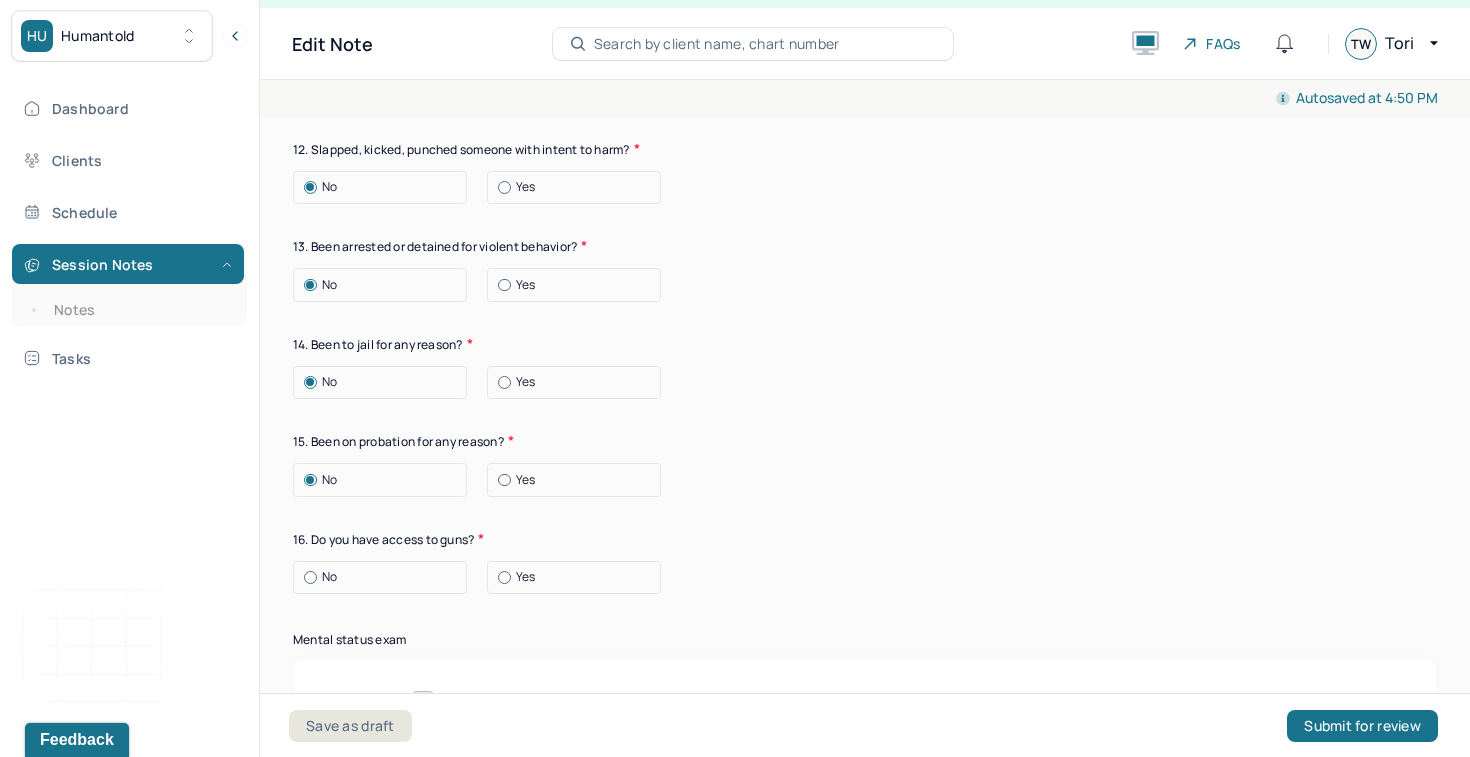 scroll, scrollTop: 7778, scrollLeft: 0, axis: vertical 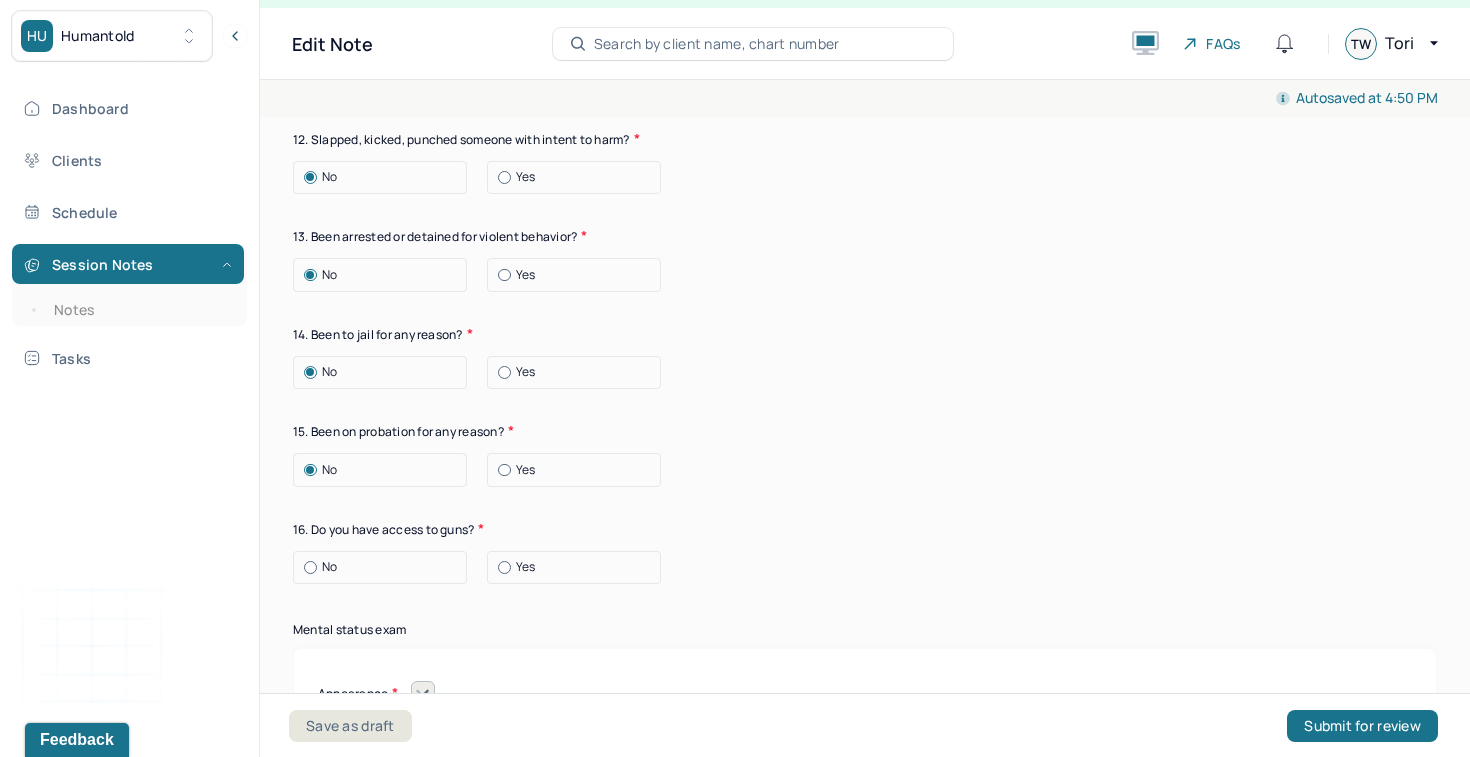 click on "No" at bounding box center [385, 567] 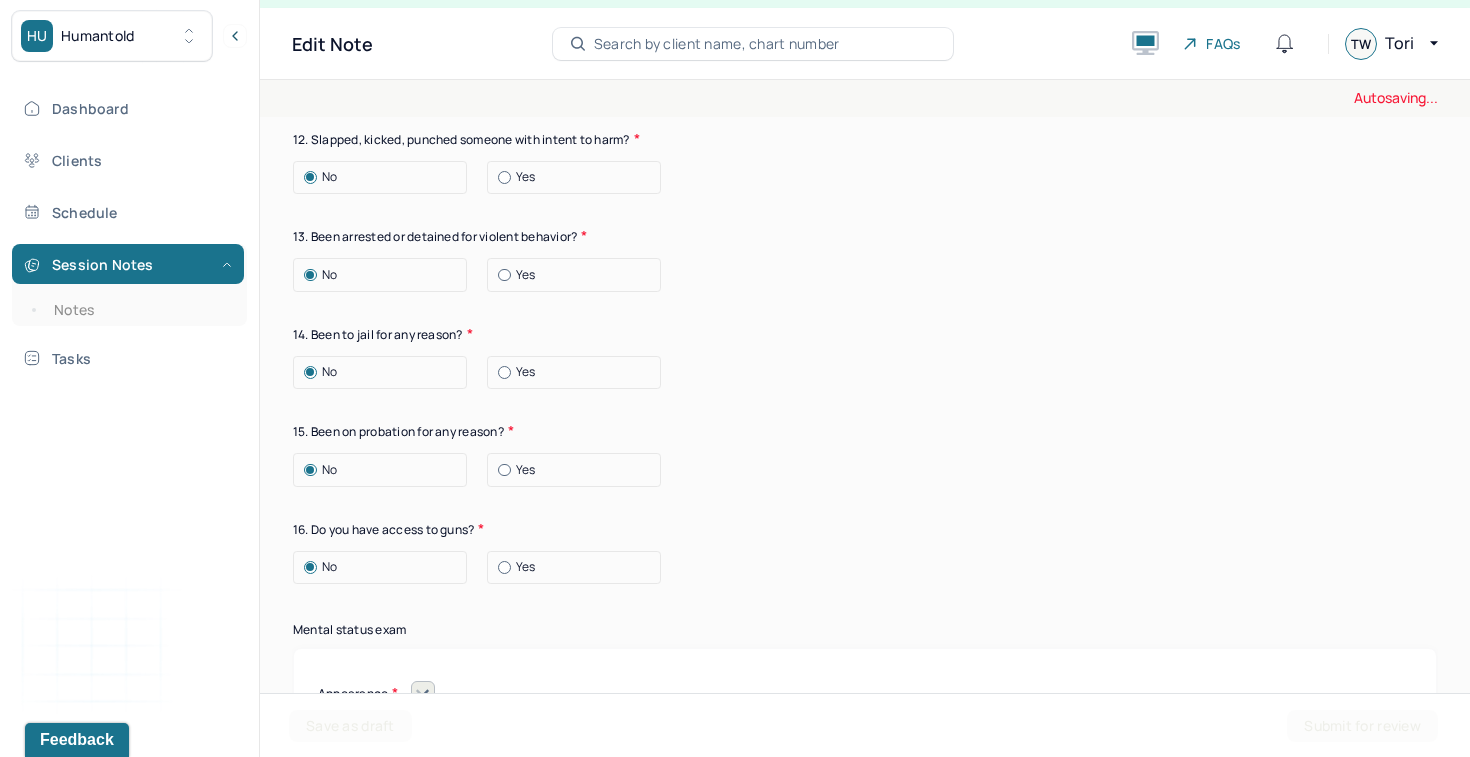 scroll, scrollTop: 7840, scrollLeft: 0, axis: vertical 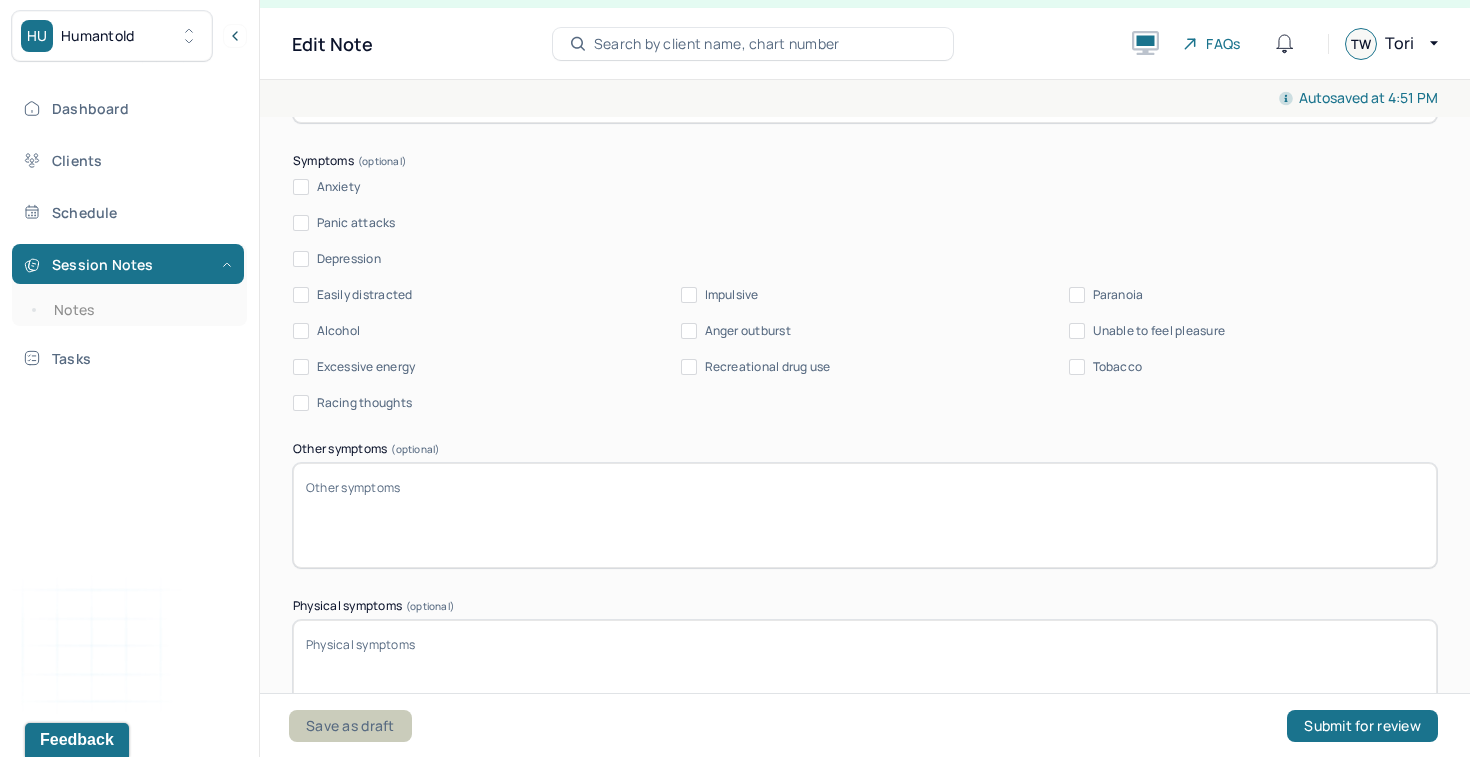 click on "Save as draft" at bounding box center [350, 726] 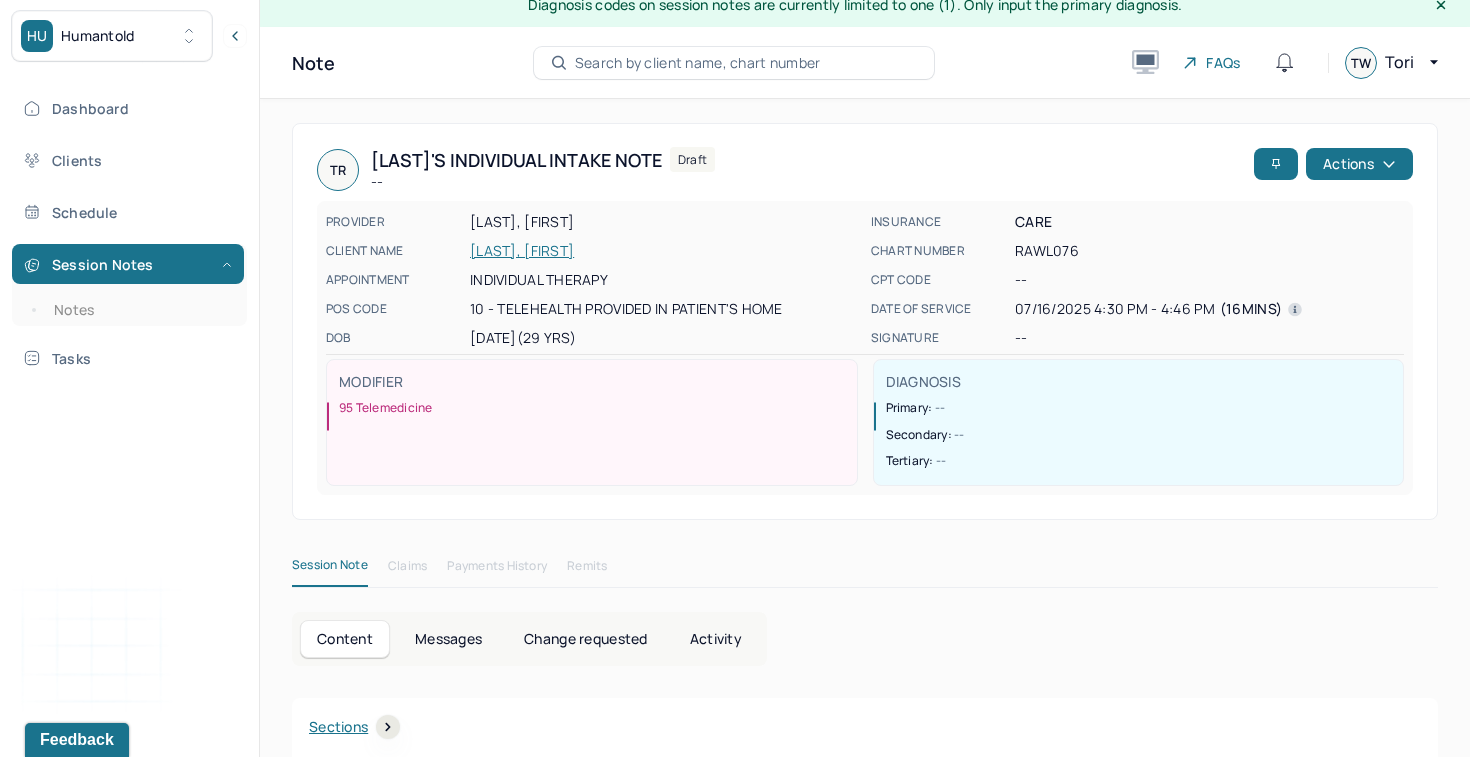 scroll, scrollTop: 0, scrollLeft: 0, axis: both 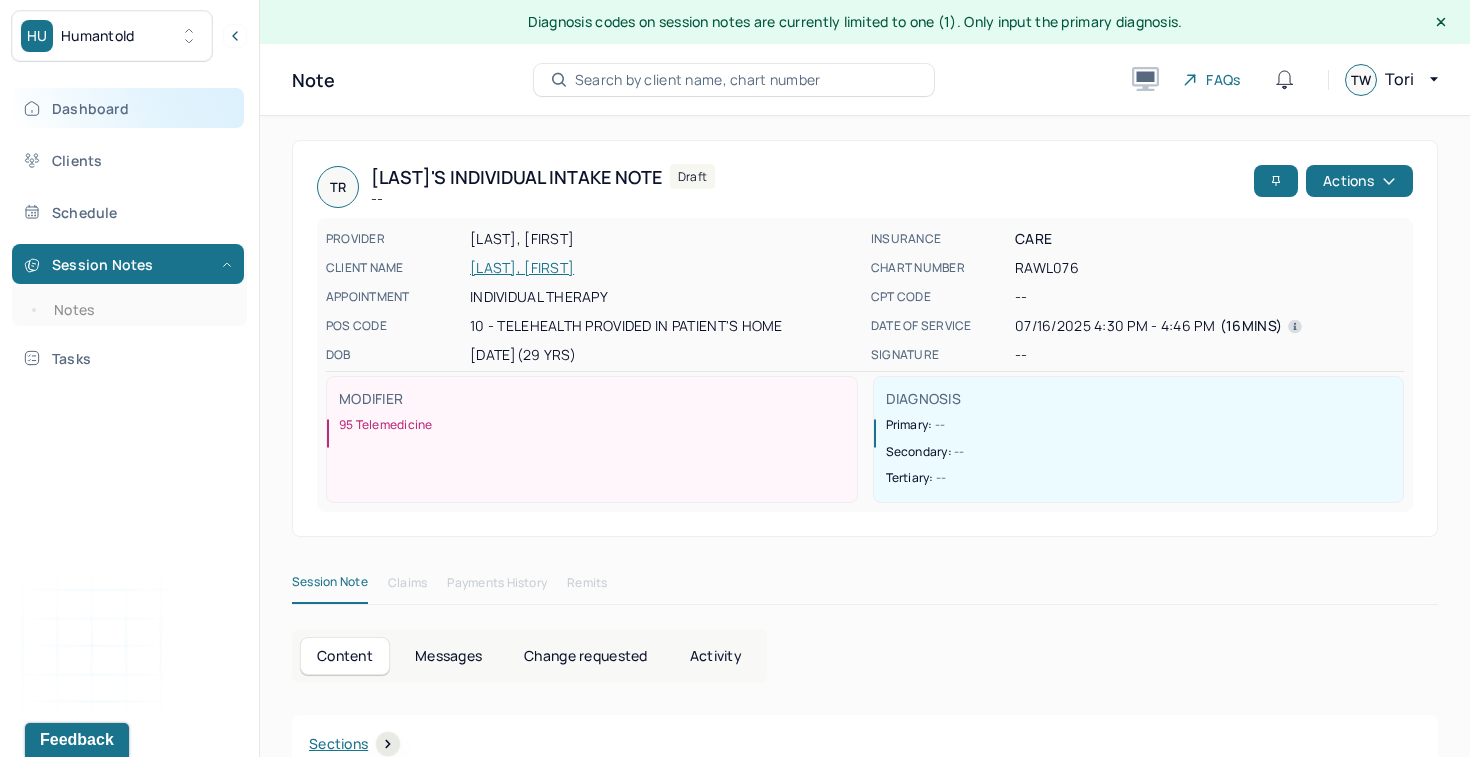 click on "Dashboard" at bounding box center [128, 108] 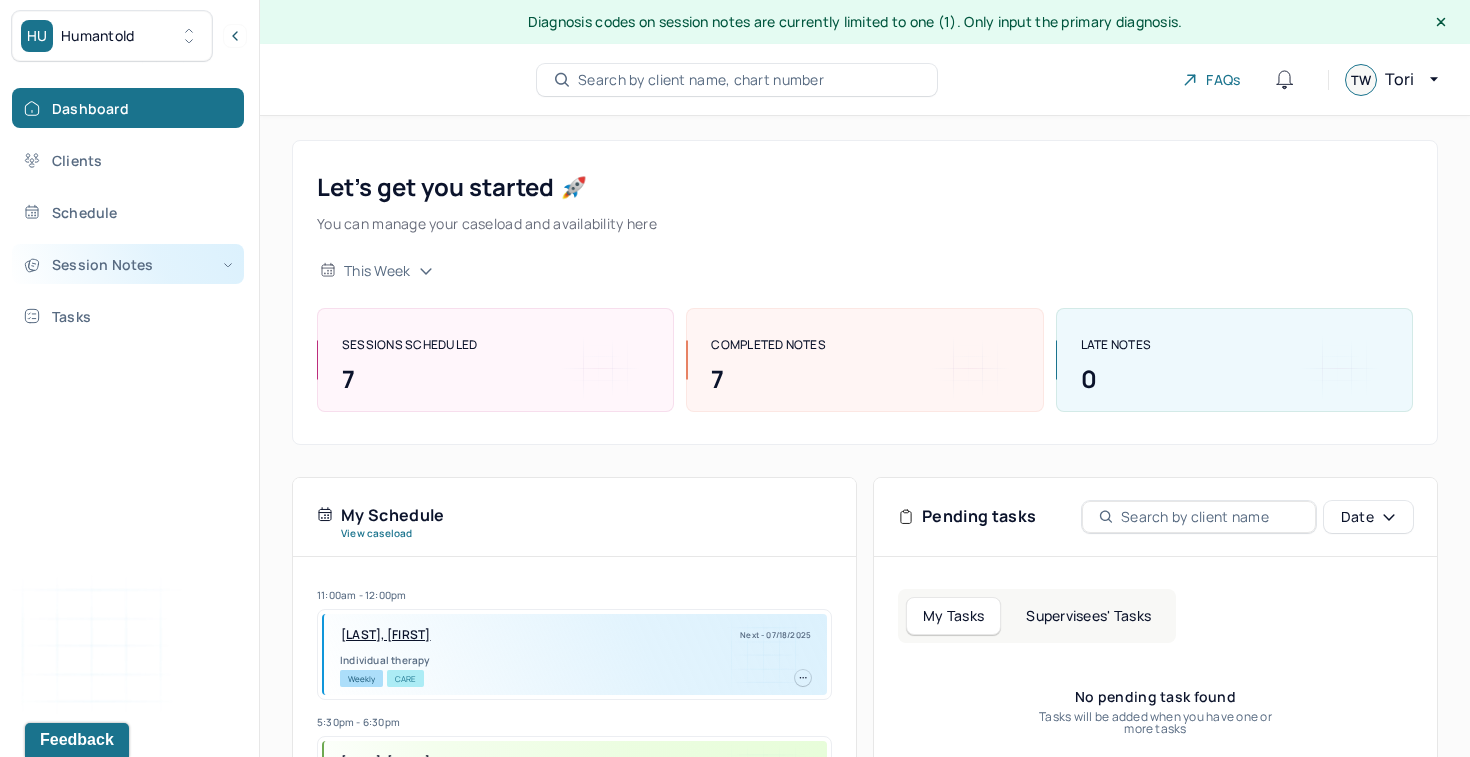click on "Session Notes" at bounding box center (128, 264) 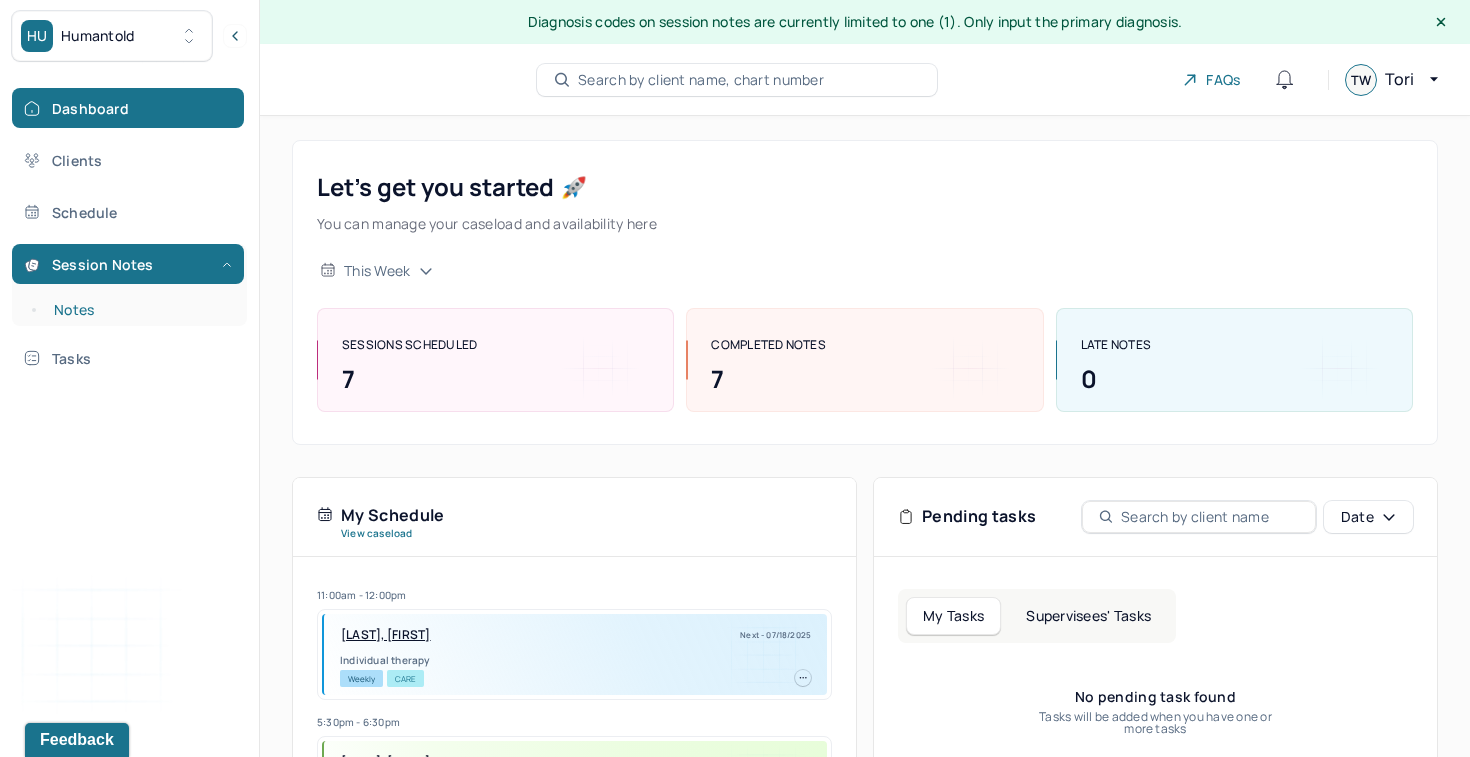 click on "Notes" at bounding box center [139, 310] 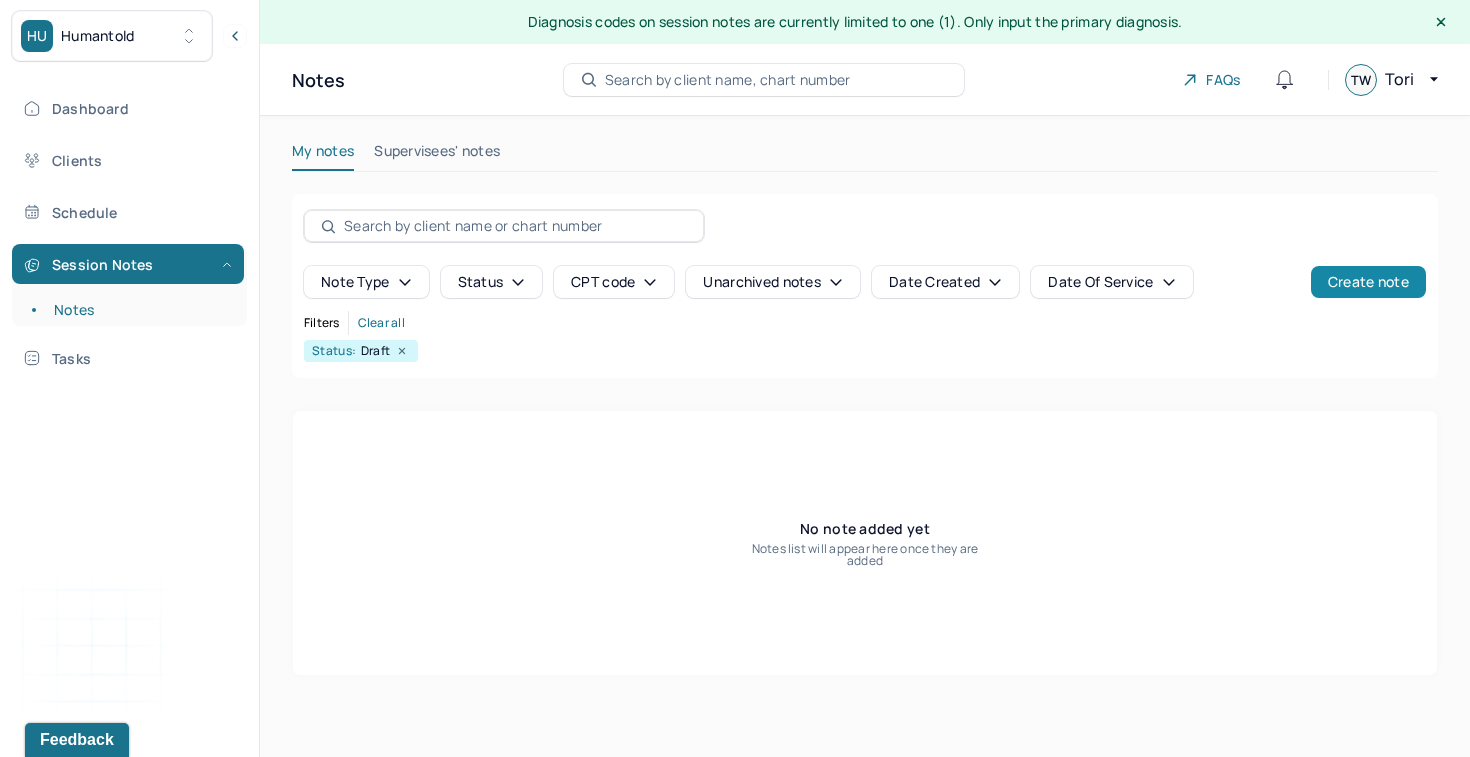 click on "Create note" at bounding box center (1368, 282) 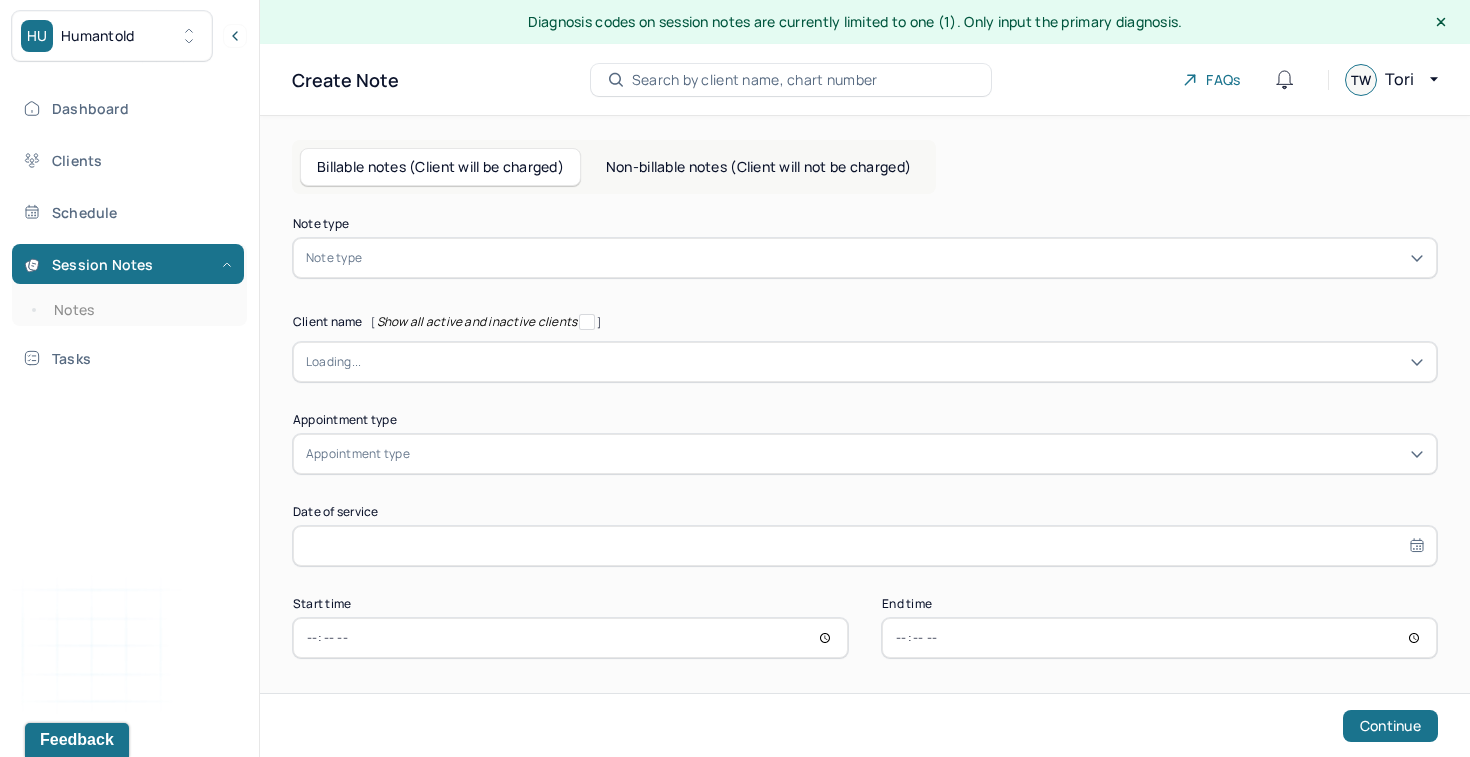 click on "Note type" at bounding box center (865, 258) 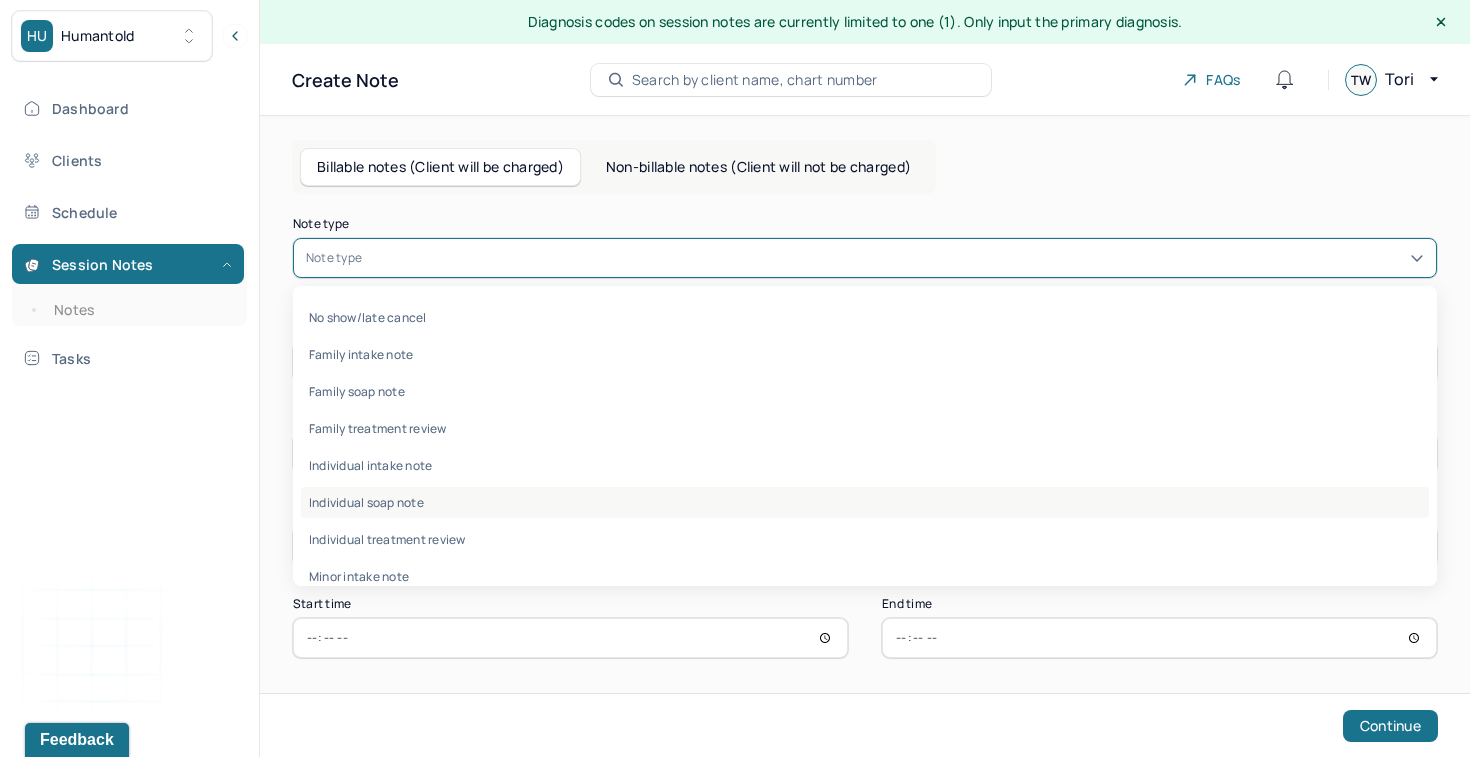 click on "Individual soap note" at bounding box center (865, 502) 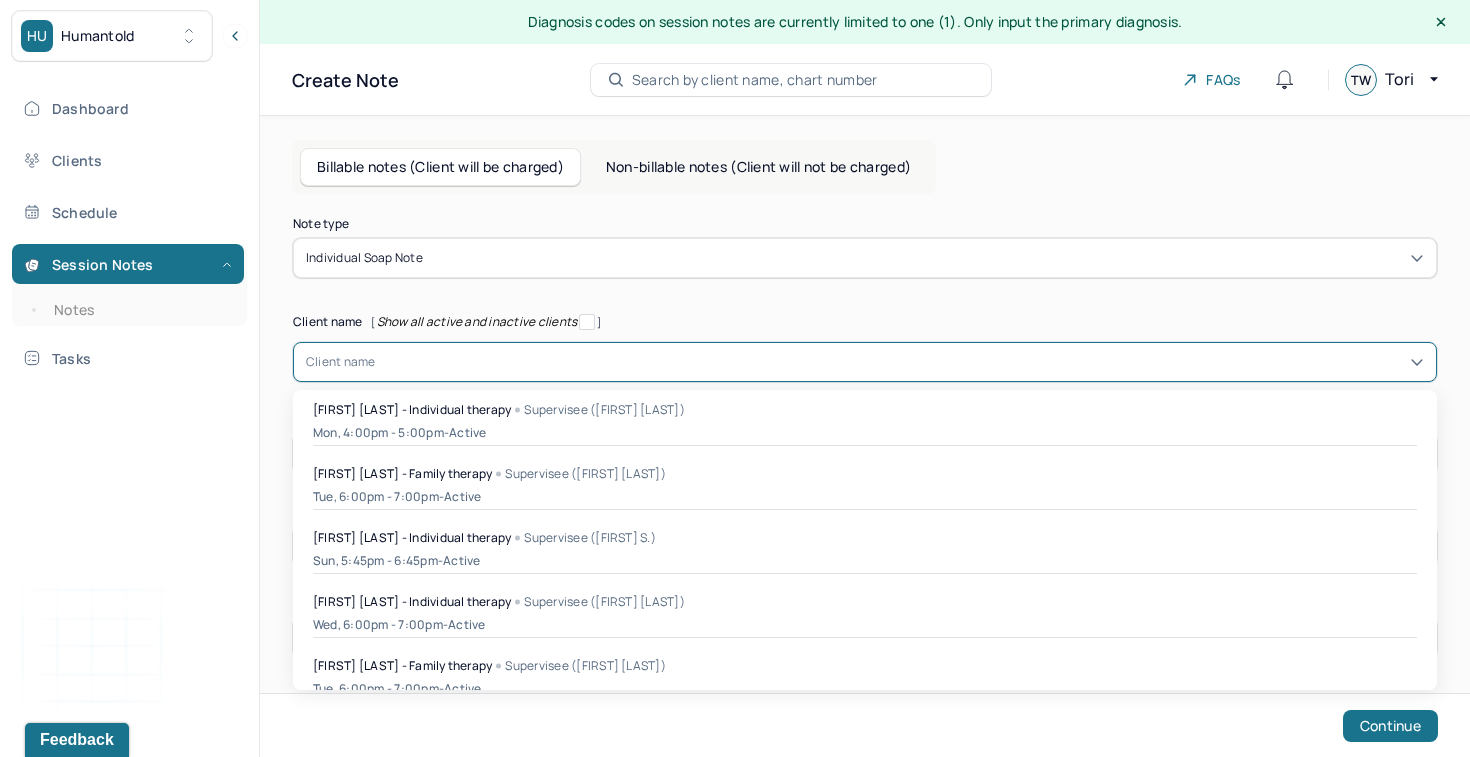 click at bounding box center [900, 362] 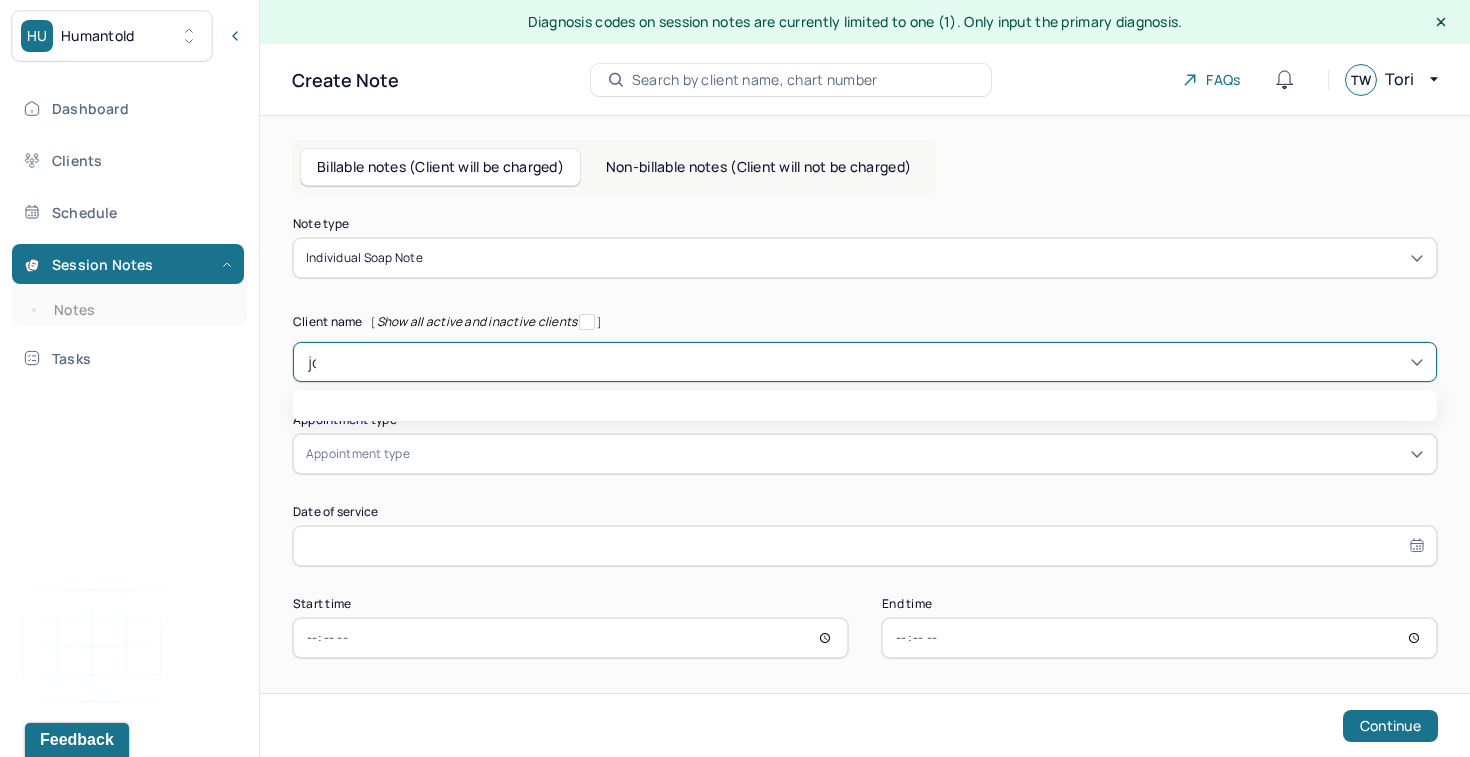 type on "joi" 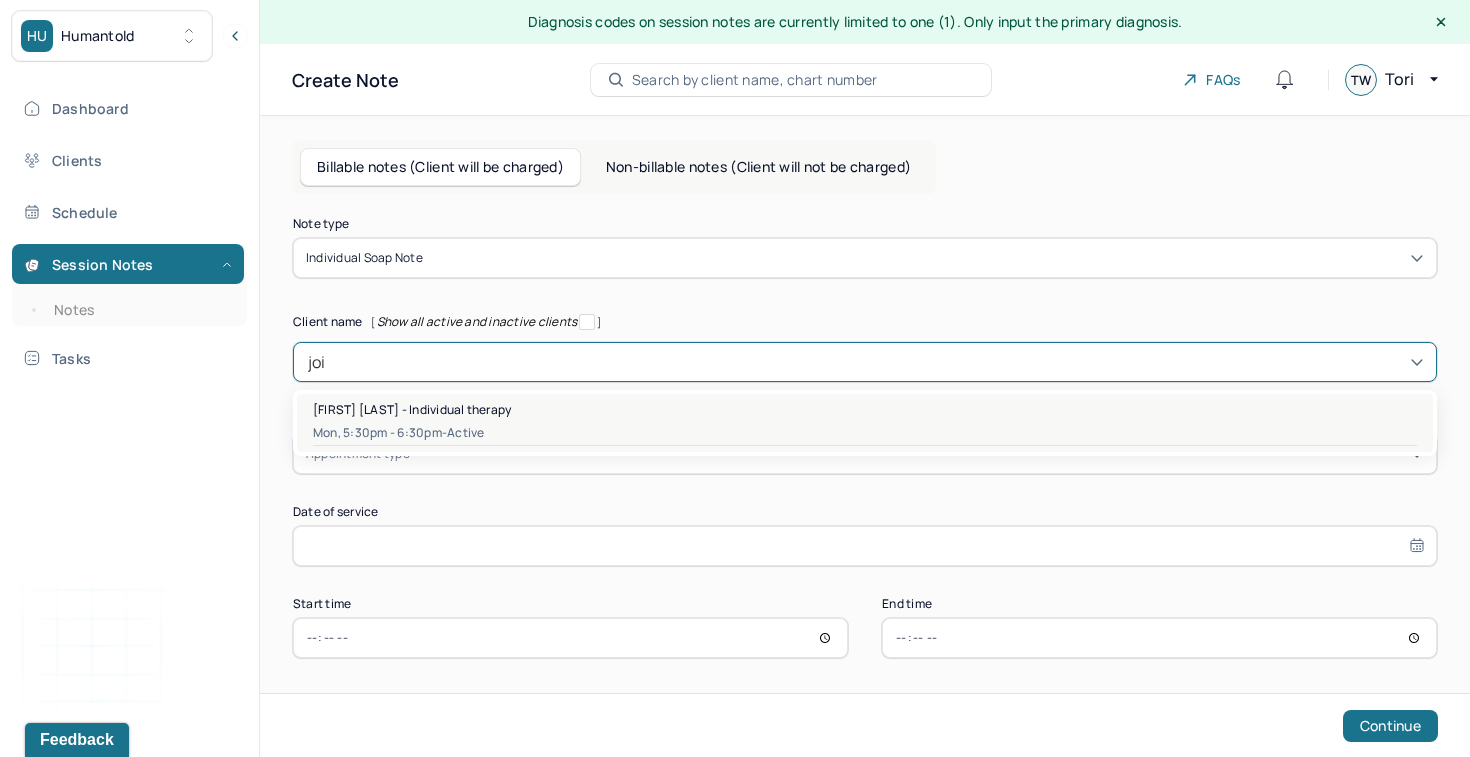 click on "Mon, 5:30pm - 6:30pm  -  active" at bounding box center [865, 433] 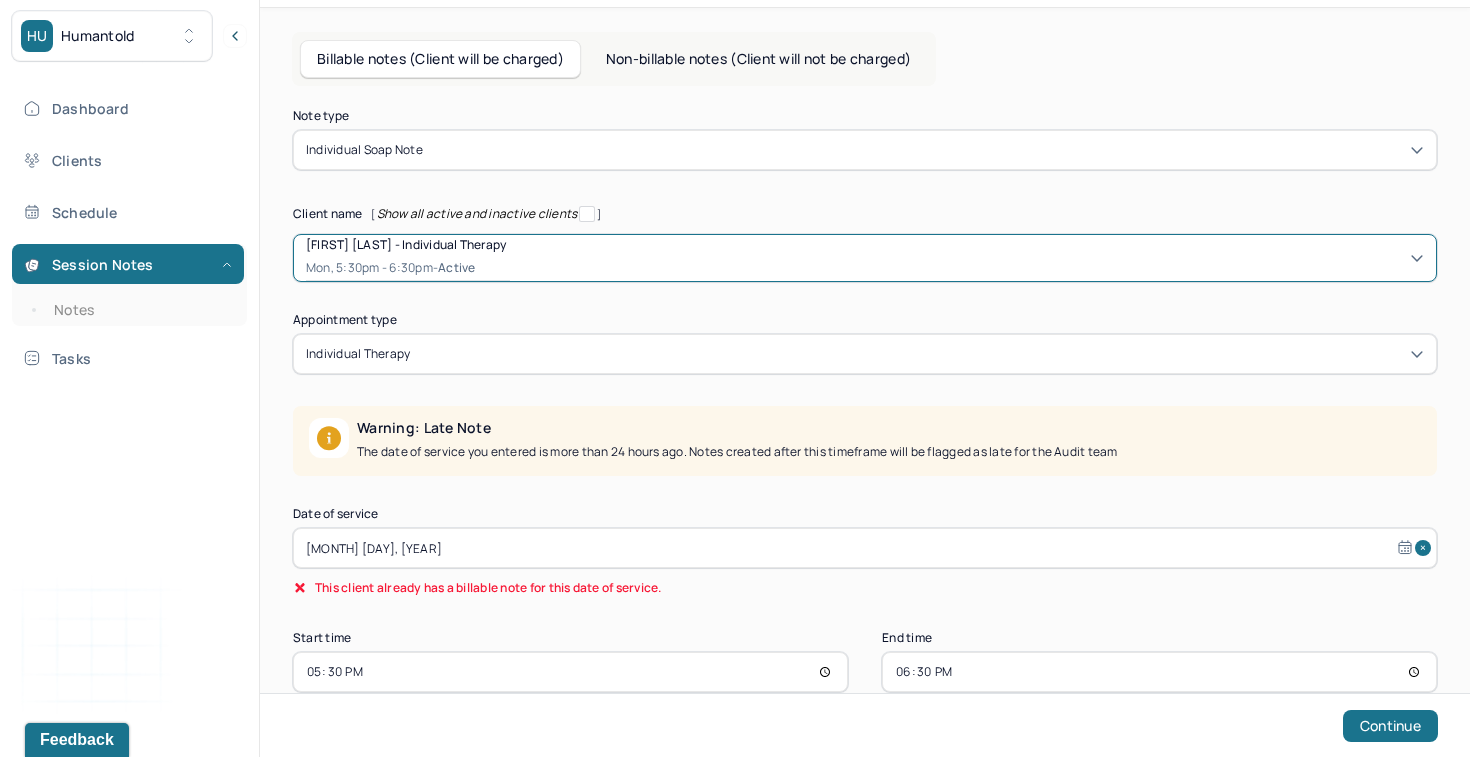 scroll, scrollTop: 148, scrollLeft: 0, axis: vertical 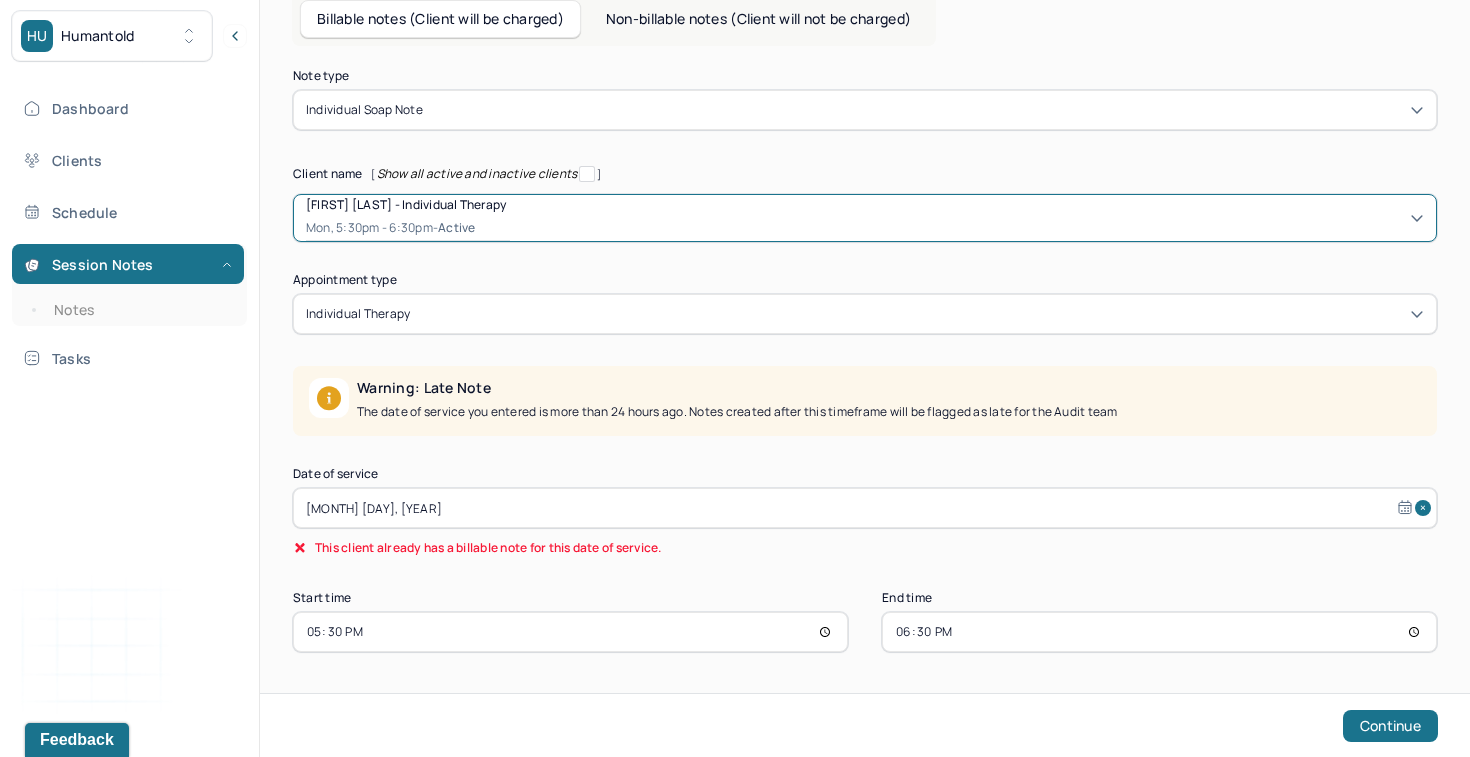 click on "[MONTH] [DAY], [YEAR]" at bounding box center (865, 508) 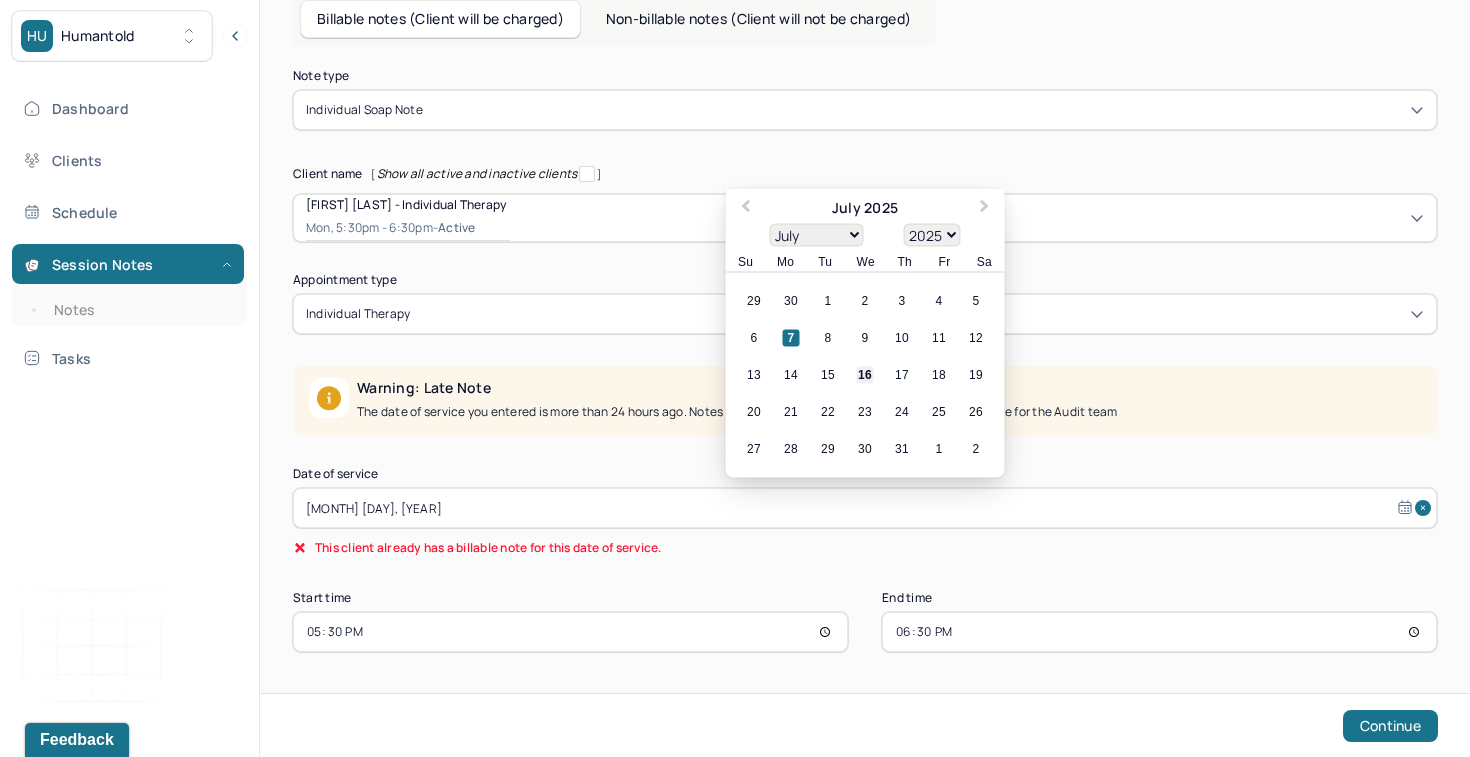 click on "16" at bounding box center [865, 375] 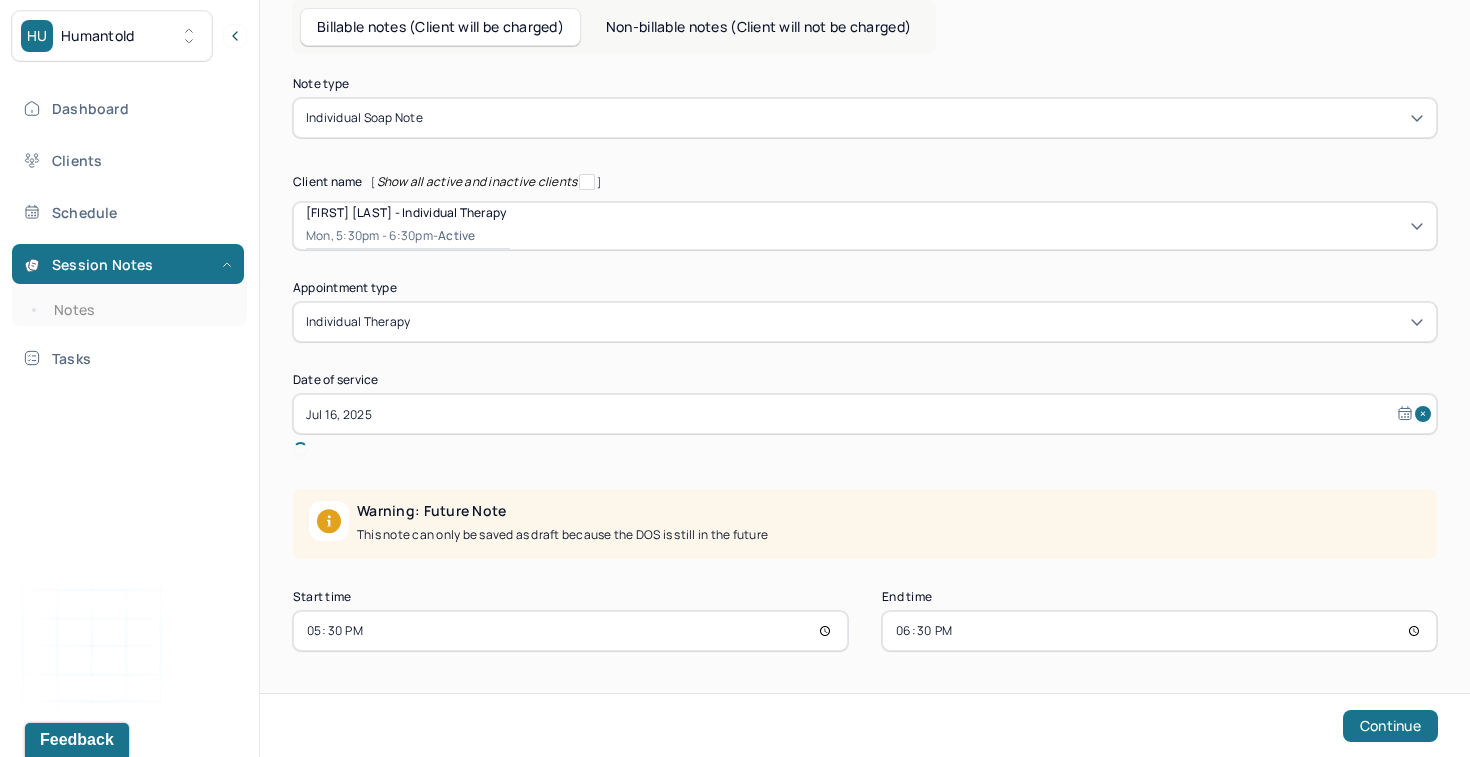 scroll, scrollTop: 116, scrollLeft: 0, axis: vertical 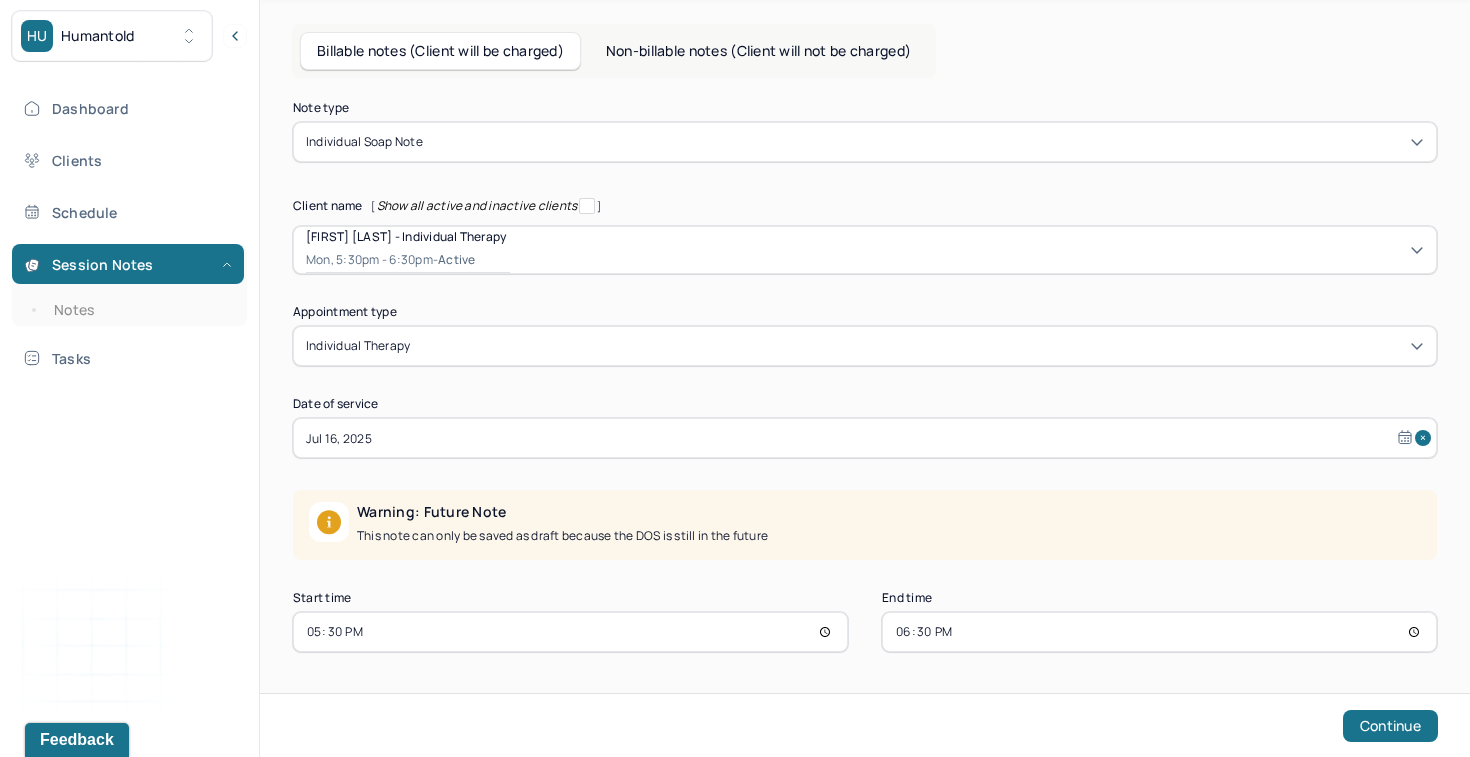 click on "17:30" at bounding box center (570, 632) 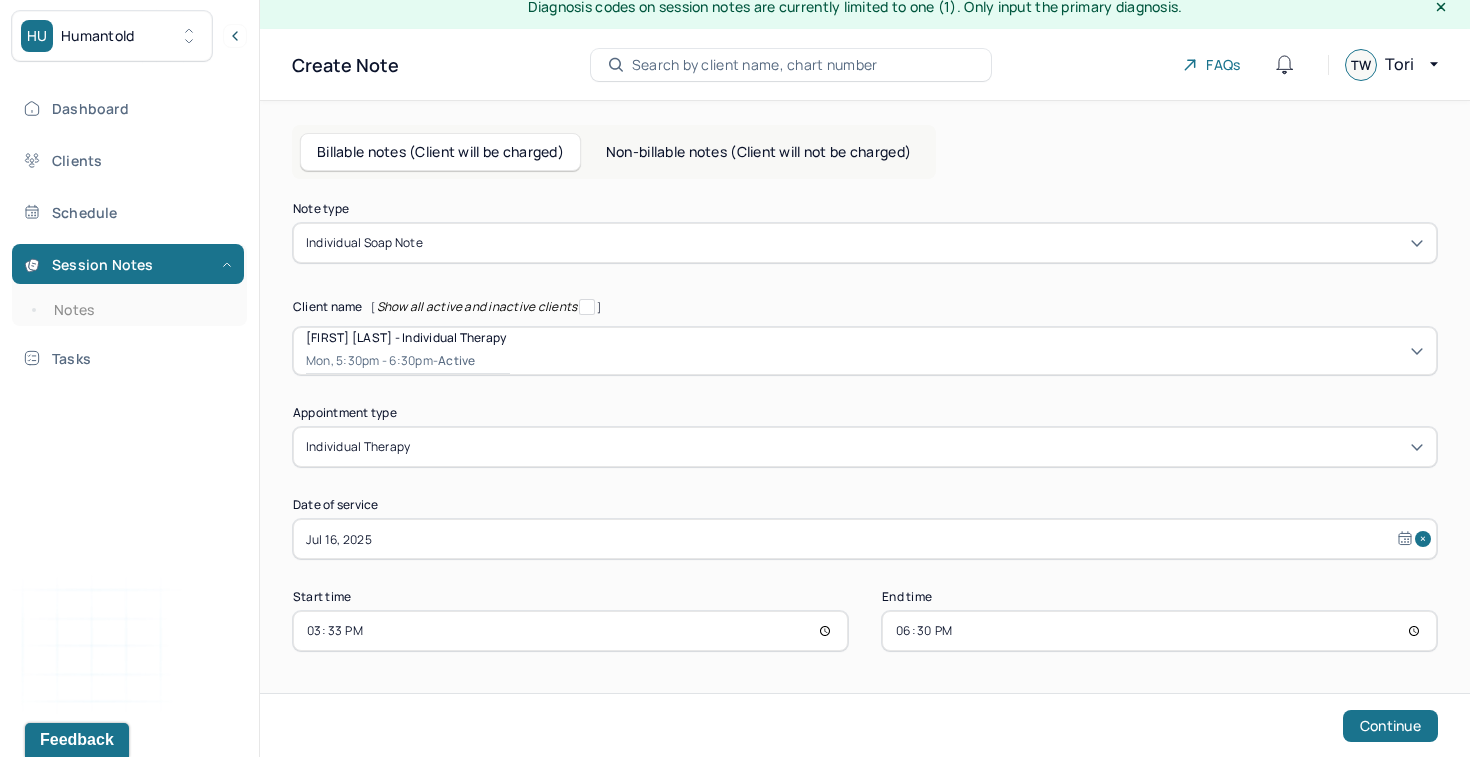 scroll, scrollTop: 14, scrollLeft: 0, axis: vertical 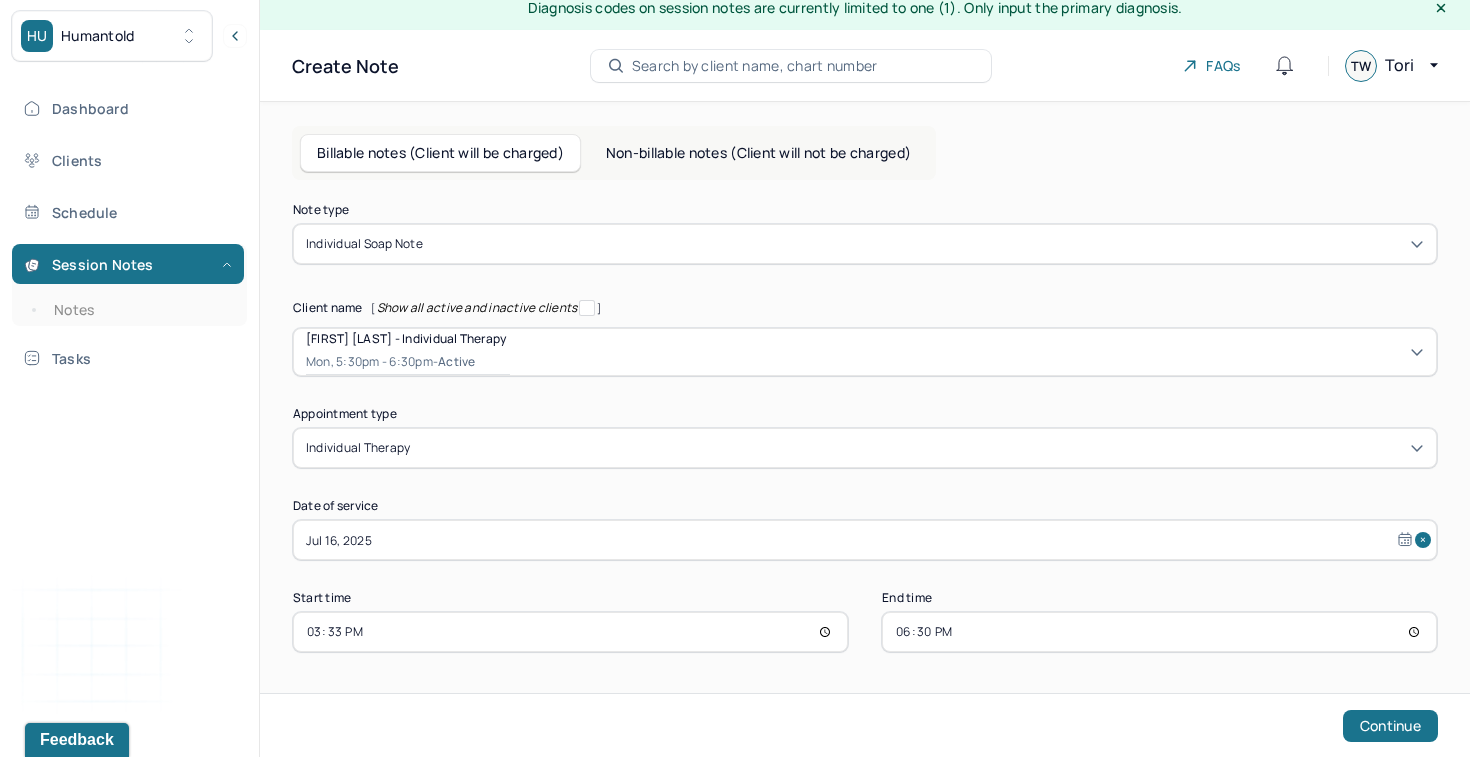 click on "15:33" at bounding box center (570, 632) 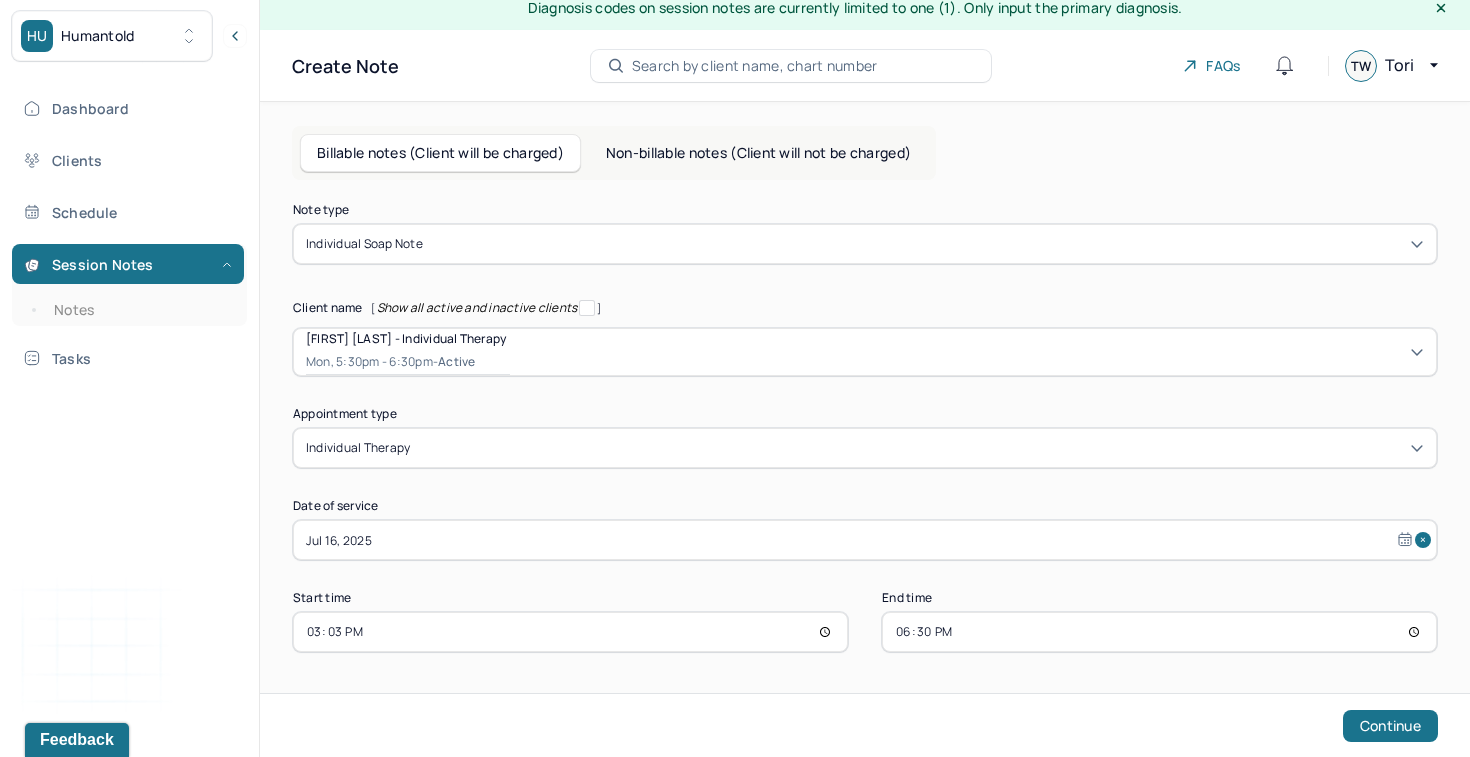 type on "15:30" 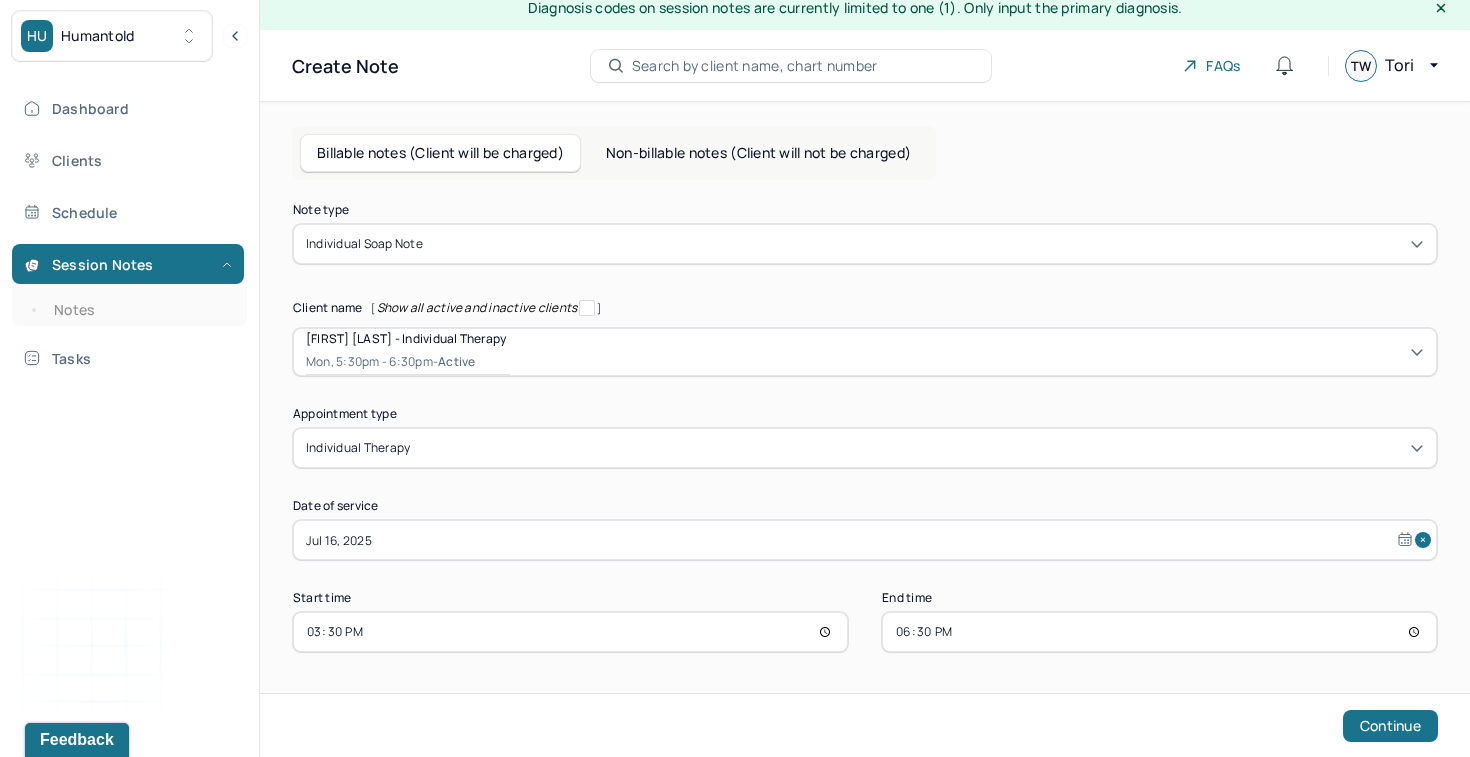 click on "18:30" at bounding box center [1159, 632] 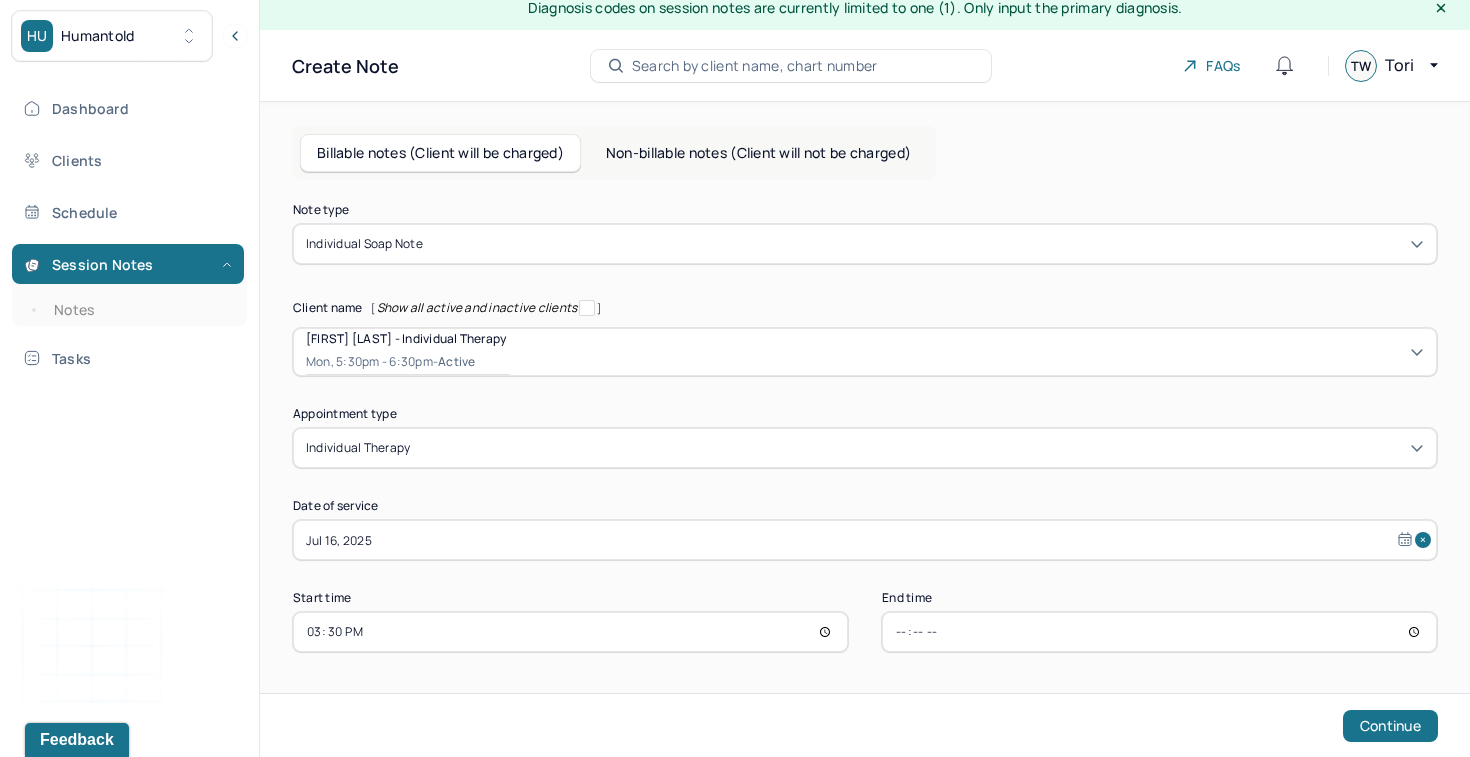 type on "16:30" 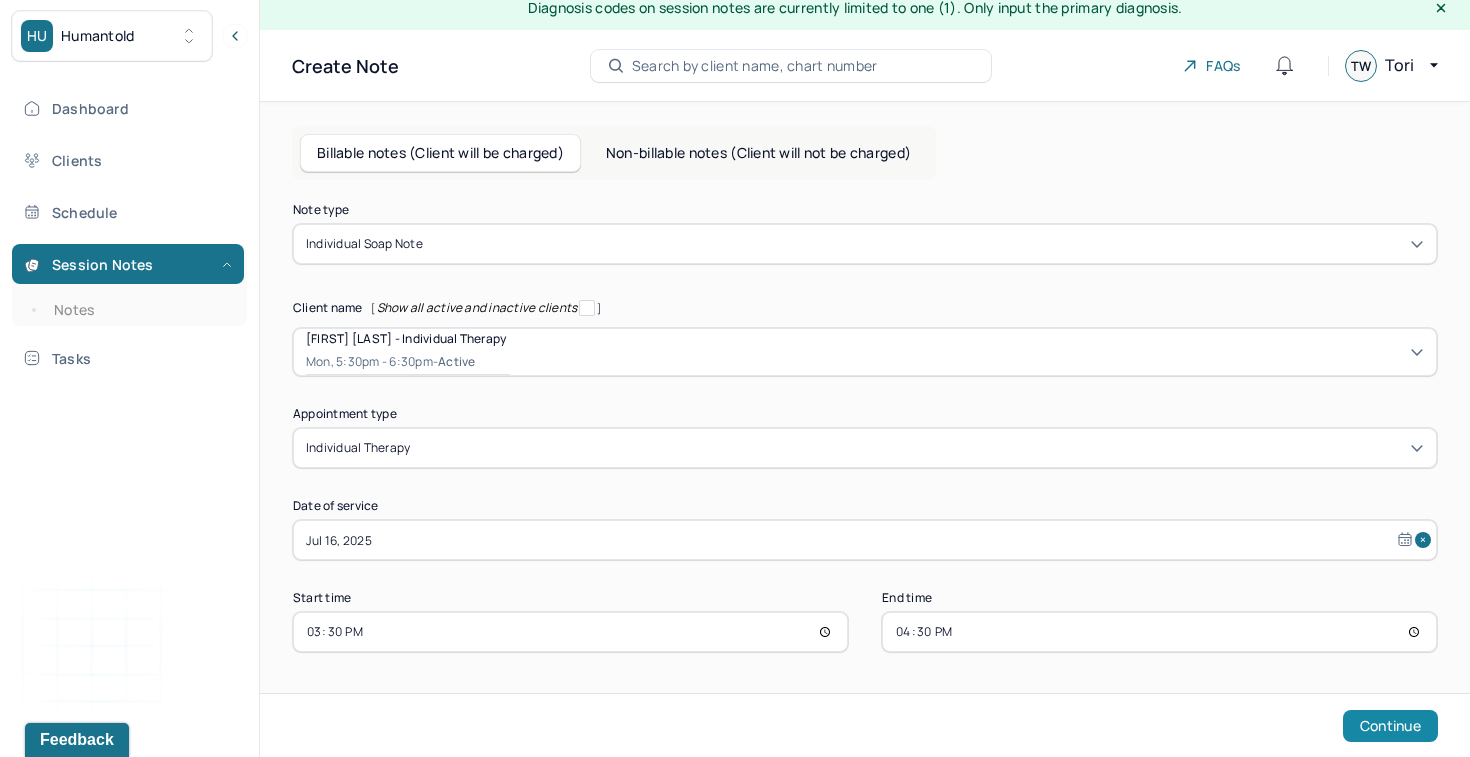 click on "Continue" at bounding box center [1390, 726] 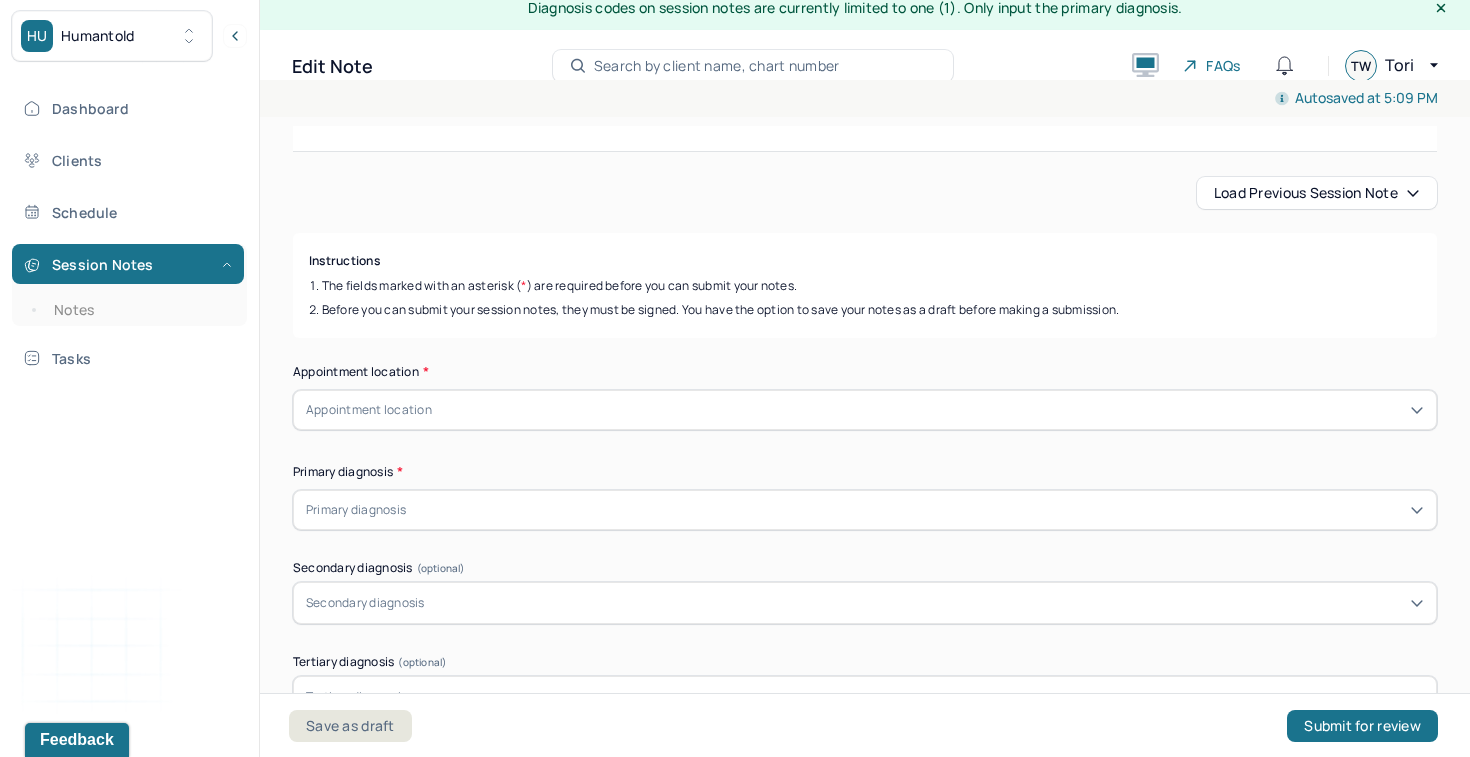 scroll, scrollTop: 113, scrollLeft: 0, axis: vertical 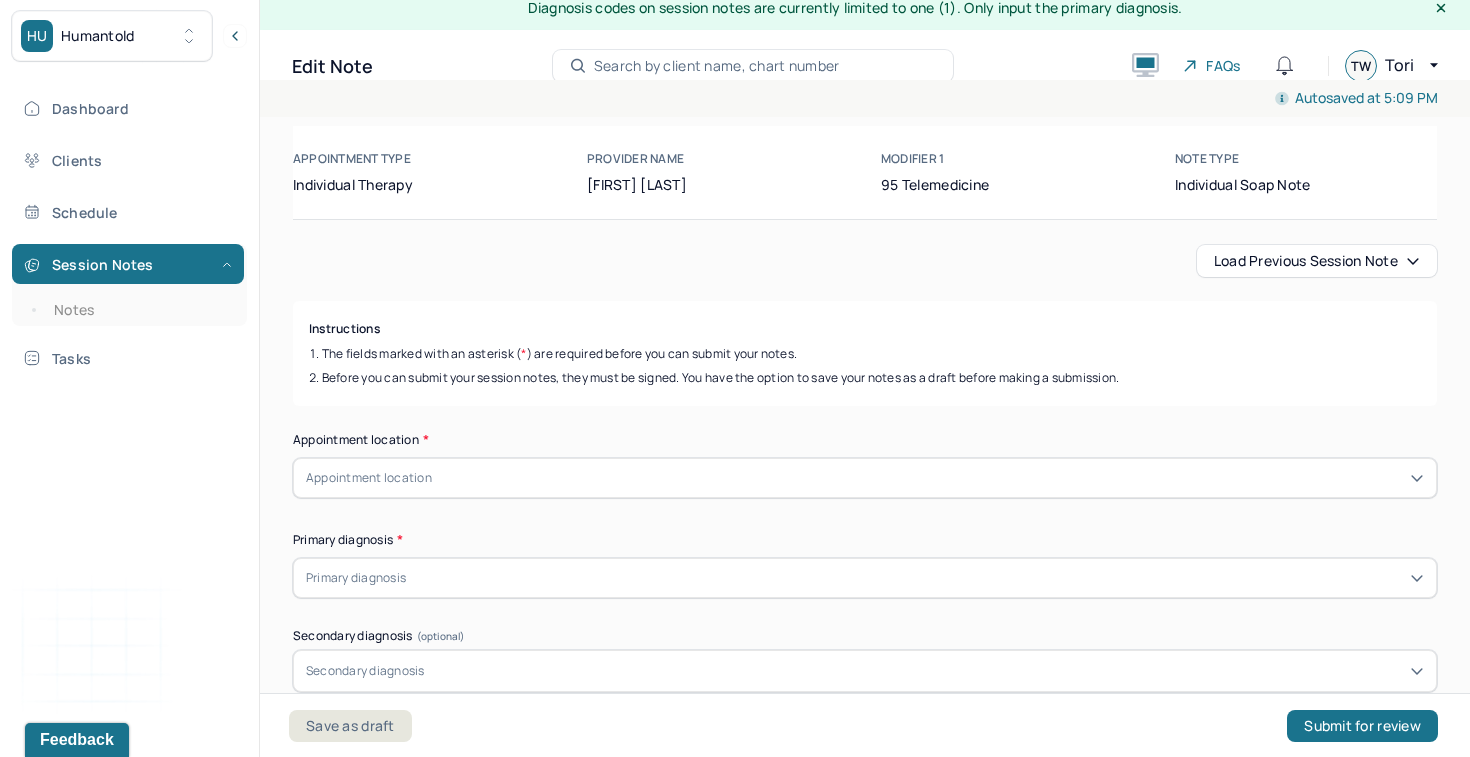 click on "Load previous session note" at bounding box center (1317, 261) 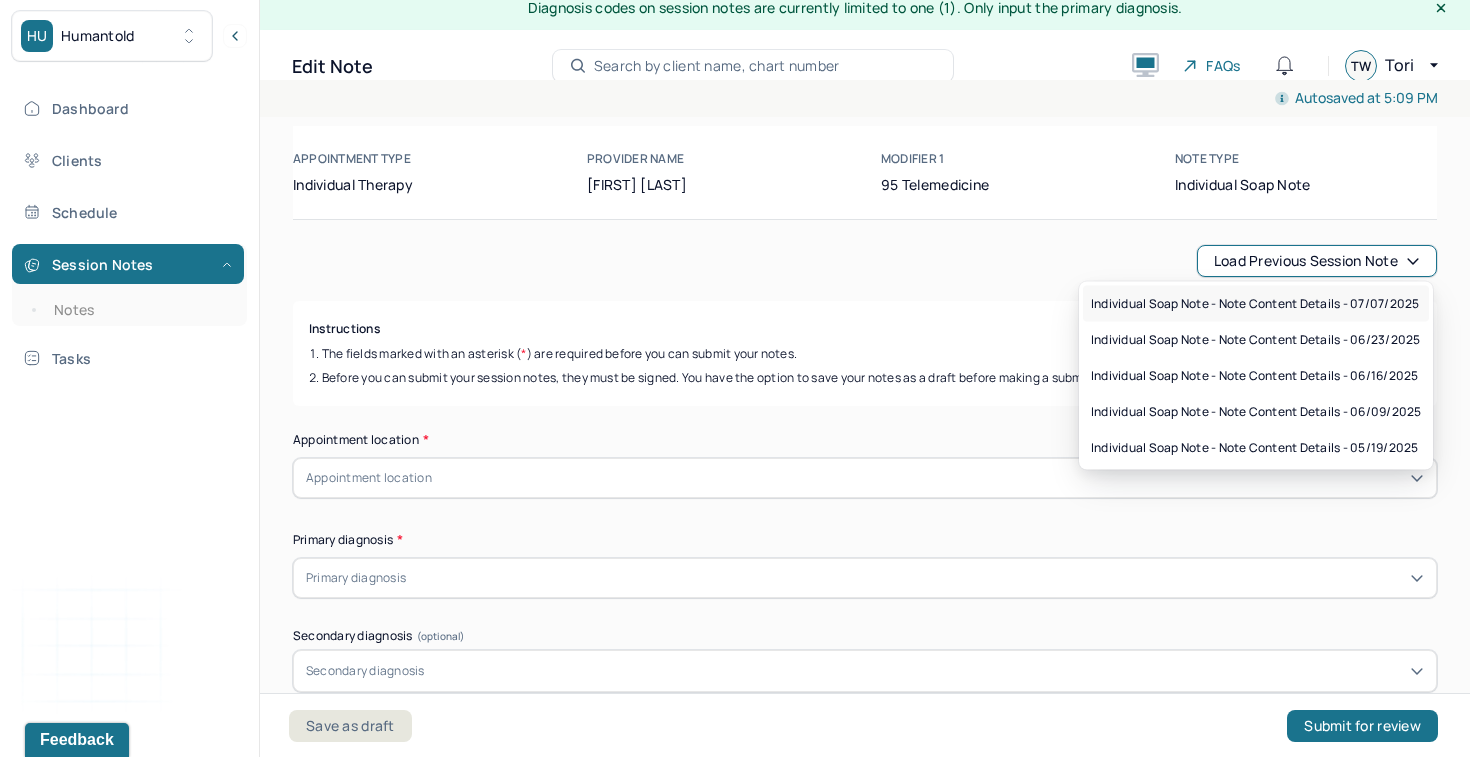 click on "Individual soap note   - Note content Details -   07/07/2025" at bounding box center [1255, 304] 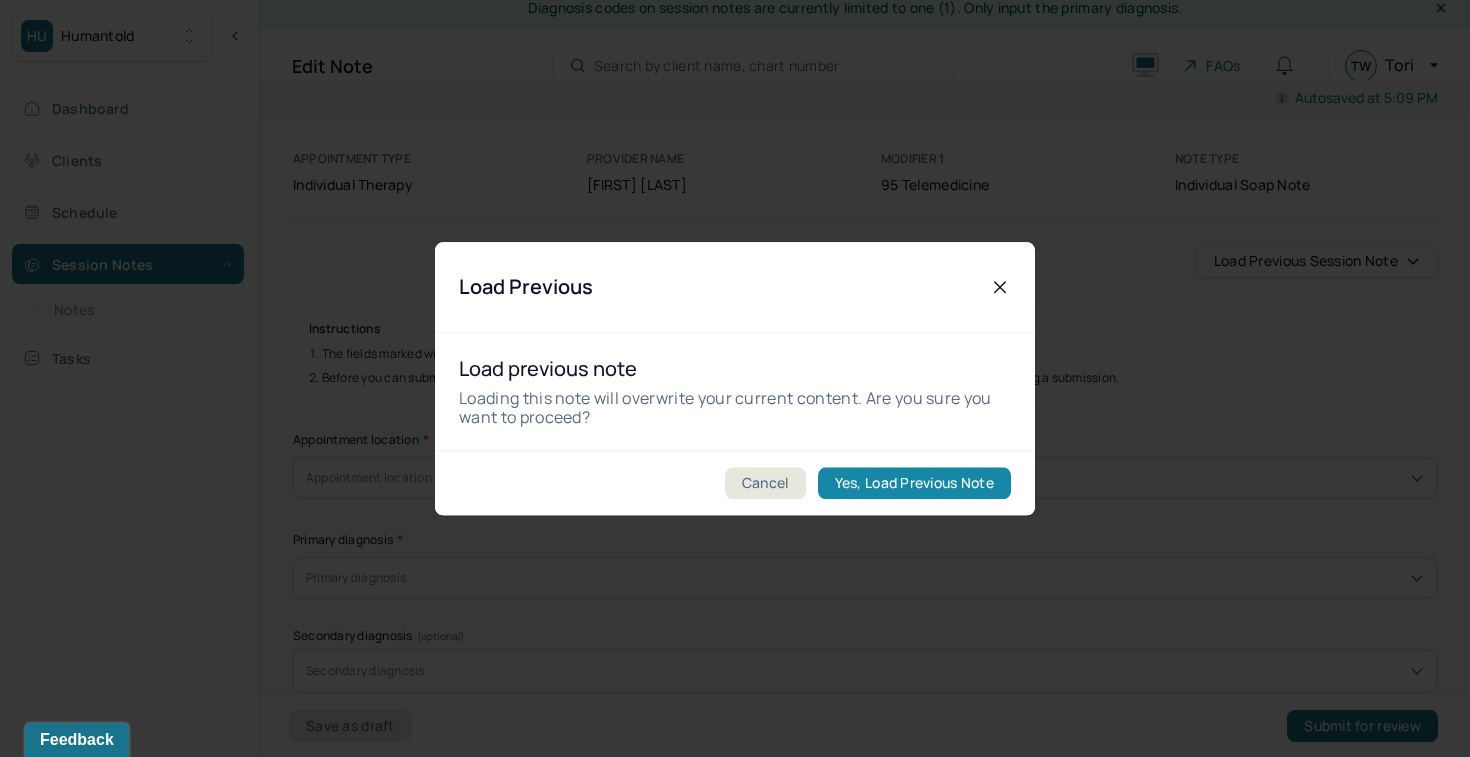 click on "Yes, Load Previous Note" at bounding box center (914, 483) 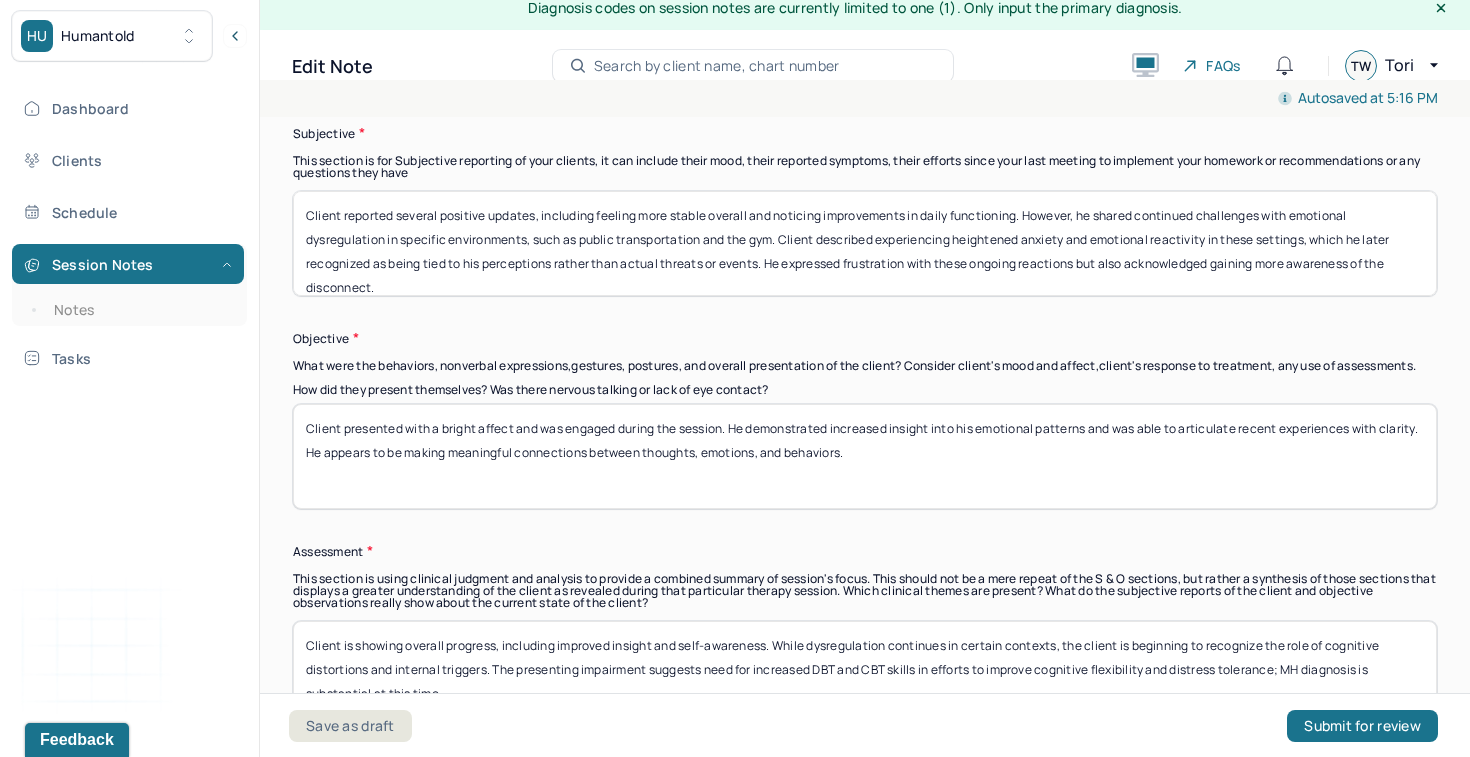 scroll, scrollTop: 1454, scrollLeft: 0, axis: vertical 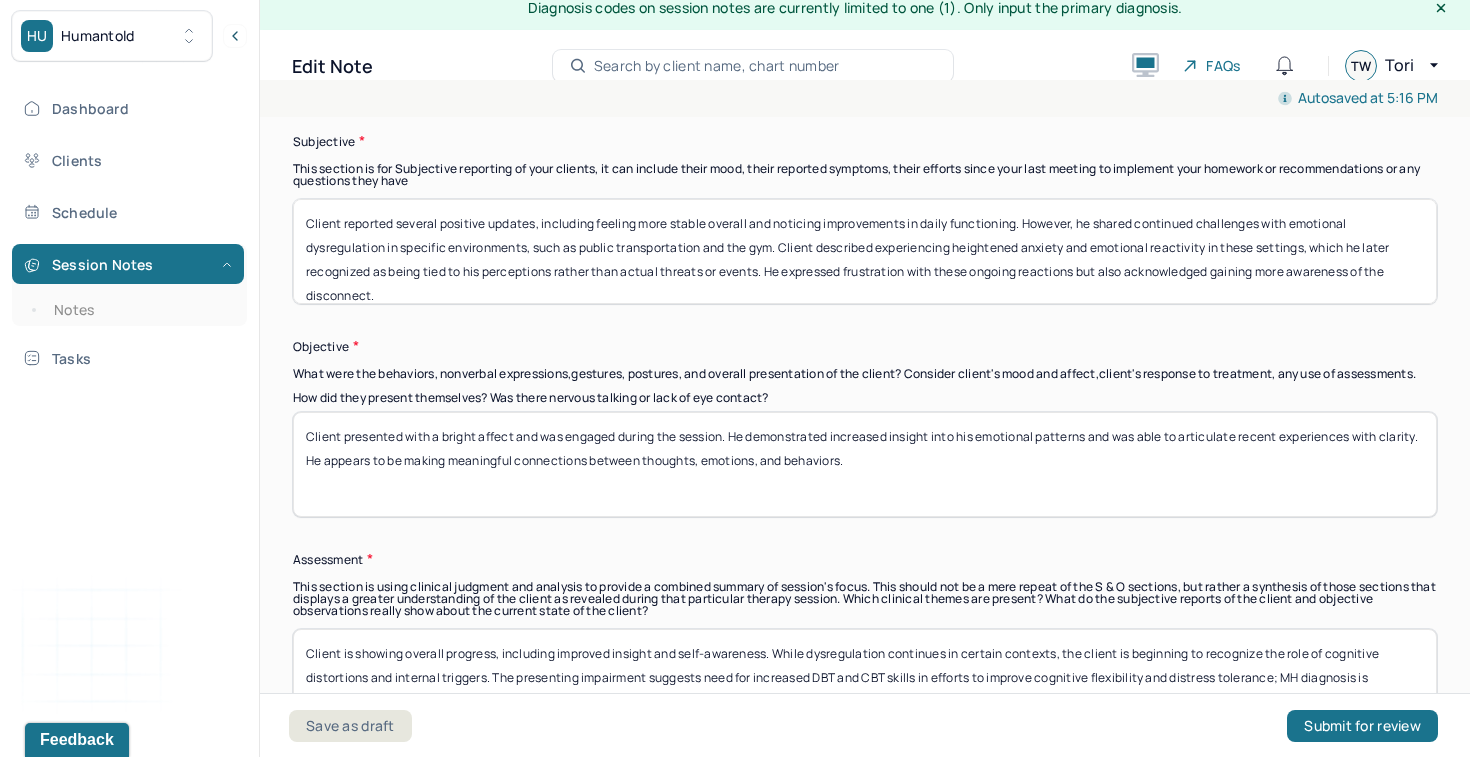 drag, startPoint x: 431, startPoint y: 289, endPoint x: 269, endPoint y: 179, distance: 195.81624 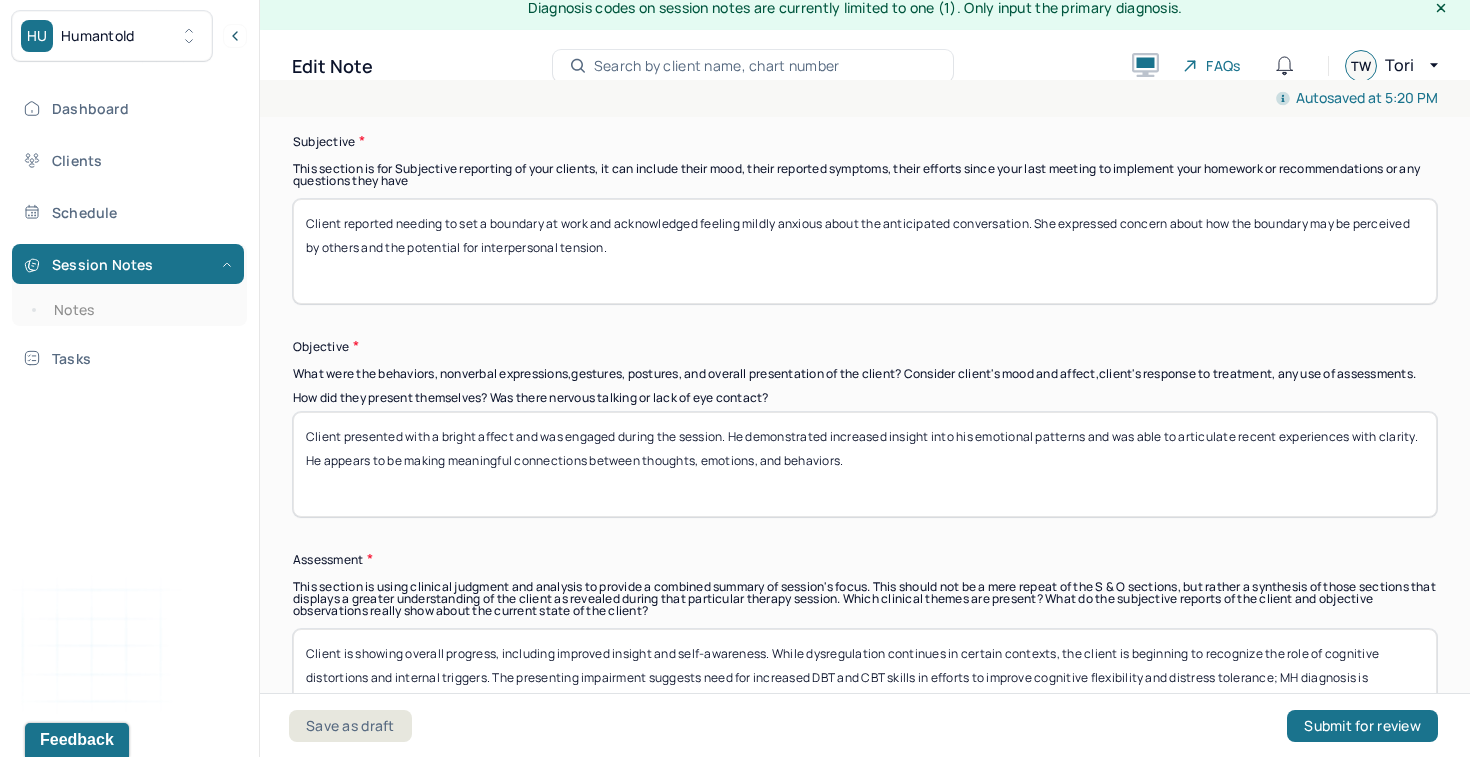 click on "Client reported needing to set a boundary at work and acknowledged feeling mildly anxious about the anticipated conversation. She expressed concern about how the boundary may be perceived by others and the potential for interpersonal tension." at bounding box center [865, 251] 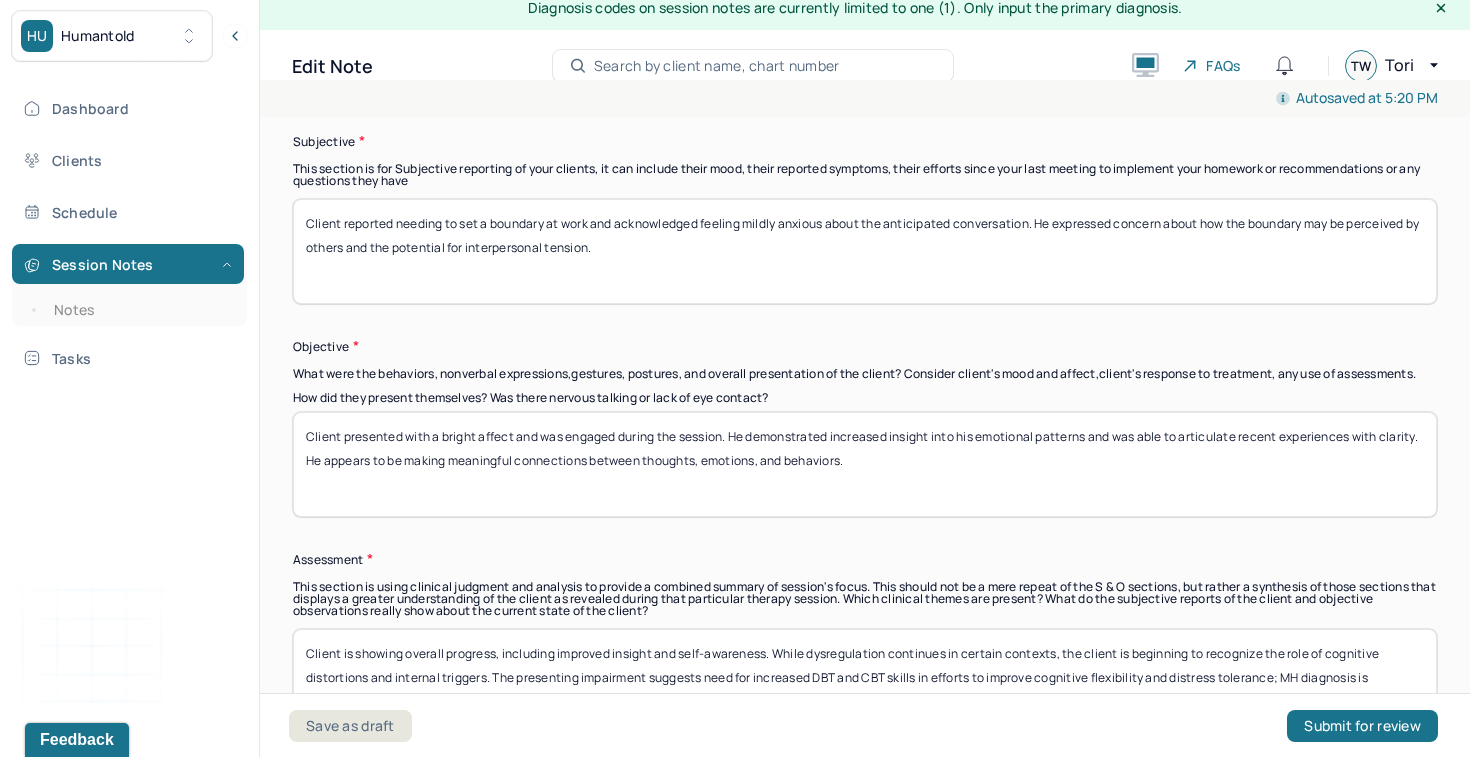 click on "Client reported needing to set a boundary at work and acknowledged feeling mildly anxious about the anticipated conversation. e expressed concern about how the boundary may be perceived by others and the potential for interpersonal tension." at bounding box center [865, 251] 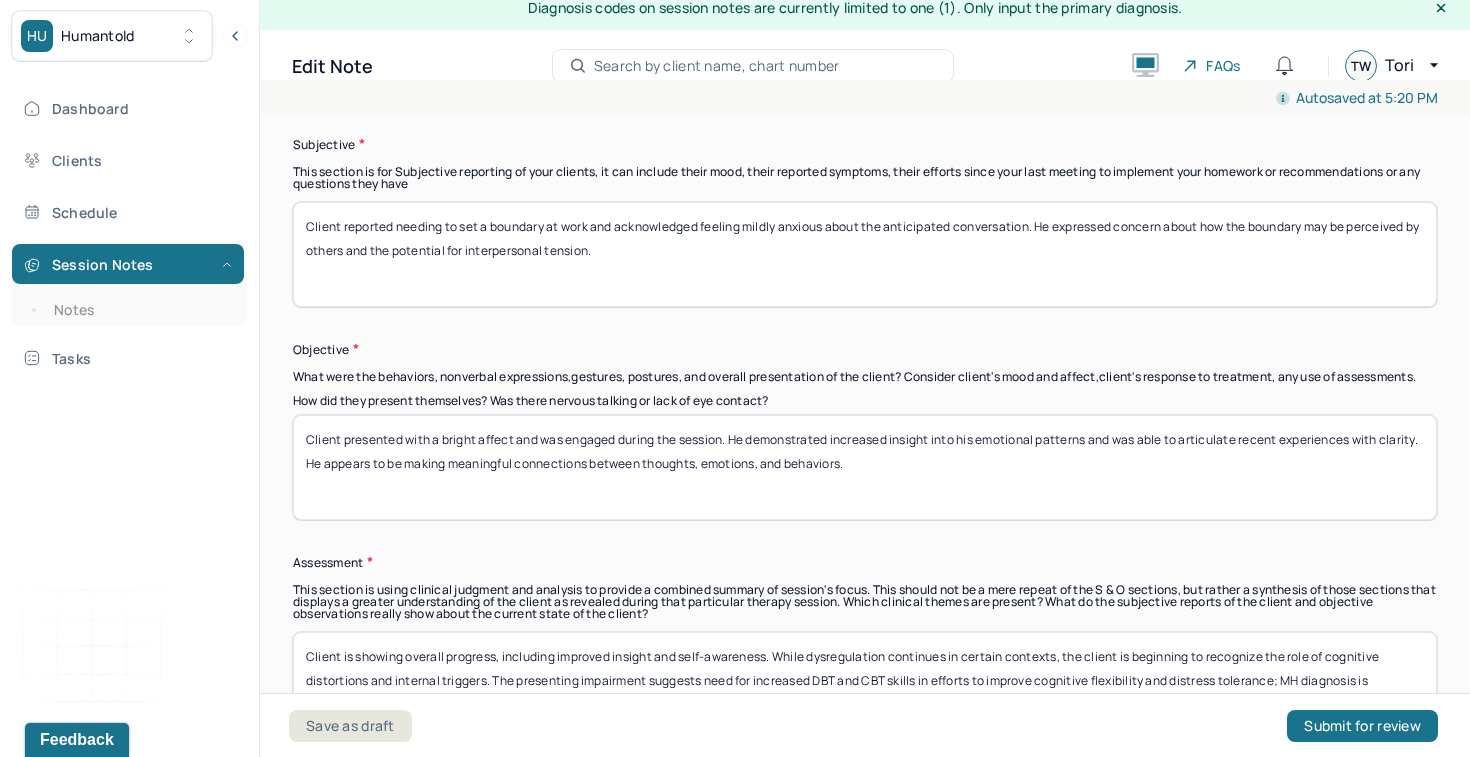 drag, startPoint x: 631, startPoint y: 250, endPoint x: 484, endPoint y: 246, distance: 147.05441 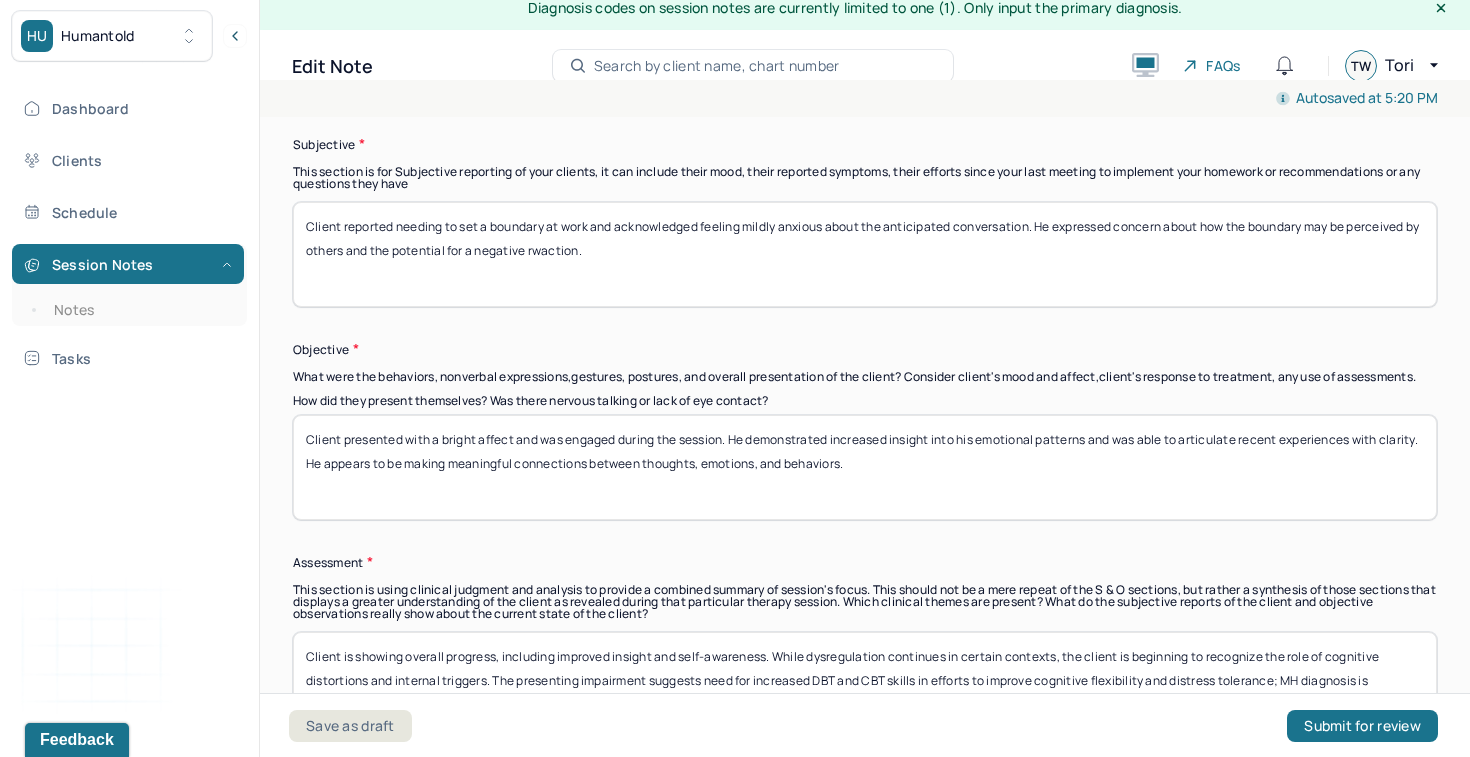 scroll, scrollTop: 1445, scrollLeft: 0, axis: vertical 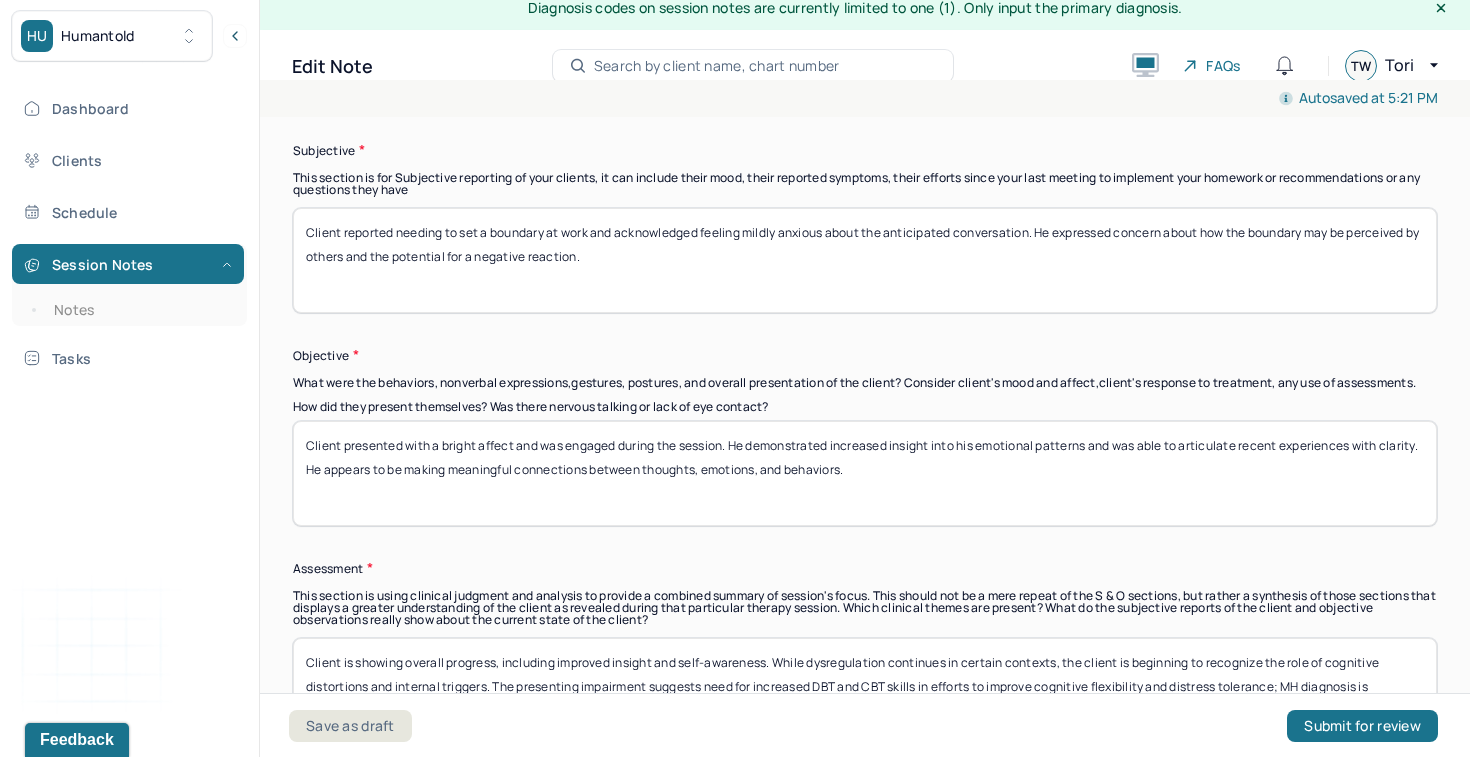drag, startPoint x: 591, startPoint y: 230, endPoint x: 555, endPoint y: 230, distance: 36 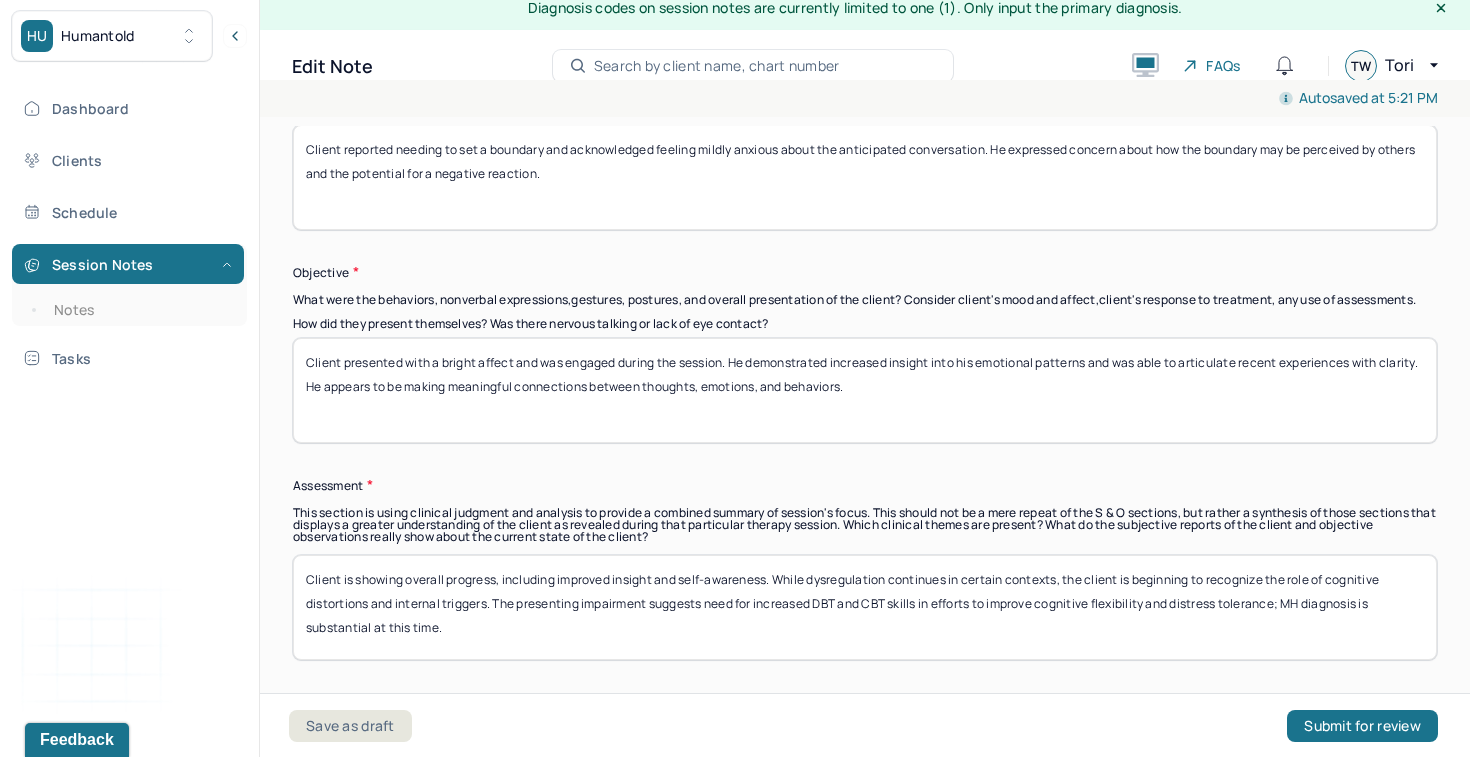 scroll, scrollTop: 1534, scrollLeft: 0, axis: vertical 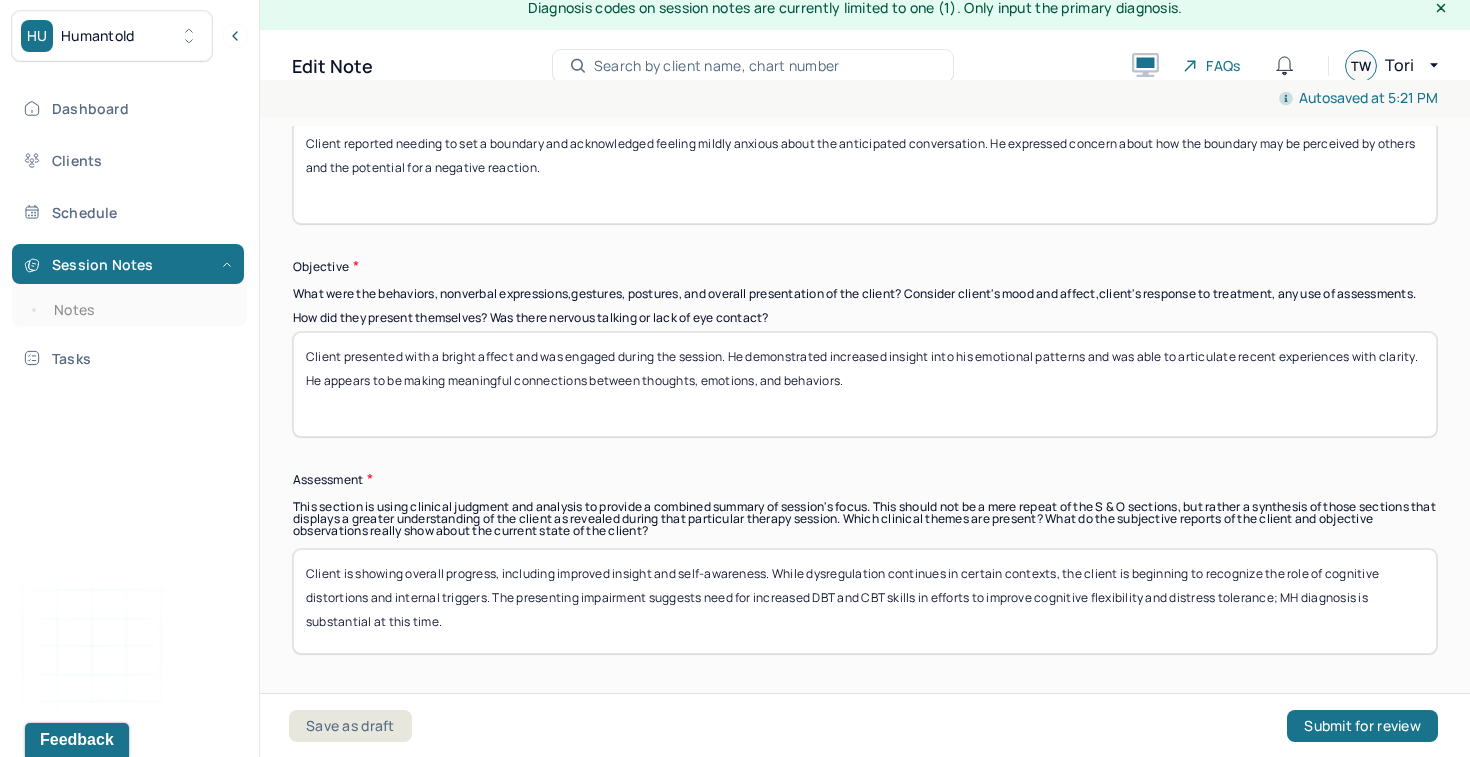 type on "Client reported needing to set a boundary and acknowledged feeling mildly anxious about the anticipated conversation. He expressed concern about how the boundary may be perceived by others and the potential for a negative reaction." 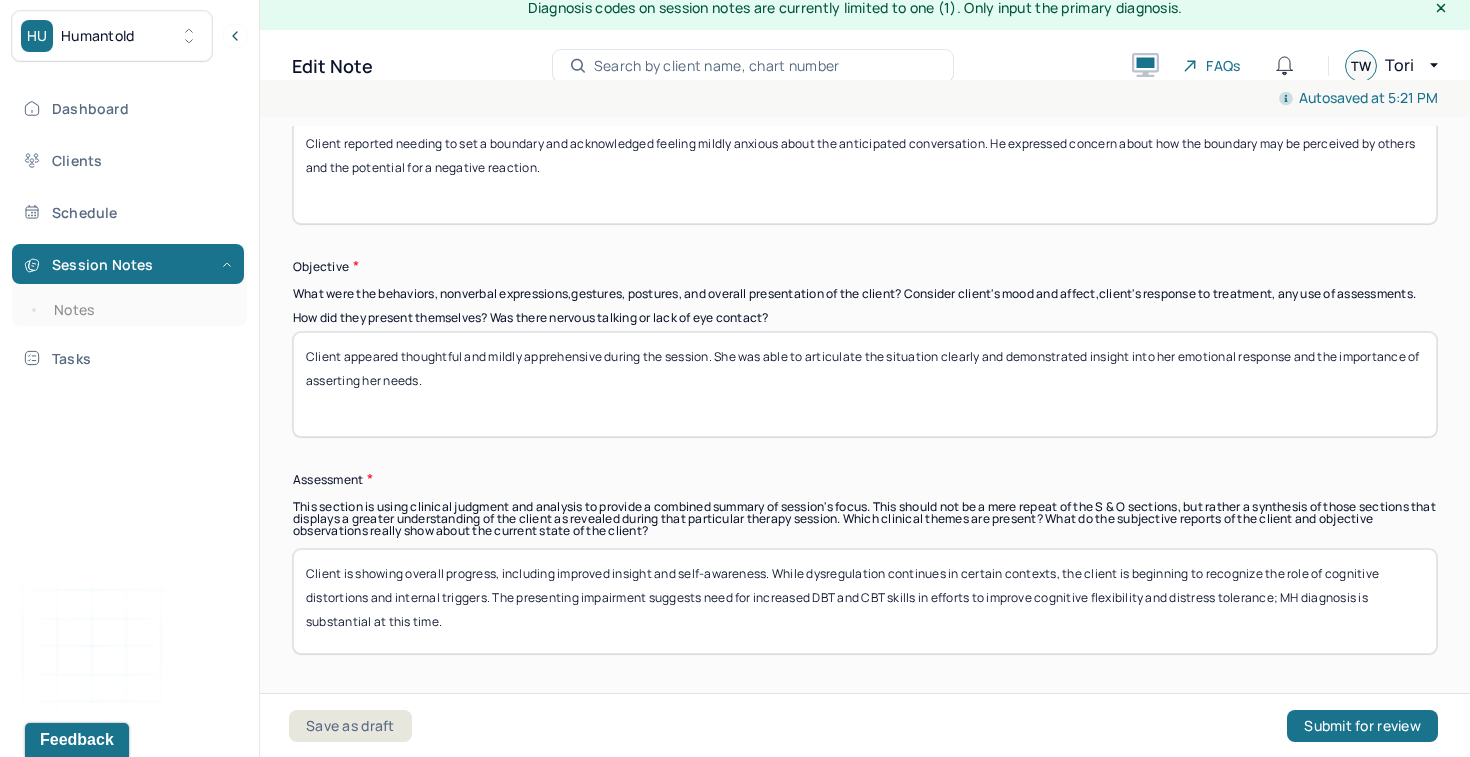 click on "Client appeared thoughtful and mildly apprehensive during the session. She was able to articulate the situation clearly and demonstrated insight into her emotional response and the importance of asserting her needs." at bounding box center [865, 384] 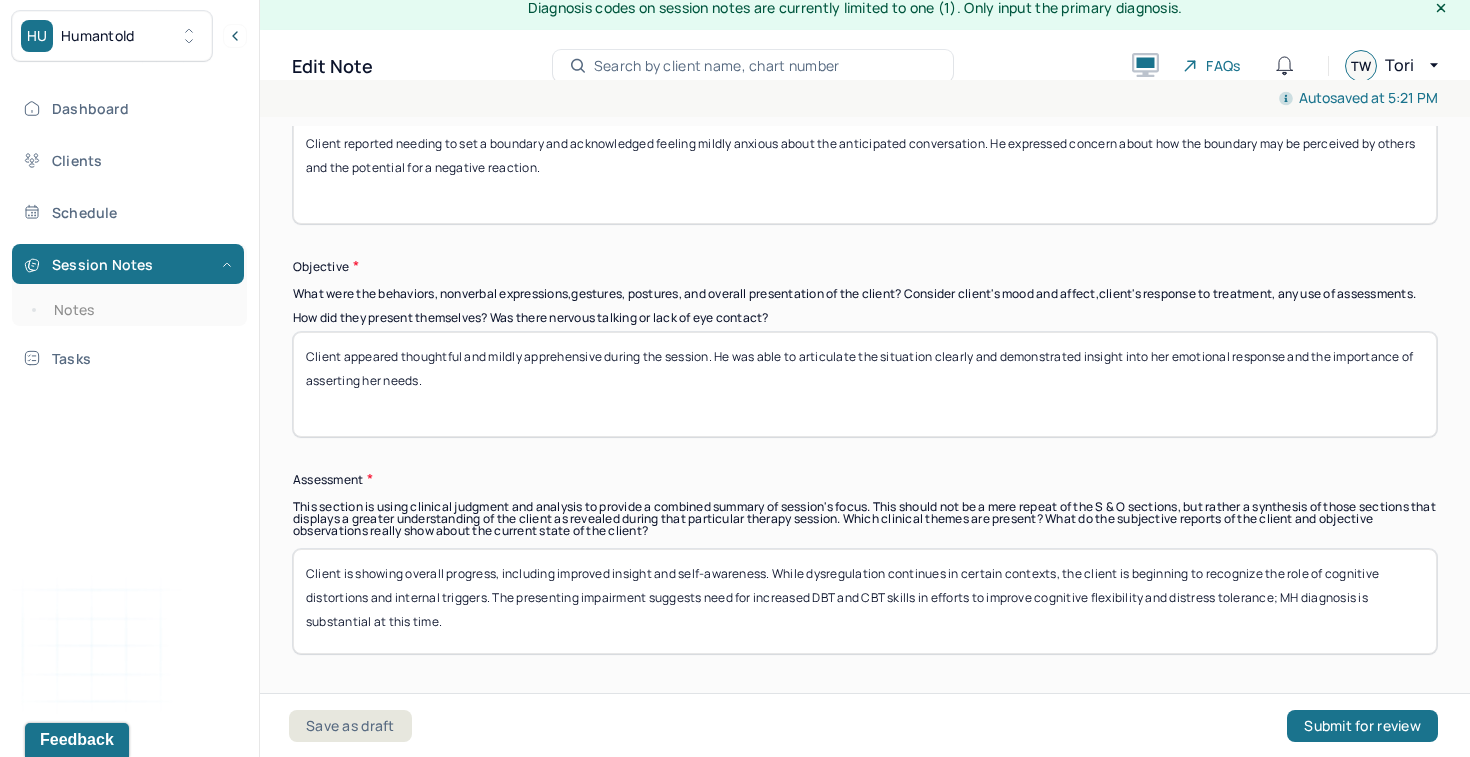 click on "Client appeared thoughtful and mildly apprehensive during the session. He was able to articulate the situation clearly and demonstrated insight into her emotional response and the importance of asserting her needs." at bounding box center (865, 384) 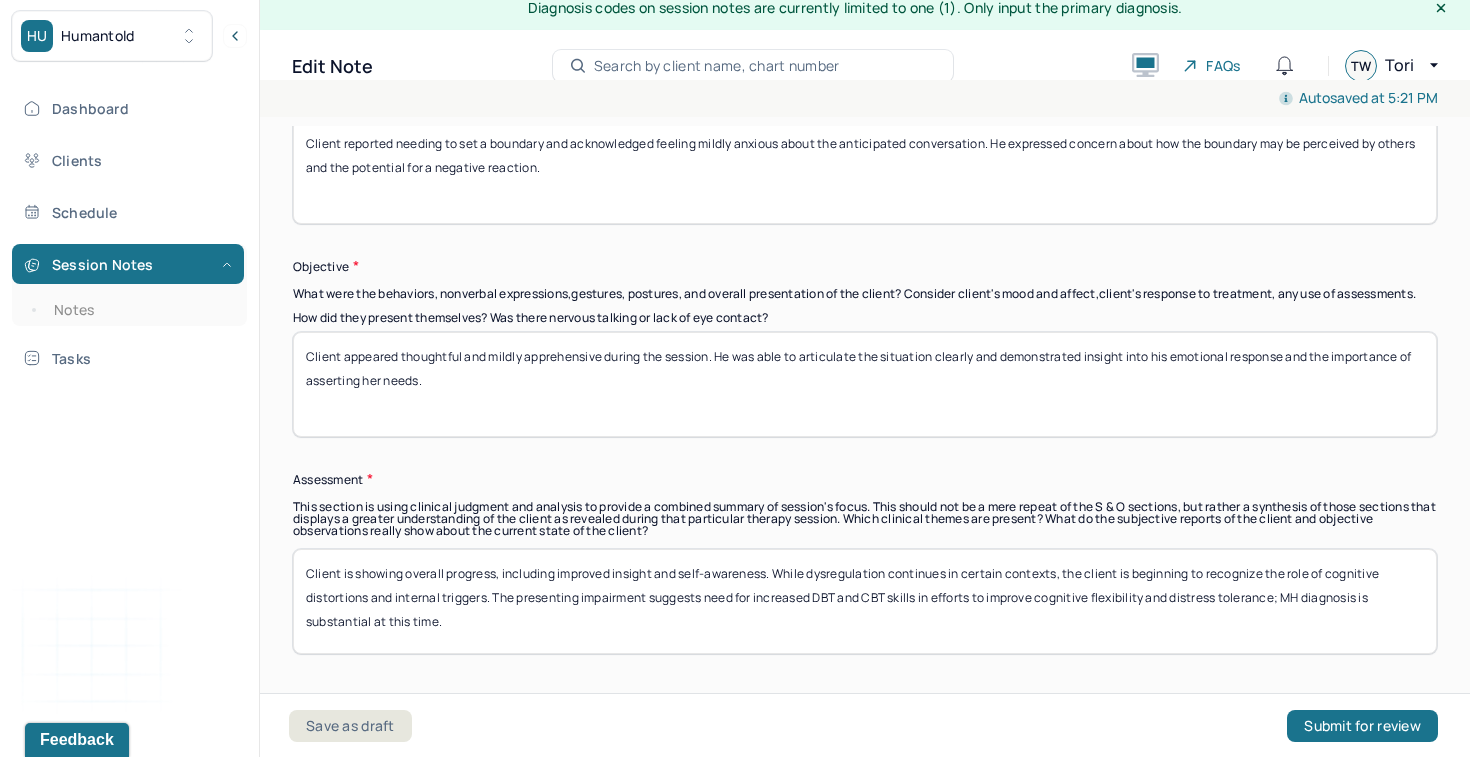 click on "Client appeared thoughtful and mildly apprehensive during the session. He was able to articulate the situation clearly and demonstrated insight into his emotional response and the importance of asserting her needs." at bounding box center (865, 384) 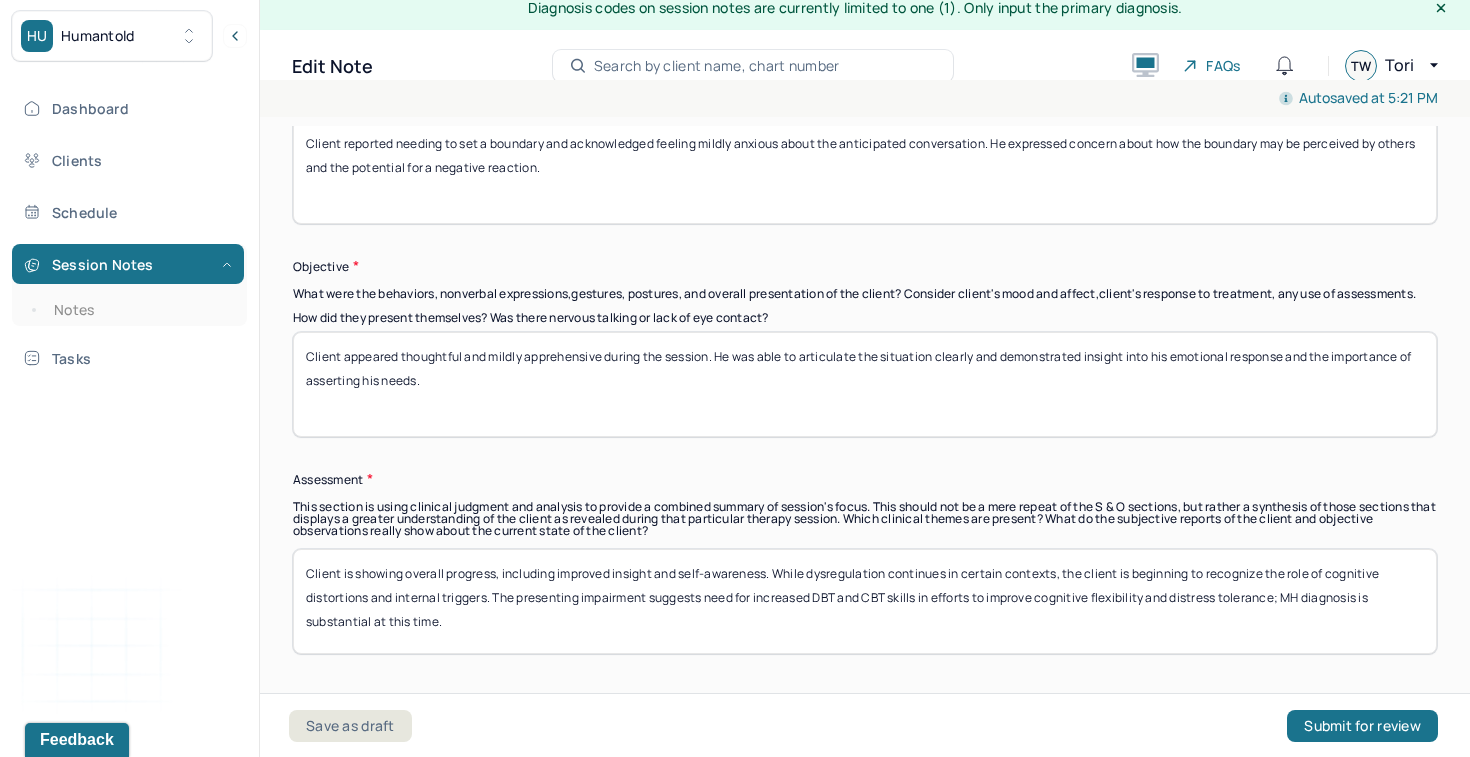 click on "Client appeared thoughtful and mildly apprehensive during the session. He was able to articulate the situation clearly and demonstrated insight into his emotional response and the importance of asserting her needs." at bounding box center (865, 384) 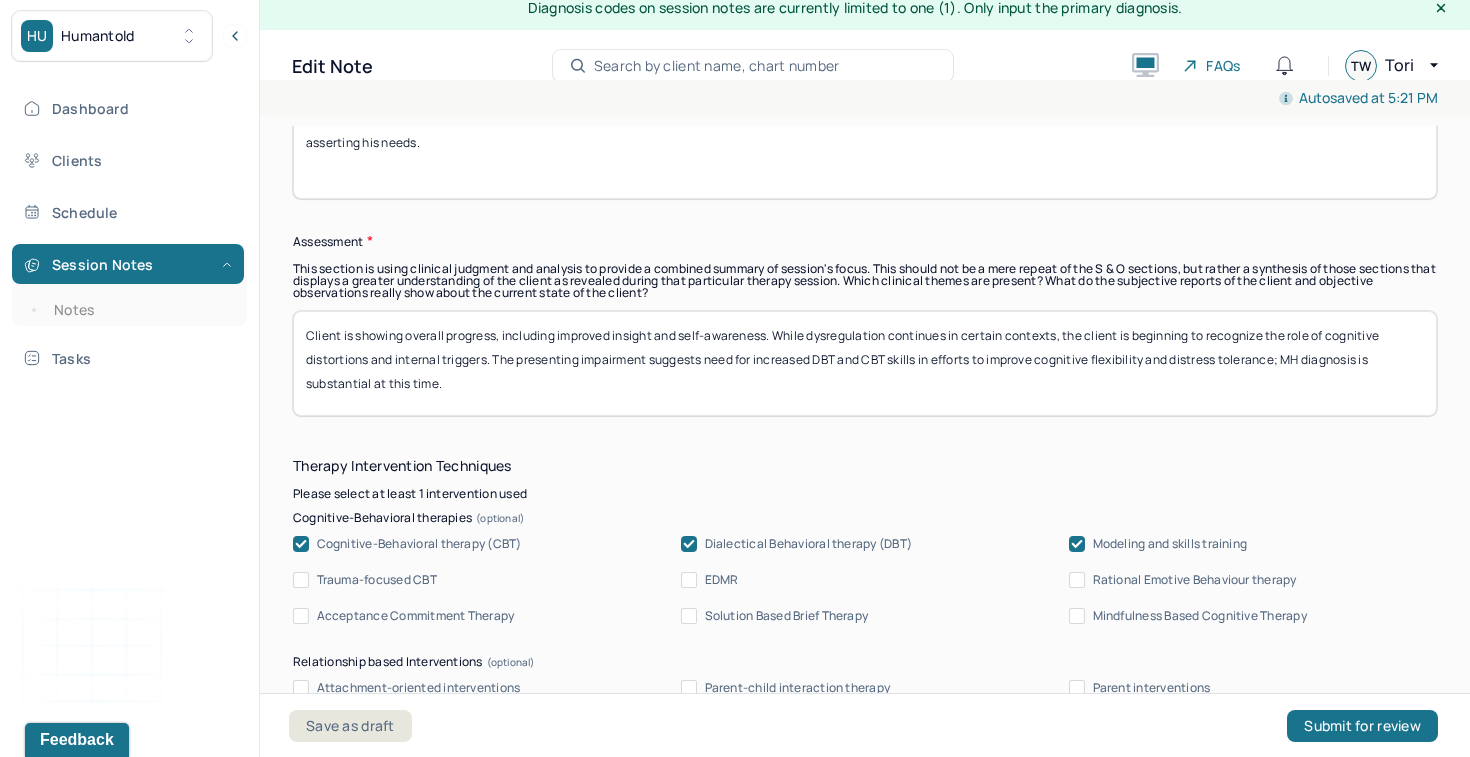 scroll, scrollTop: 1778, scrollLeft: 0, axis: vertical 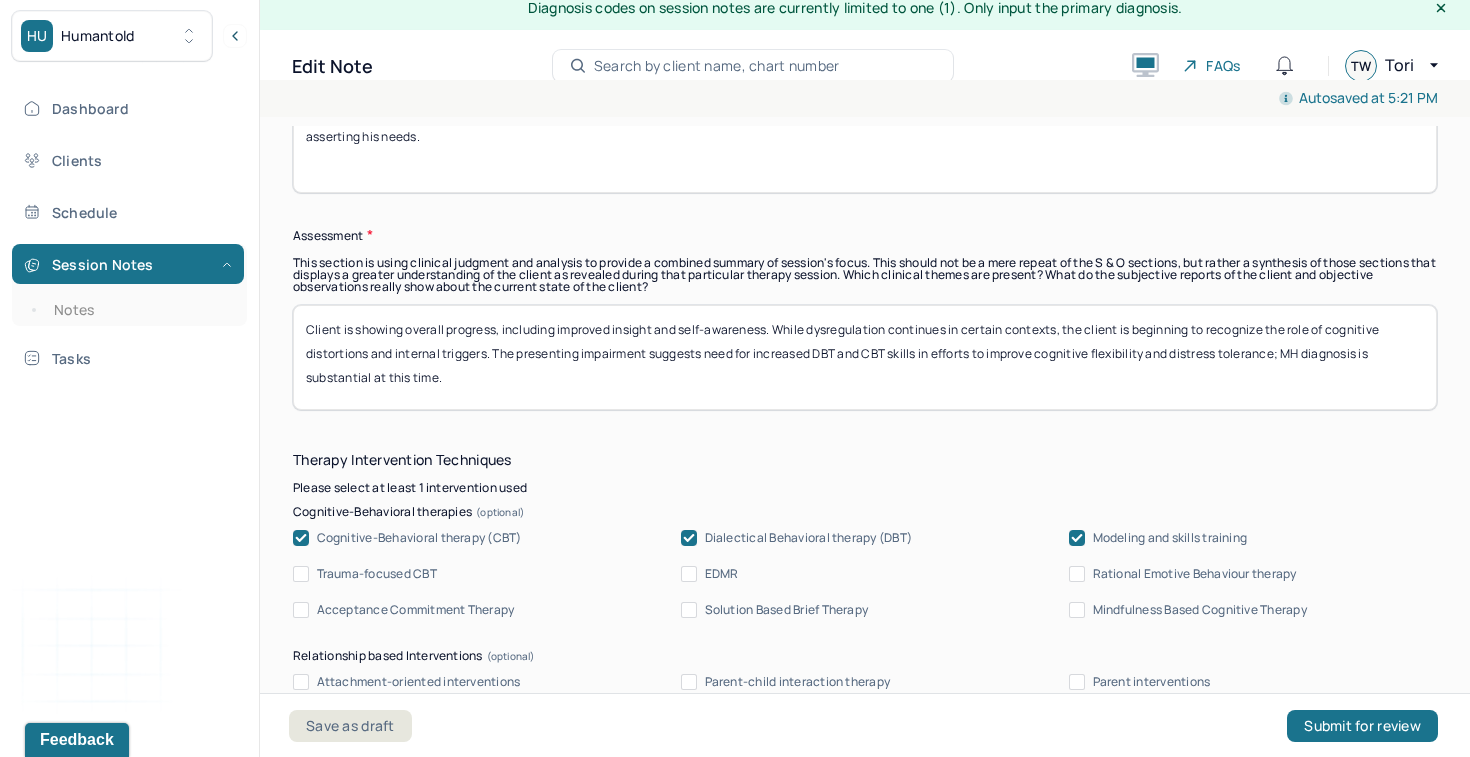 type on "Client appeared thoughtful and mildly apprehensive during the session. He was able to articulate the situation clearly and demonstrated insight into his emotional response and the importance of asserting his needs." 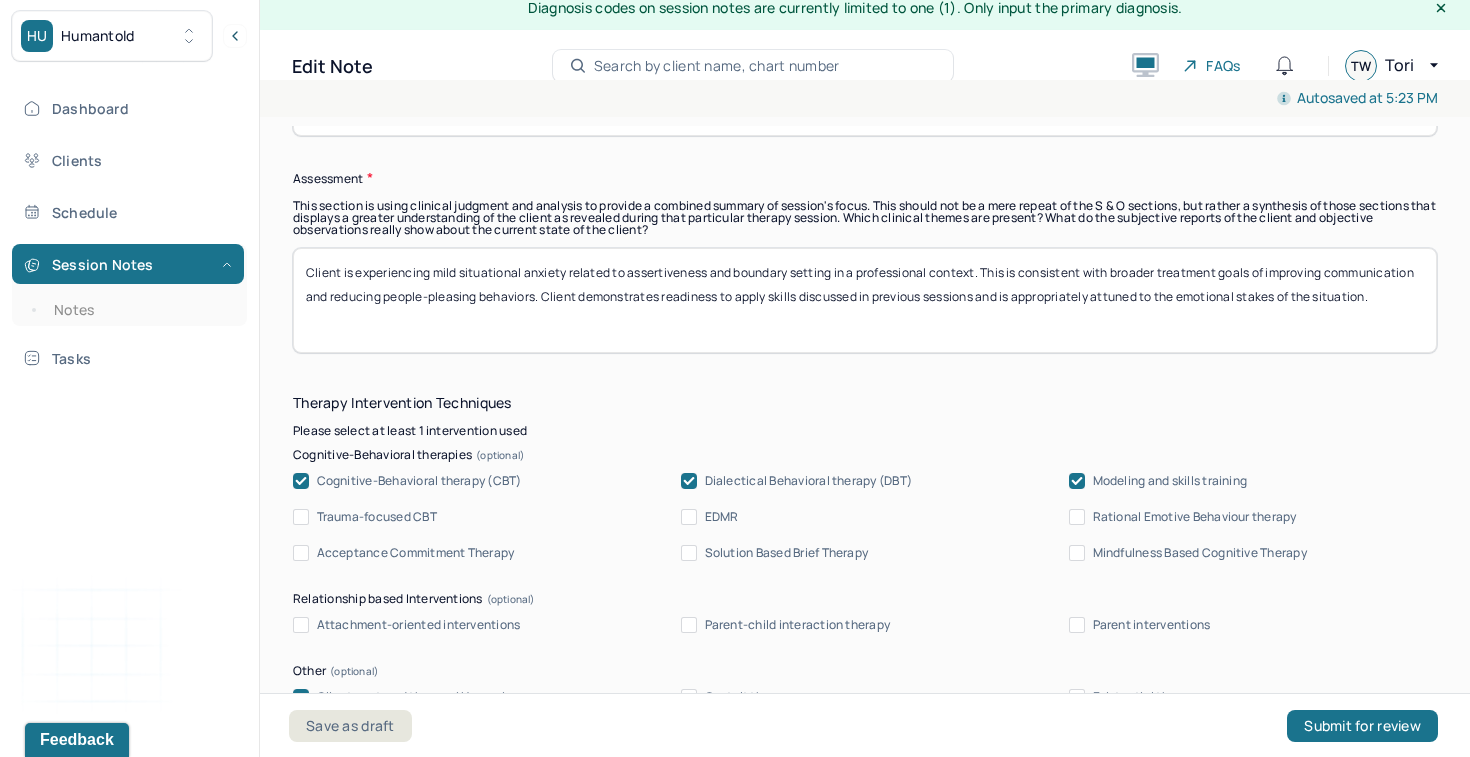 scroll, scrollTop: 1811, scrollLeft: 0, axis: vertical 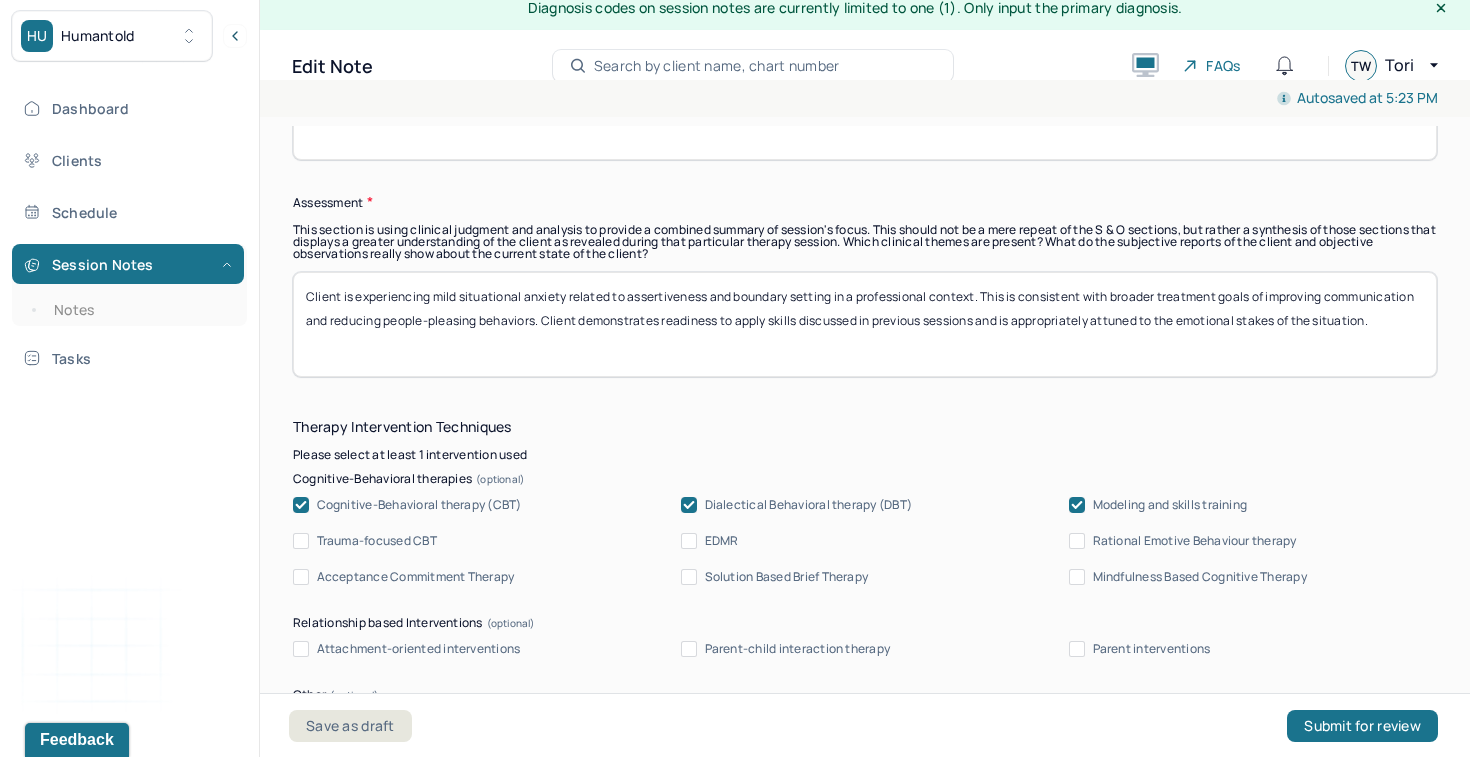 drag, startPoint x: 1112, startPoint y: 303, endPoint x: 1256, endPoint y: 311, distance: 144.22205 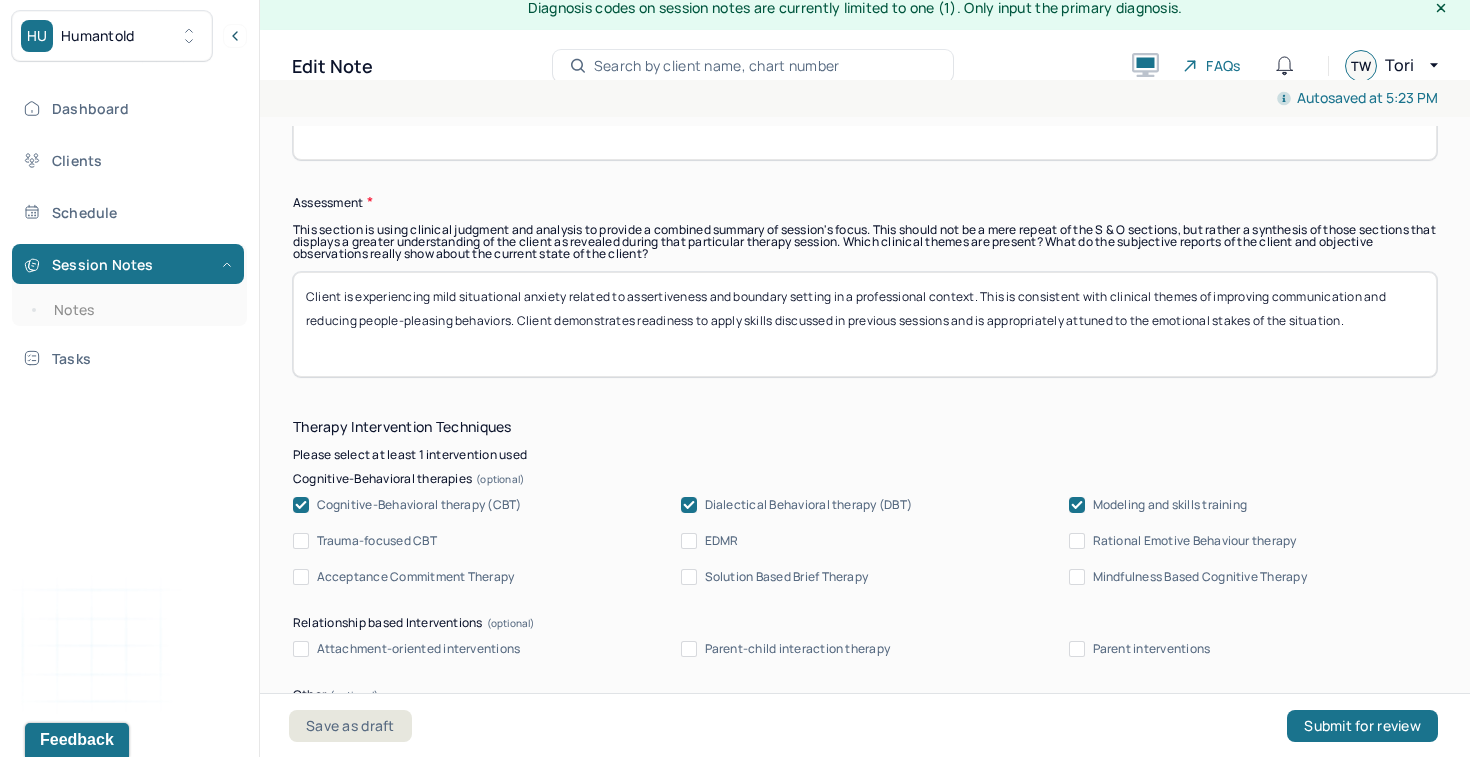 click on "Client is experiencing mild situational anxiety related to assertiveness and boundary setting in a professional context. This is consistent with clinical themes of improving communication and reducing people-pleasing behaviors. Client demonstrates readiness to apply skills discussed in previous sessions and is appropriately attuned to the emotional stakes of the situation." at bounding box center (865, 324) 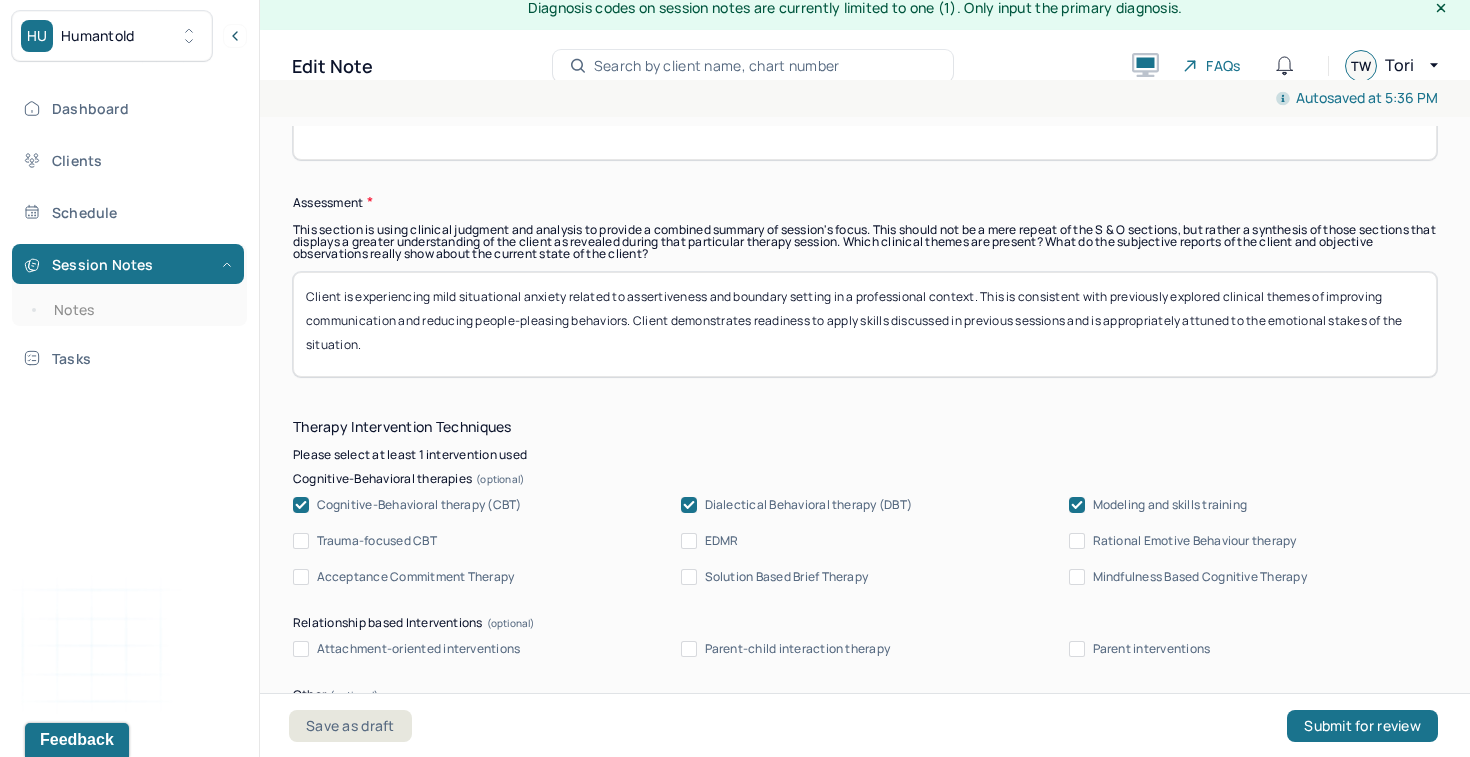 click on "Client is experiencing mild situational anxiety related to assertiveness and boundary setting in a professional context. This is consistent with previously explored clinical themes of improving communication and reducing people-pleasing behaviors. Client demonstrates readiness to apply skills discussed in previous sessions and is appropriately attuned to the emotional stakes of the situation." at bounding box center [865, 324] 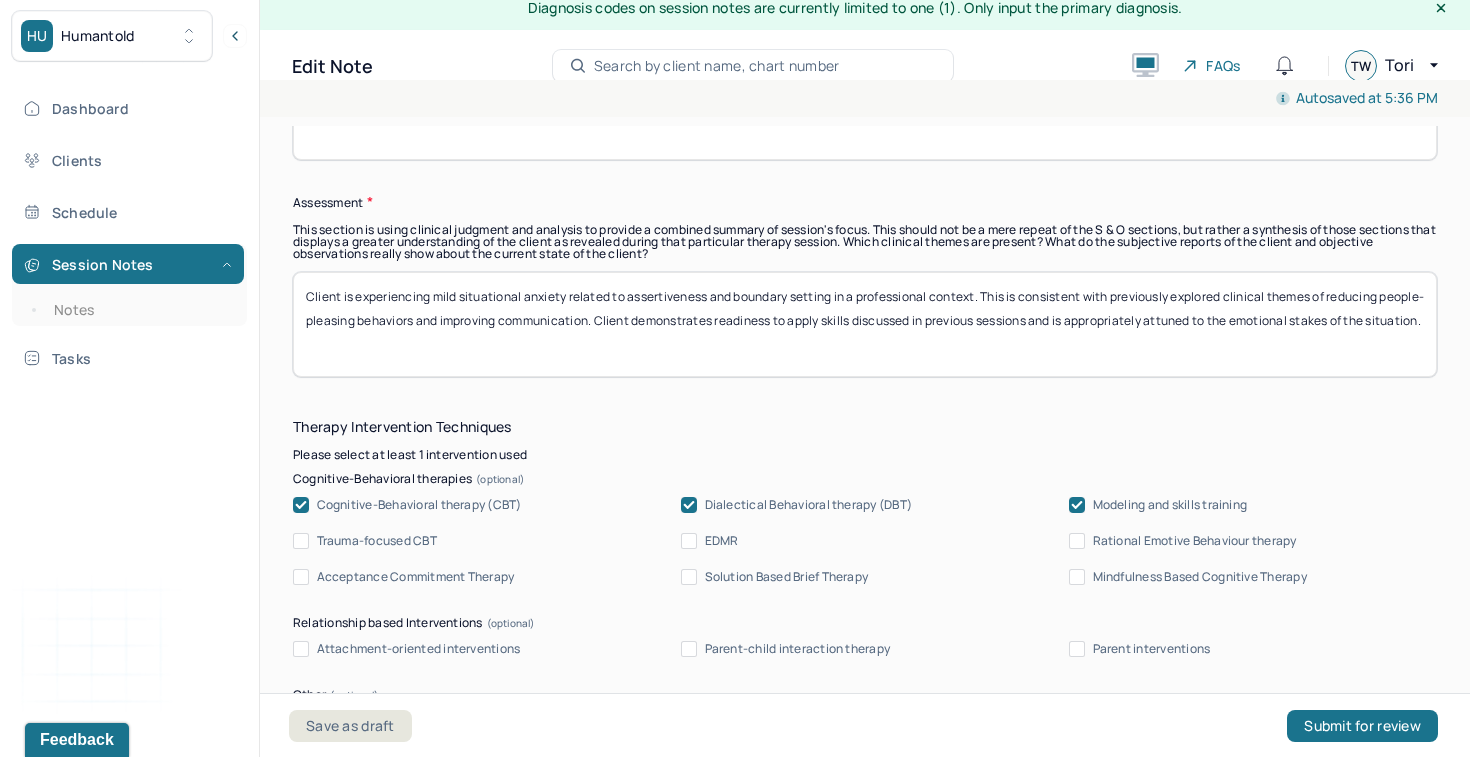 click on "Client is experiencing mild situational anxiety related to assertiveness and boundary setting in a professional context. This is consistent with previously explored clinical themes of  reducing people-pleasing behaviors. Client demonstrates readiness to apply skills discussed in previous sessions and is appropriately attuned to the emotional stakes of the situation." at bounding box center (865, 324) 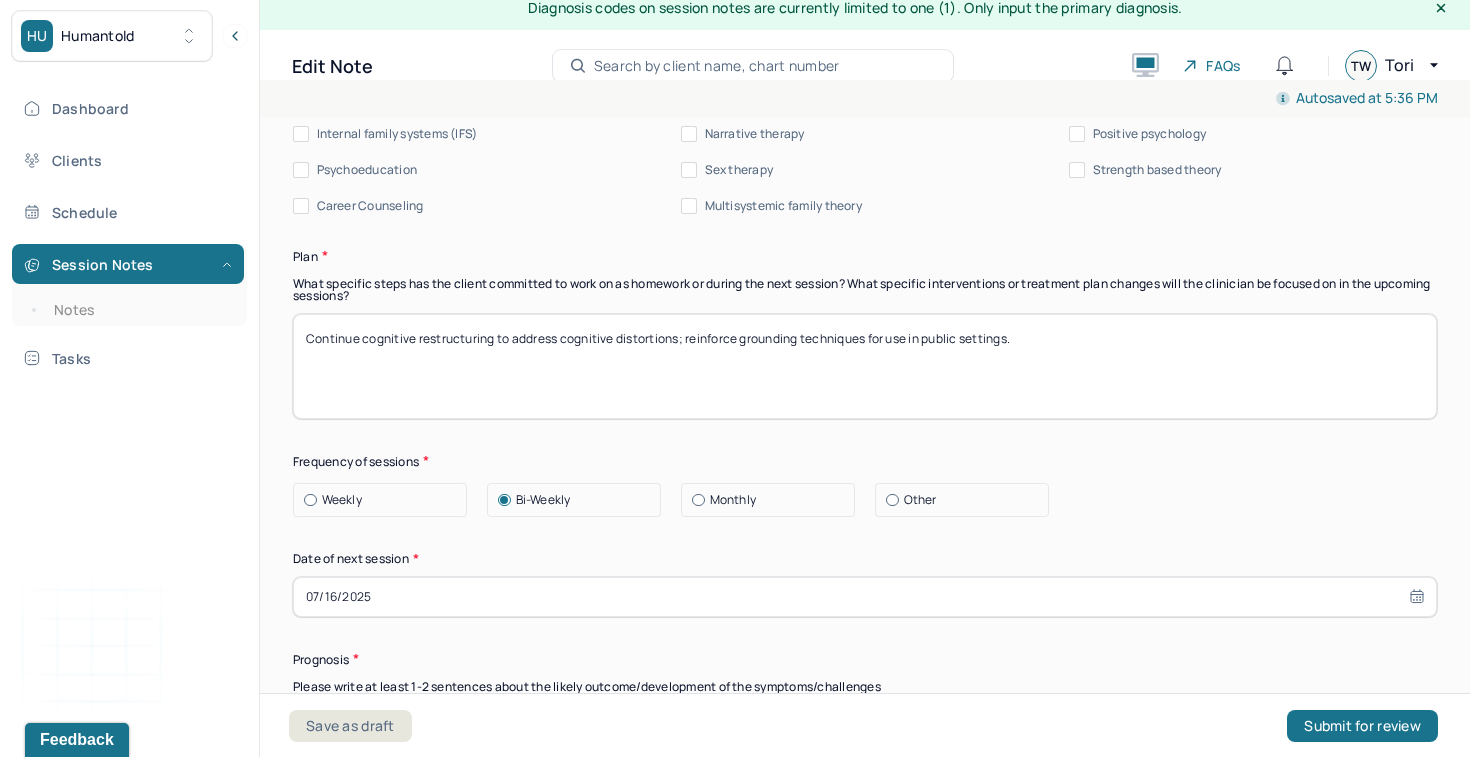 scroll, scrollTop: 2473, scrollLeft: 0, axis: vertical 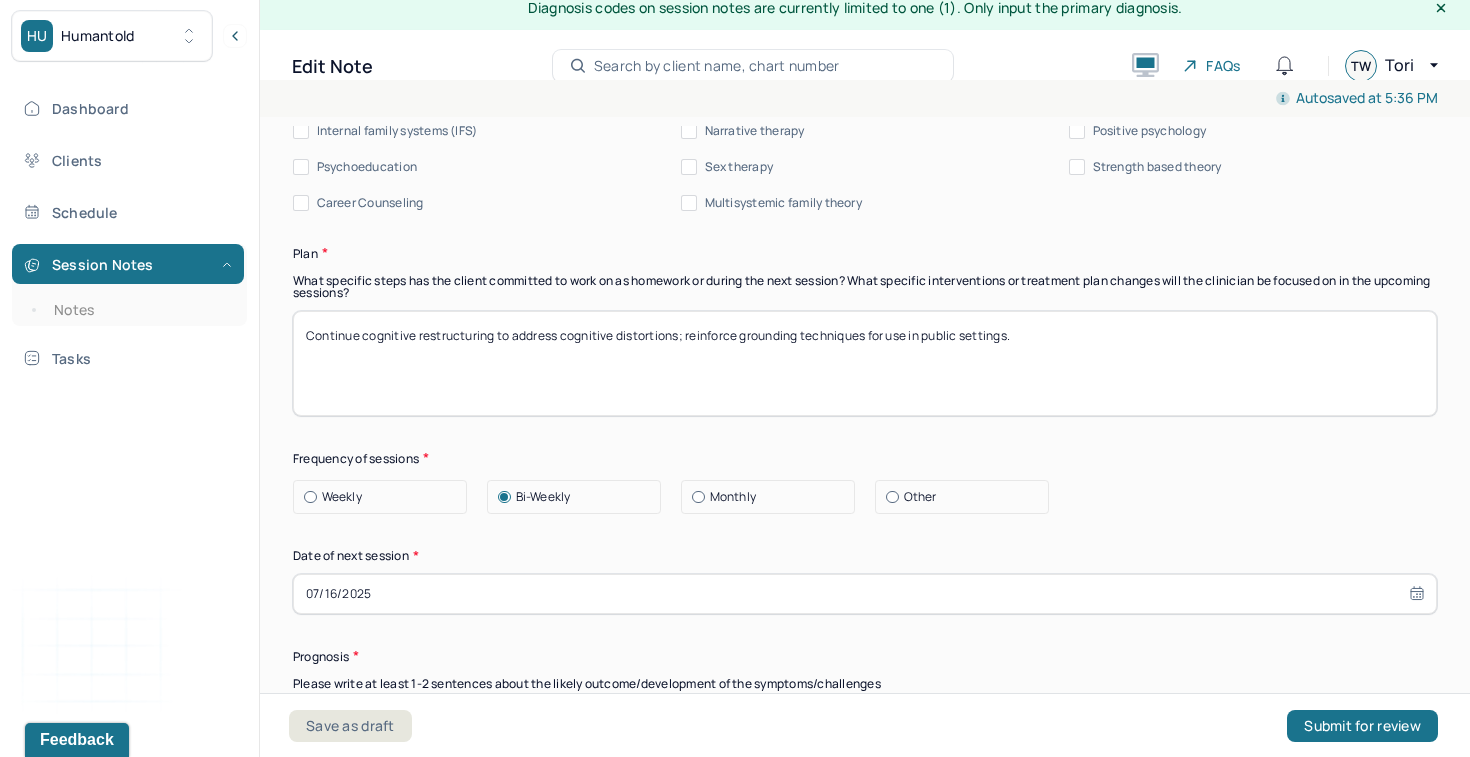 type on "Client is experiencing mild situational anxiety related to assertiveness and boundary setting in a professional context. This is consistent with previously explored clinical themes of reducing people-pleasing behaviors and improving communication. Client demonstrates readiness to apply skills discussed in previous sessions." 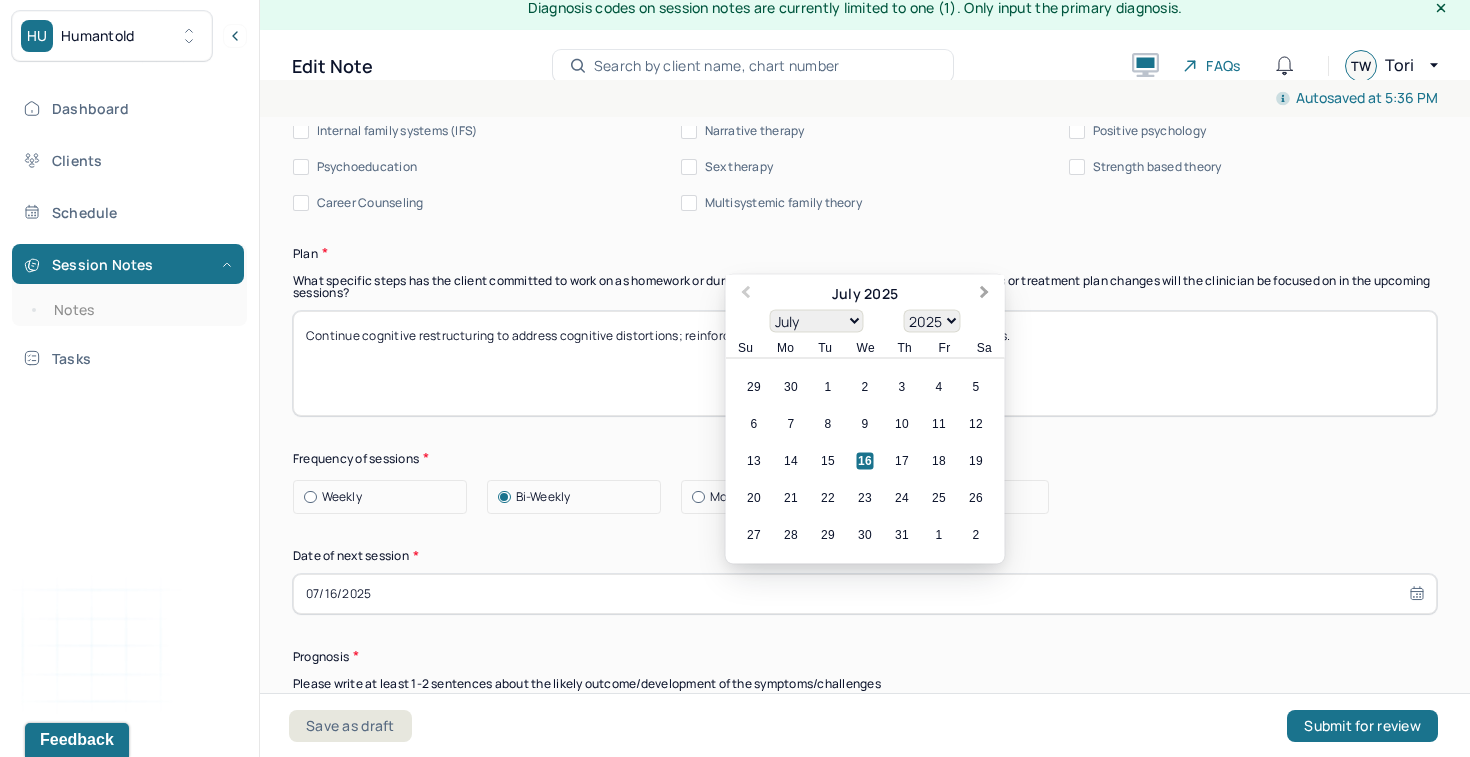 click on "Next Month" at bounding box center (987, 295) 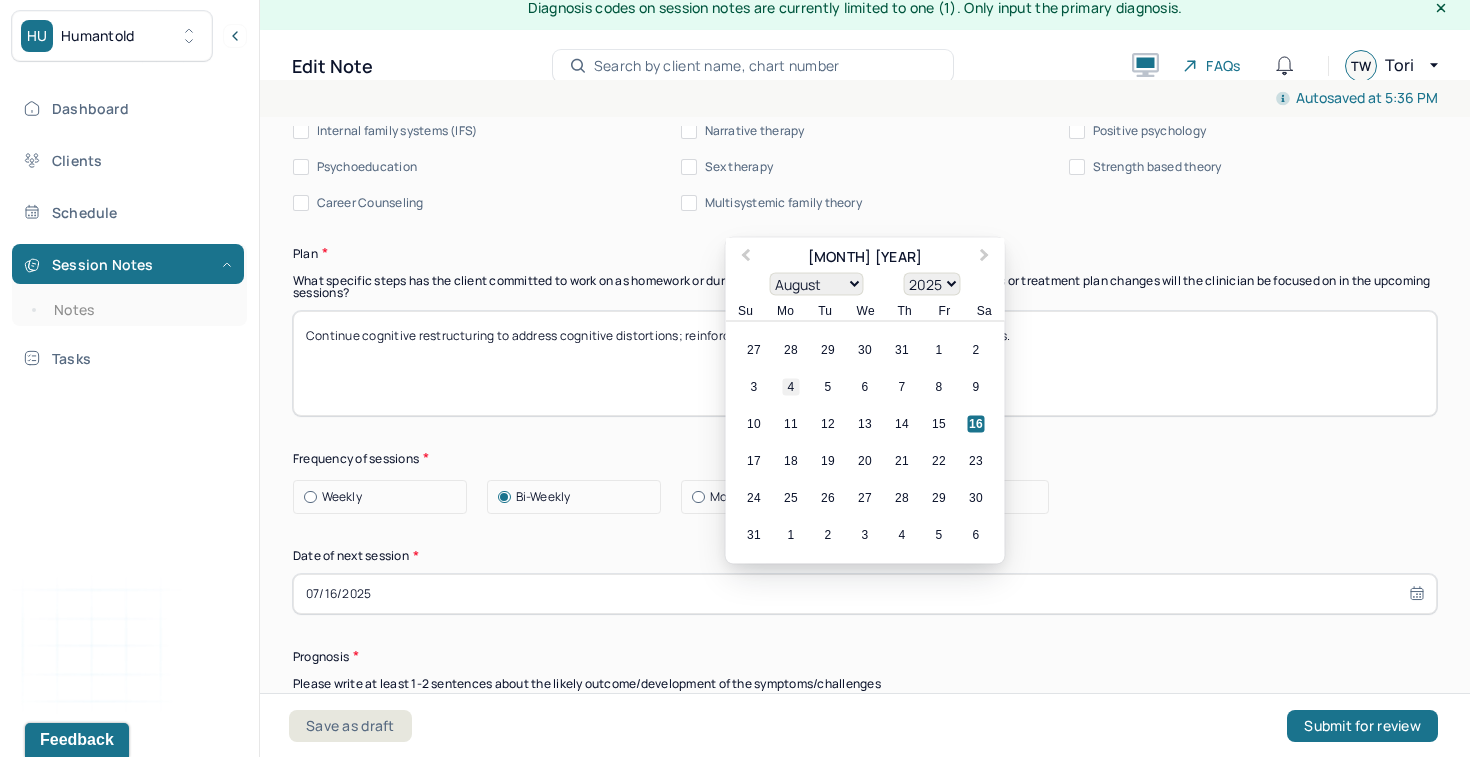click on "4" at bounding box center [791, 386] 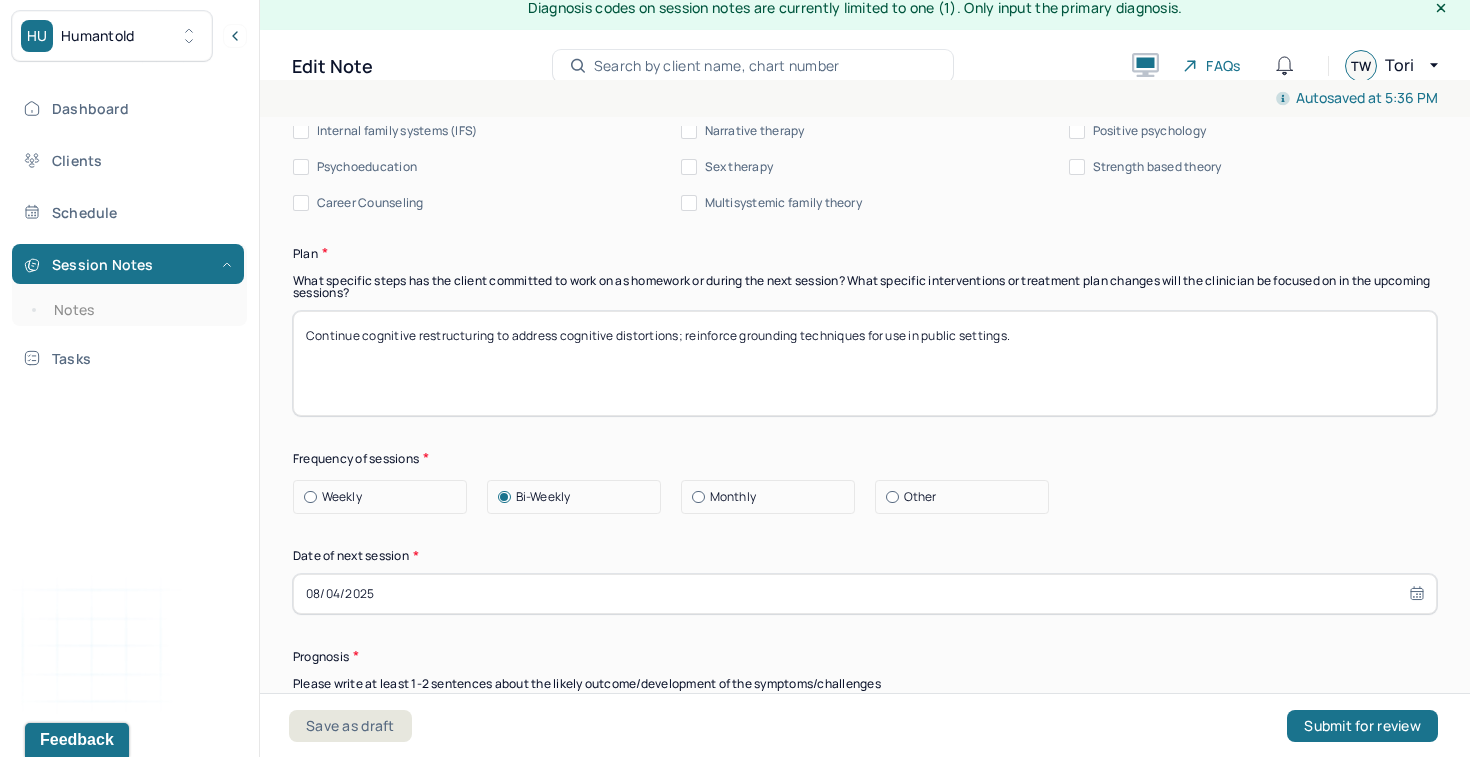 click on "Save as draft     Submit for review" at bounding box center [863, 725] 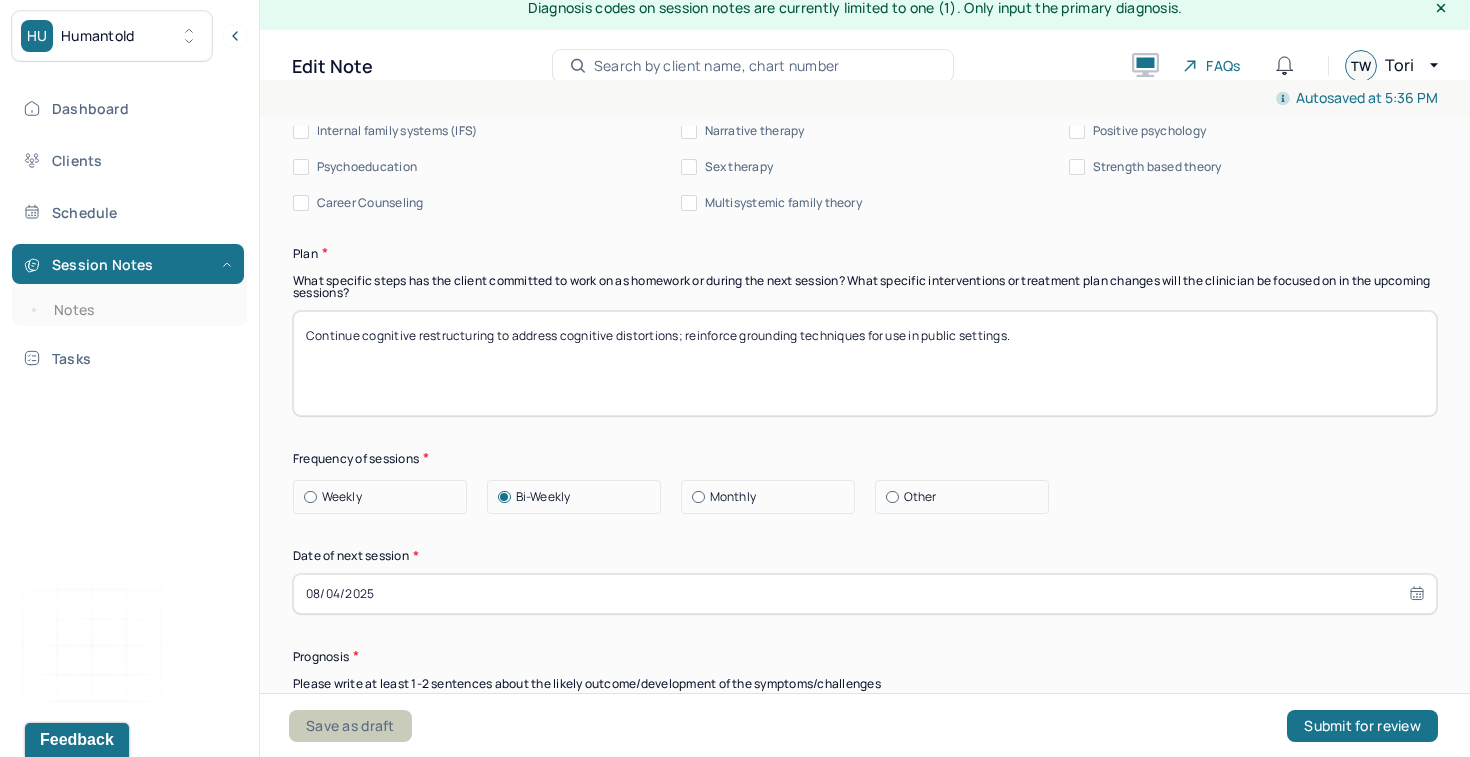 click on "Save as draft" at bounding box center (350, 726) 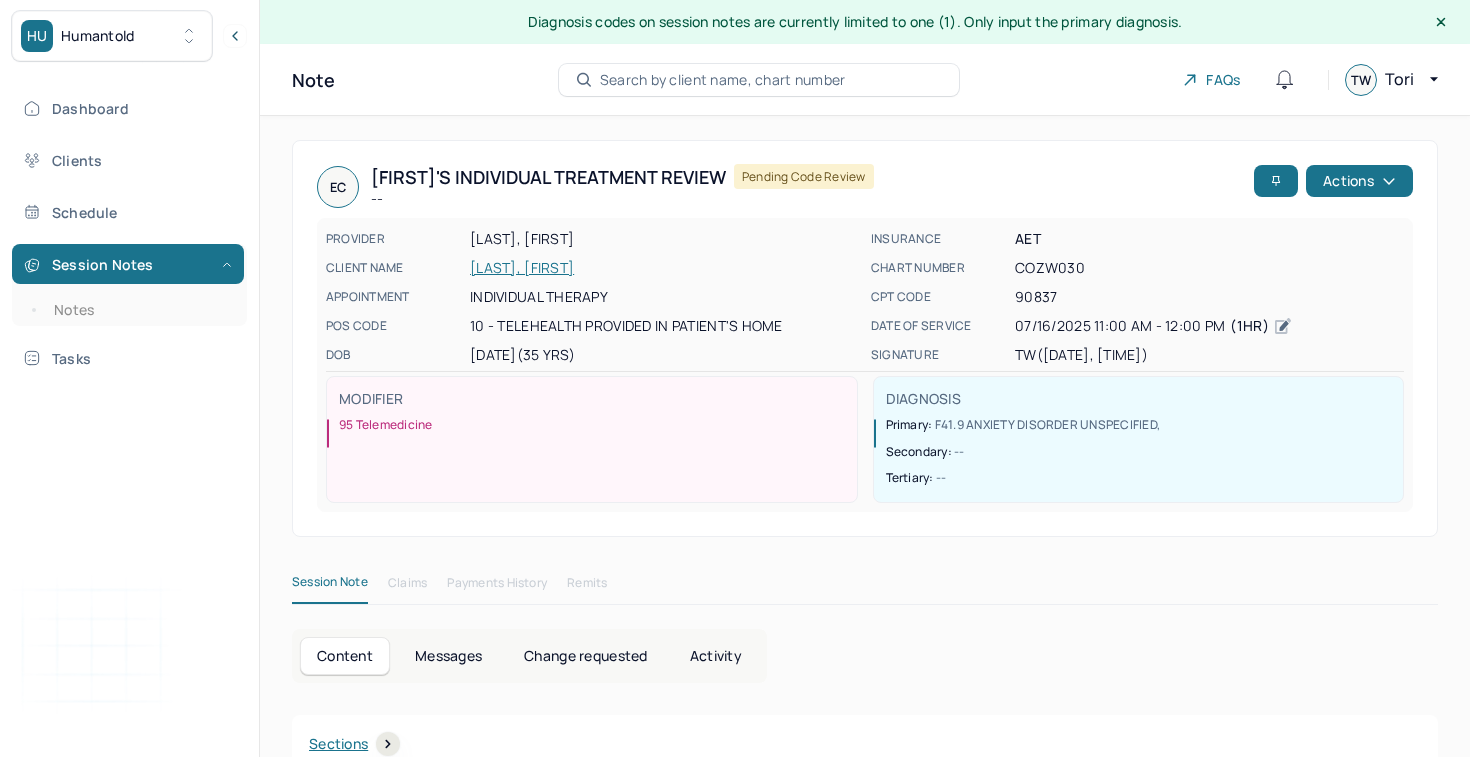 scroll, scrollTop: 14, scrollLeft: 0, axis: vertical 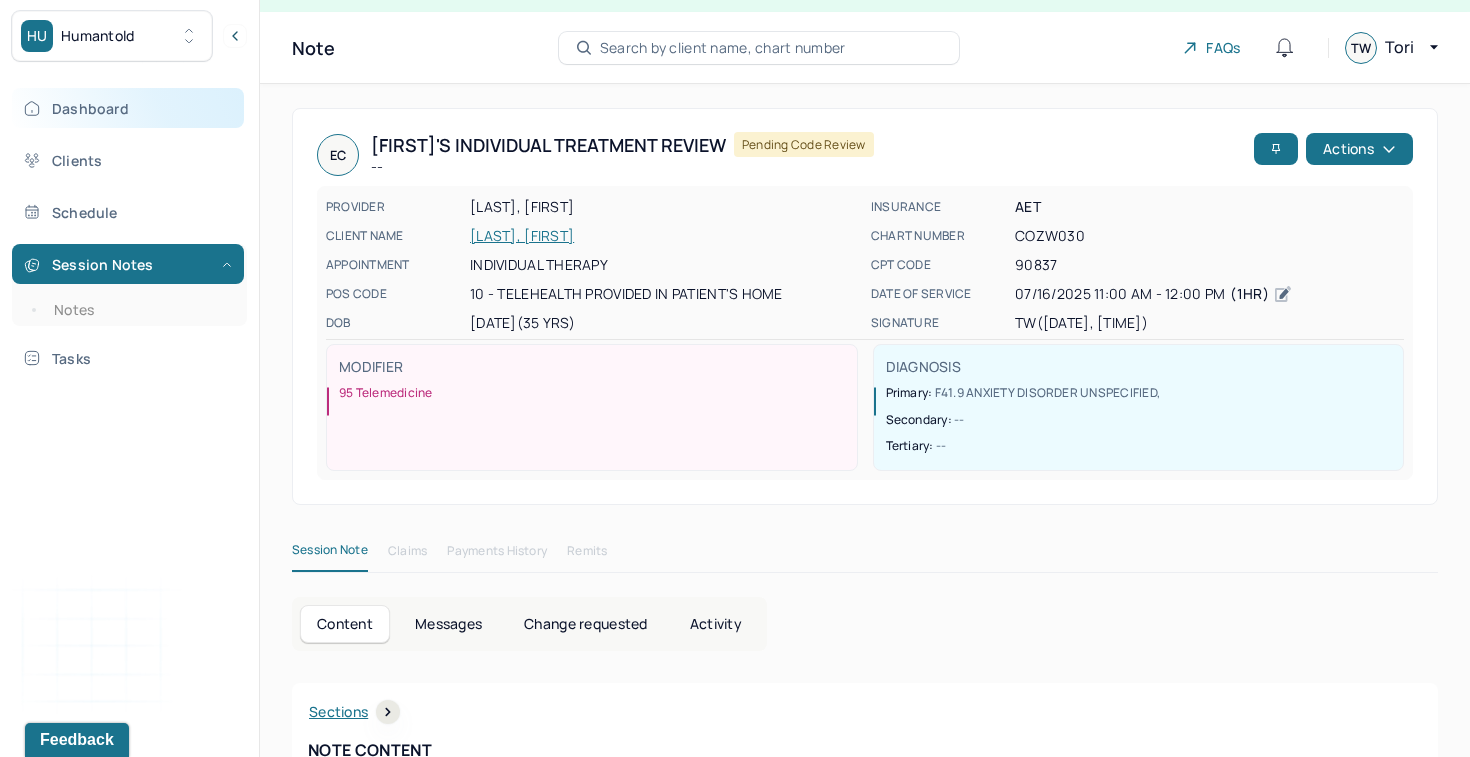 click on "Dashboard" at bounding box center [128, 108] 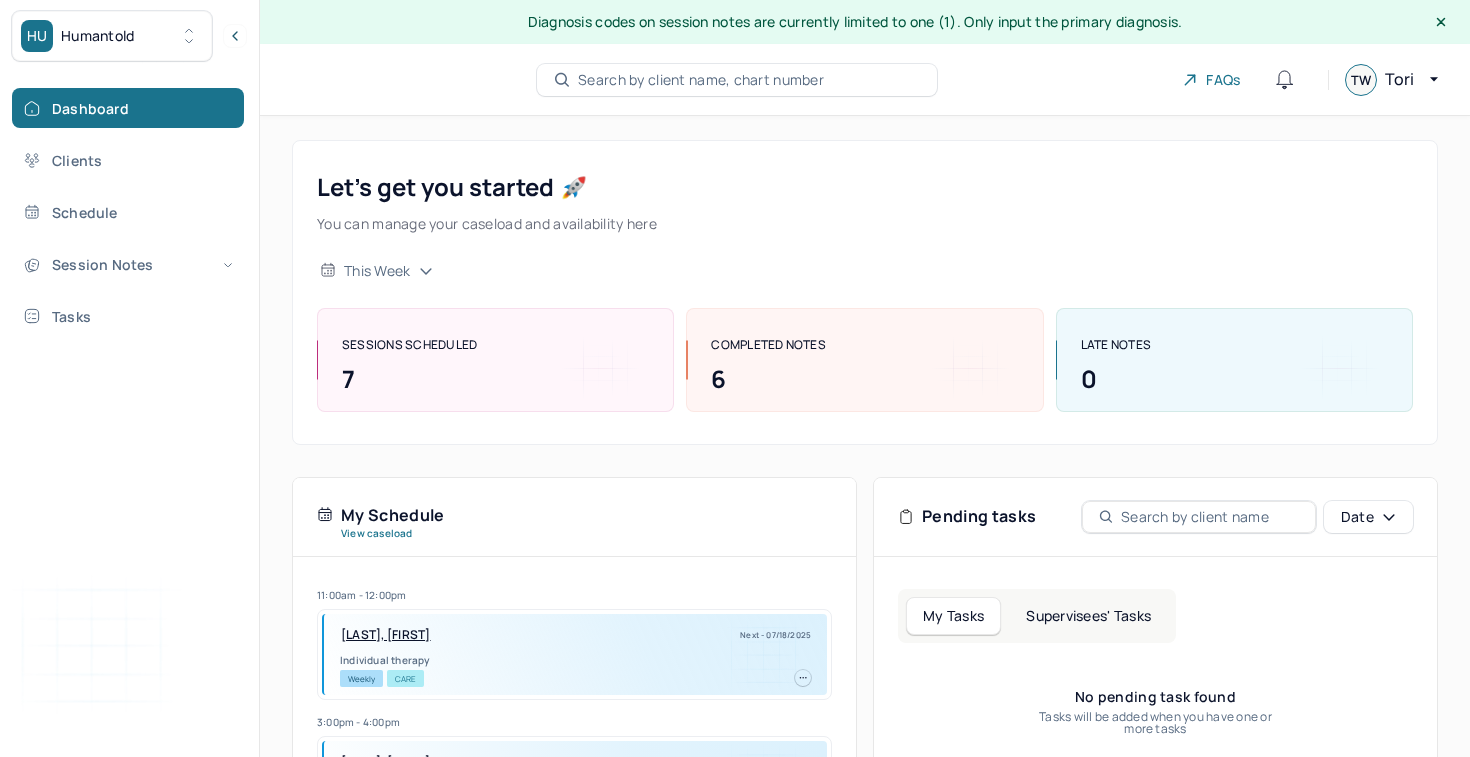 scroll, scrollTop: 63, scrollLeft: 0, axis: vertical 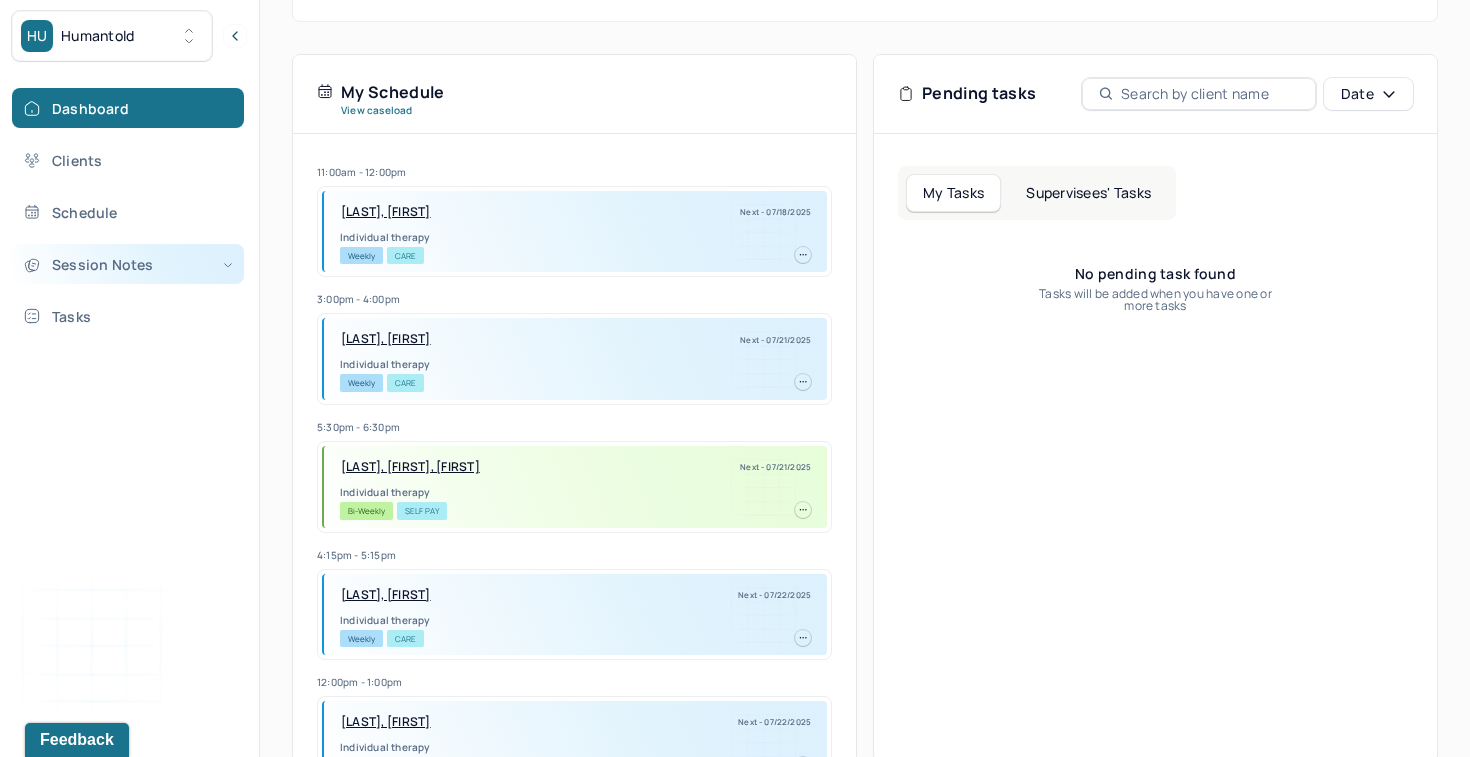 click on "Session Notes" at bounding box center (128, 264) 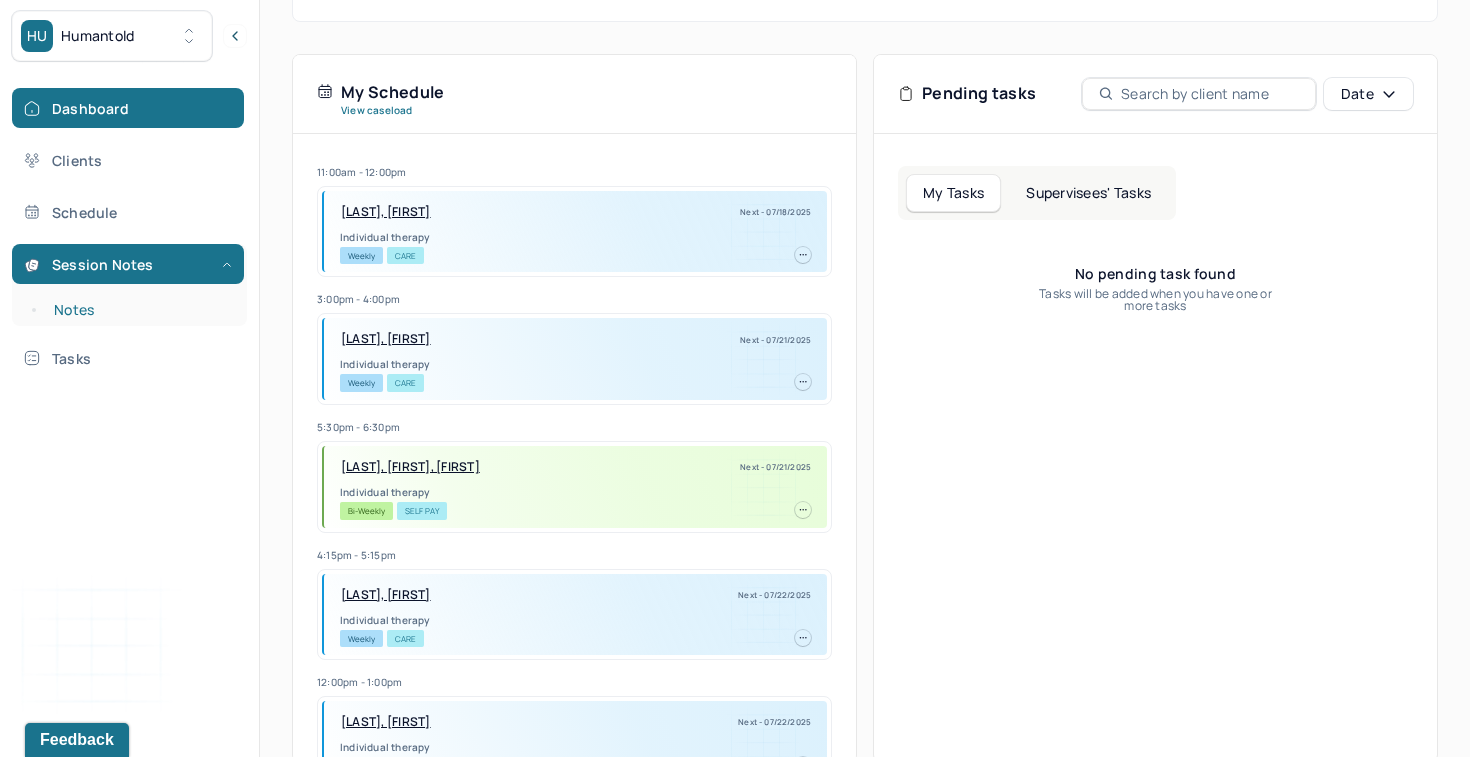 click on "Notes" at bounding box center (139, 310) 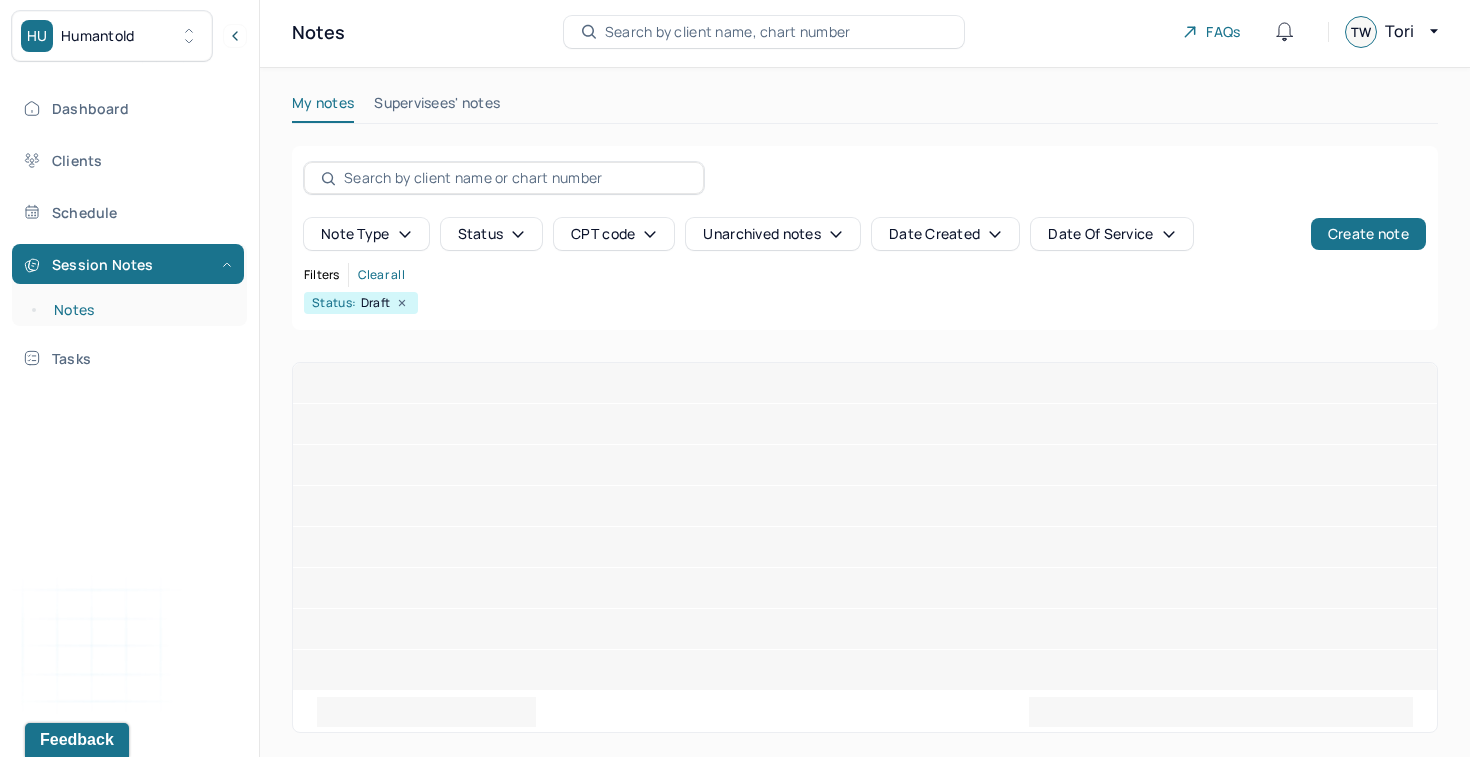 scroll, scrollTop: 0, scrollLeft: 0, axis: both 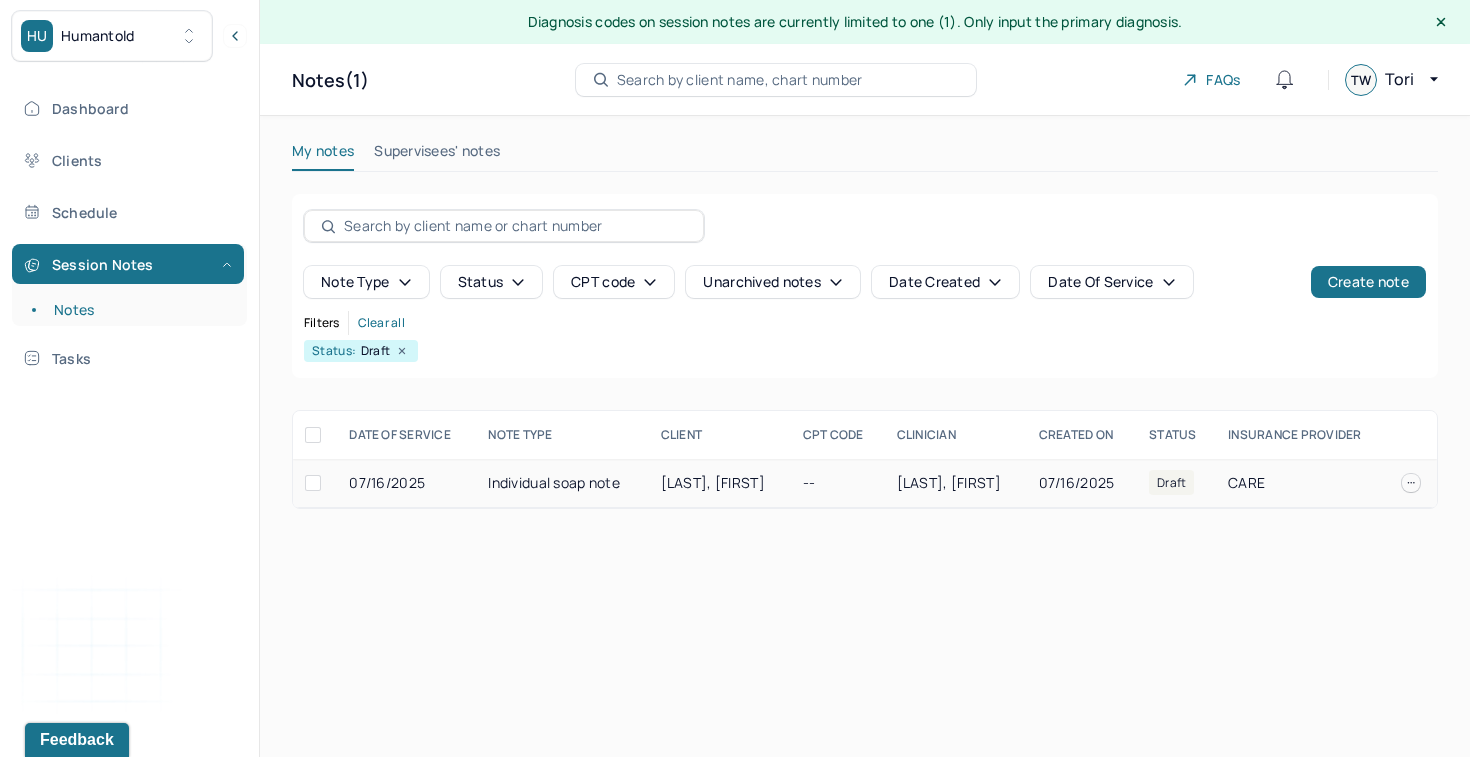 click on "[LAST], [FIRST]" at bounding box center [949, 482] 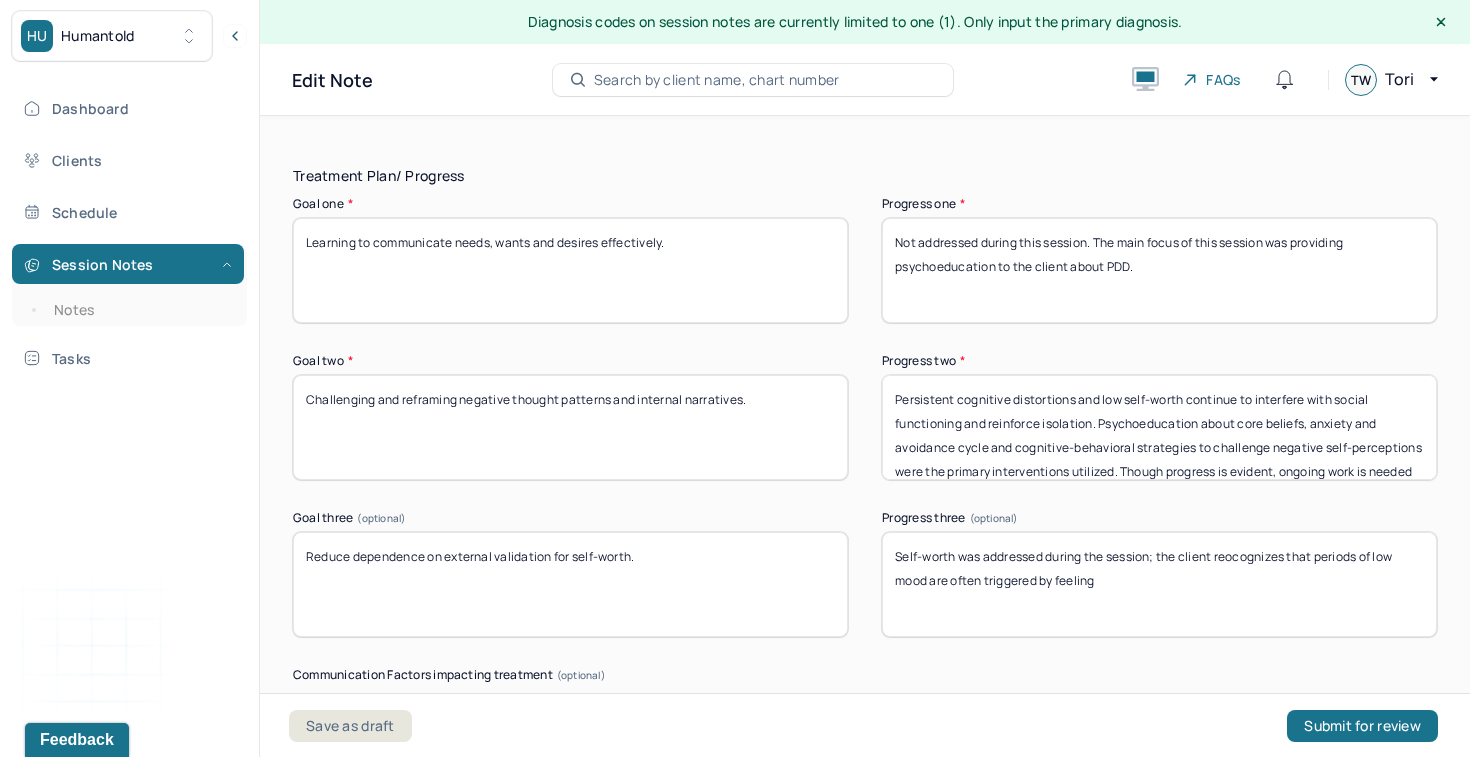 scroll, scrollTop: 3430, scrollLeft: 0, axis: vertical 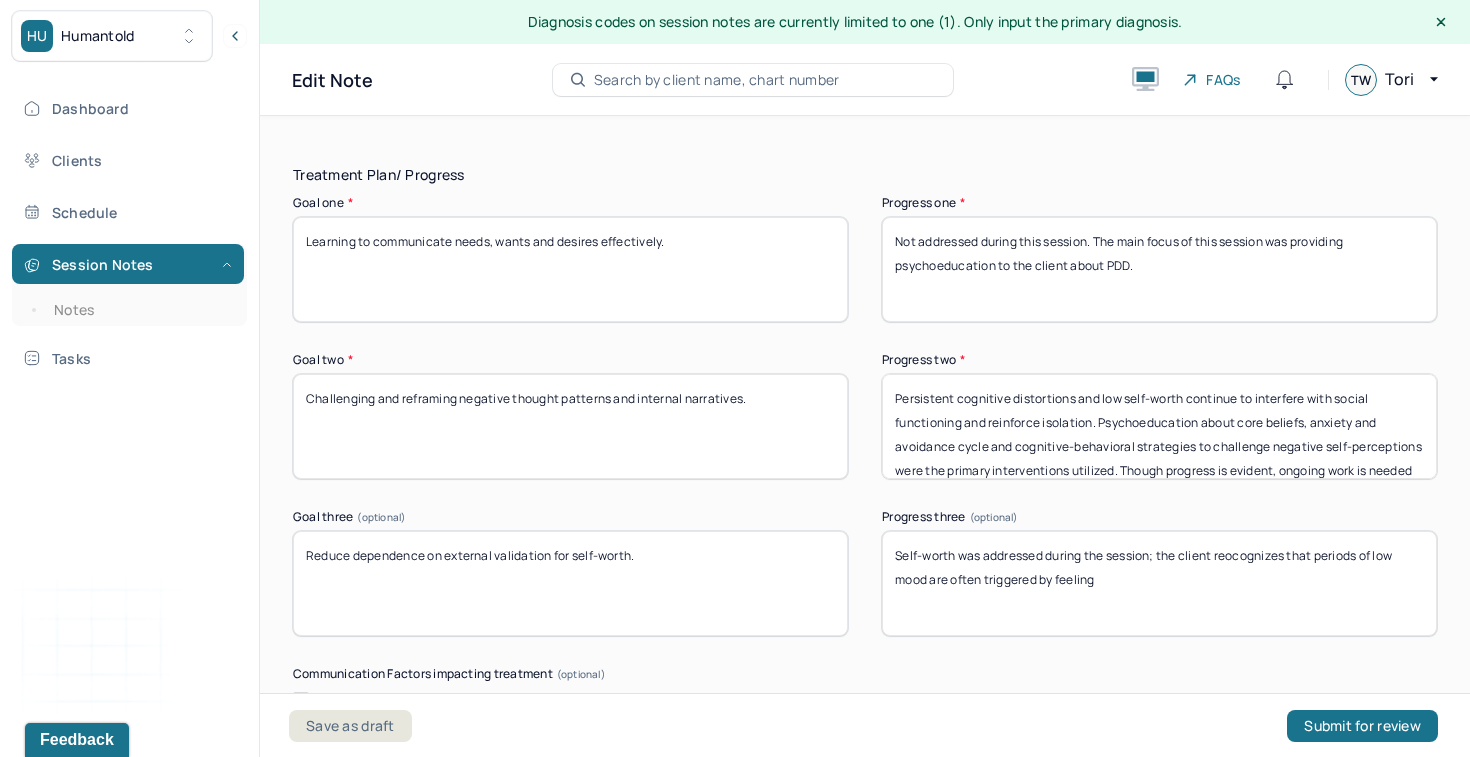 drag, startPoint x: 1165, startPoint y: 287, endPoint x: 1114, endPoint y: 261, distance: 57.245087 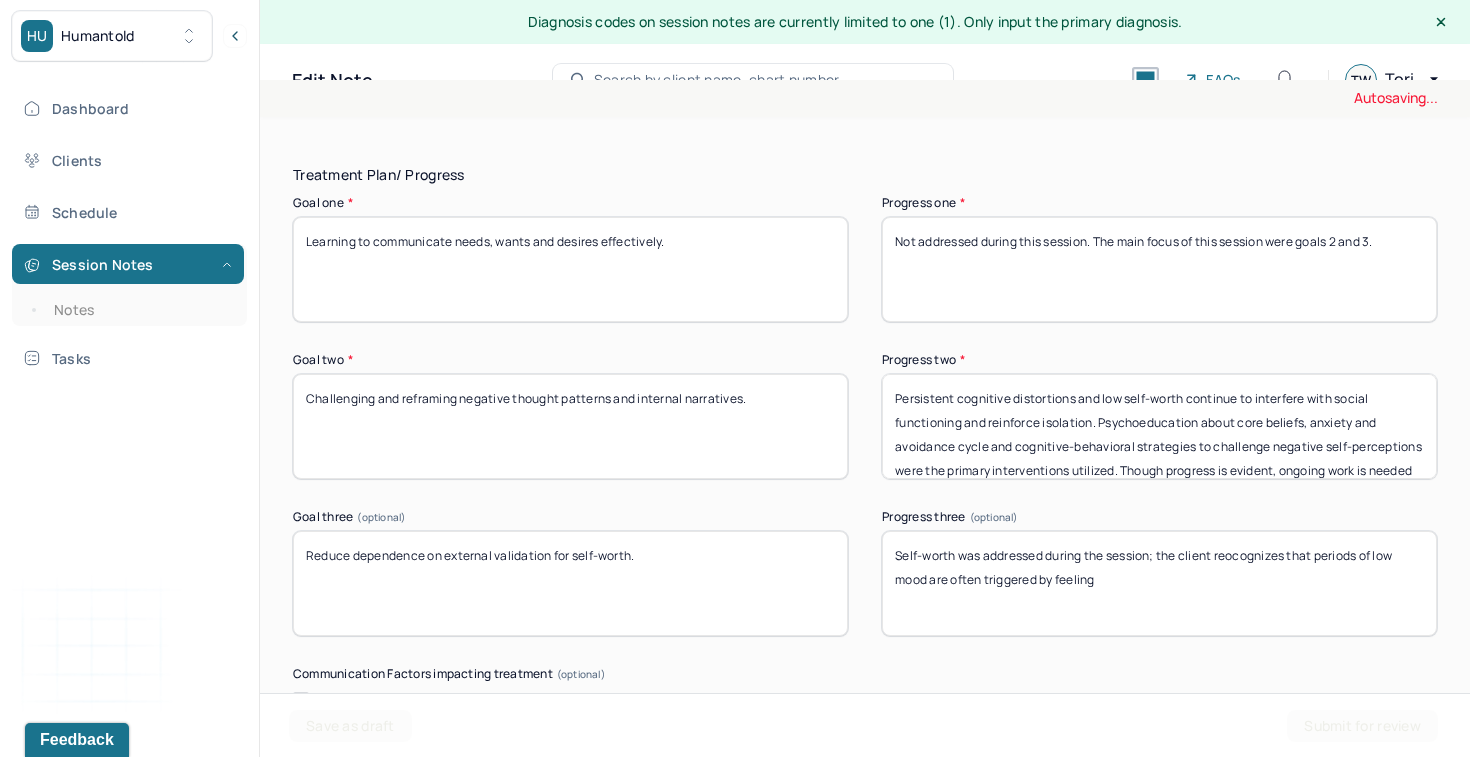 scroll, scrollTop: 40, scrollLeft: 0, axis: vertical 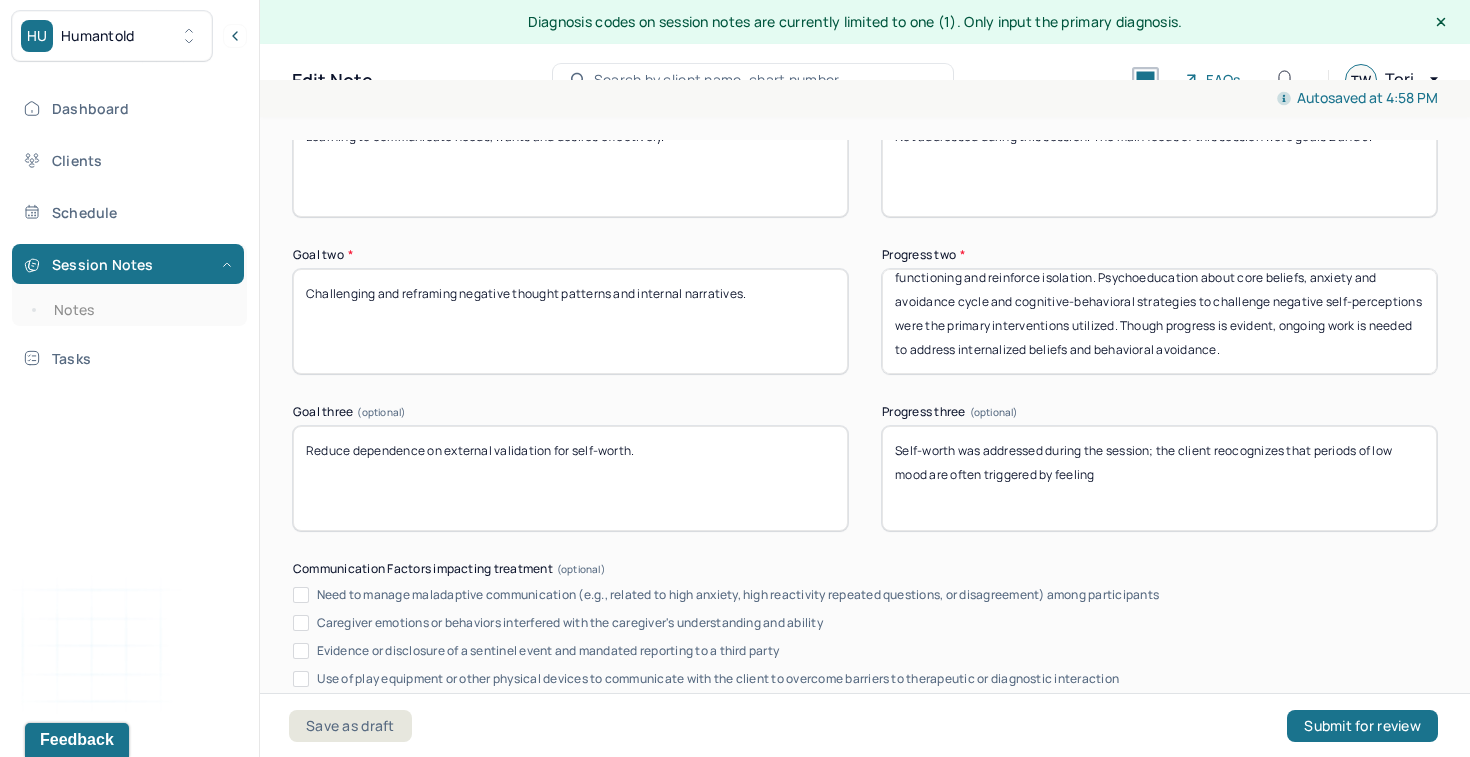 type on "Not addressed during this session. The main focus of this session were goals 2 and 3." 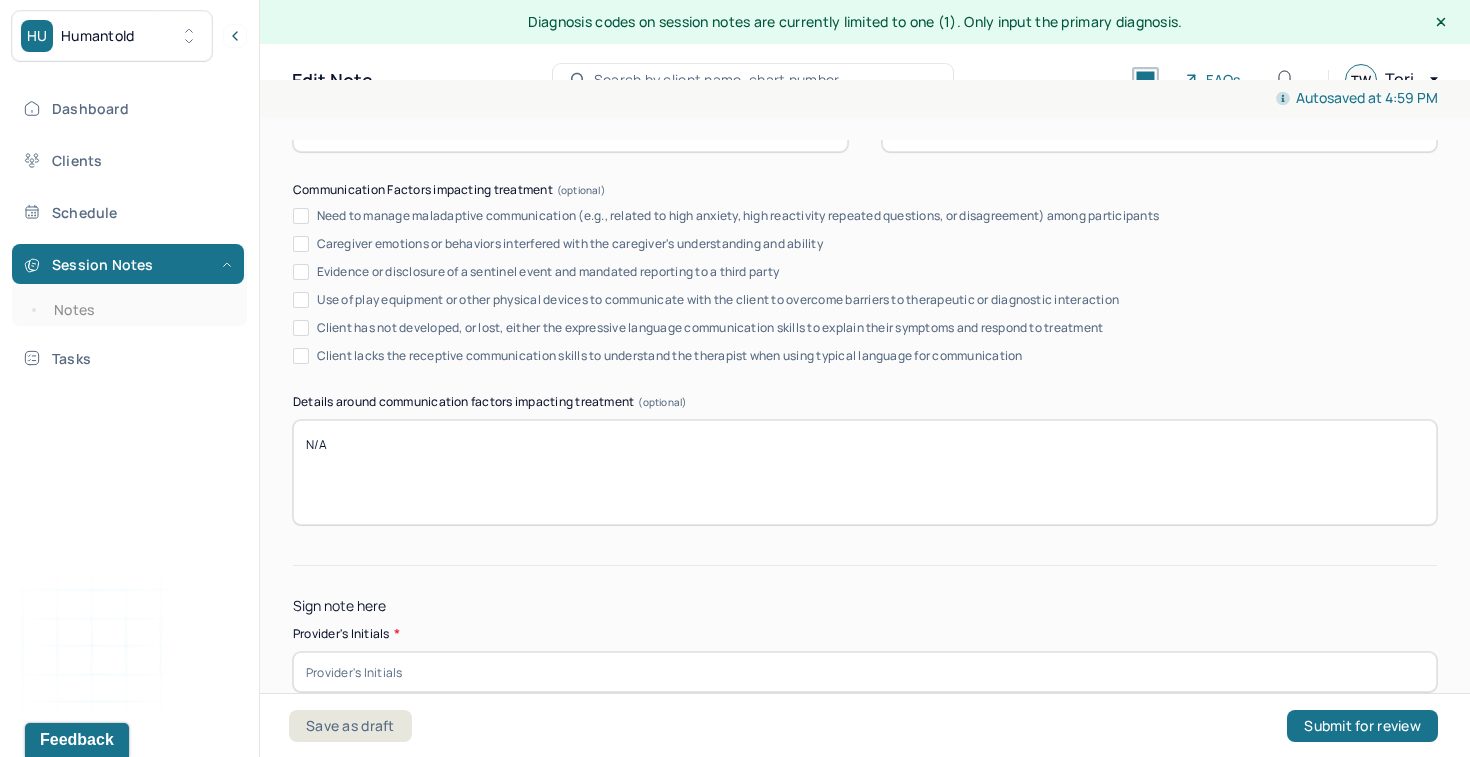 scroll, scrollTop: 3994, scrollLeft: 0, axis: vertical 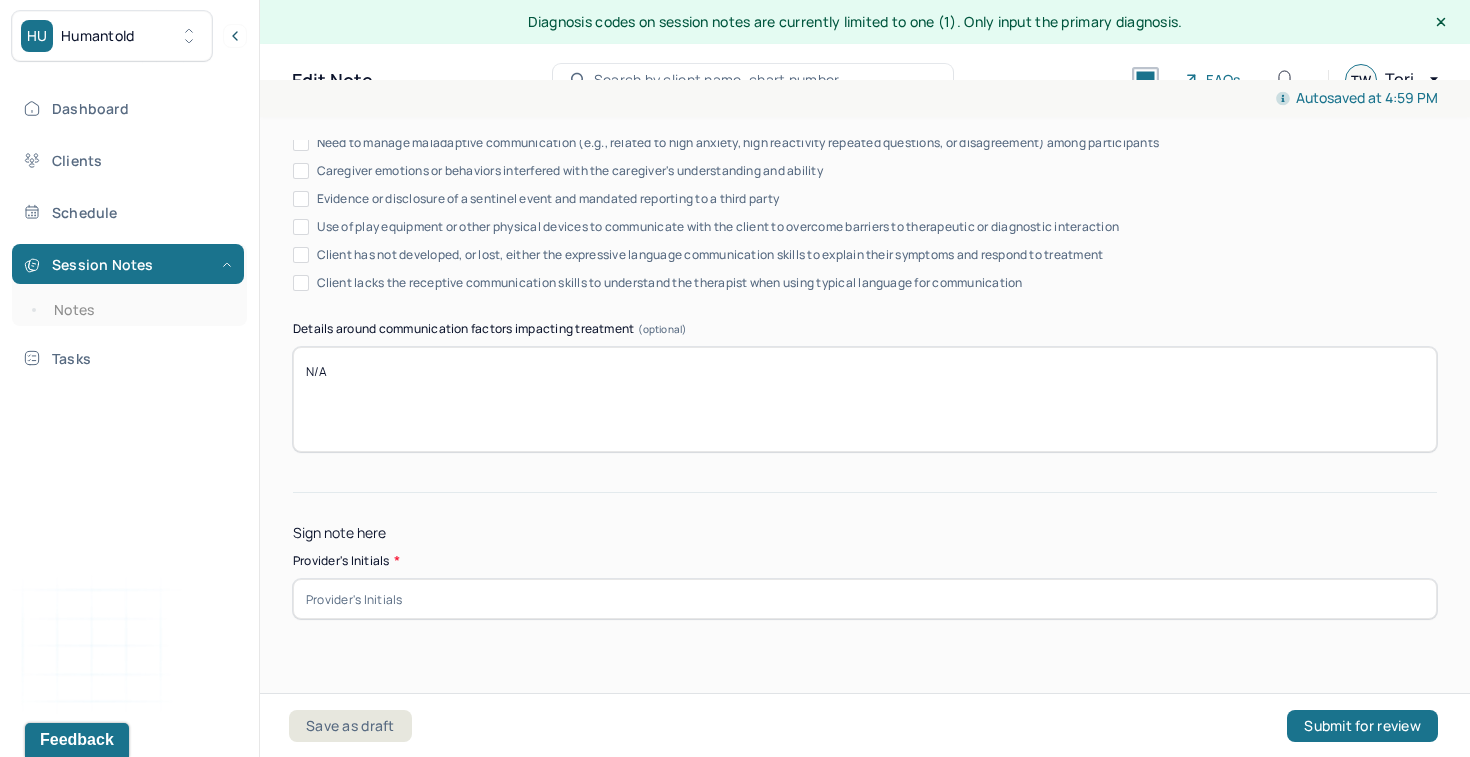 type on "Self-worth was addressed during the session; the client reocognizes that periods of low mood are often triggered by feeling low self-worth. Cognitive restructuring skills were facilitated and practiced during the session." 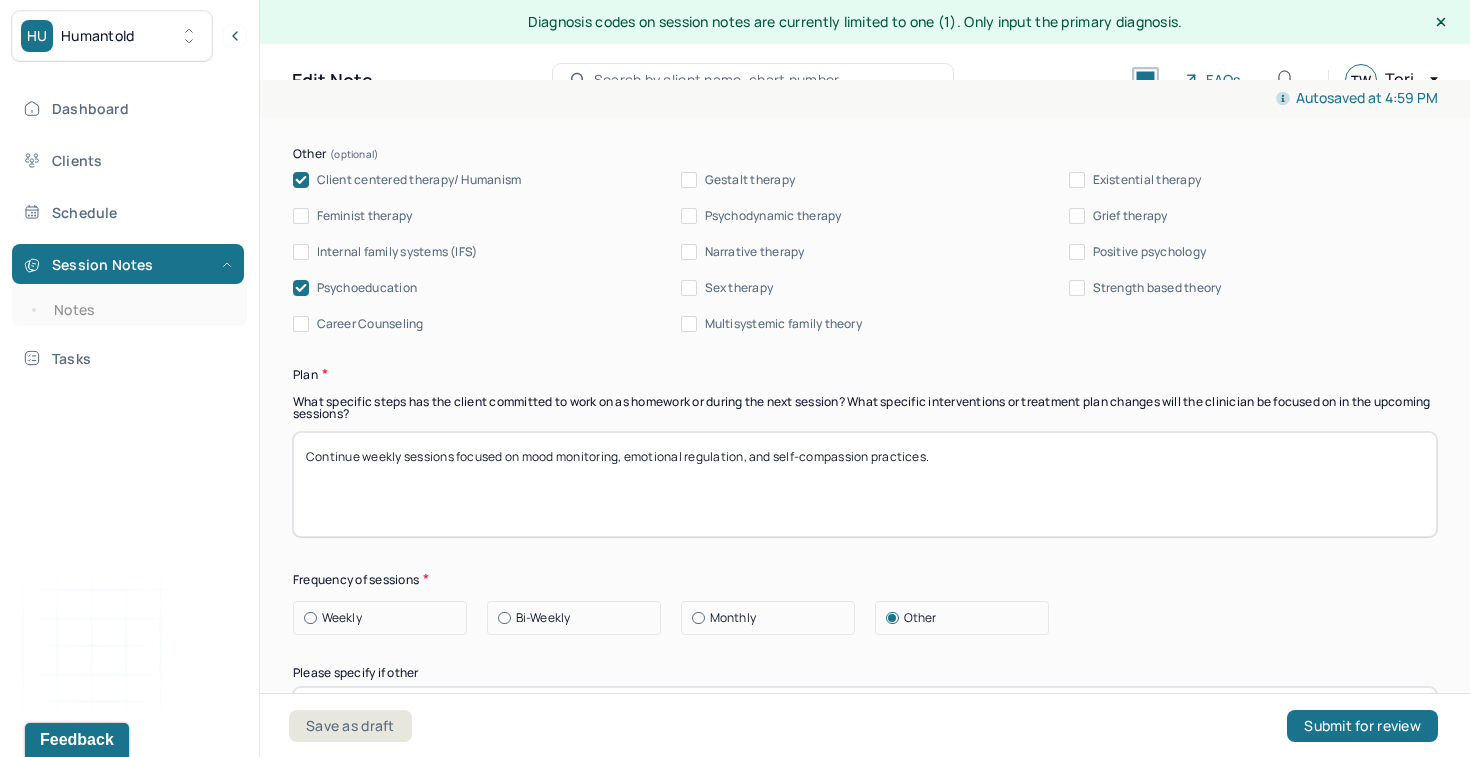 scroll, scrollTop: 2374, scrollLeft: 0, axis: vertical 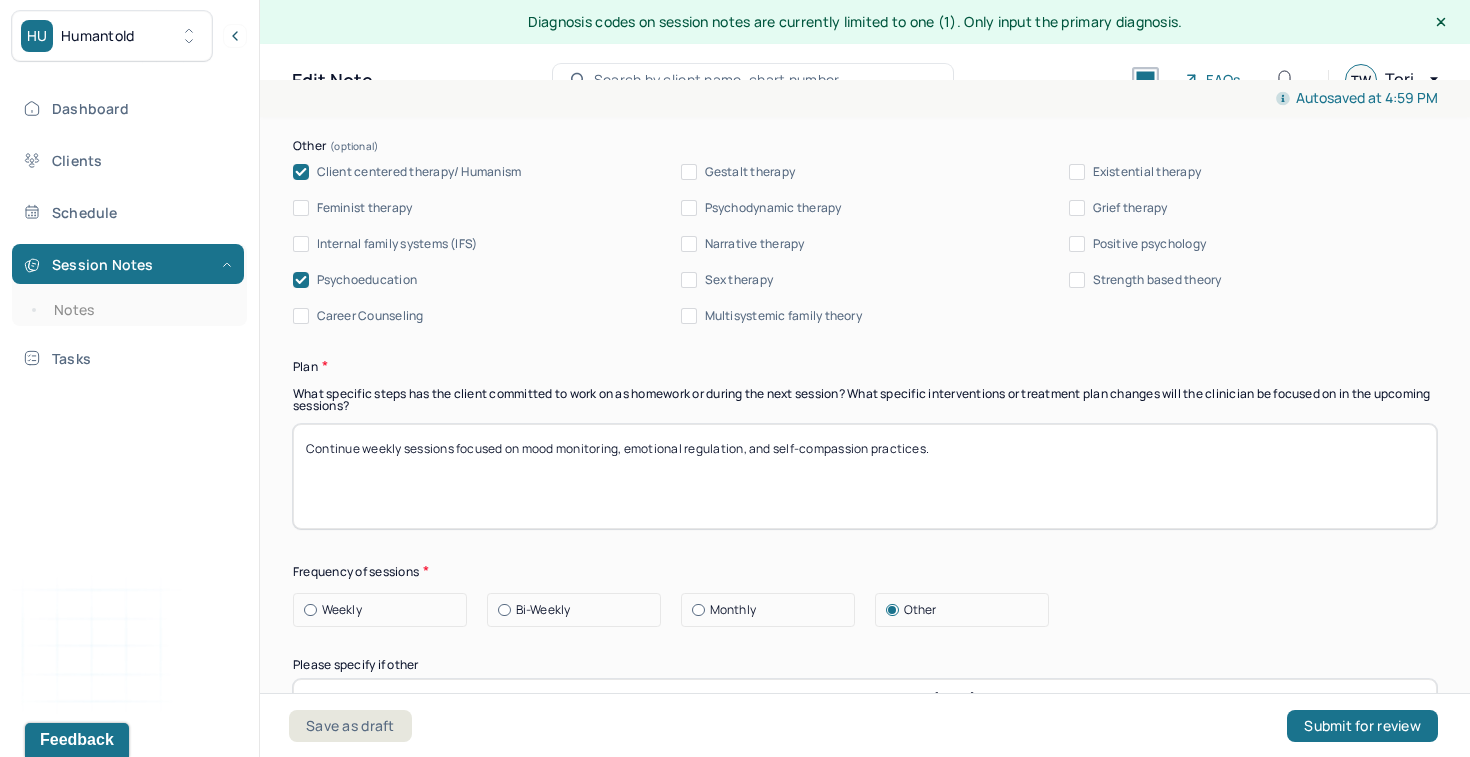 type on "TW" 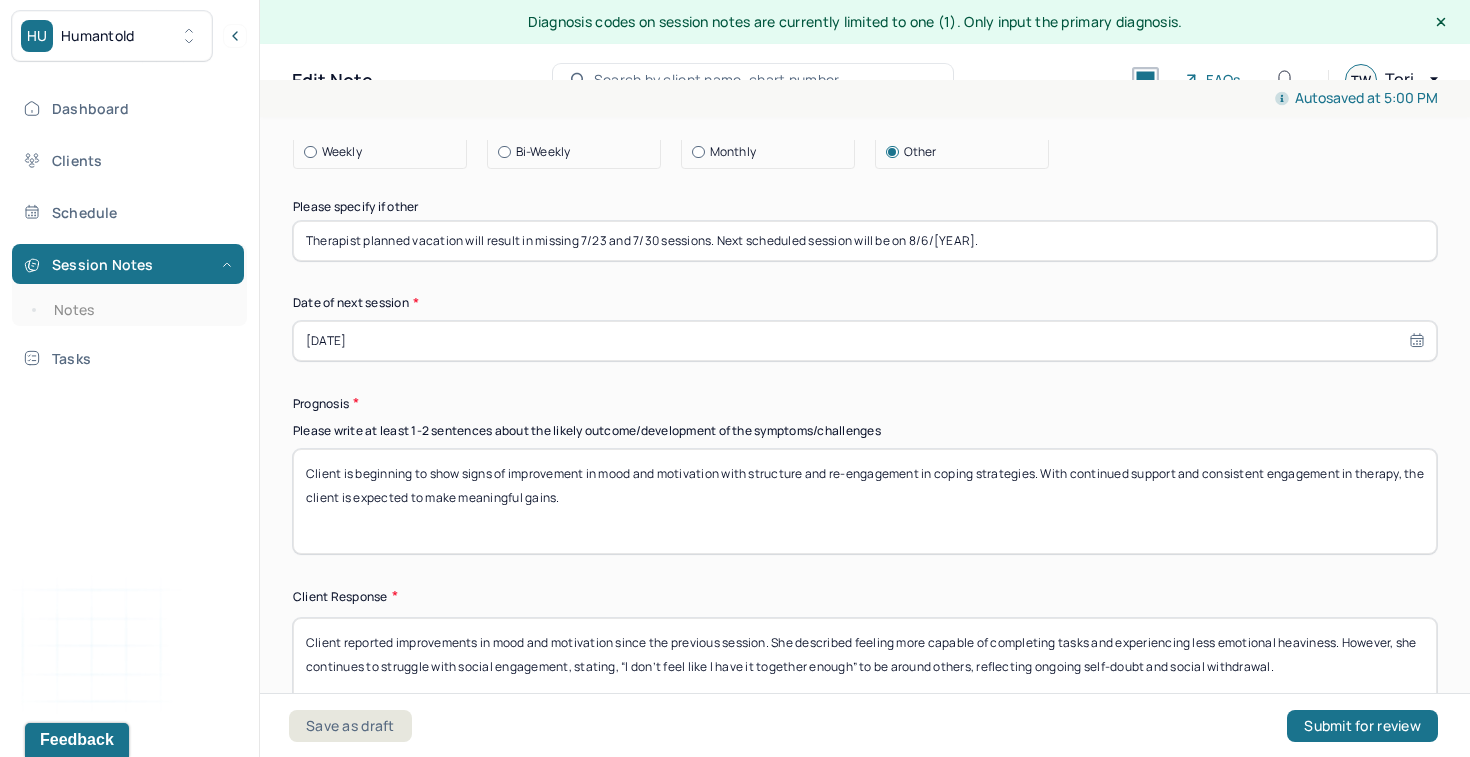 scroll, scrollTop: 2833, scrollLeft: 0, axis: vertical 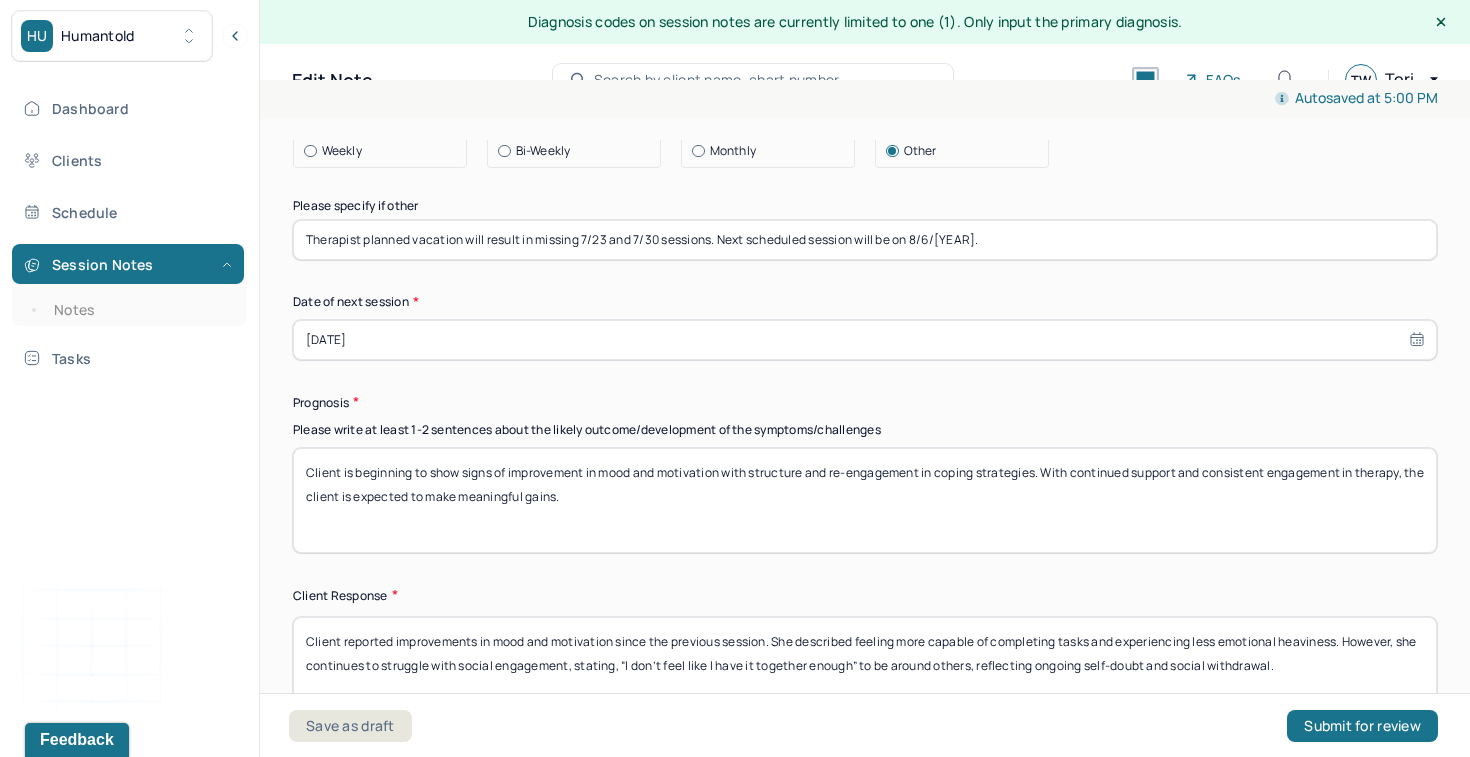 type on "Continue using cognitive-behavioral strategies to challenge negative self-perceptions." 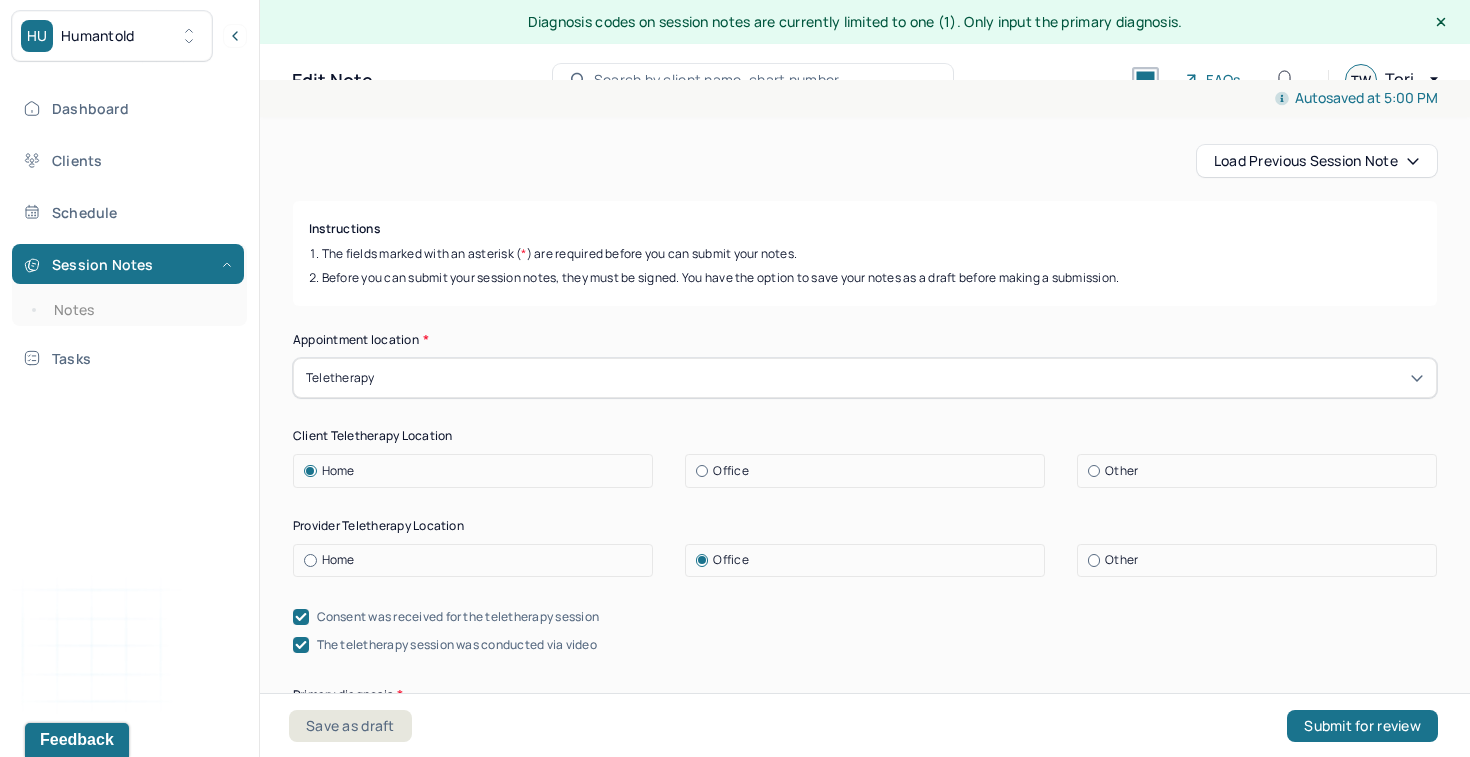 scroll, scrollTop: 0, scrollLeft: 0, axis: both 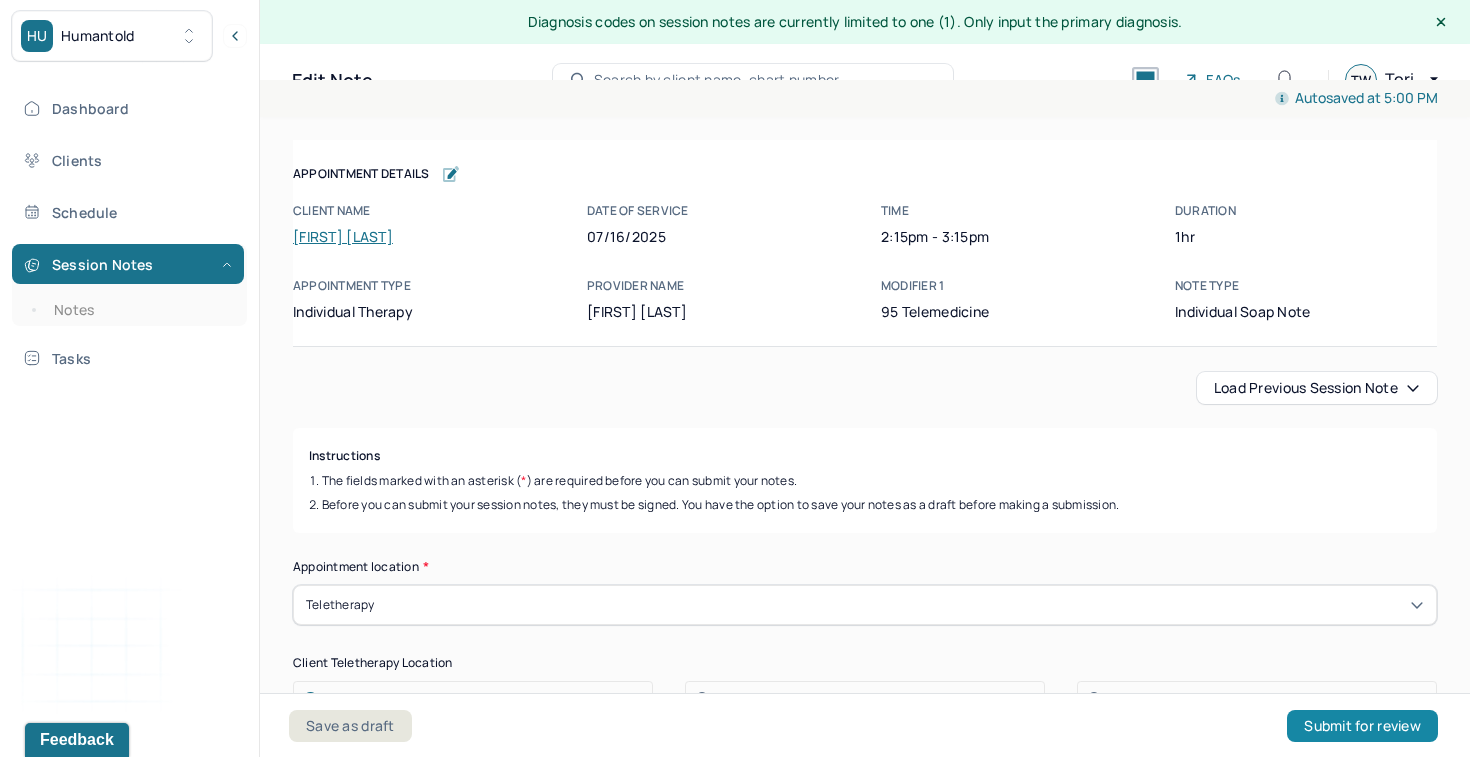 click on "Submit for review" at bounding box center [1362, 726] 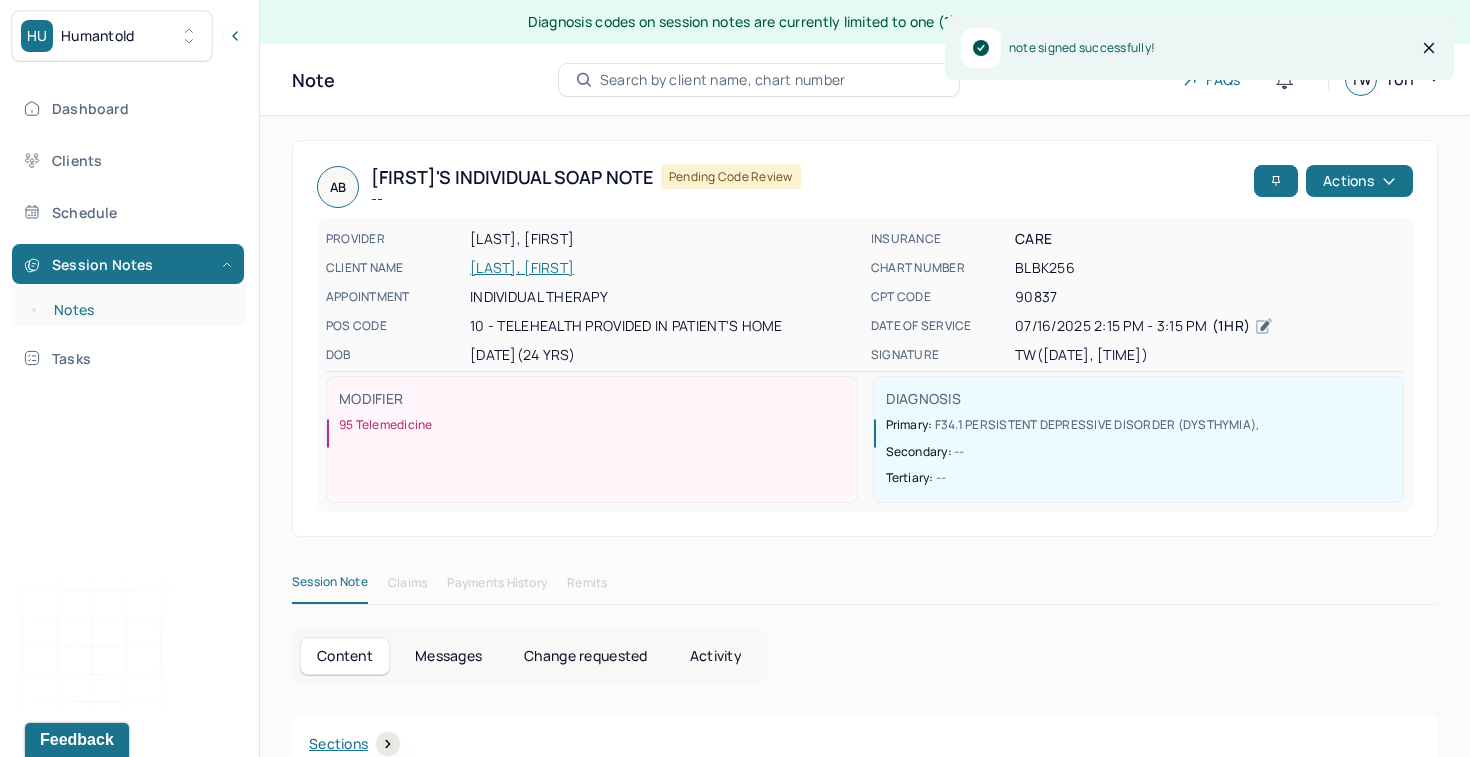 click on "Notes" at bounding box center (139, 310) 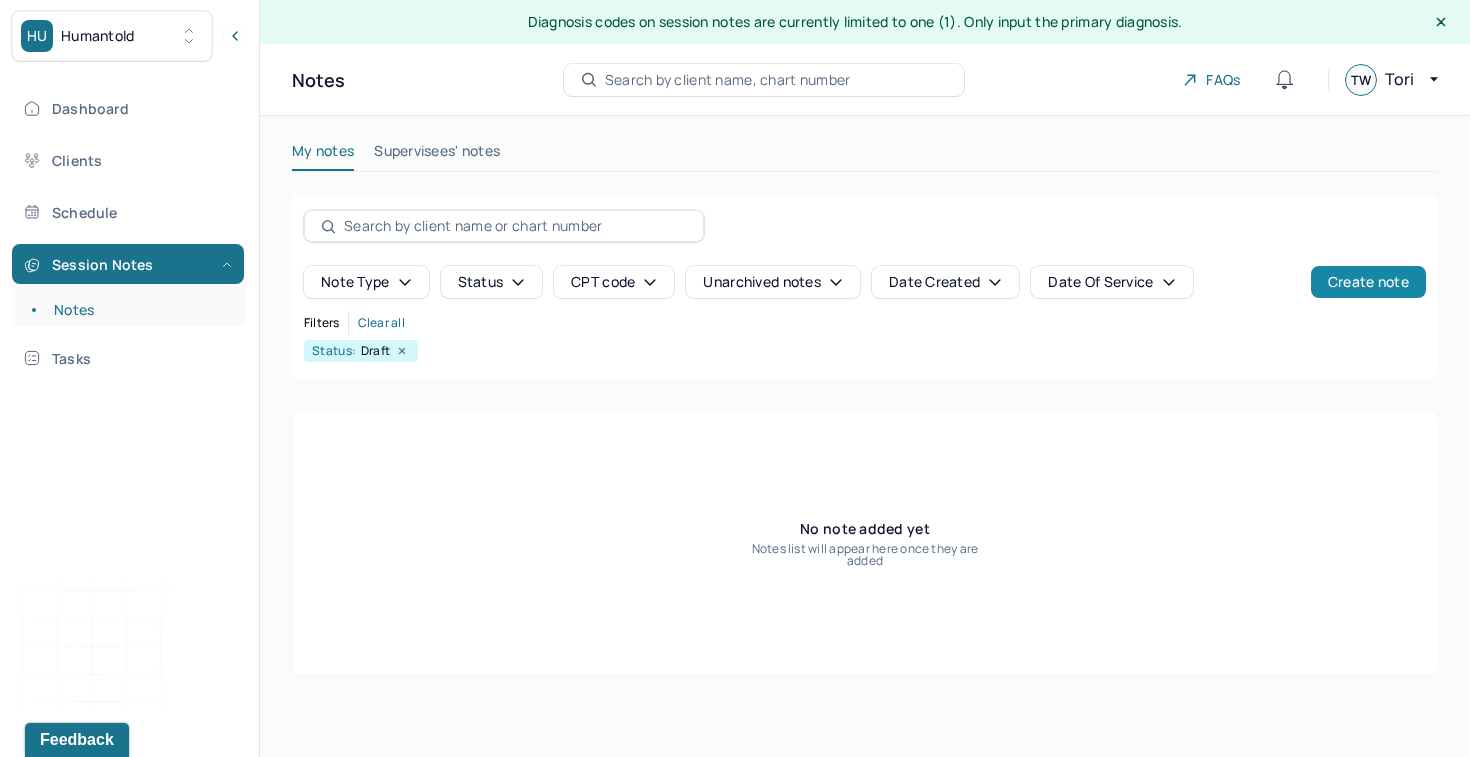 click on "Create note" at bounding box center [1368, 282] 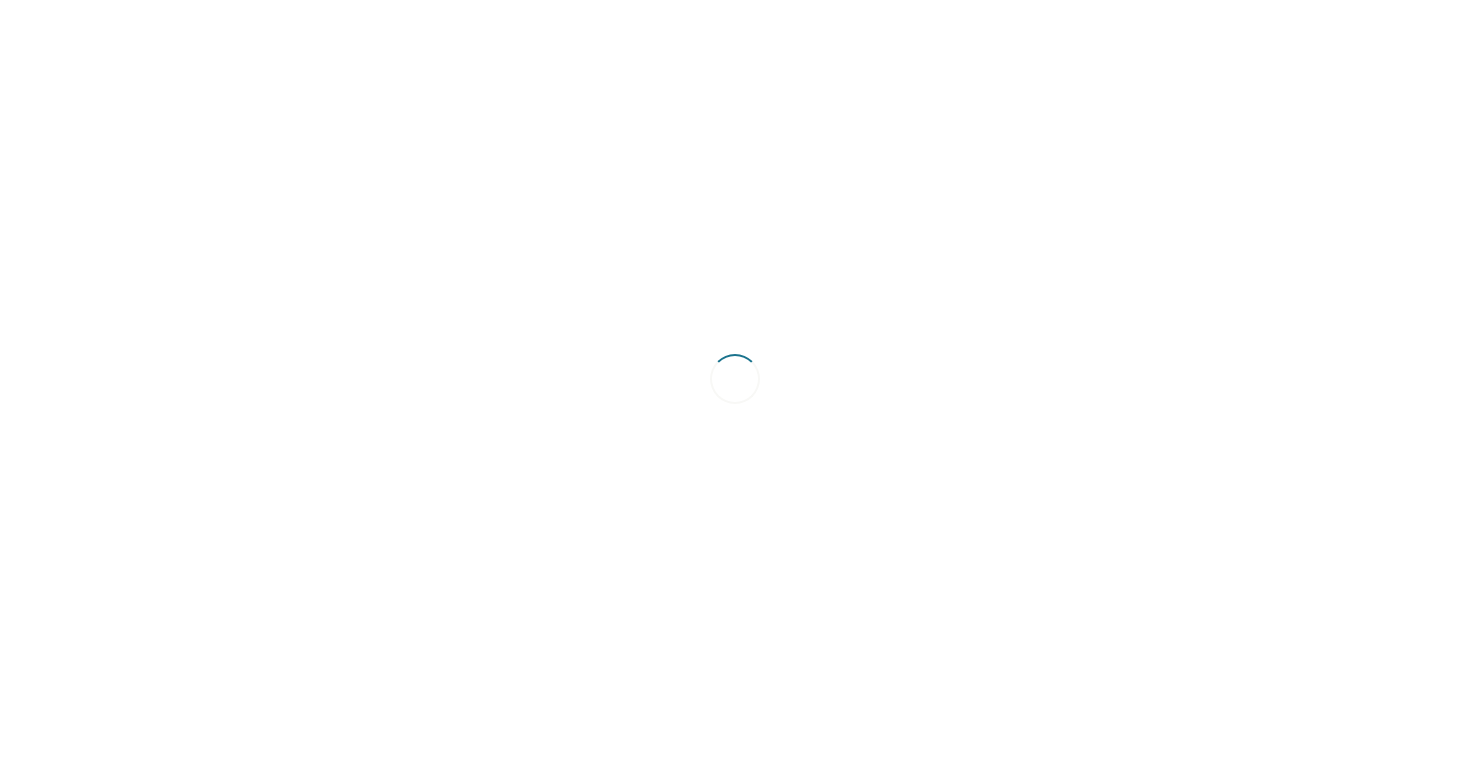 scroll, scrollTop: 0, scrollLeft: 0, axis: both 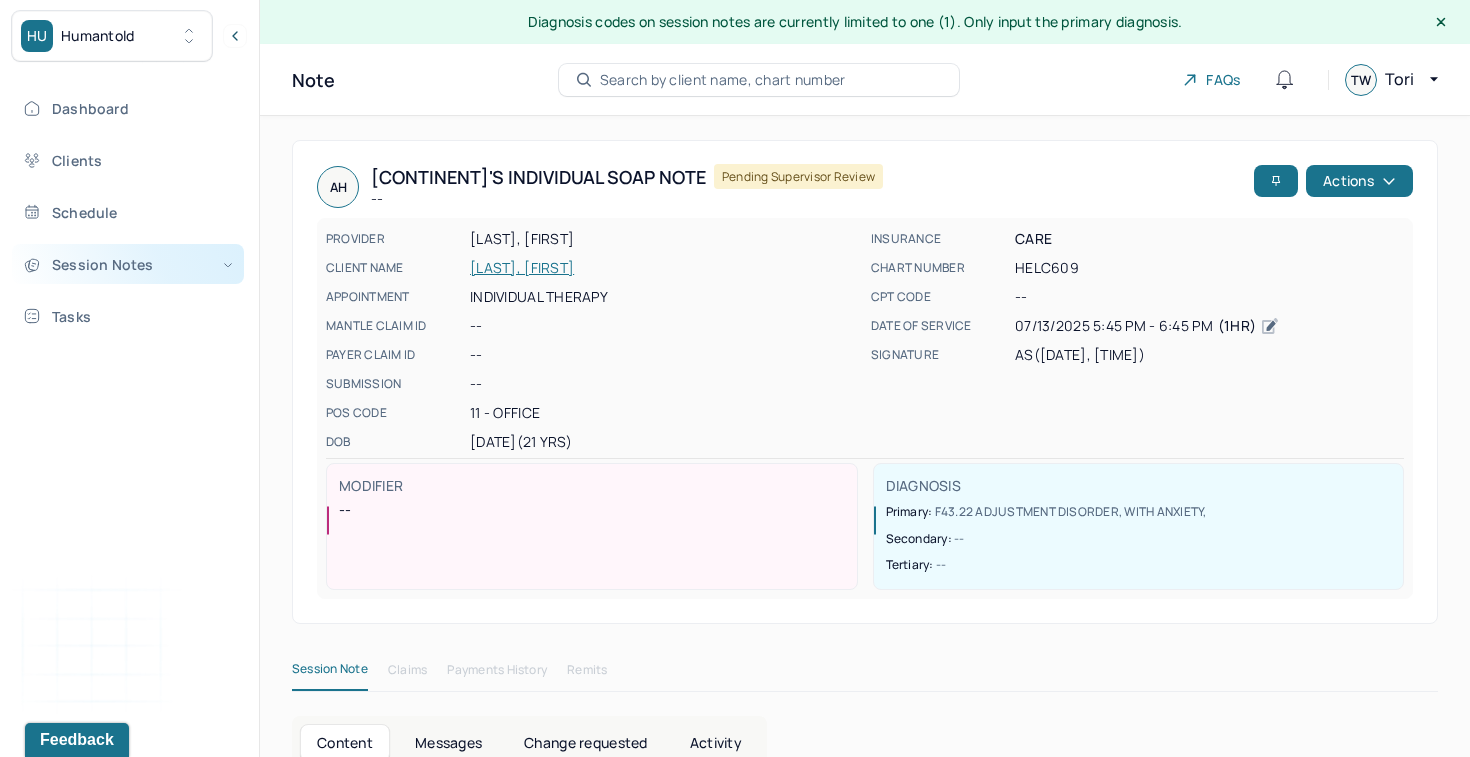 click on "Session Notes" at bounding box center (128, 264) 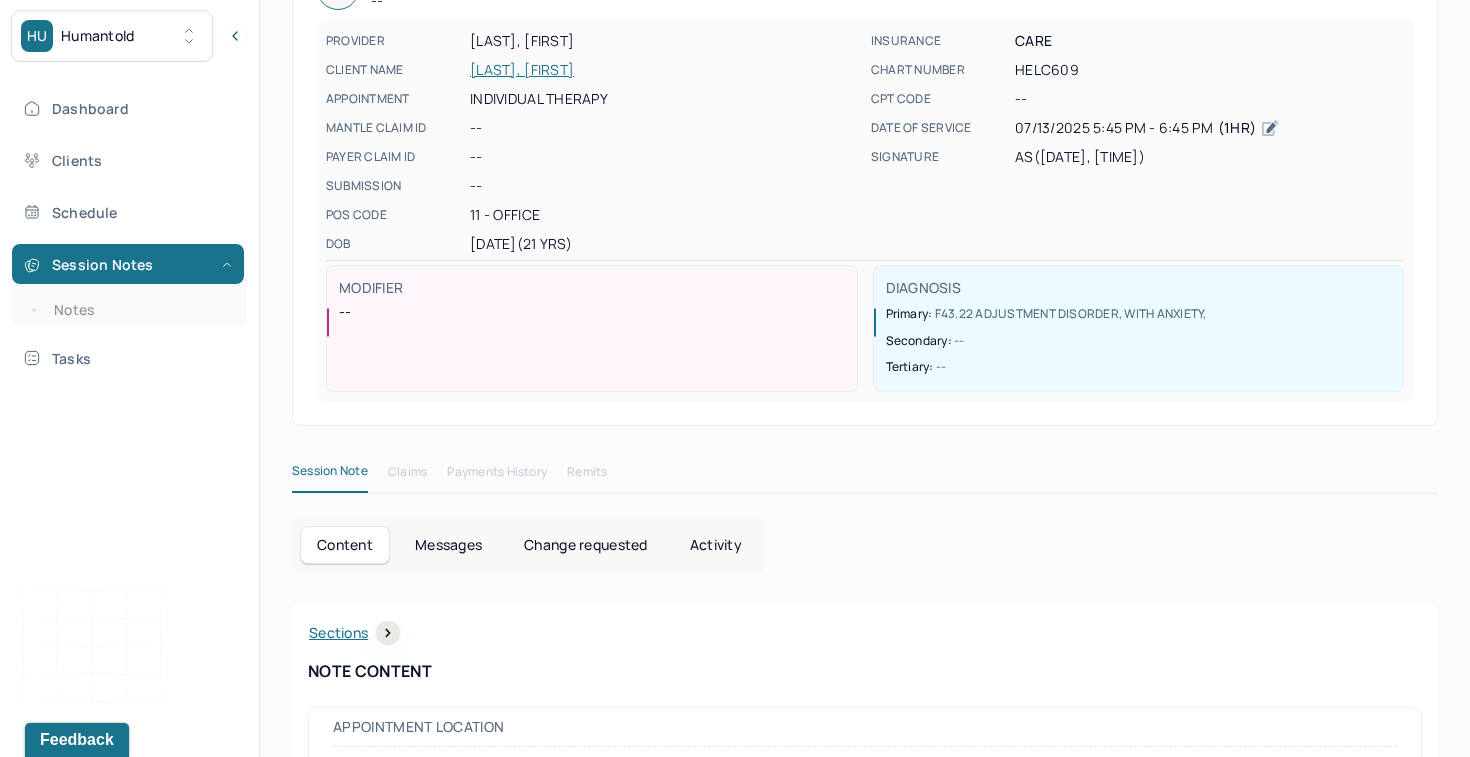 scroll, scrollTop: 201, scrollLeft: 0, axis: vertical 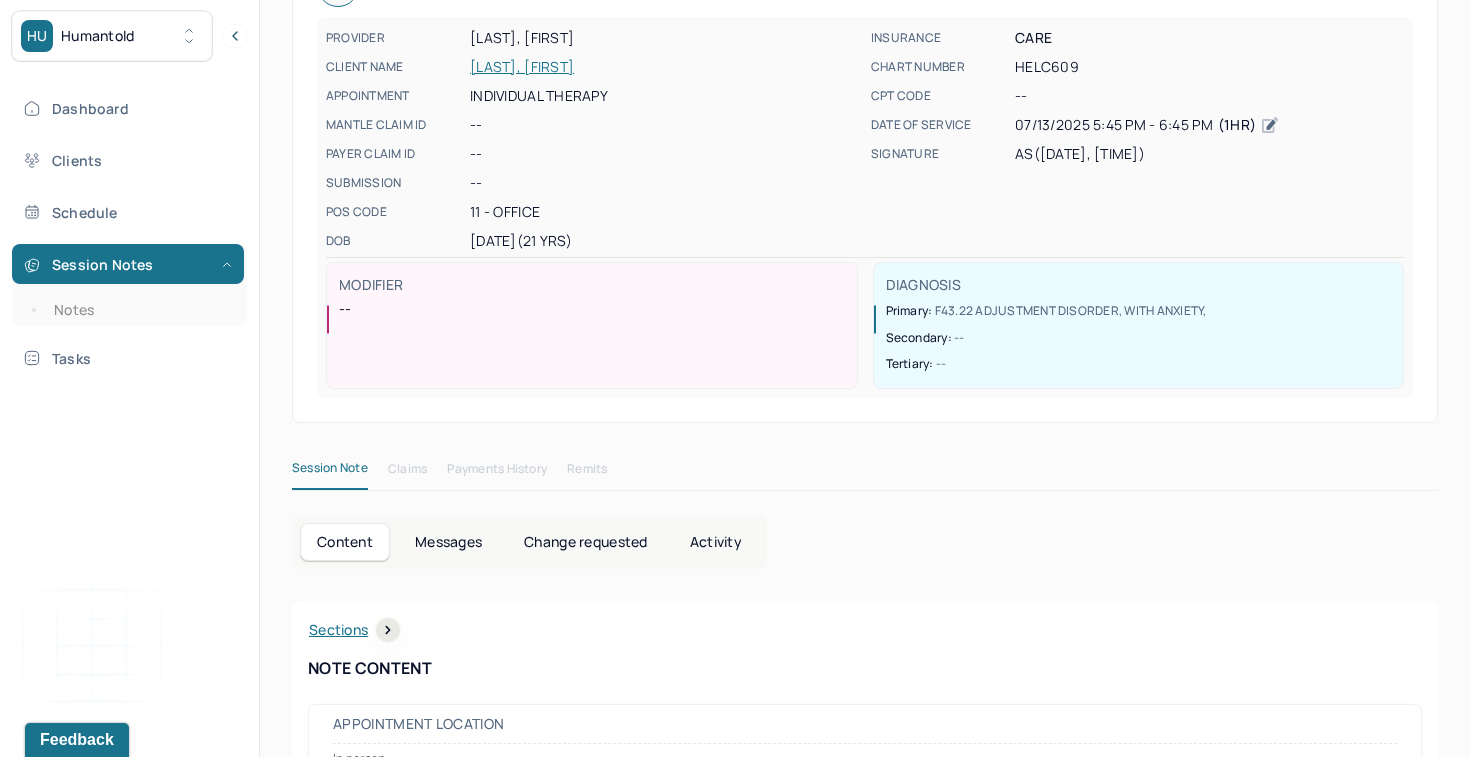 type 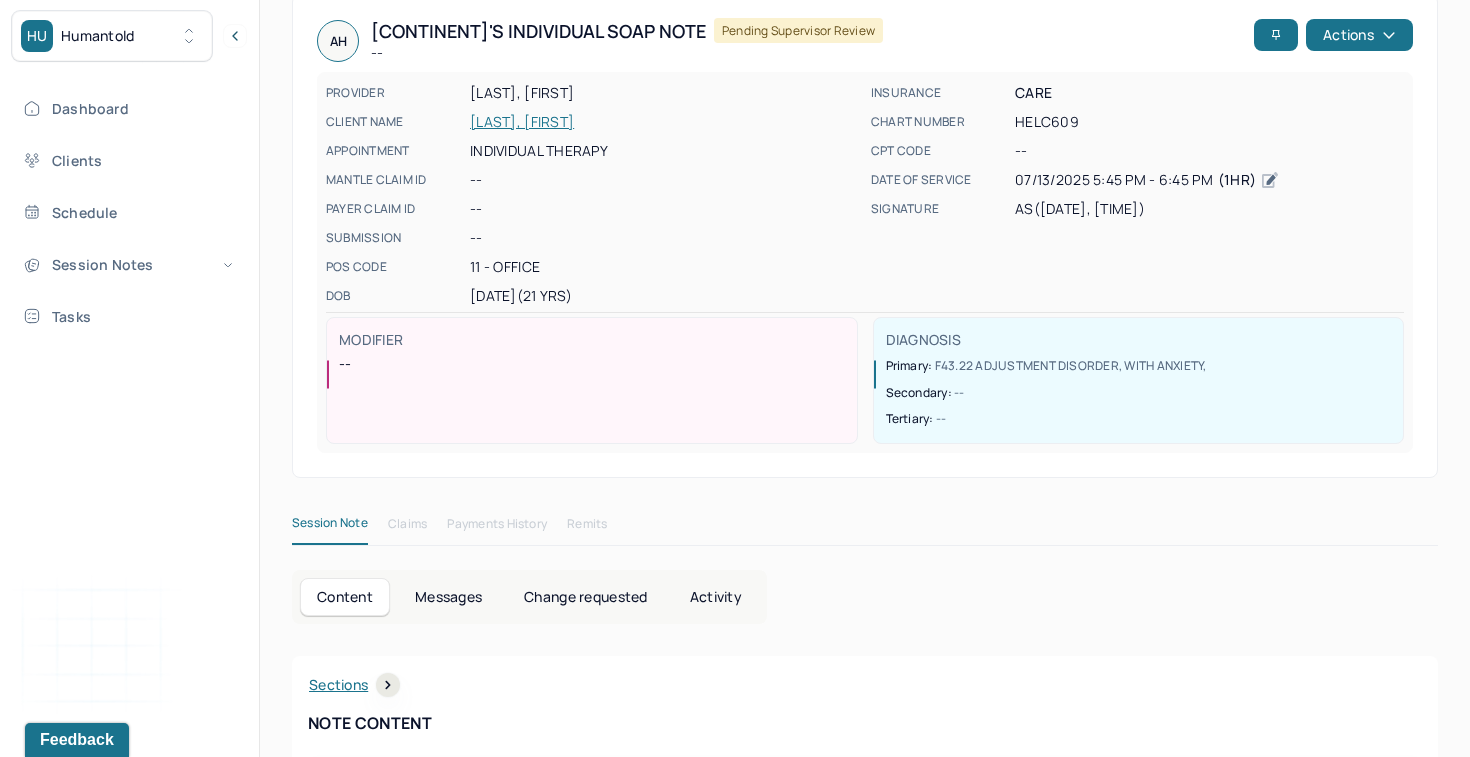 scroll, scrollTop: 0, scrollLeft: 0, axis: both 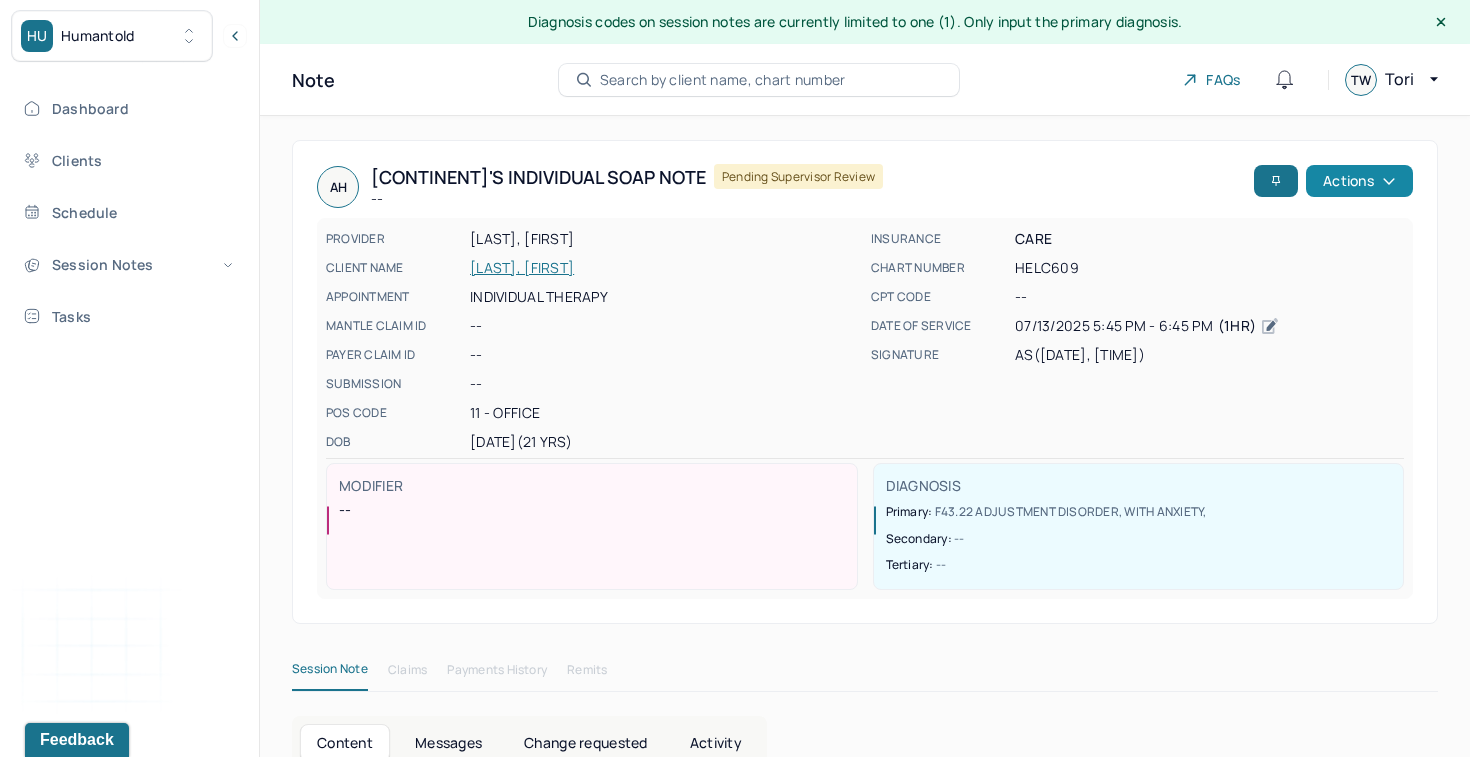 click on "Actions" at bounding box center [1359, 181] 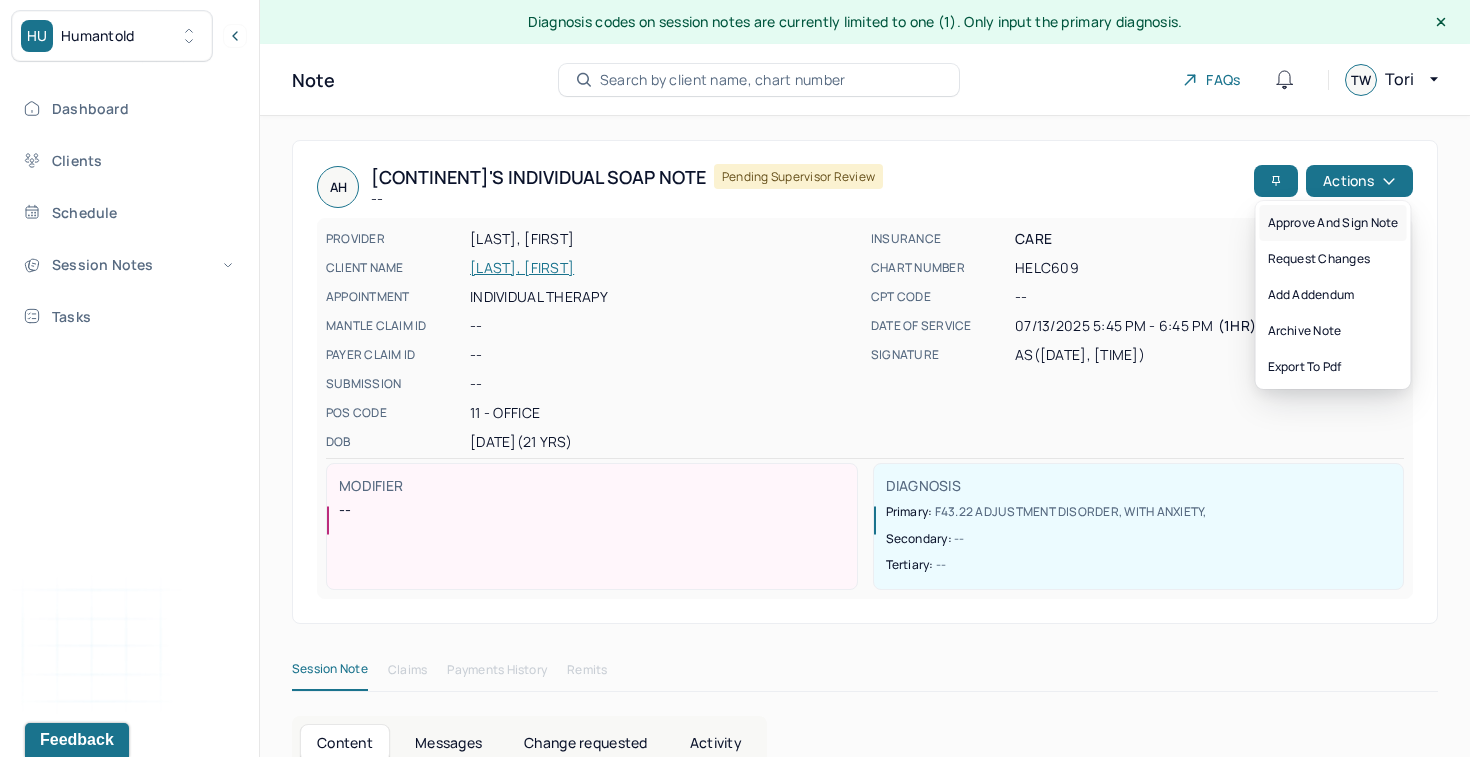 click on "Approve and sign note" at bounding box center (1333, 223) 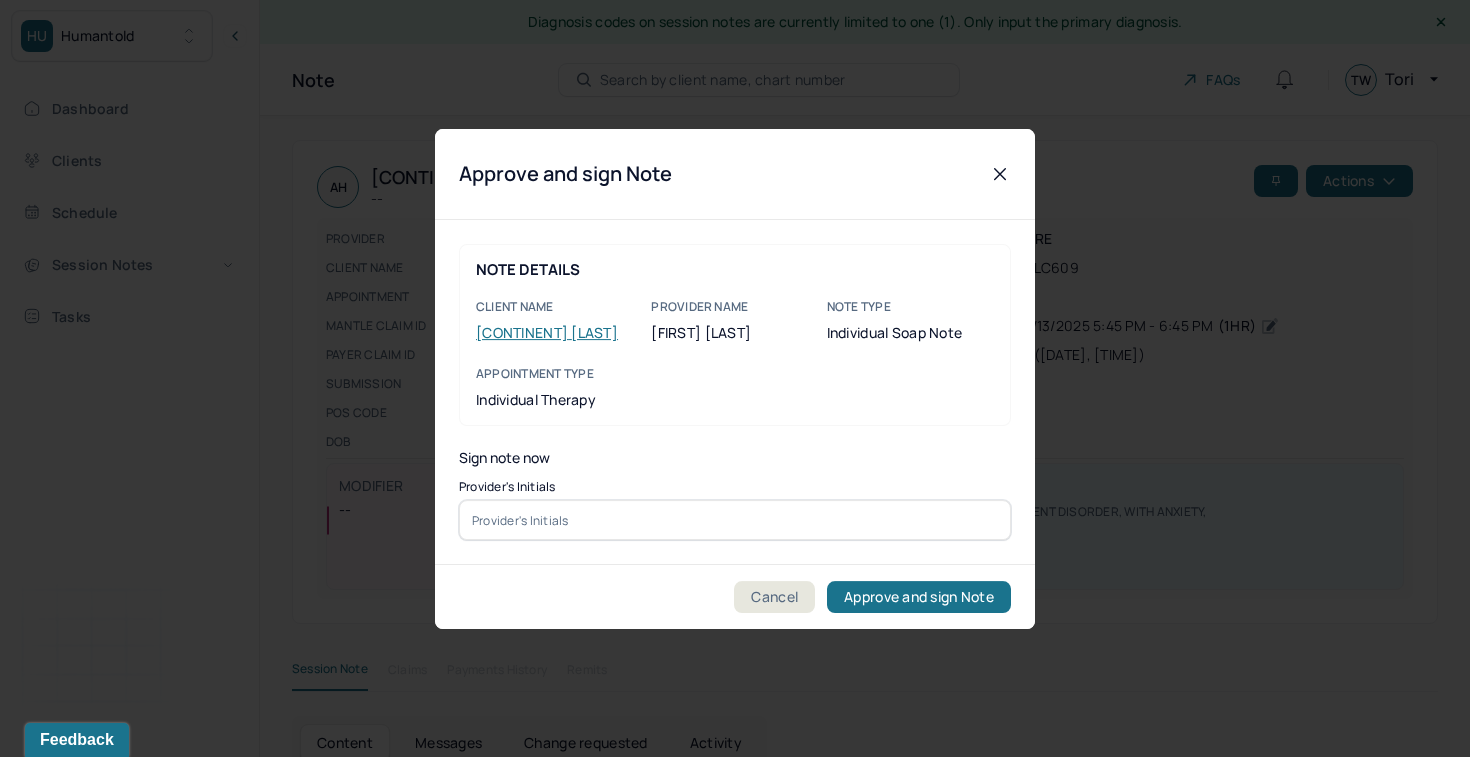 click at bounding box center [735, 520] 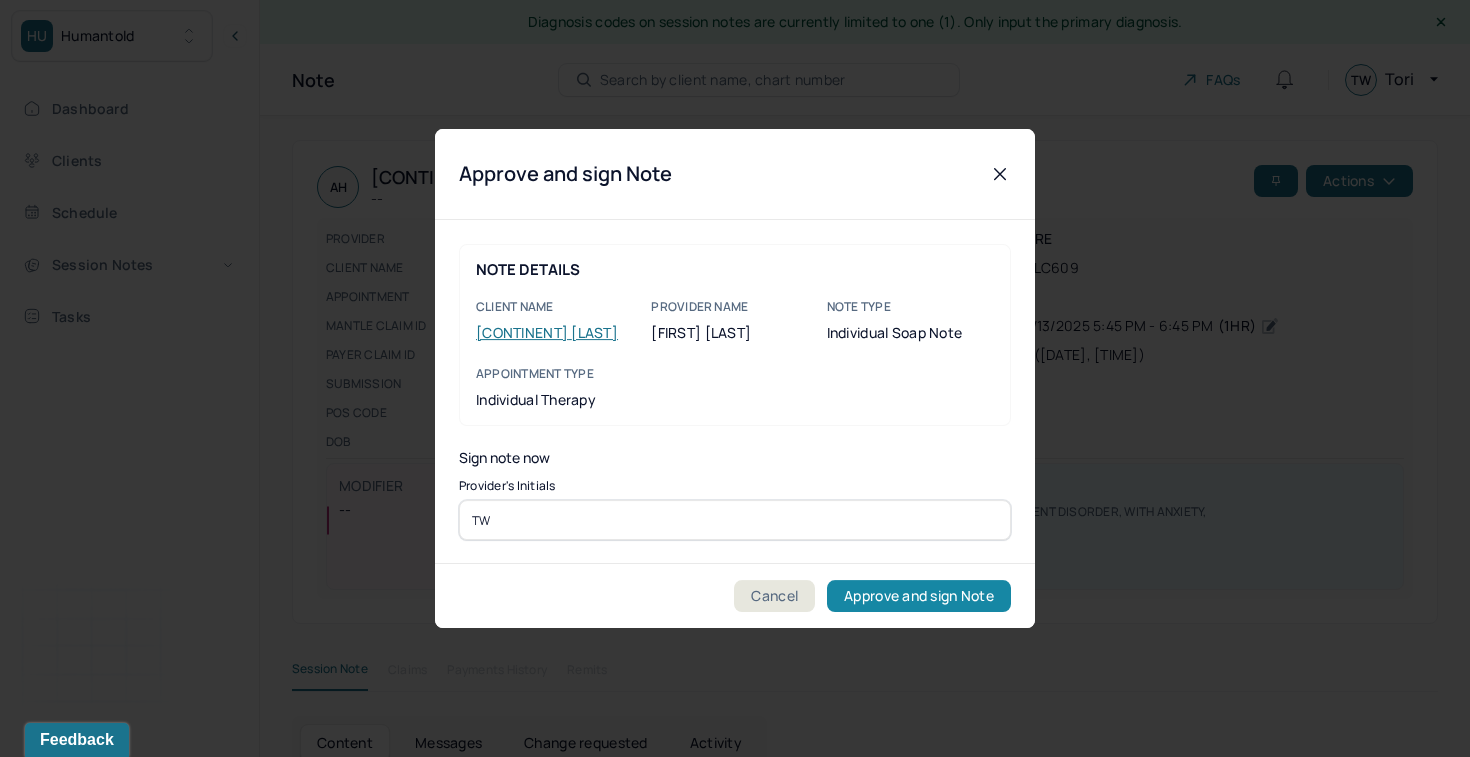 type on "TW" 